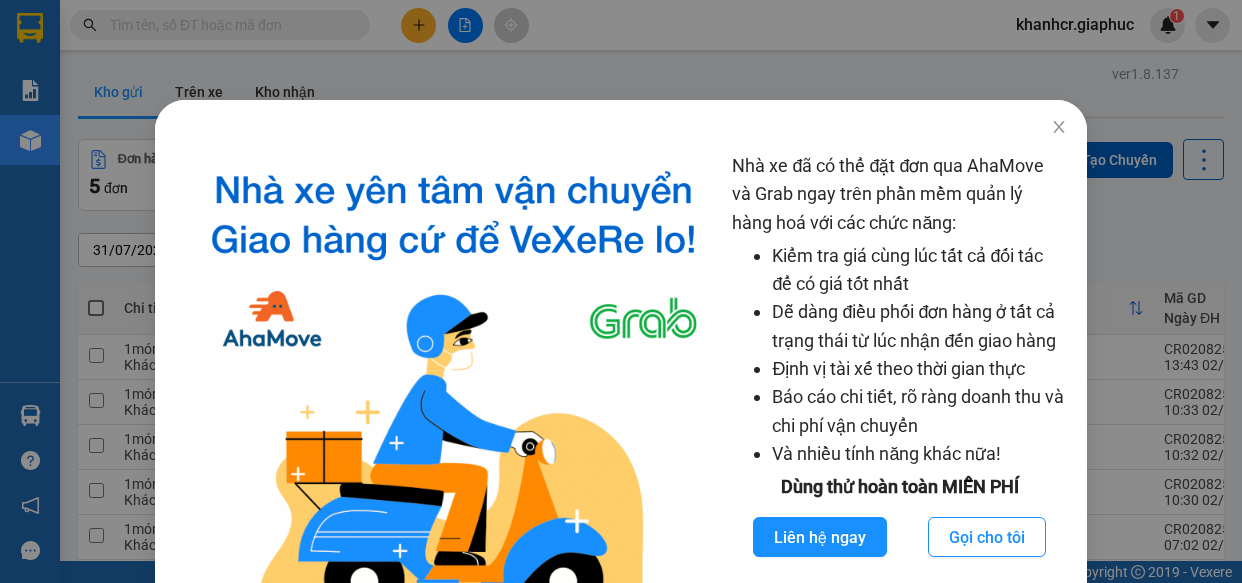scroll, scrollTop: 0, scrollLeft: 0, axis: both 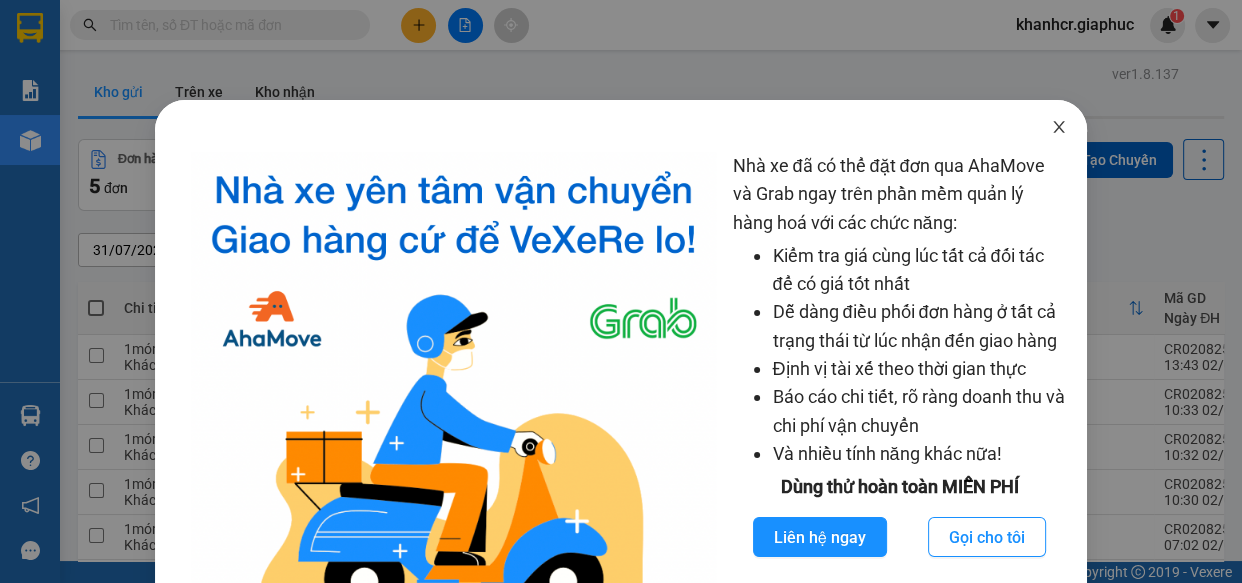 click 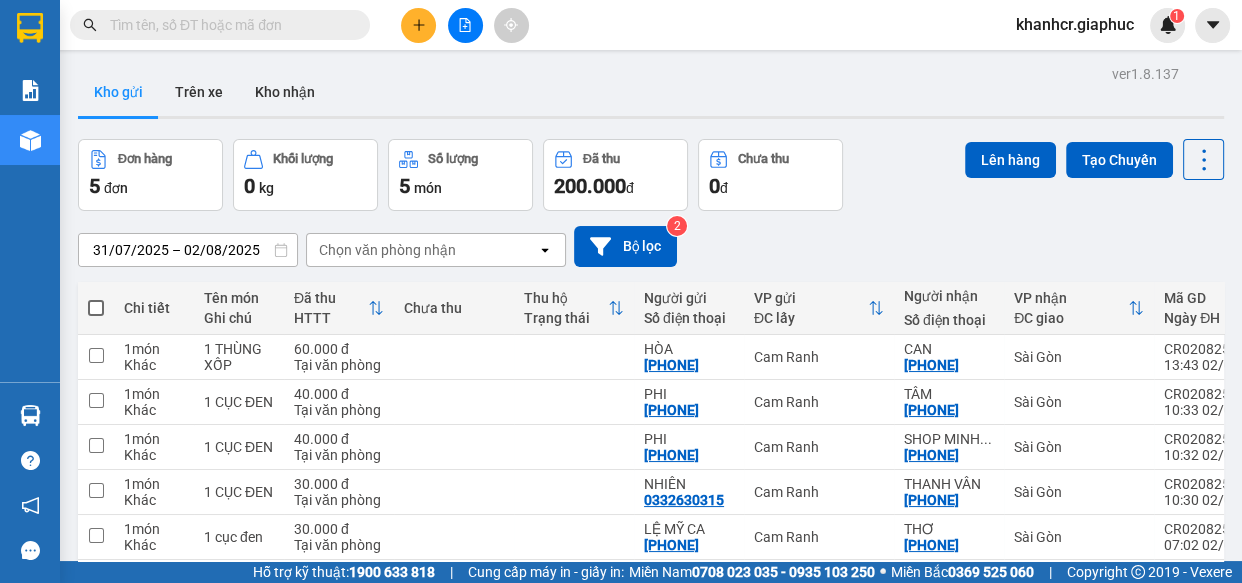 click on "Kết quả tìm kiếm ( 0 )  Bộ lọc  No Data [USERNAME].[COMPANY] 1" at bounding box center (621, 25) 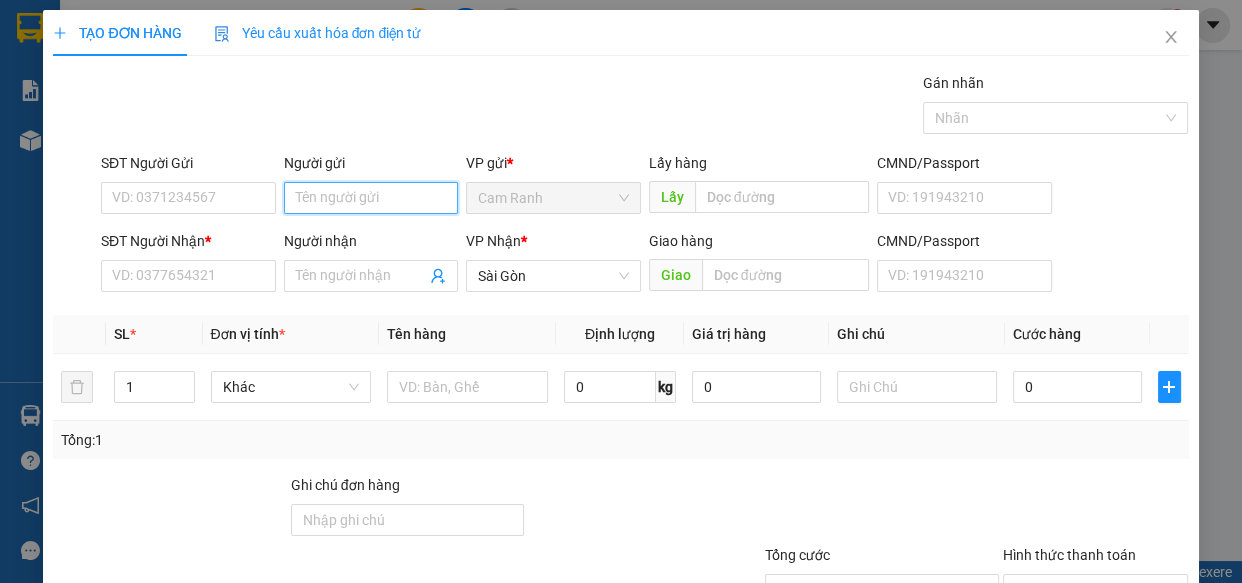 click on "Người gửi" at bounding box center (371, 198) 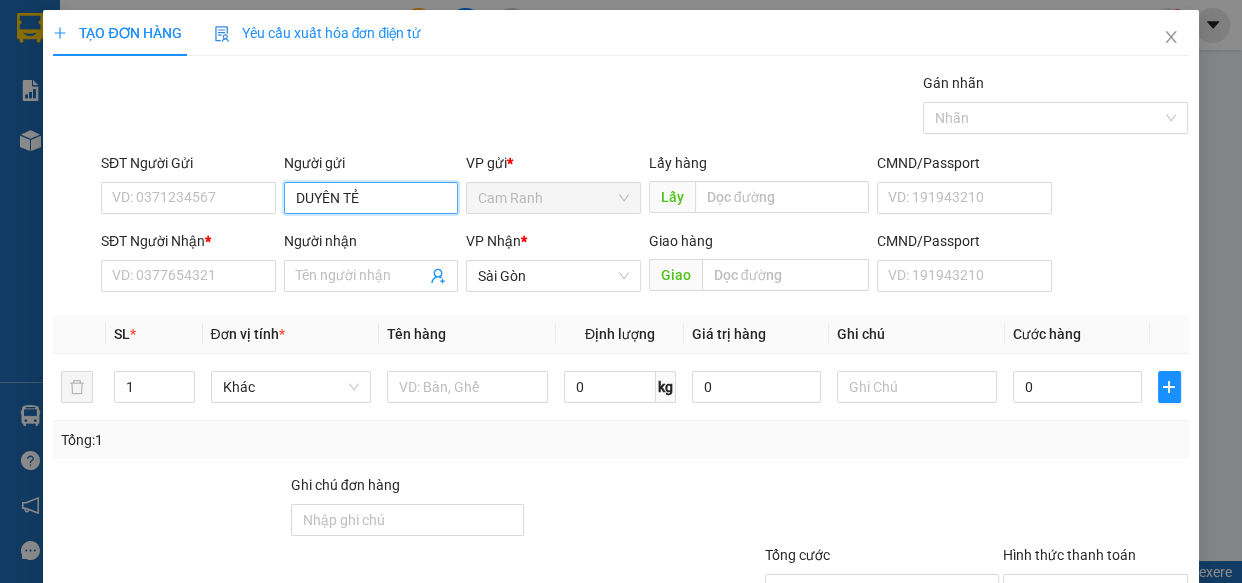 type on "[NAME]" 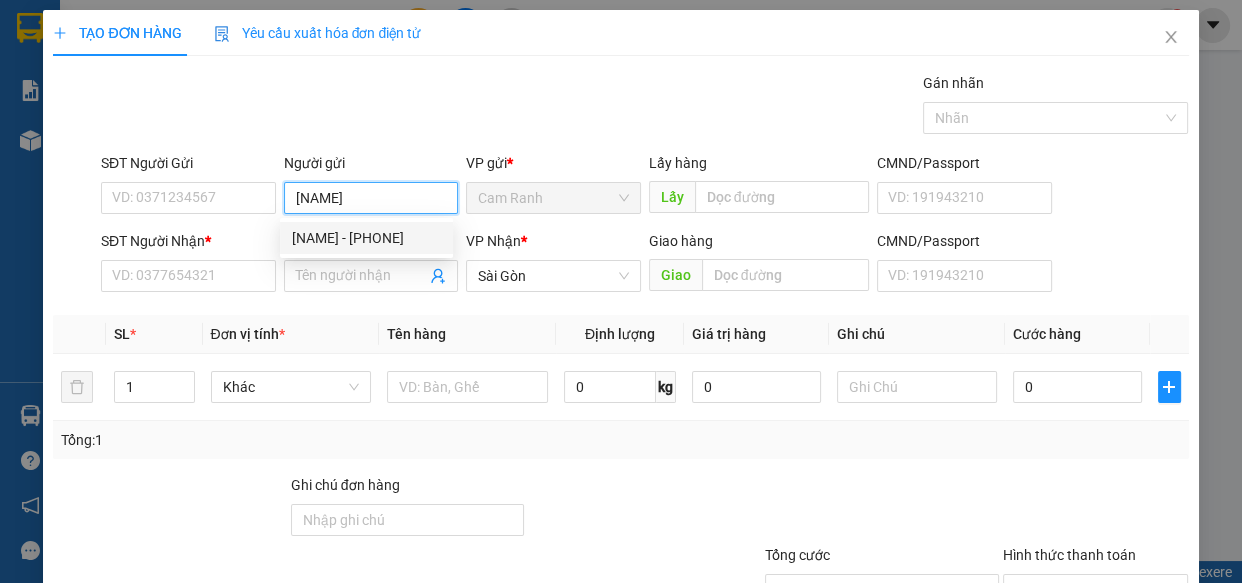 click on "[NAME] - [PHONE]" at bounding box center [366, 238] 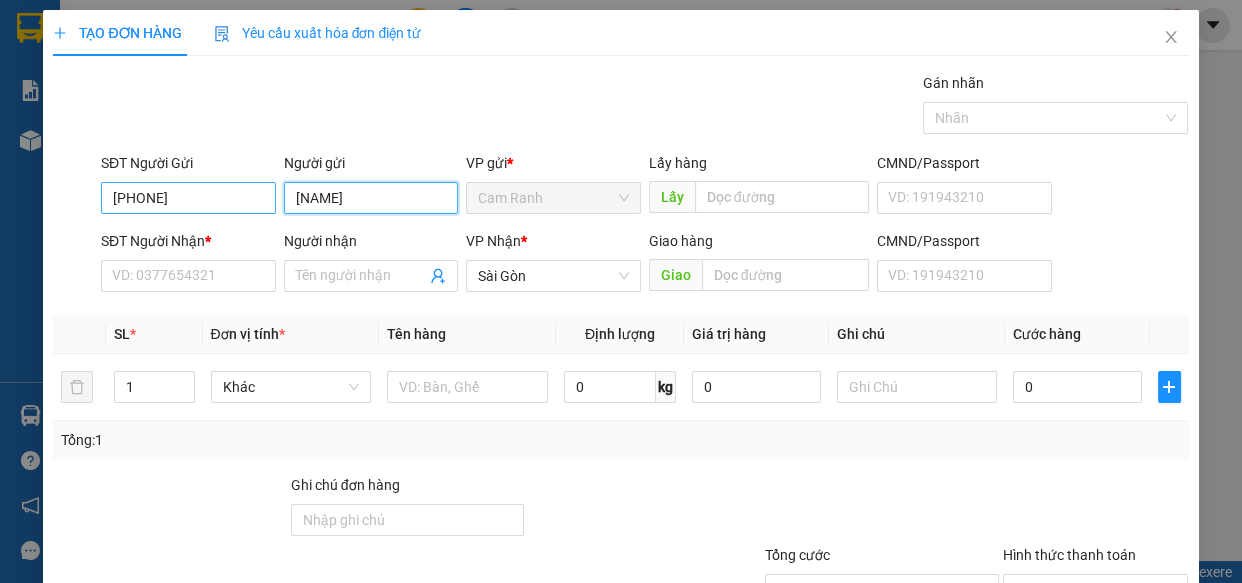 type on "[NAME]" 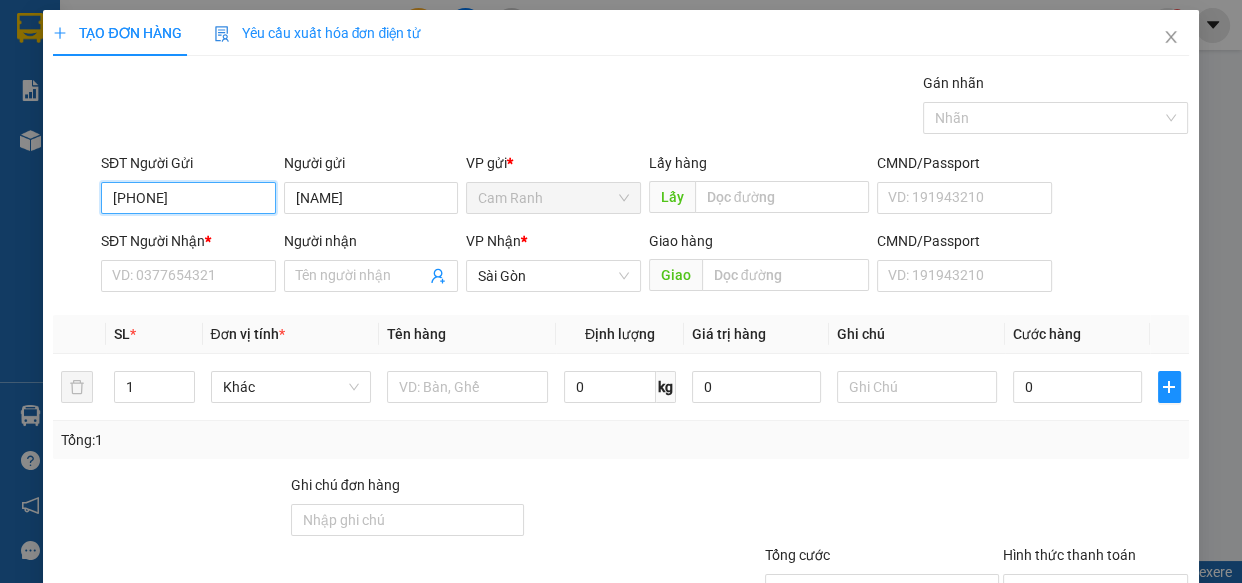 click on "[PHONE]" at bounding box center (188, 198) 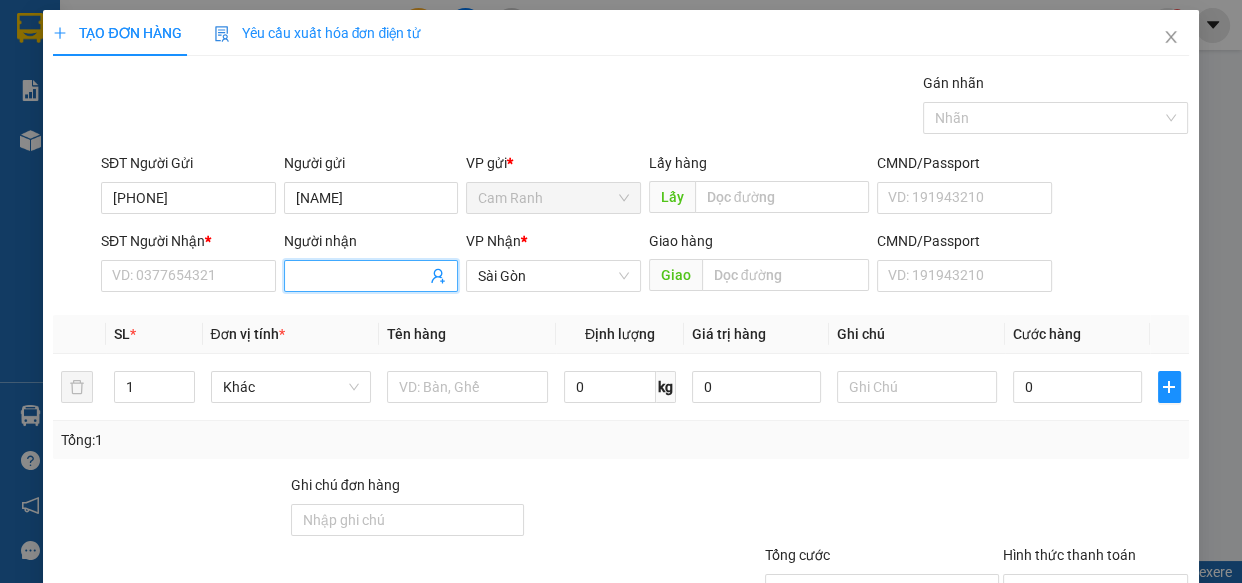 click on "Người nhận" at bounding box center (361, 276) 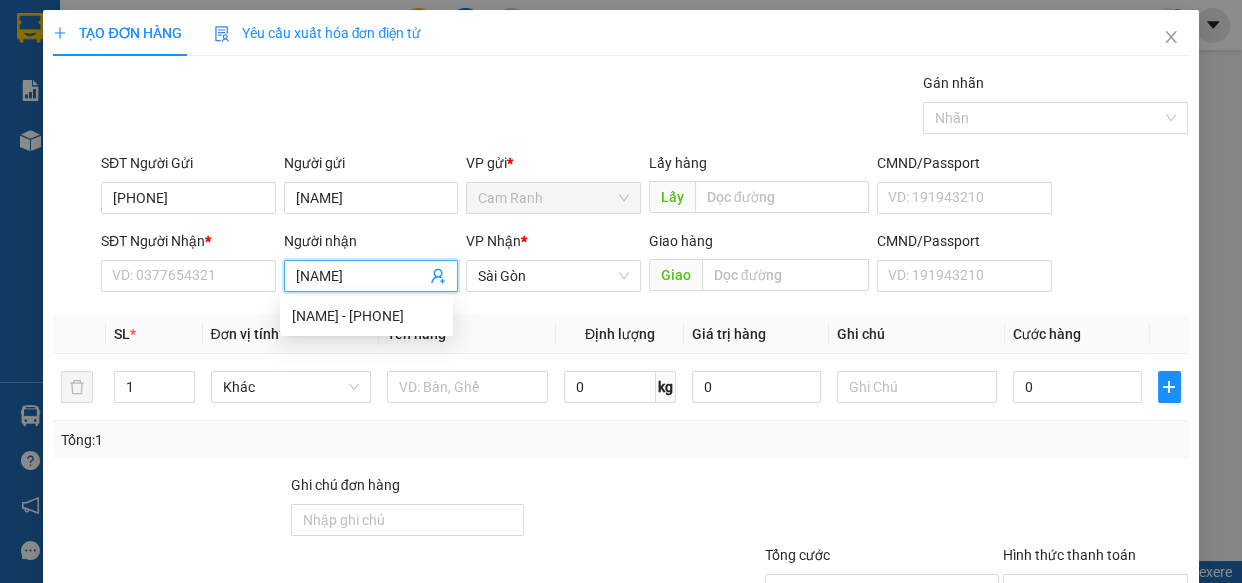 type on "CHÓ CON" 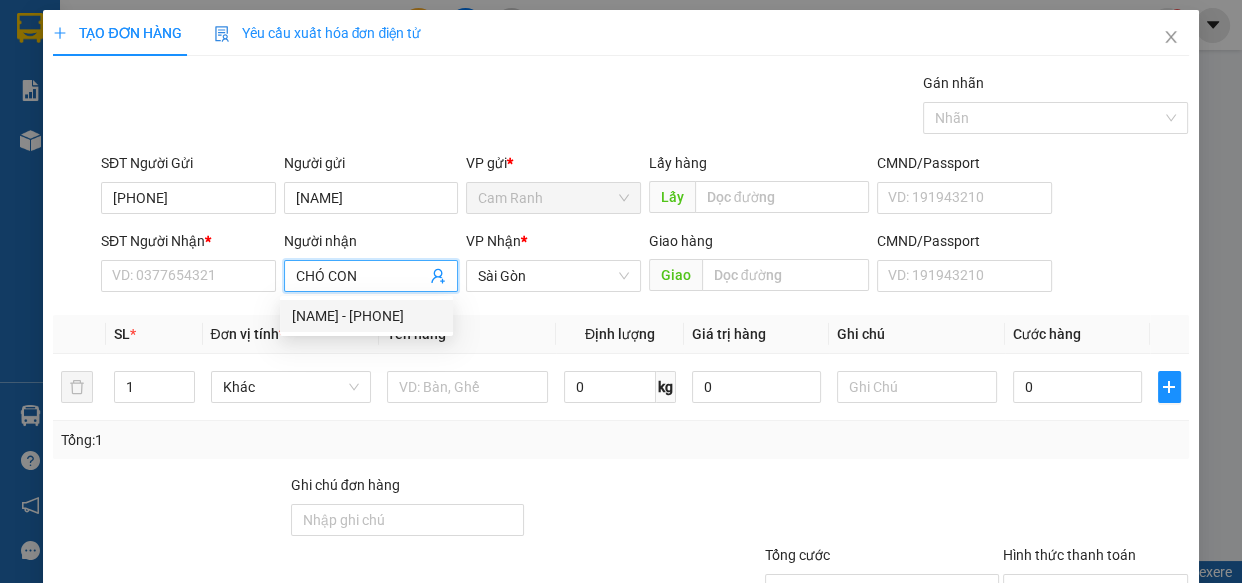 click on "[NAME] - [PHONE]" at bounding box center (366, 316) 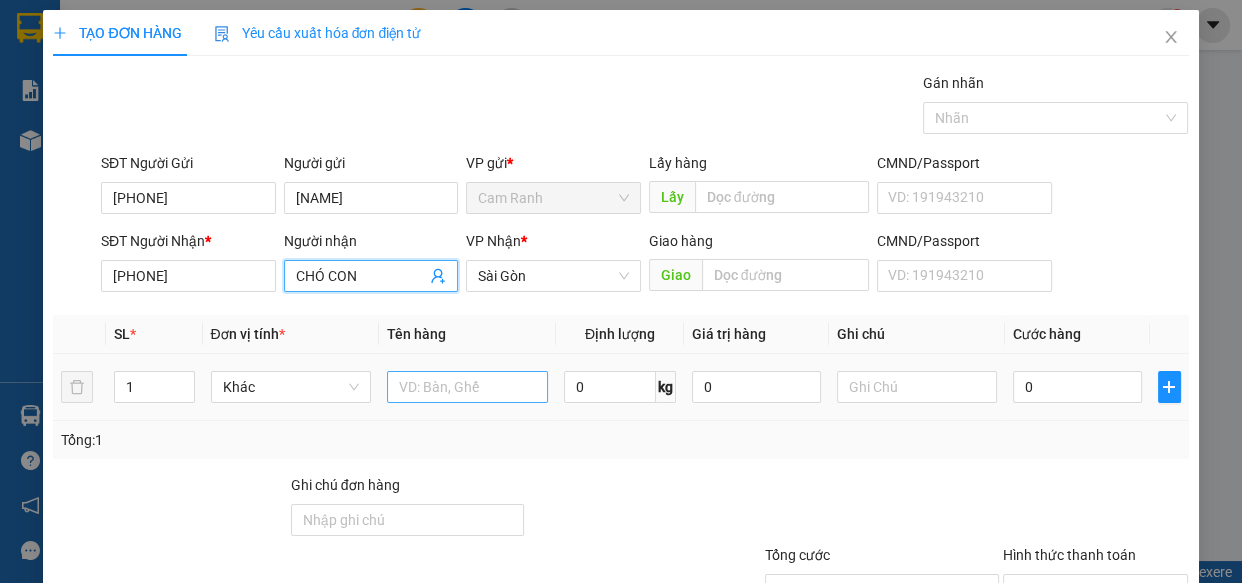 type on "CHÓ CON" 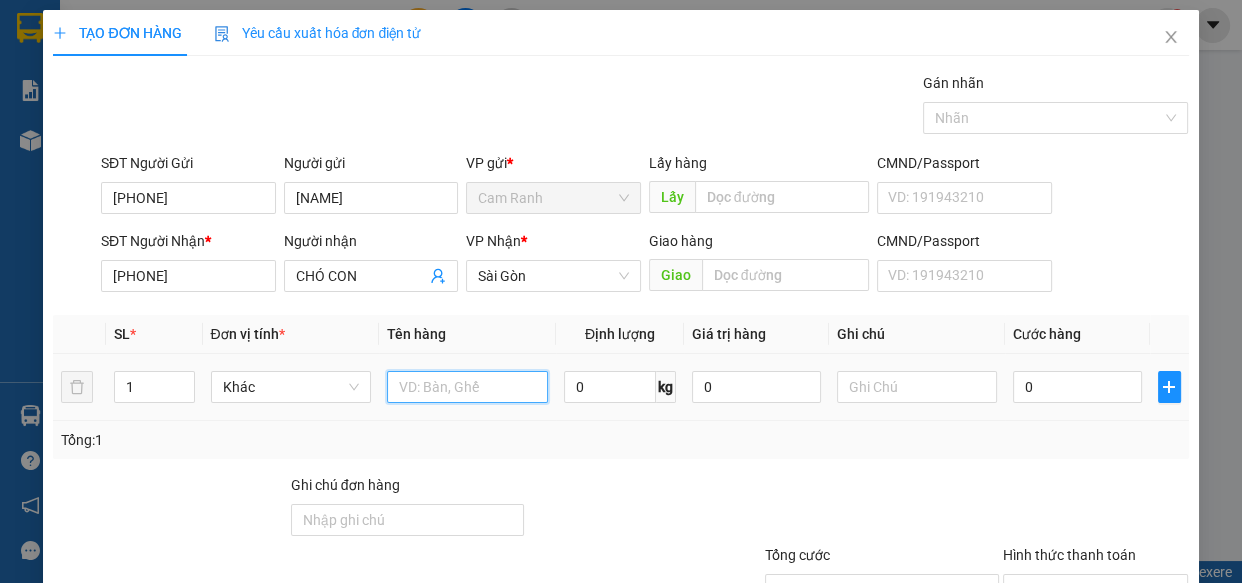 click at bounding box center (467, 387) 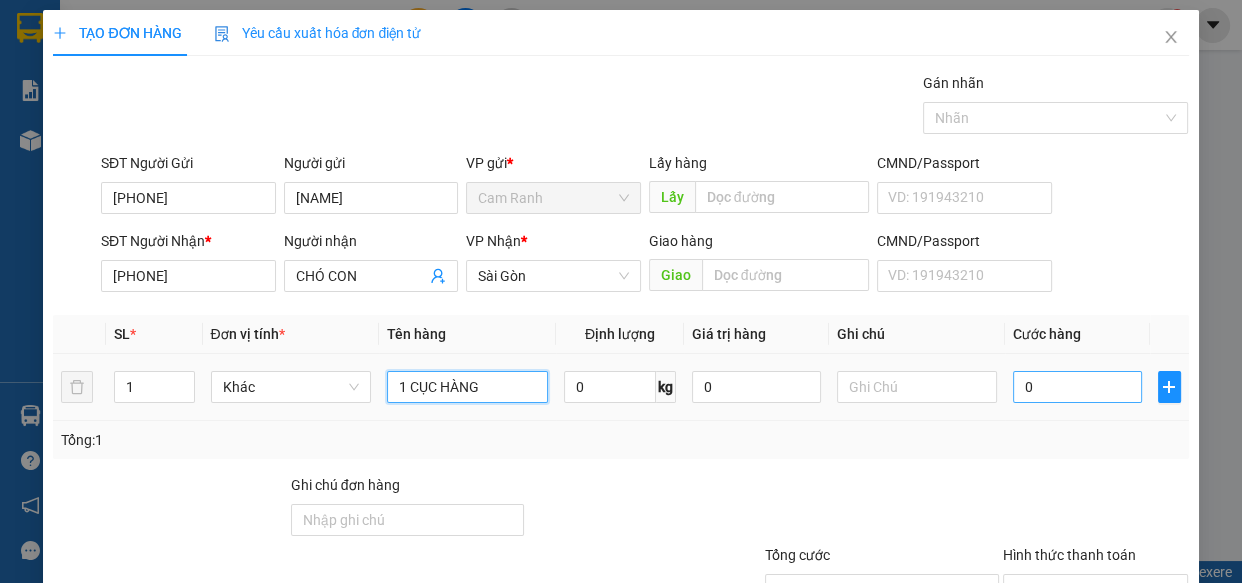 type on "1 CỤC HÀNG" 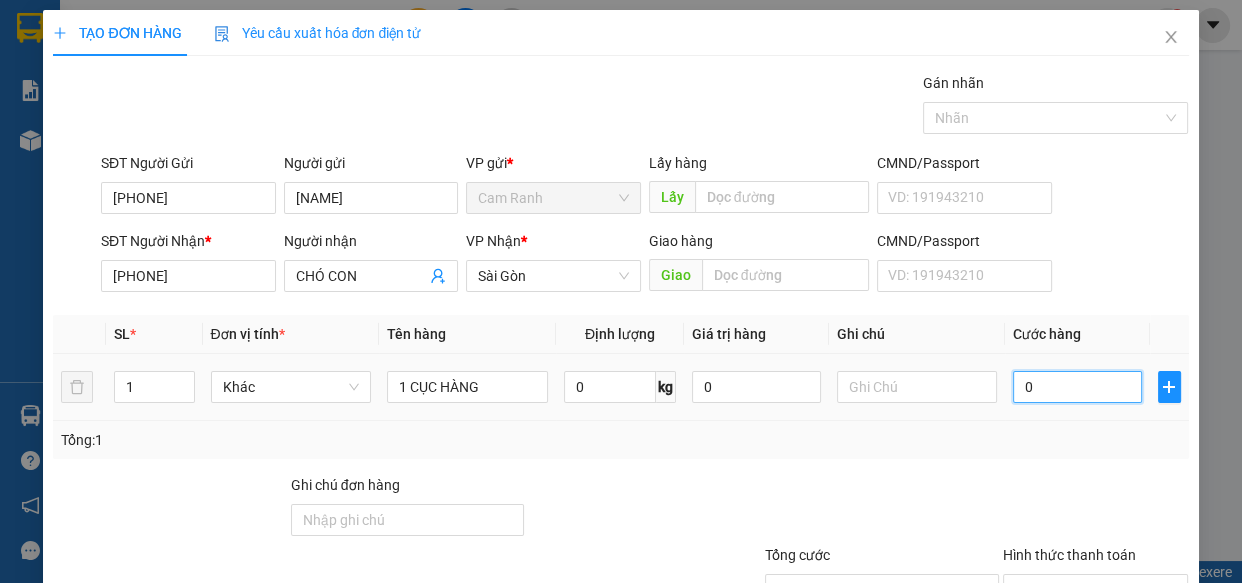 click on "0" at bounding box center (1077, 387) 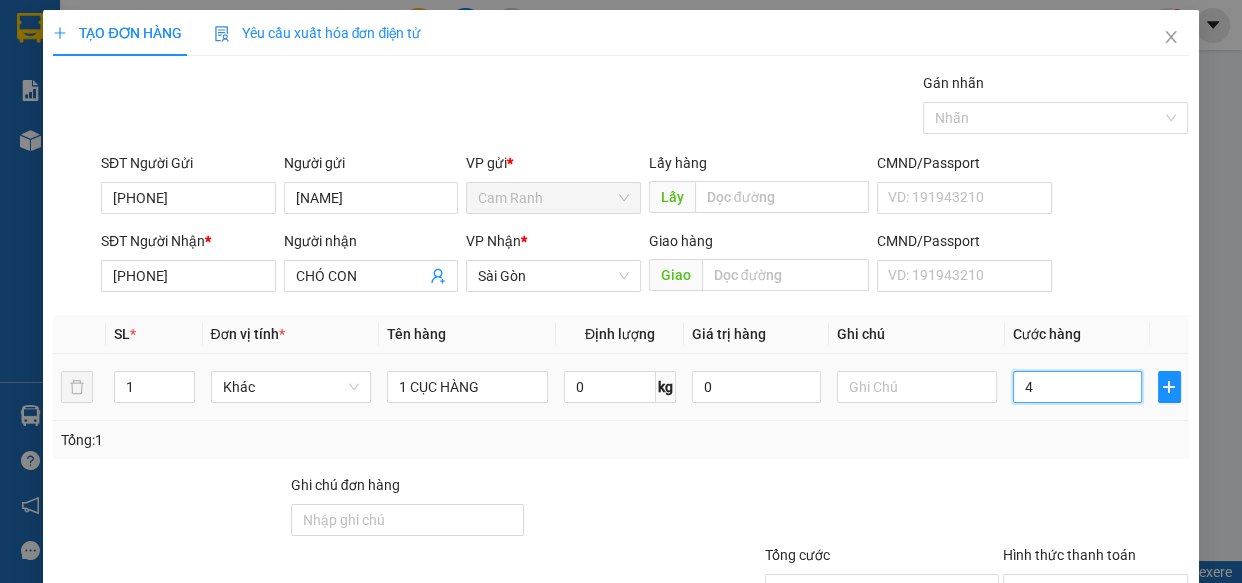 type on "4" 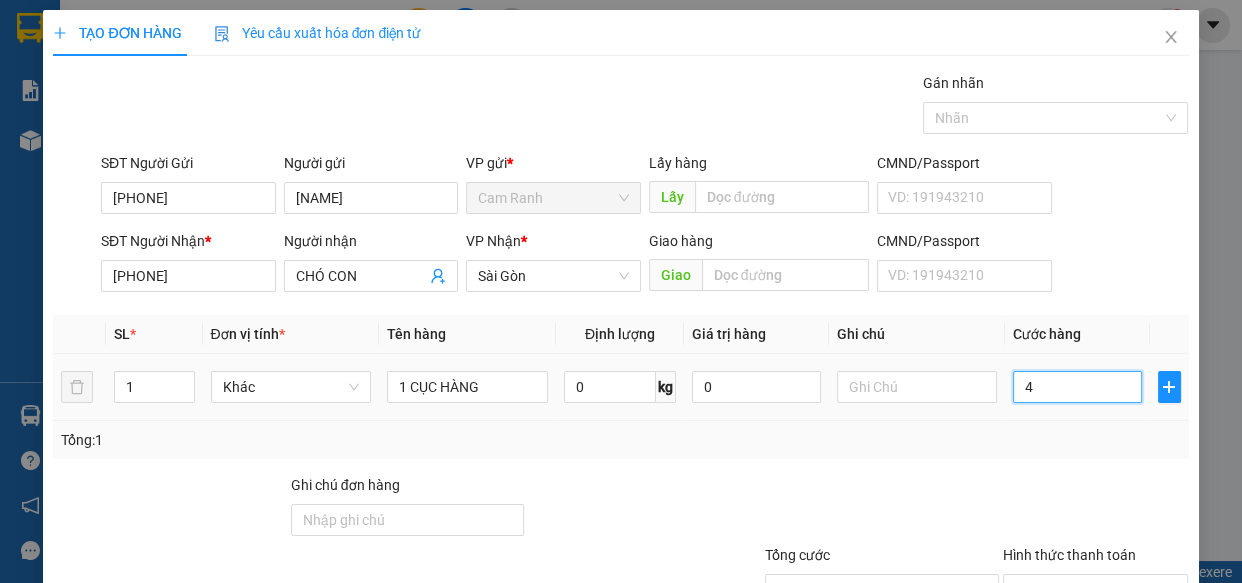 type on "40" 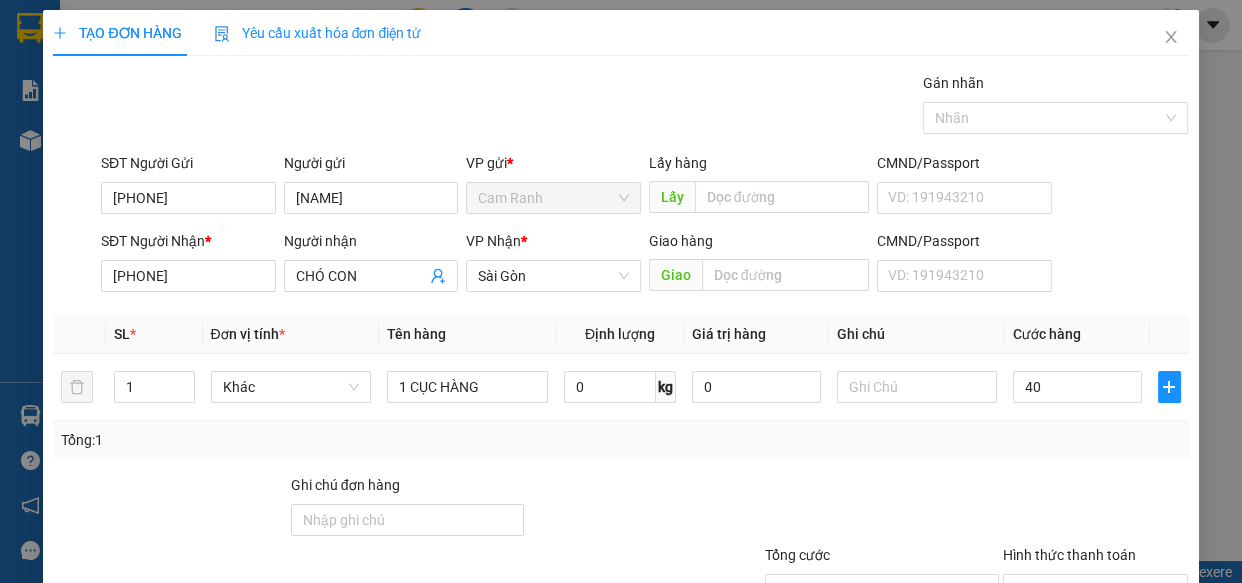 type on "40.000" 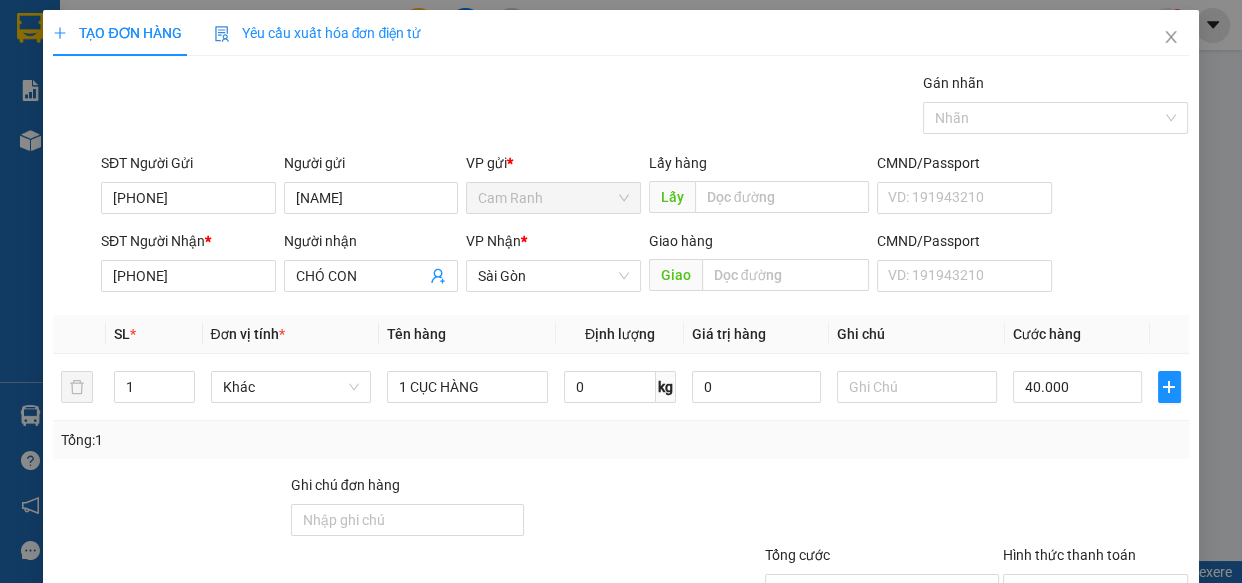click at bounding box center (1096, 509) 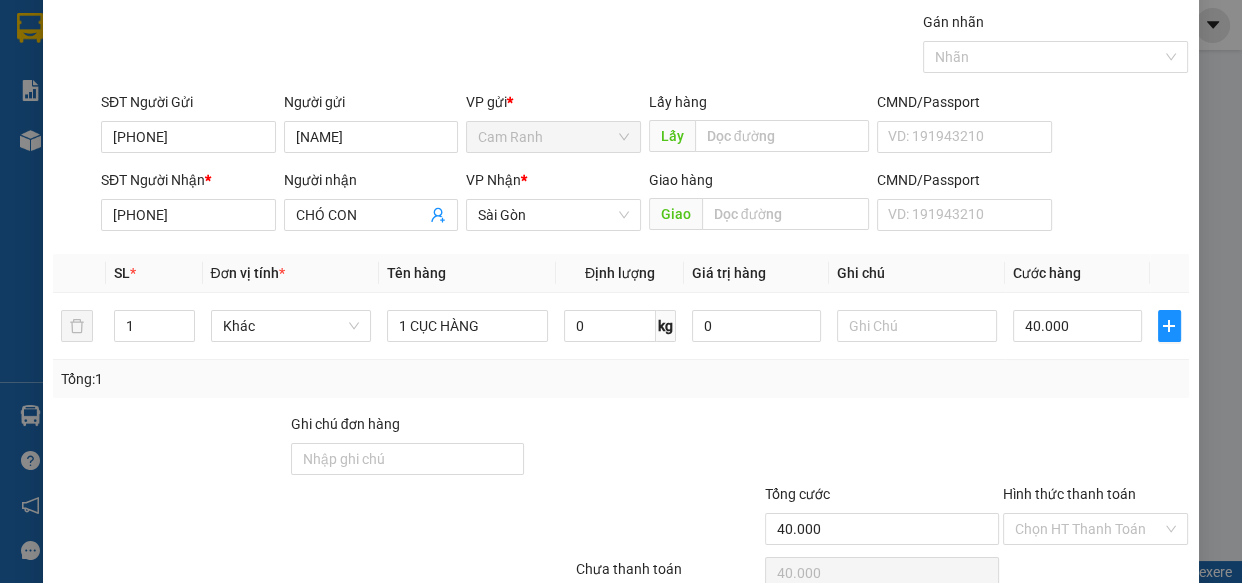 scroll, scrollTop: 156, scrollLeft: 0, axis: vertical 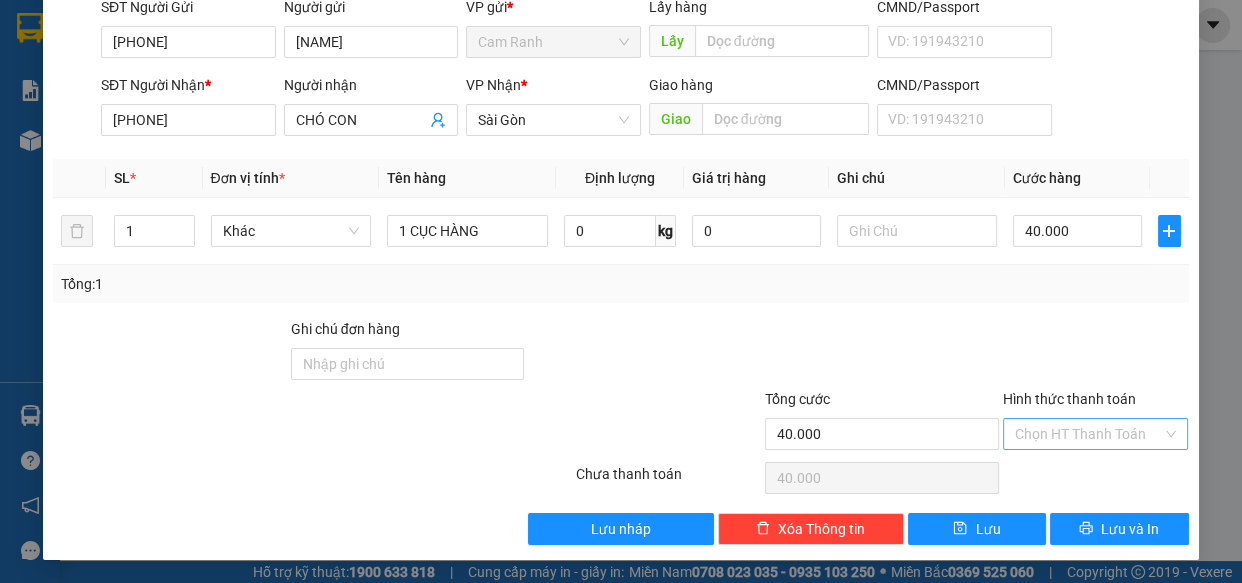 click on "Hình thức thanh toán" at bounding box center [1089, 434] 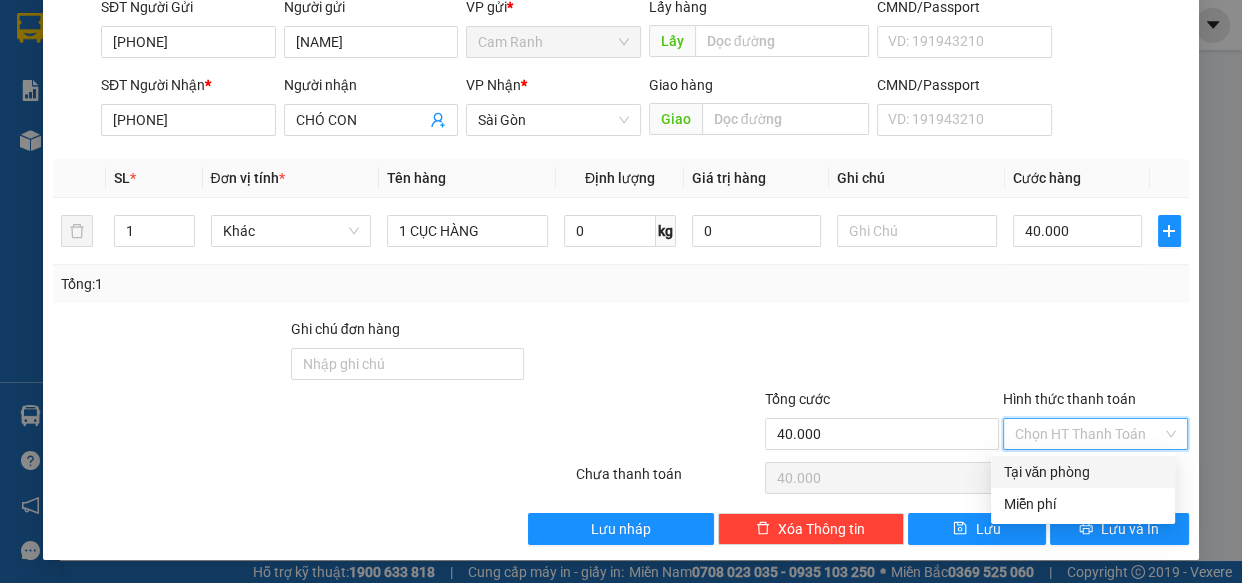click on "Tại văn phòng" at bounding box center [1083, 472] 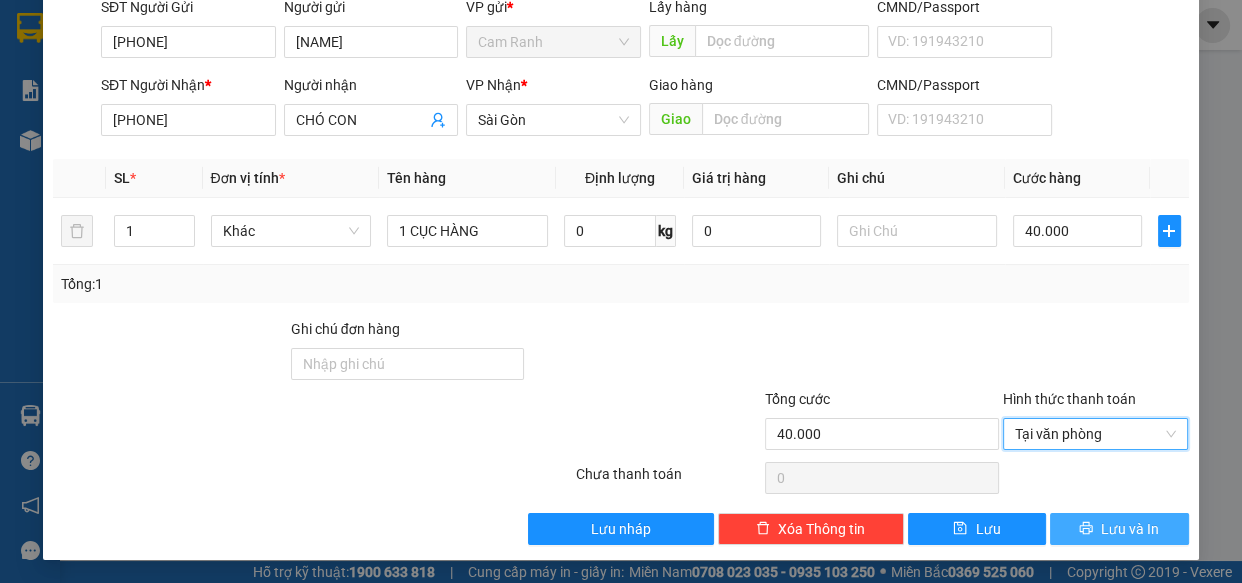 click 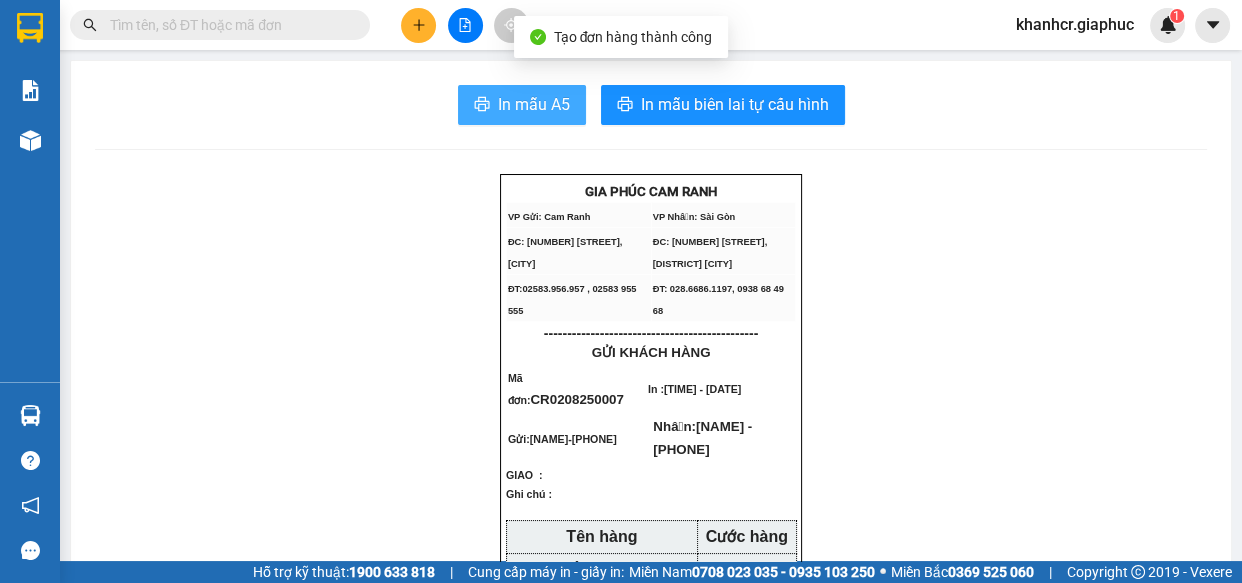 click on "In mẫu A5" at bounding box center (534, 104) 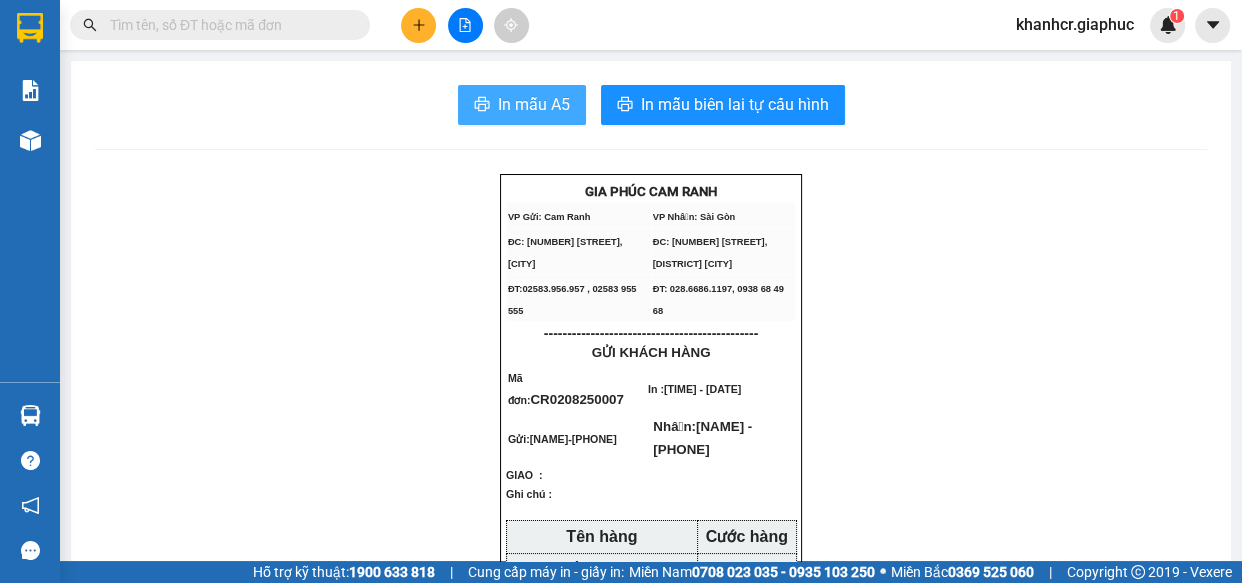 click on "In mẫu A5" at bounding box center (534, 104) 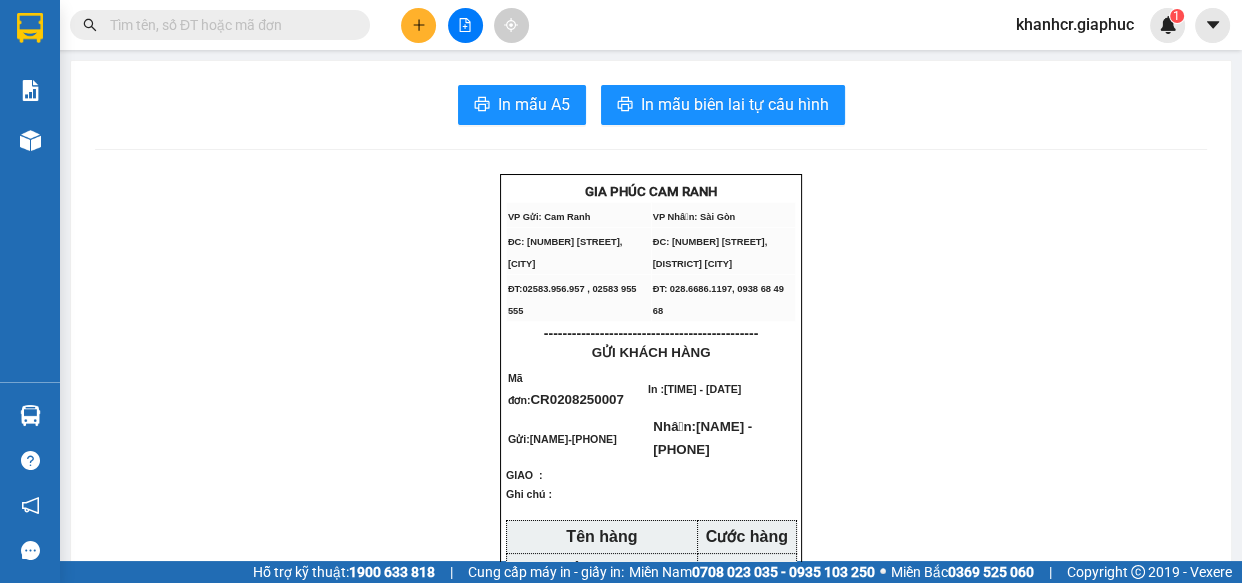 drag, startPoint x: 937, startPoint y: 484, endPoint x: 394, endPoint y: 322, distance: 566.6507 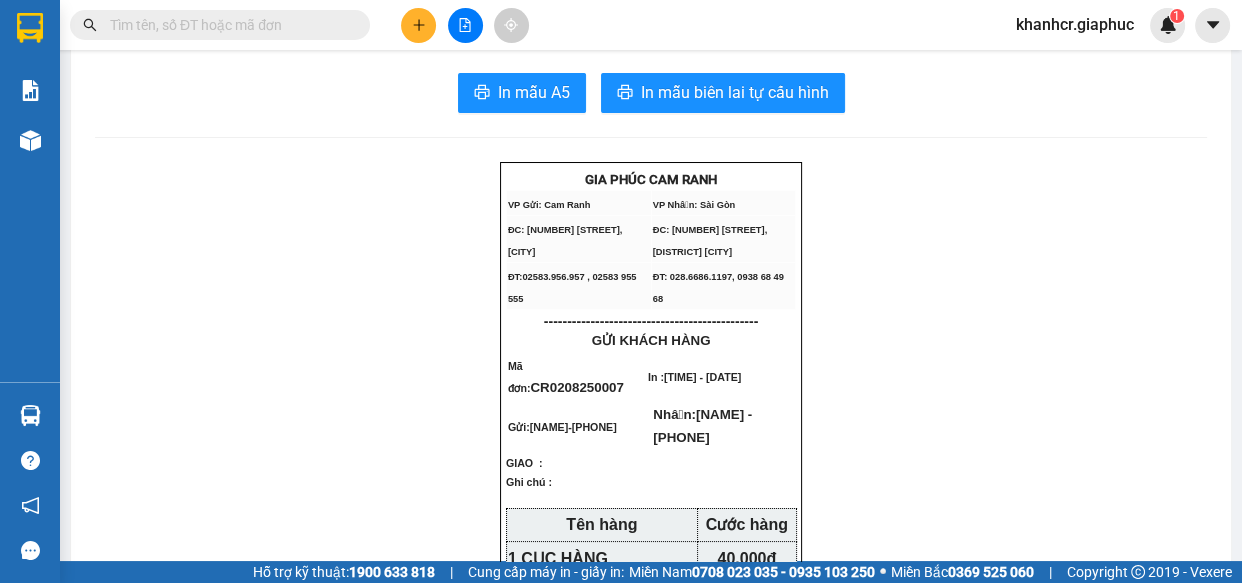 scroll, scrollTop: 0, scrollLeft: 0, axis: both 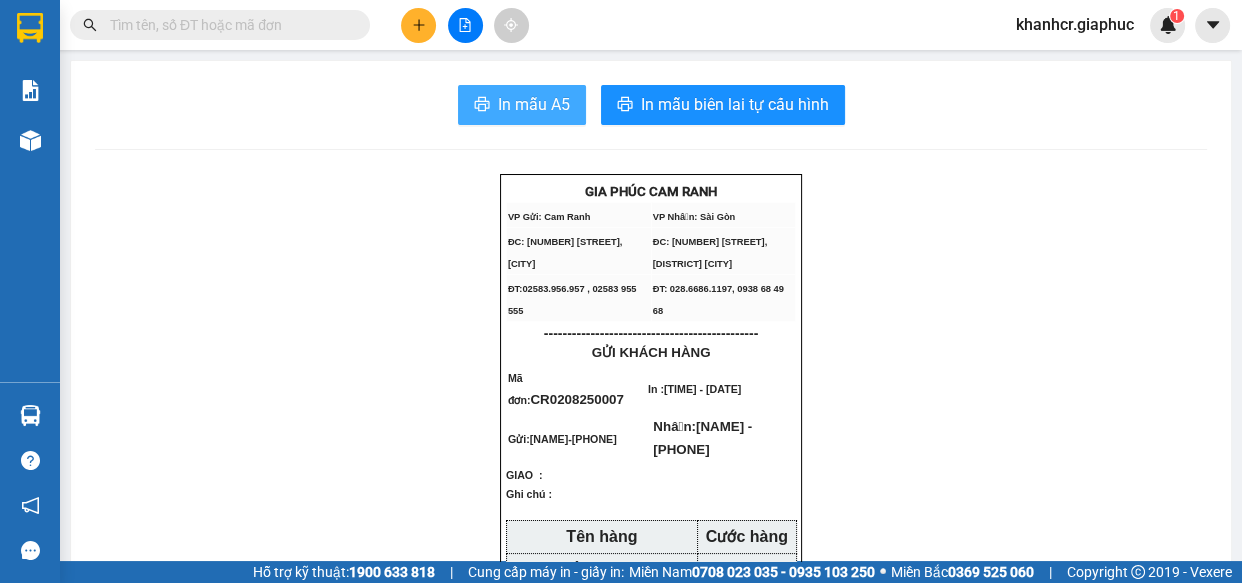 click on "In mẫu A5" at bounding box center [534, 104] 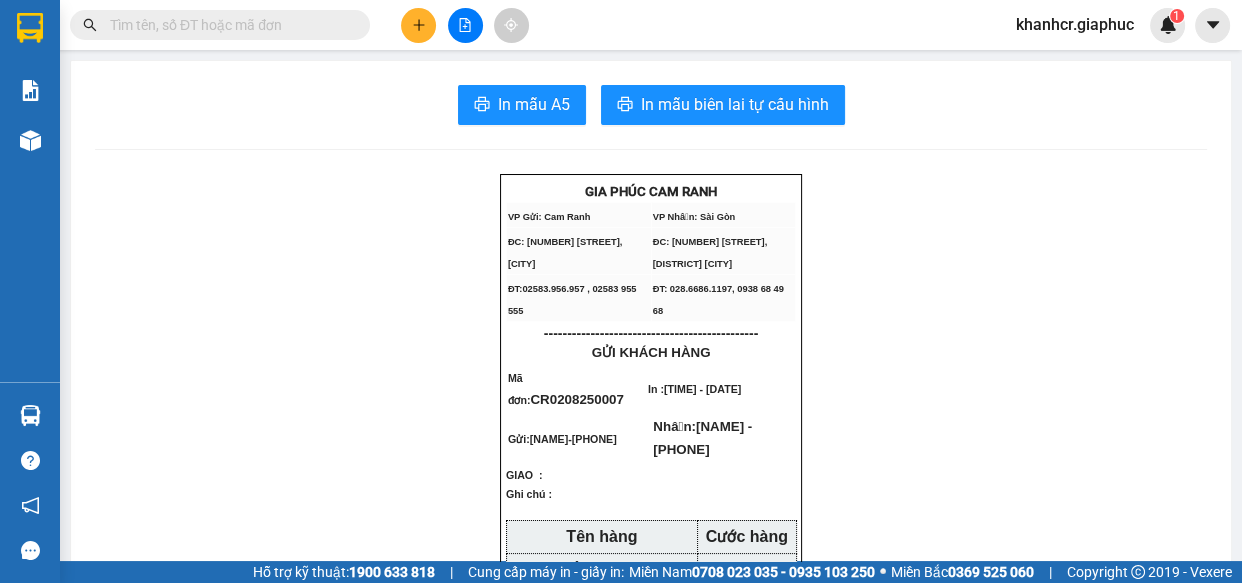 click at bounding box center (228, 25) 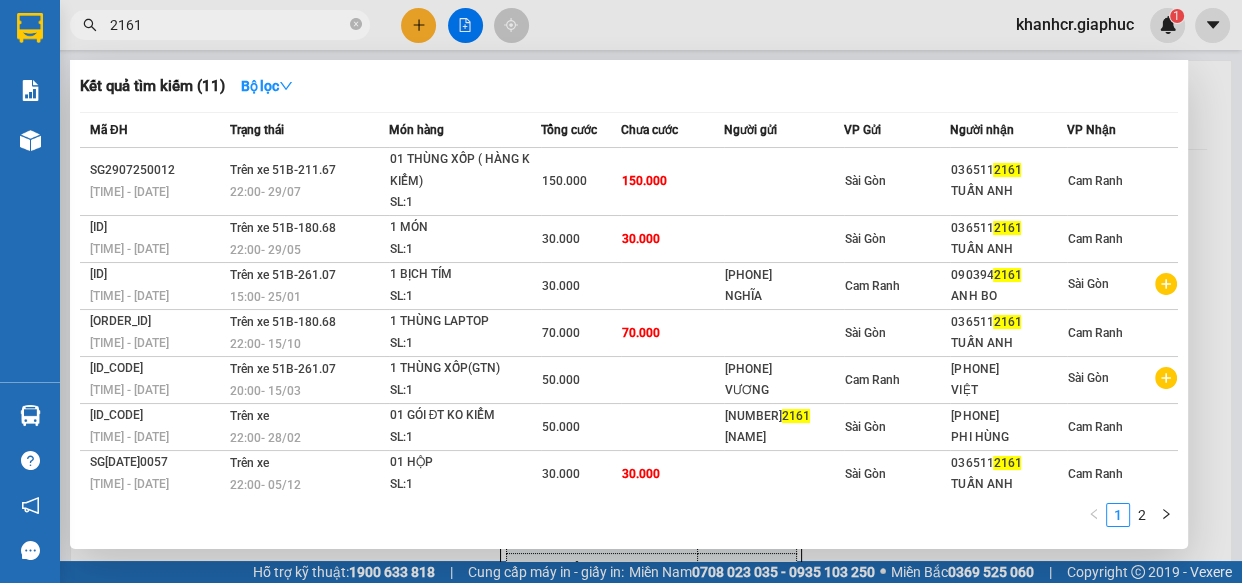 type on "2161" 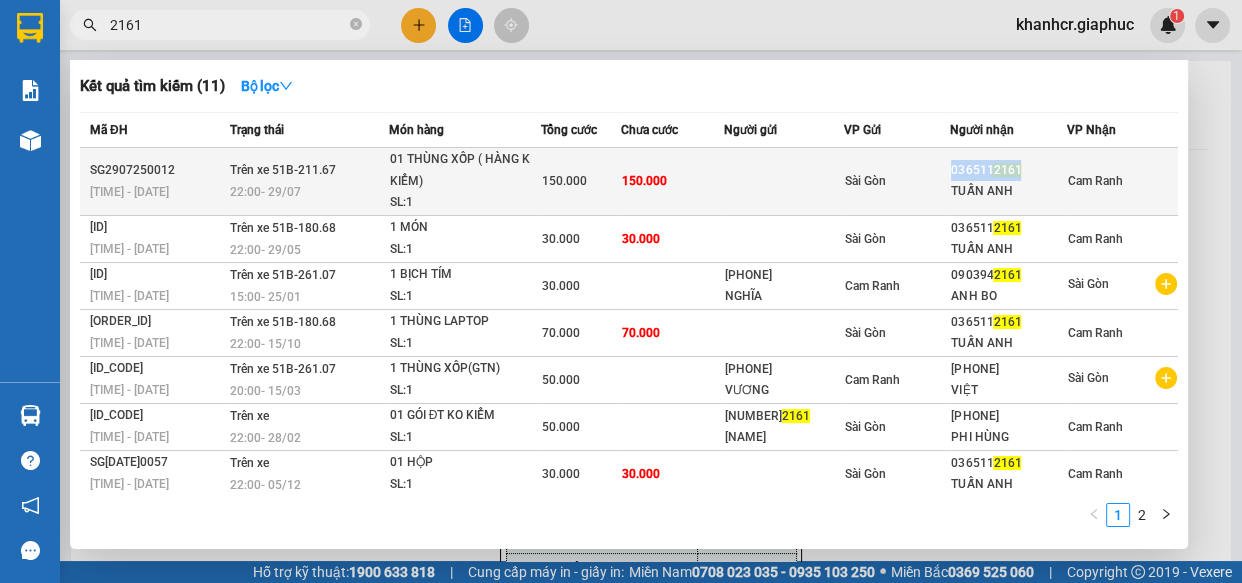 drag, startPoint x: 1009, startPoint y: 166, endPoint x: 940, endPoint y: 165, distance: 69.00725 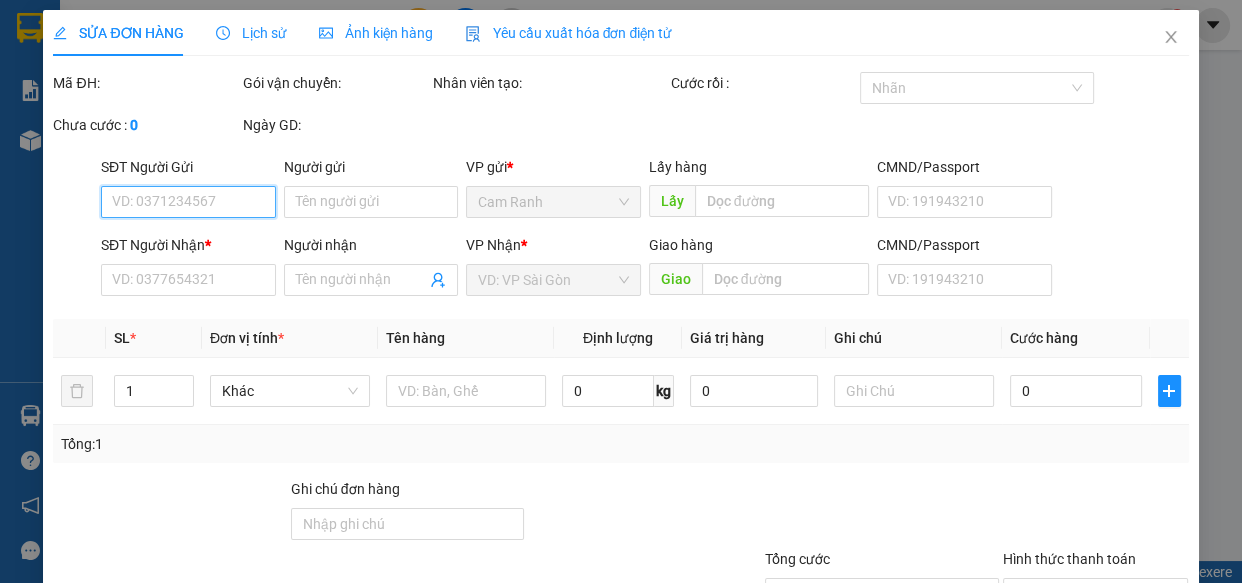 type on "[PHONE]" 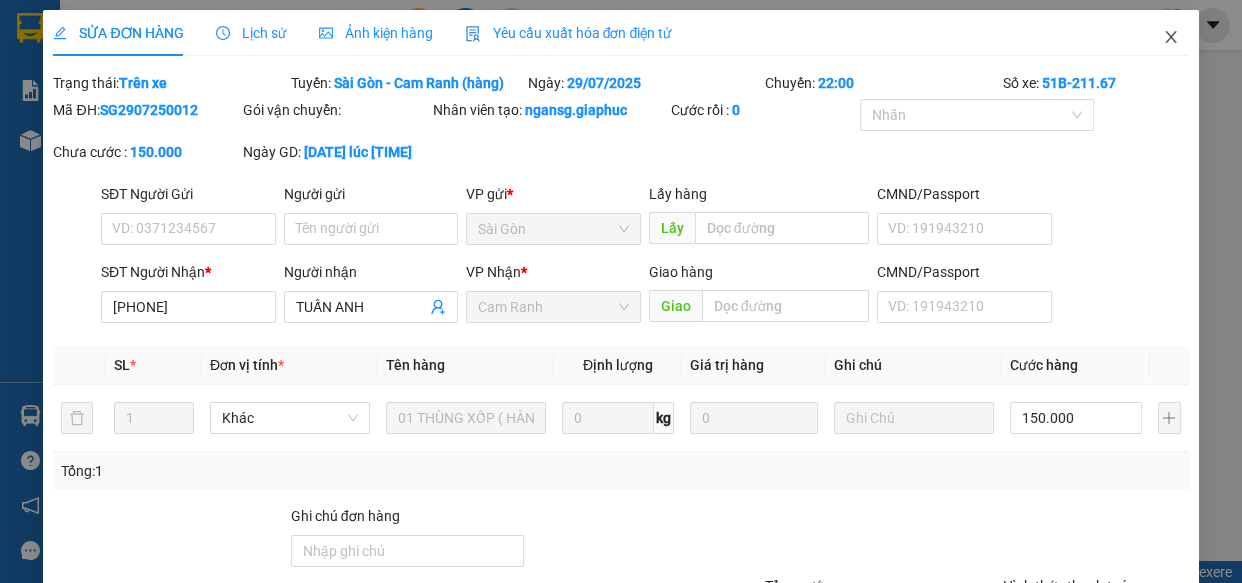 click at bounding box center (1171, 38) 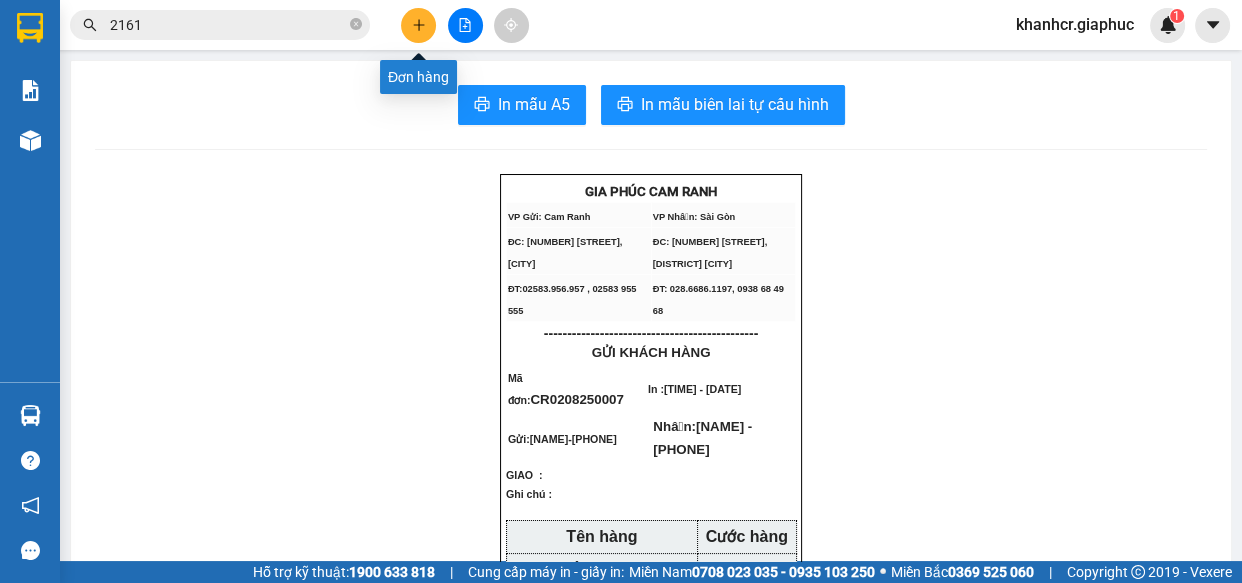 click 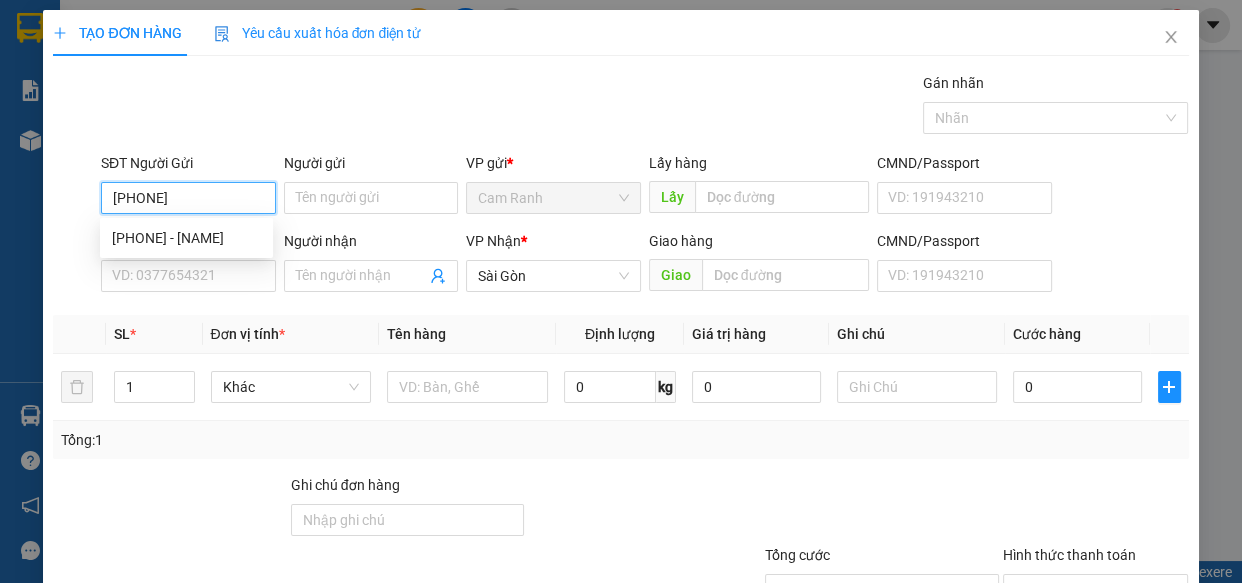 type on "[PHONE]" 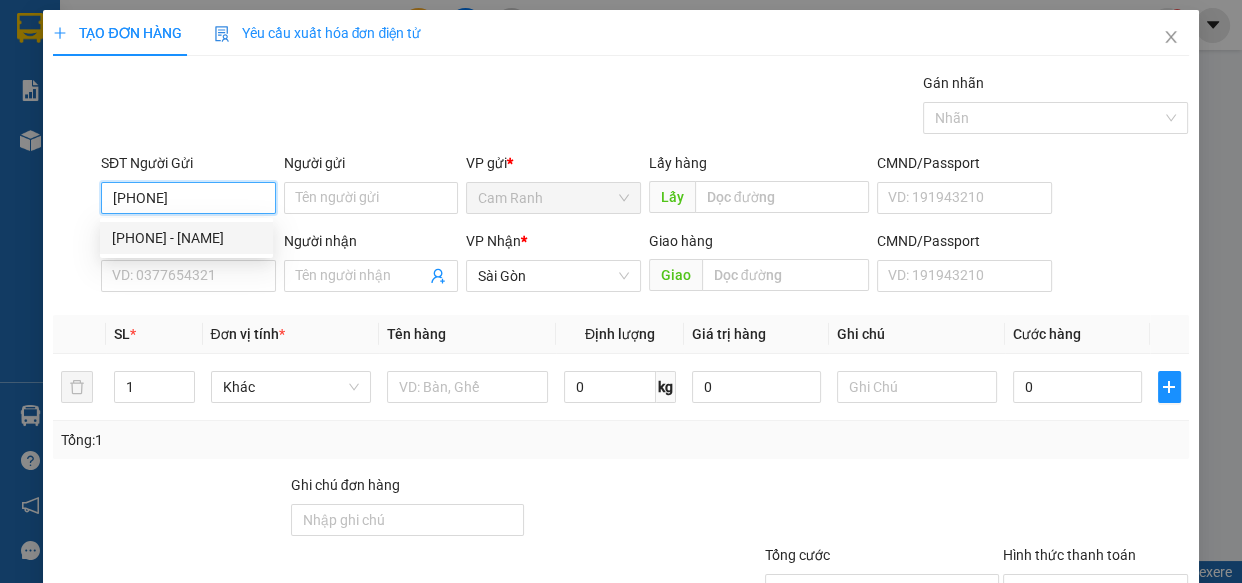 click on "[PHONE] - [NAME]" at bounding box center (186, 238) 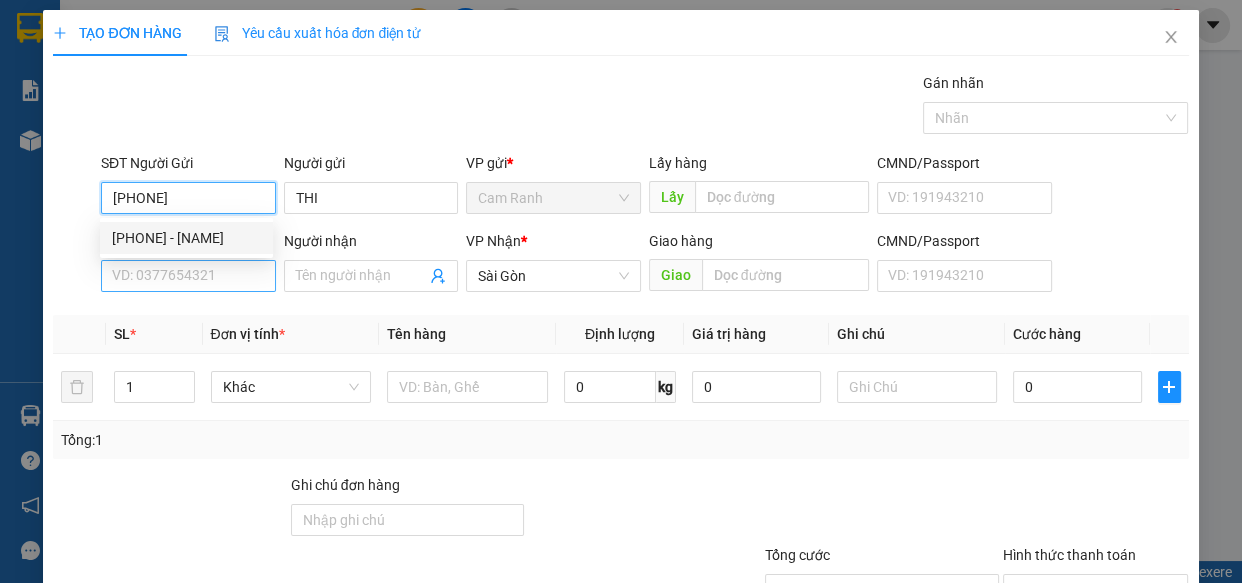 type on "[PHONE]" 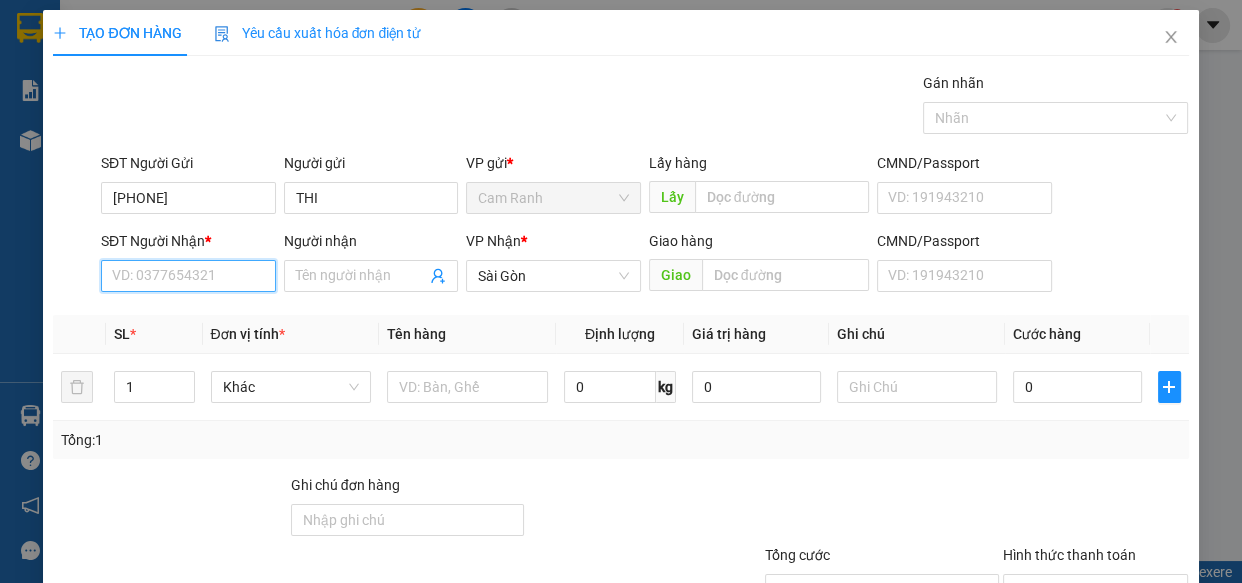 click on "SĐT Người Nhận  *" at bounding box center (188, 276) 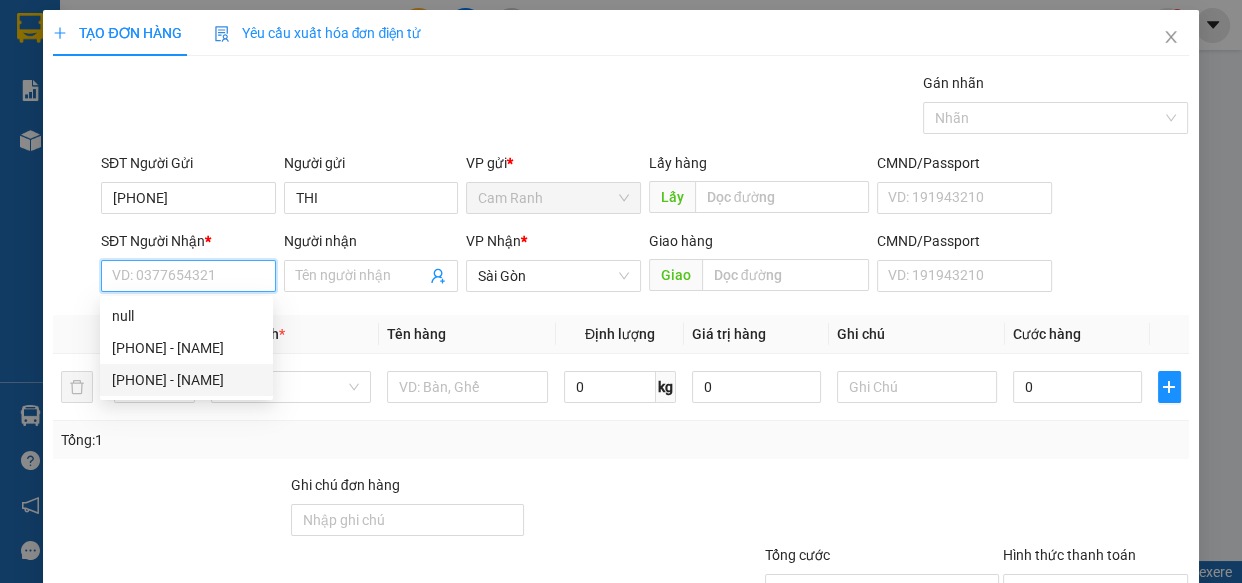 click on "[PHONE] - [NAME]" at bounding box center [186, 380] 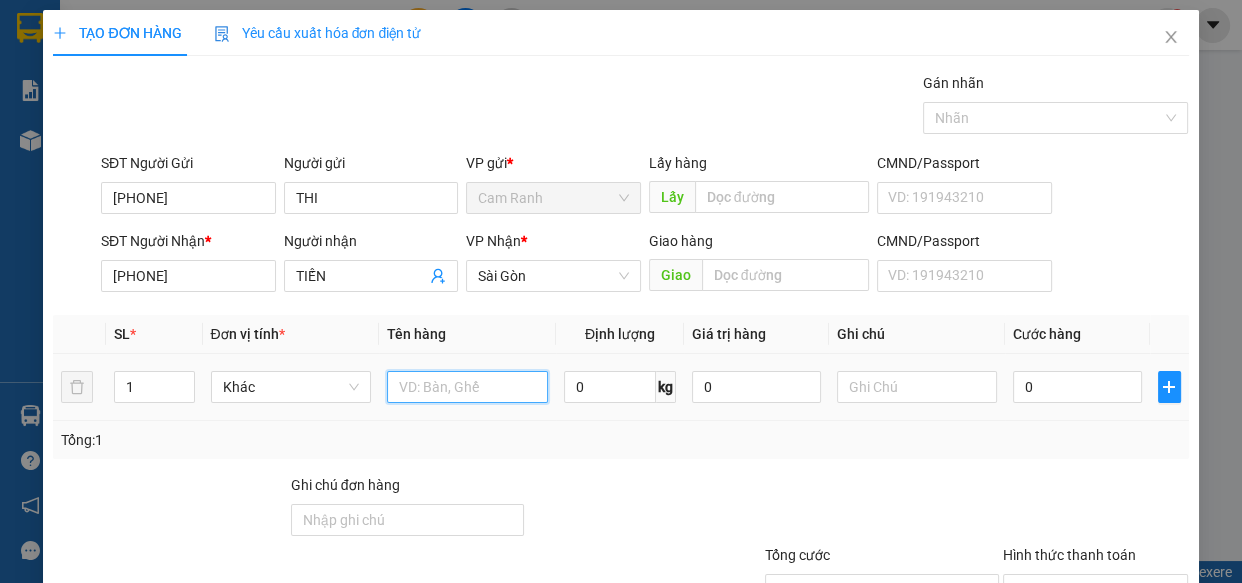 click at bounding box center [467, 387] 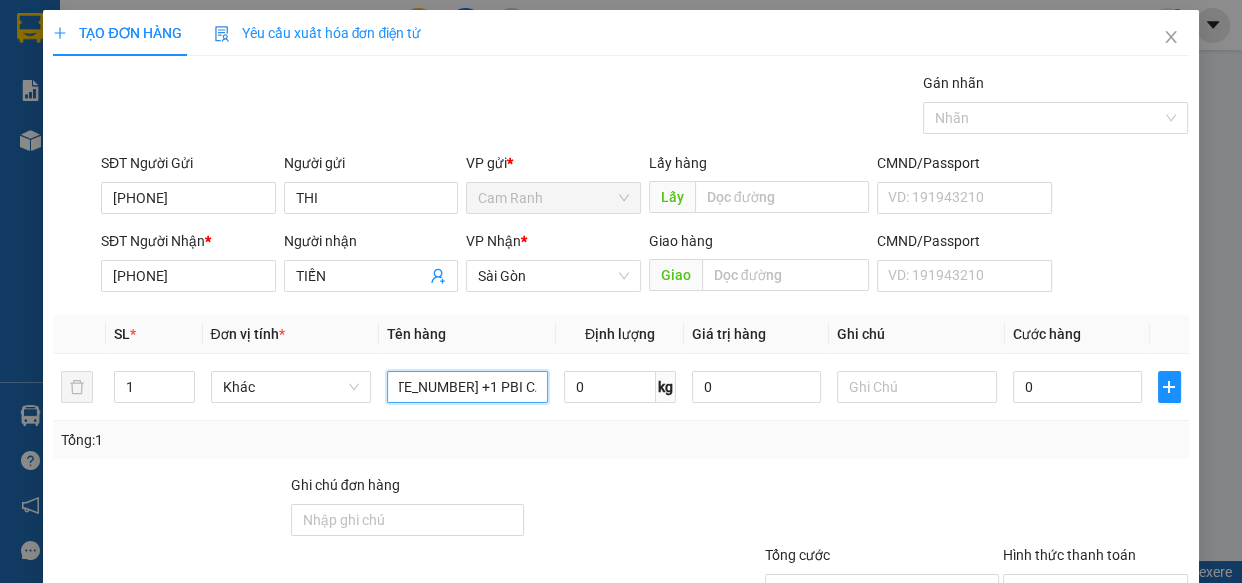 scroll, scrollTop: 0, scrollLeft: 84, axis: horizontal 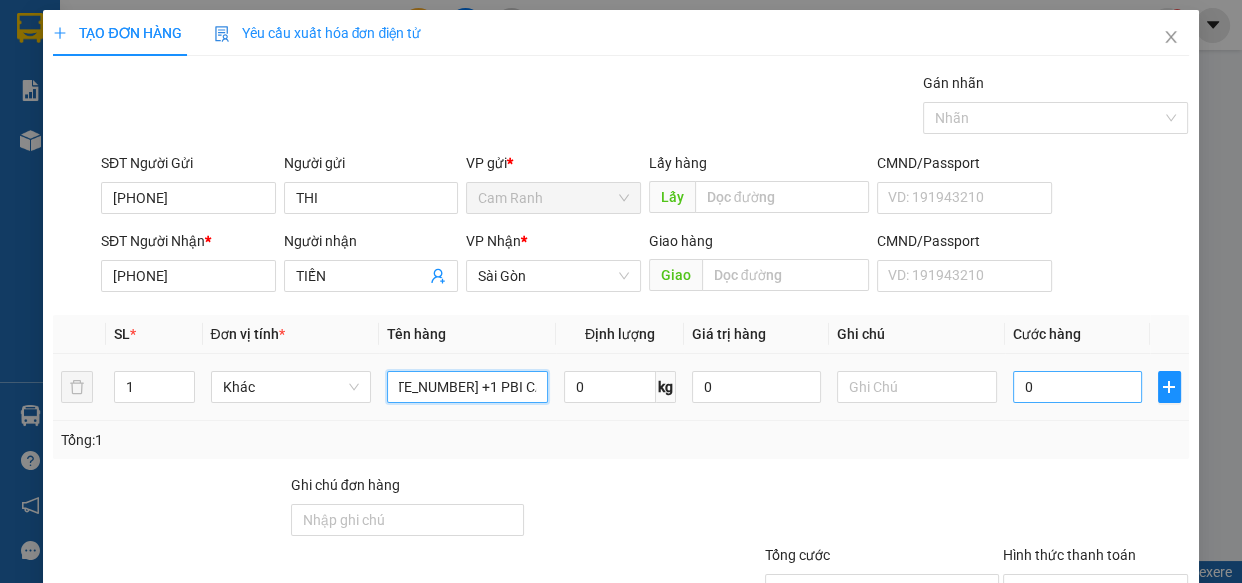 type on "1 XE SỐ [PLATE_NUMBER] +1 PBI CÀ VẸT" 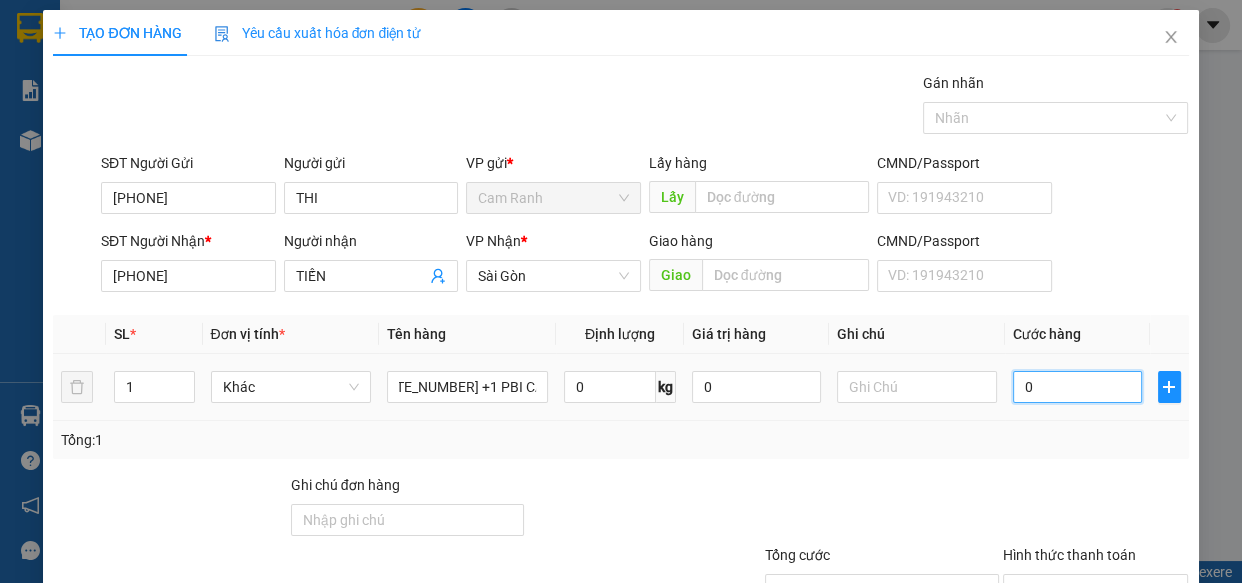 click on "0" at bounding box center [1077, 387] 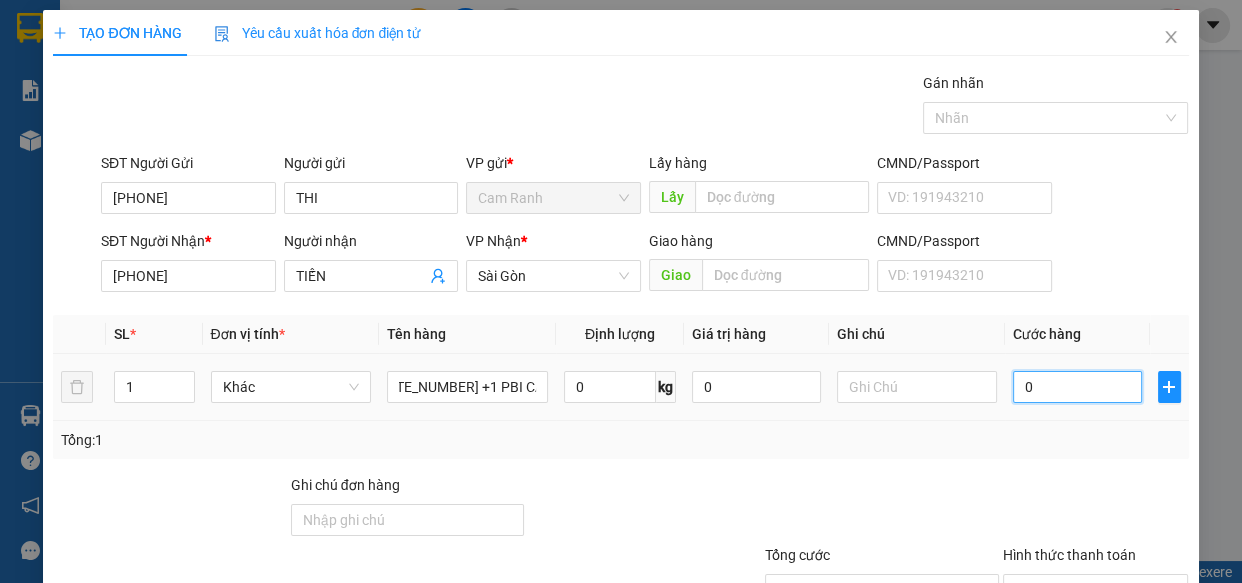scroll, scrollTop: 0, scrollLeft: 0, axis: both 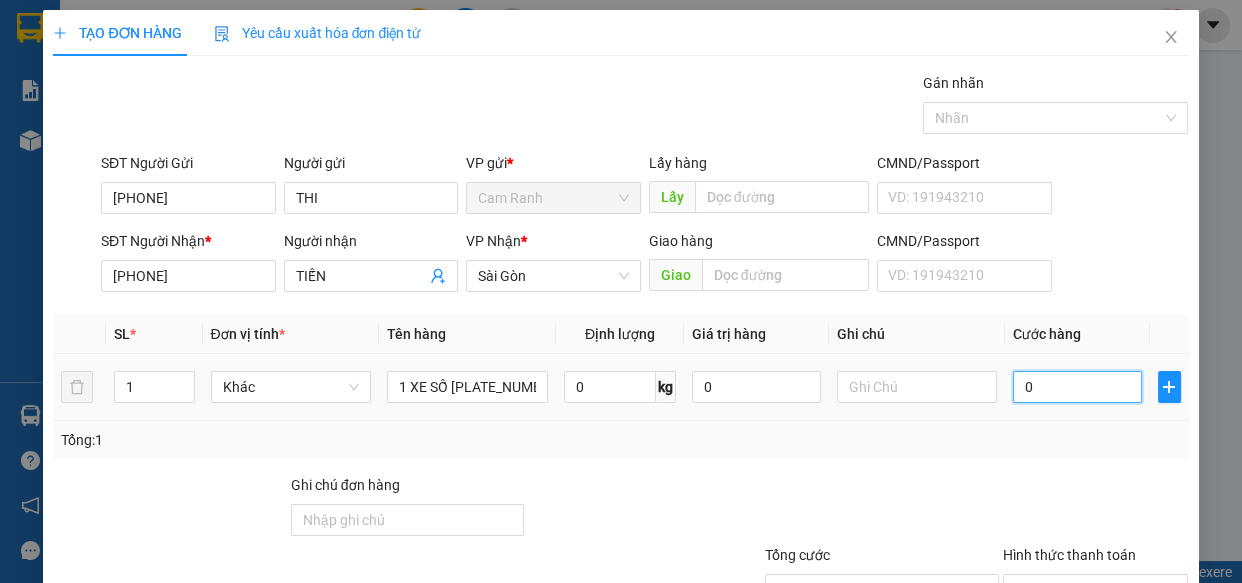 type on "5" 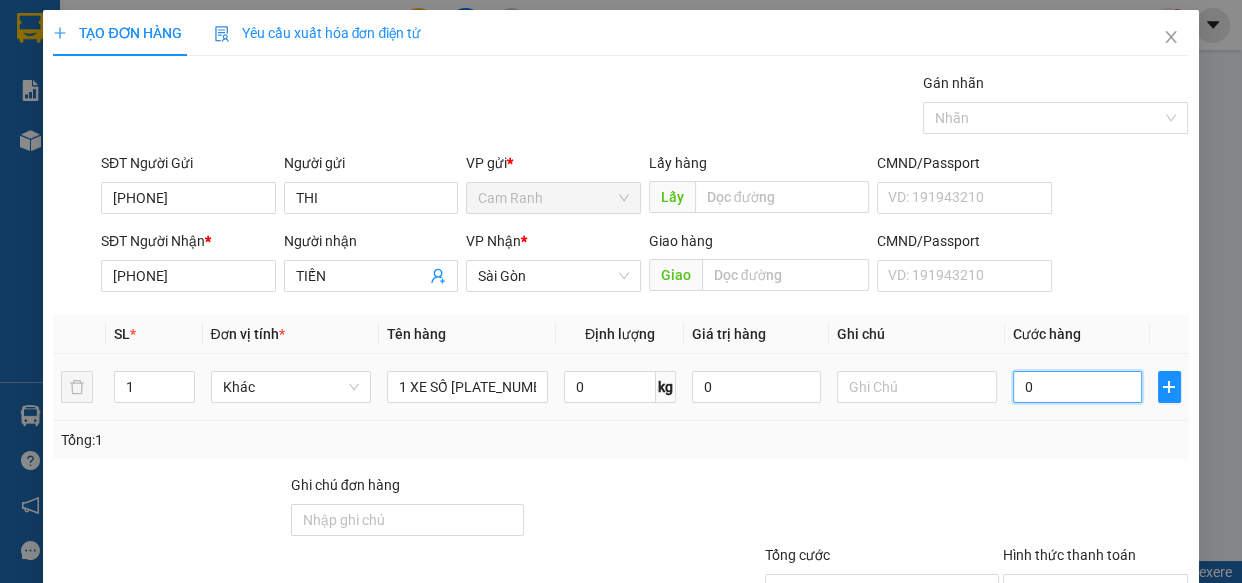 type on "5" 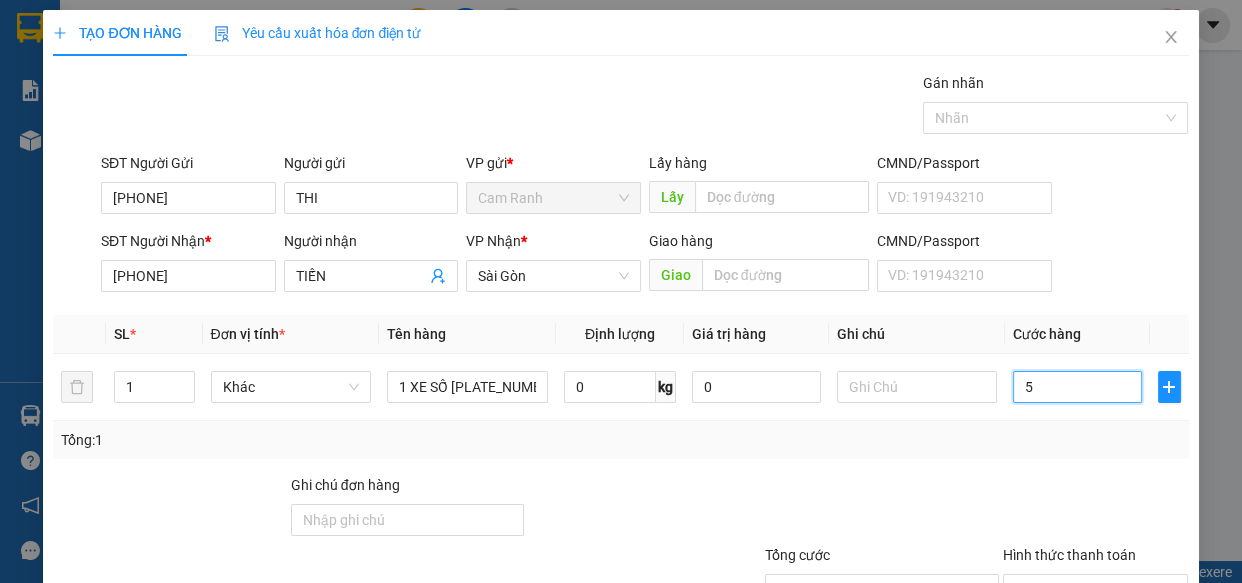 type on "50" 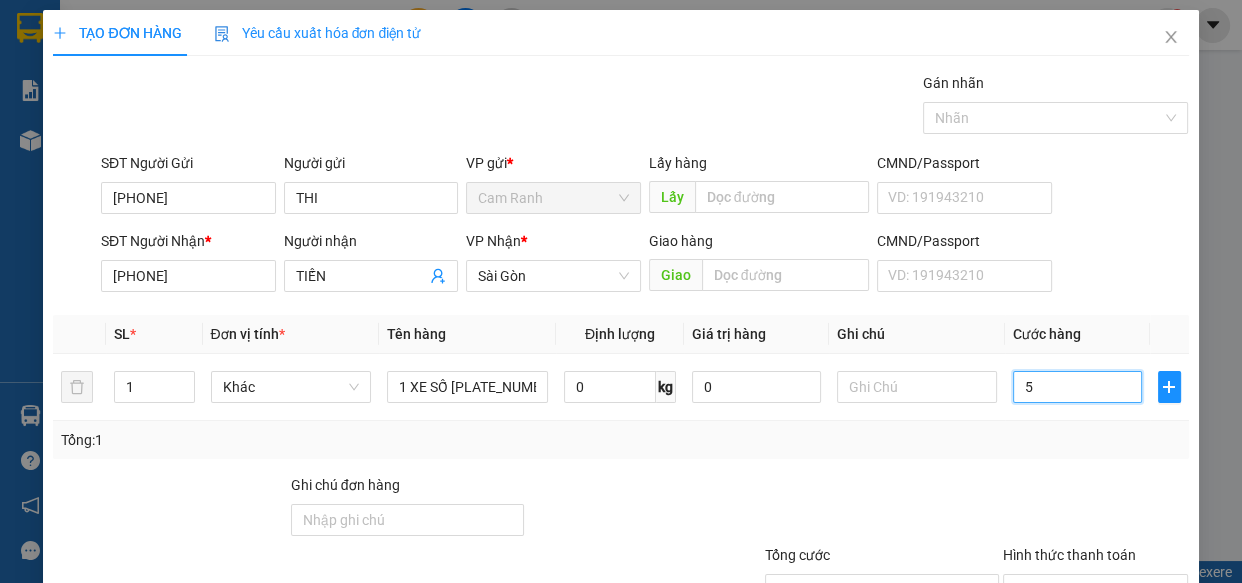 type on "50" 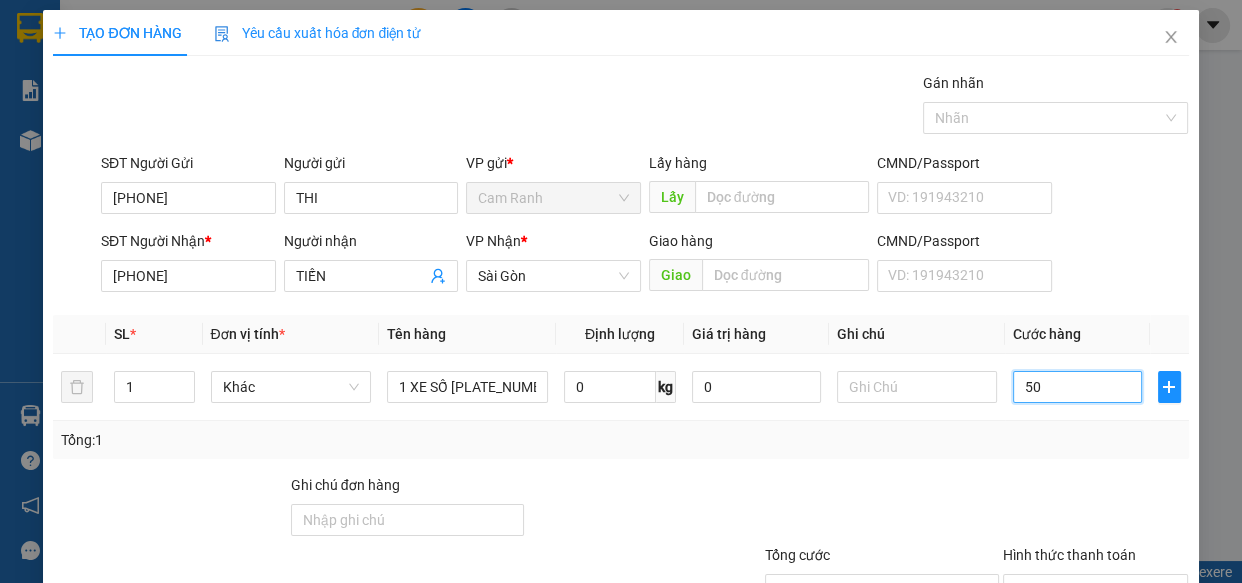 type on "500" 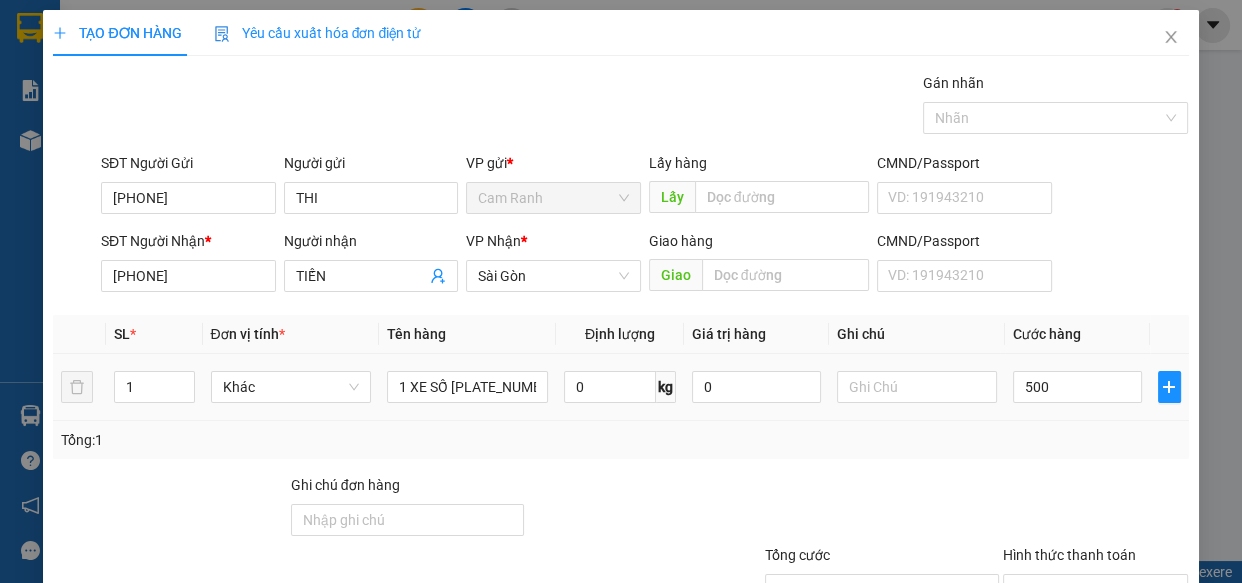 type on "500.000" 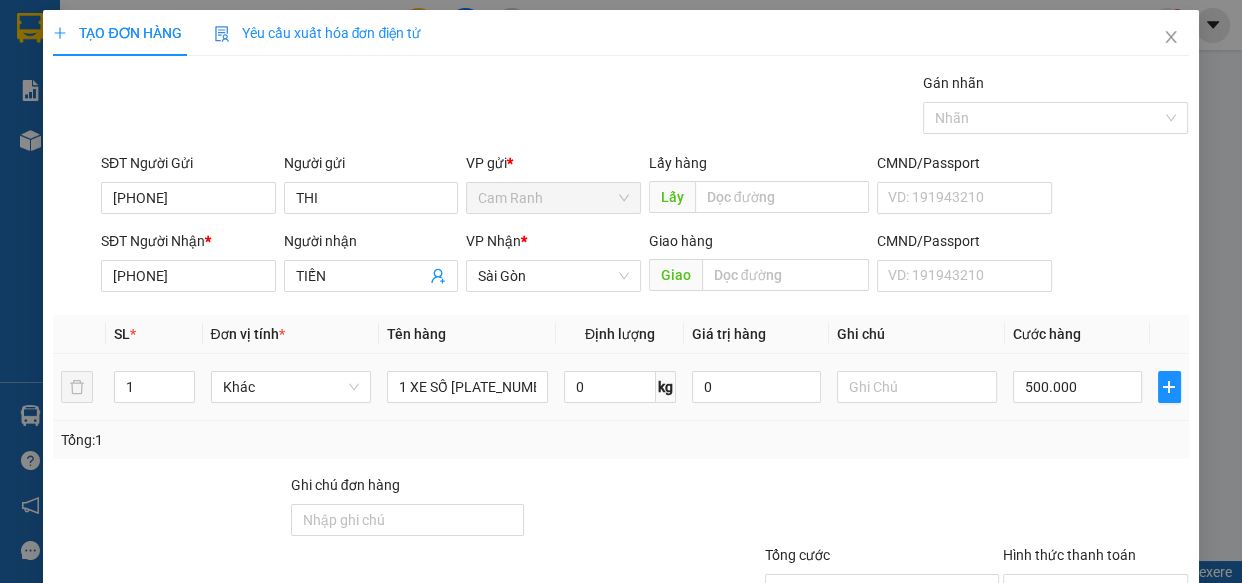 click on "Tổng:  1" at bounding box center [620, 440] 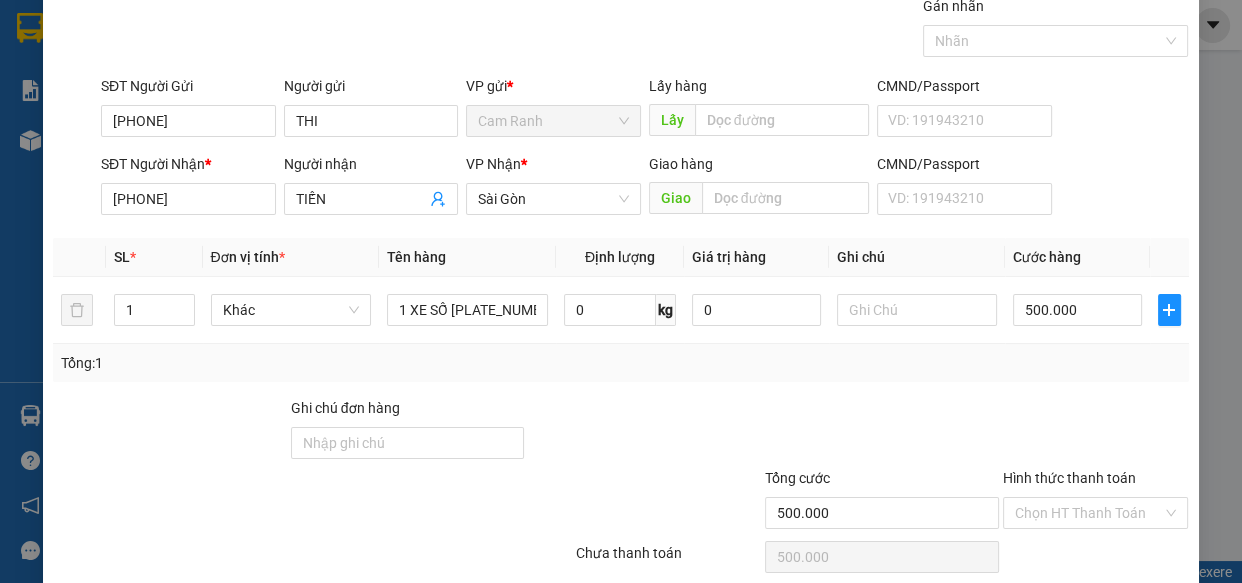 scroll, scrollTop: 156, scrollLeft: 0, axis: vertical 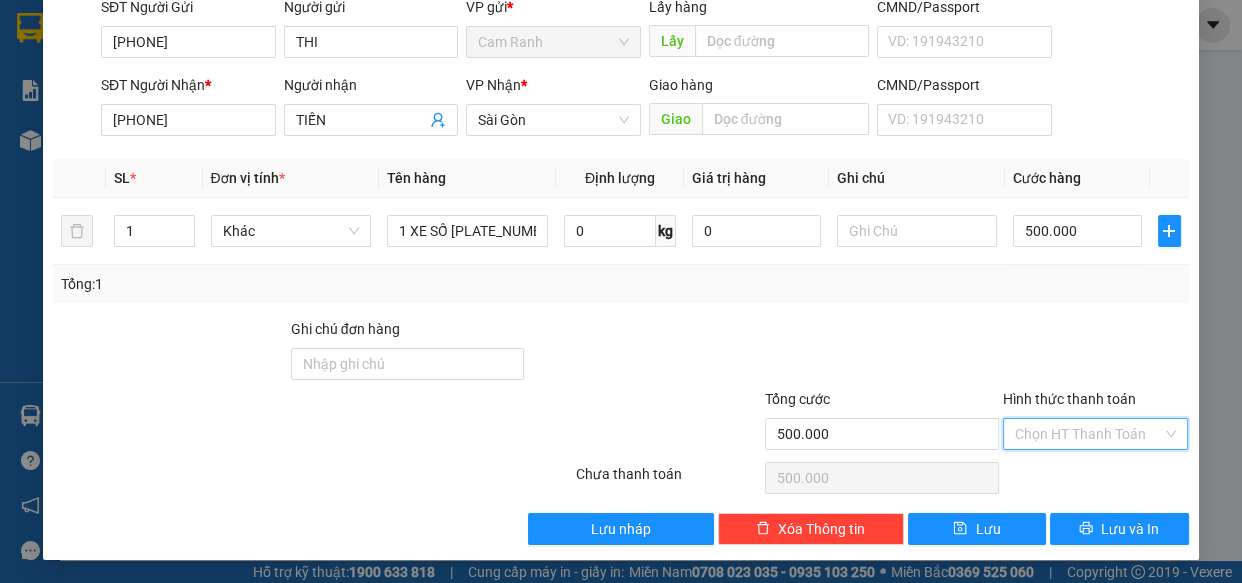 drag, startPoint x: 1076, startPoint y: 430, endPoint x: 1074, endPoint y: 449, distance: 19.104973 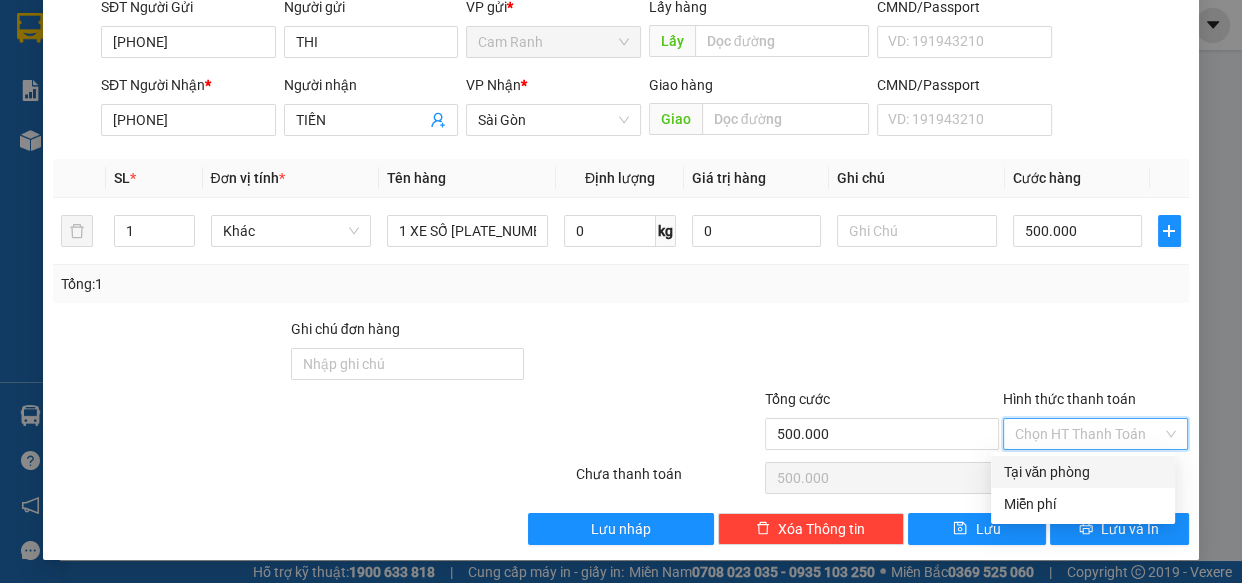 click on "Tại văn phòng" at bounding box center (1083, 472) 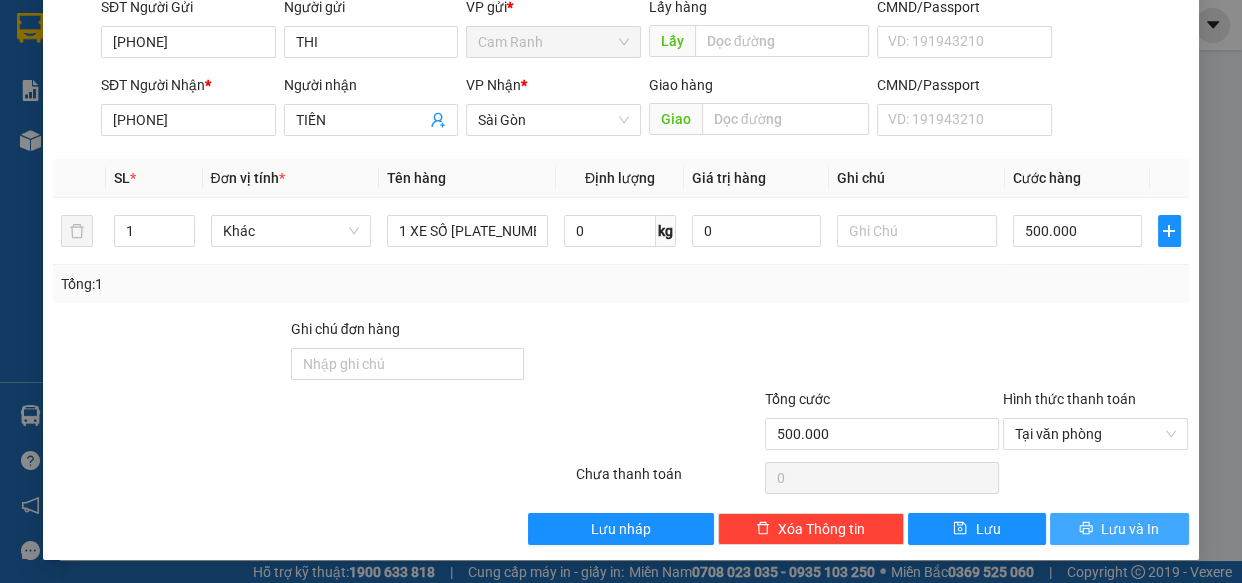 click on "Lưu và In" at bounding box center [1130, 529] 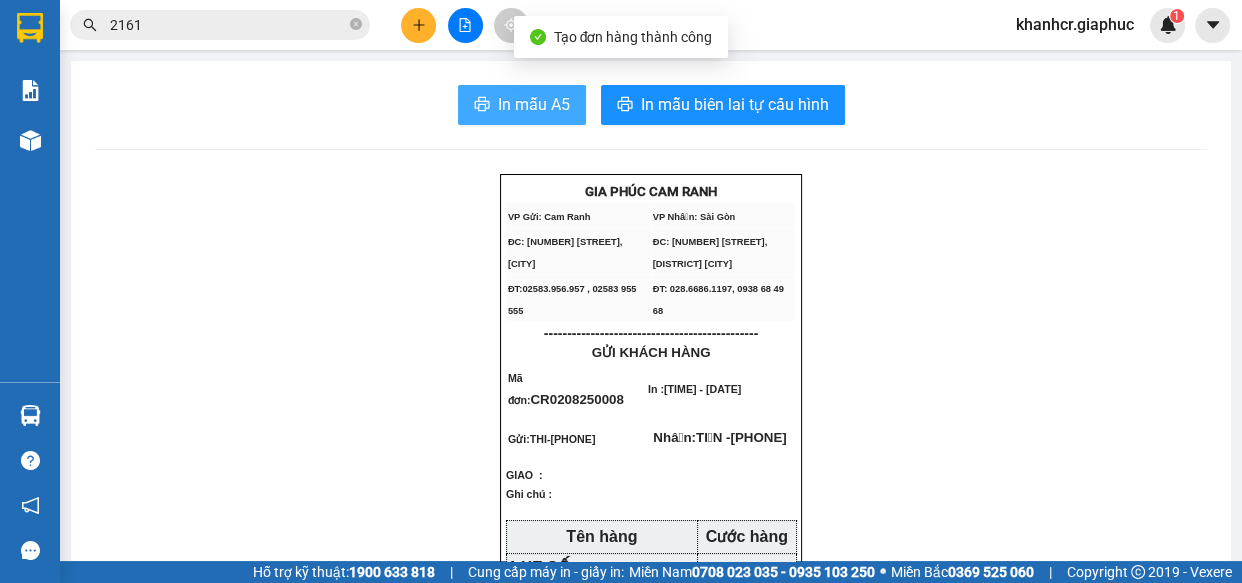 drag, startPoint x: 495, startPoint y: 96, endPoint x: 1240, endPoint y: 520, distance: 857.2053 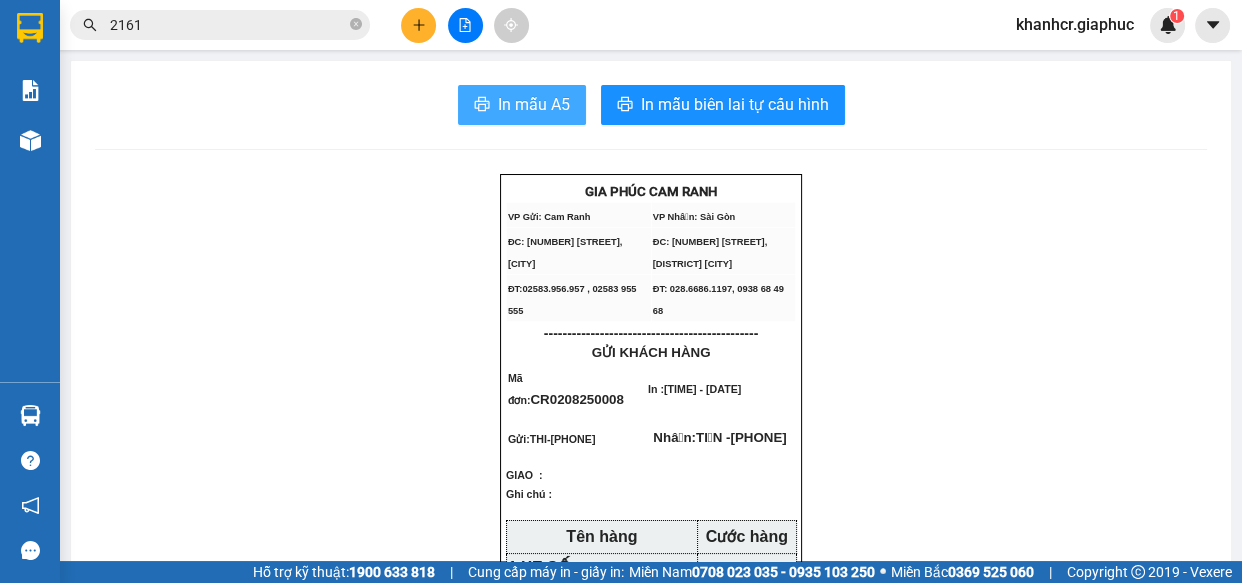 click on "In mẫu A5" at bounding box center (534, 104) 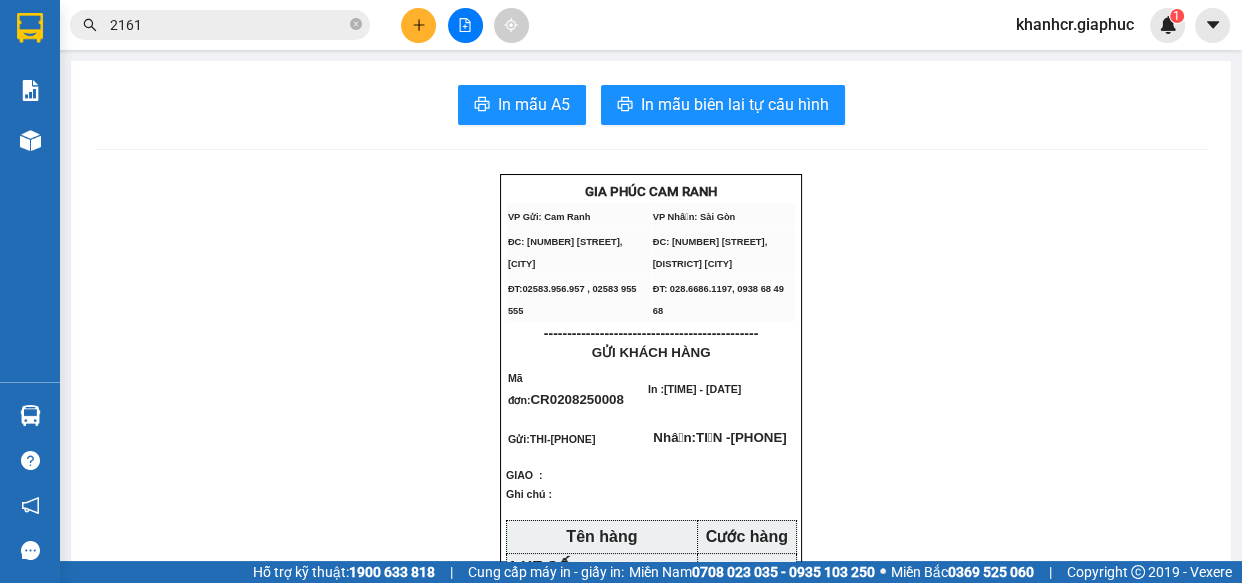click 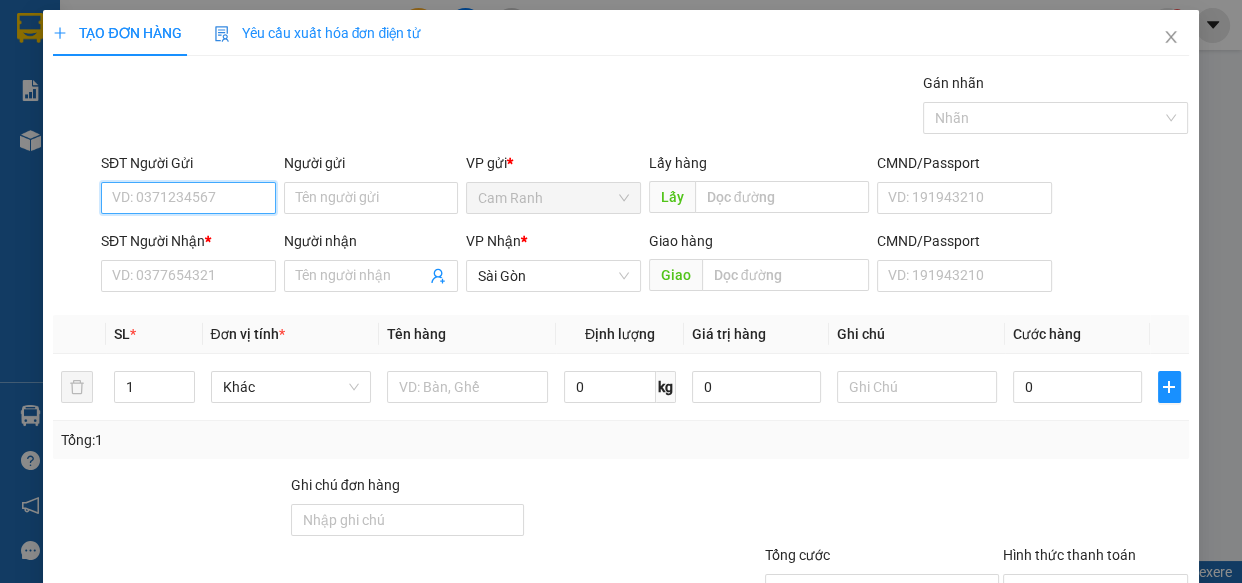 click on "SĐT Người Gửi" at bounding box center [188, 198] 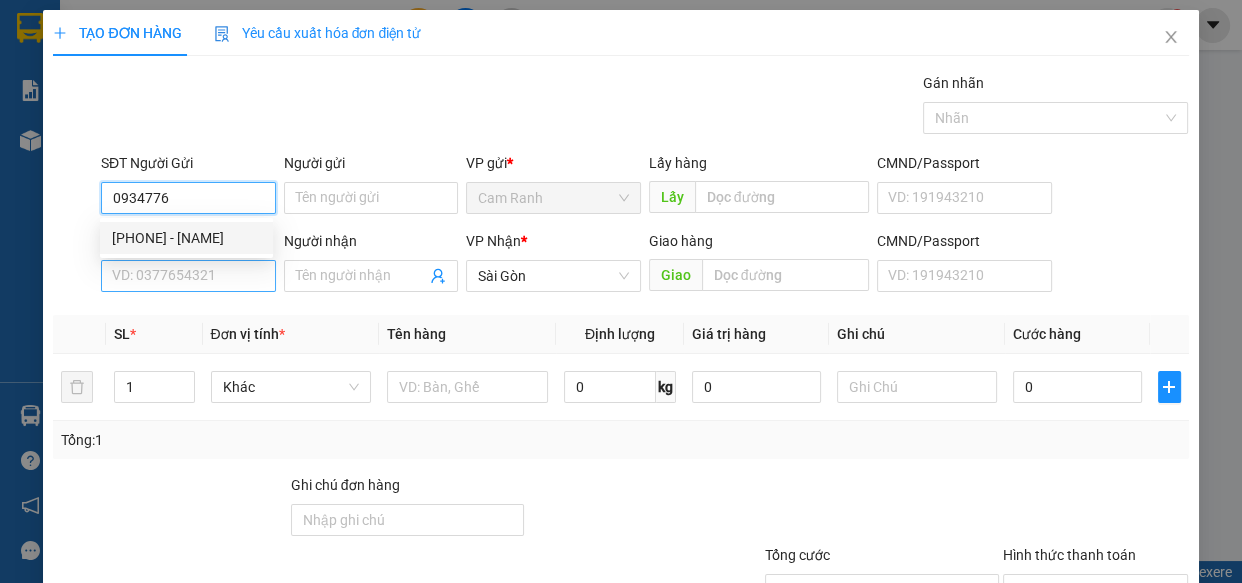 drag, startPoint x: 150, startPoint y: 233, endPoint x: 159, endPoint y: 277, distance: 44.911022 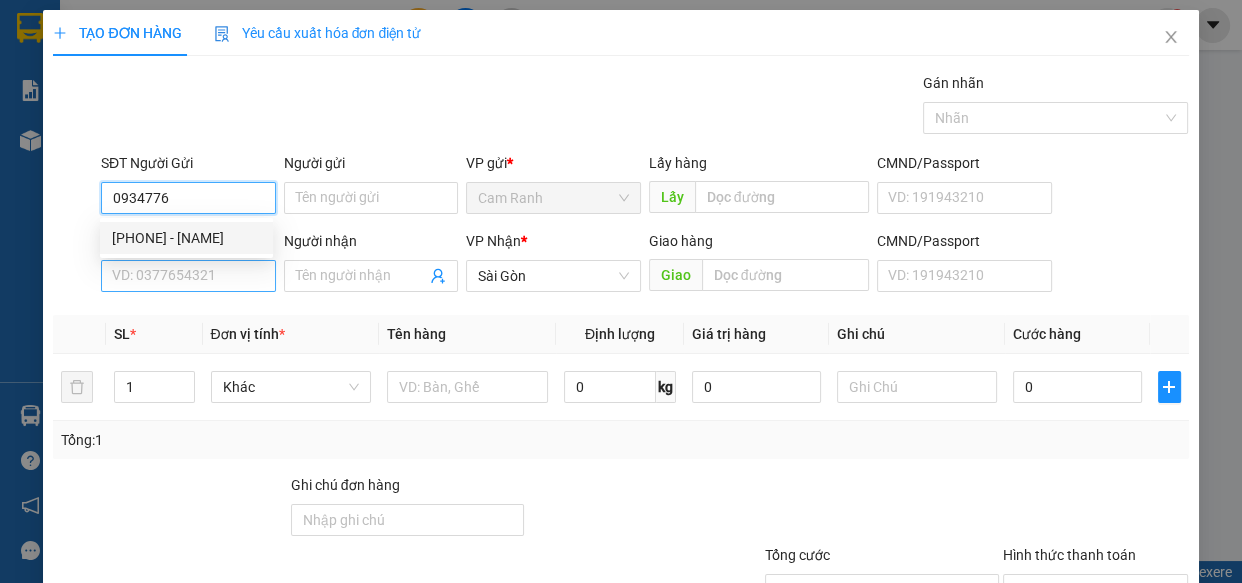 click on "[PHONE] - [NAME]" at bounding box center (186, 238) 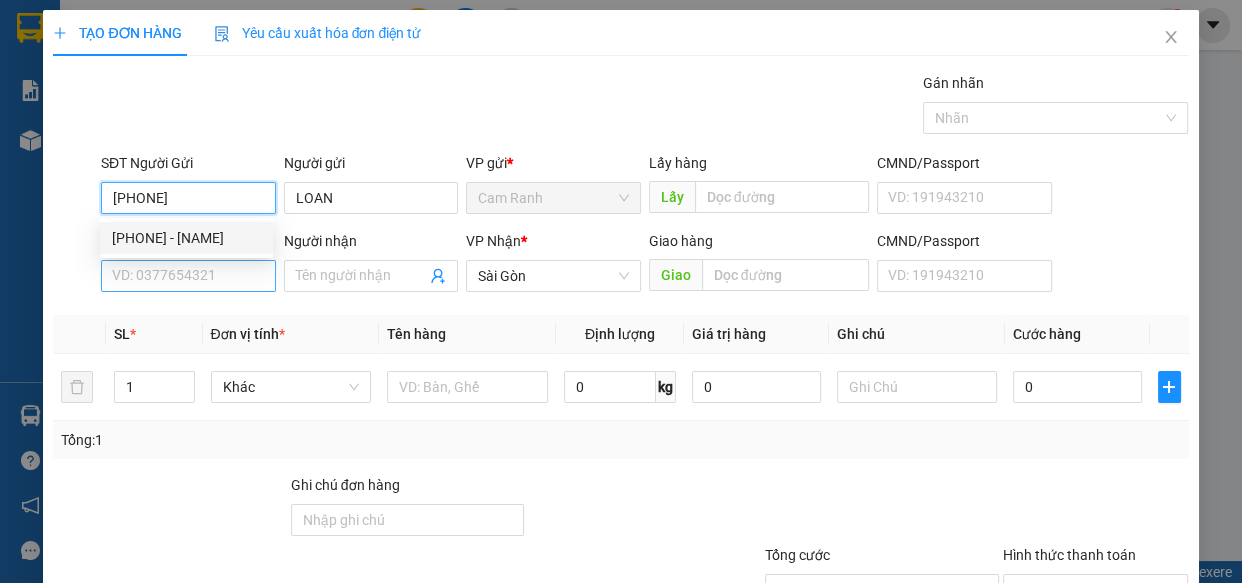 type on "[PHONE]" 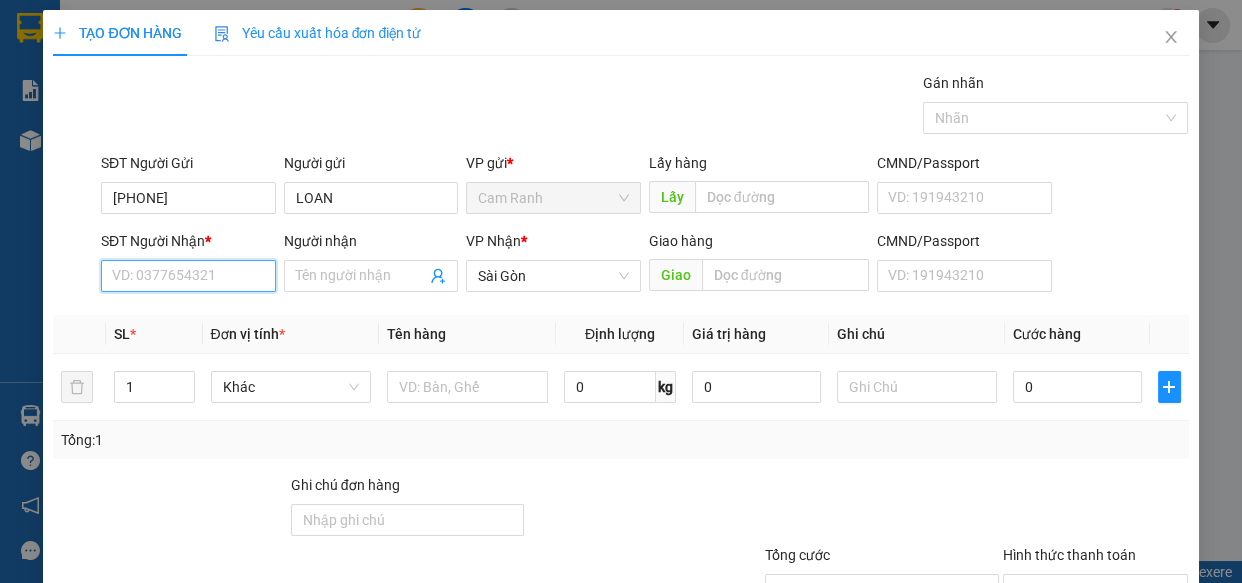 click on "SĐT Người Nhận  *" at bounding box center (188, 276) 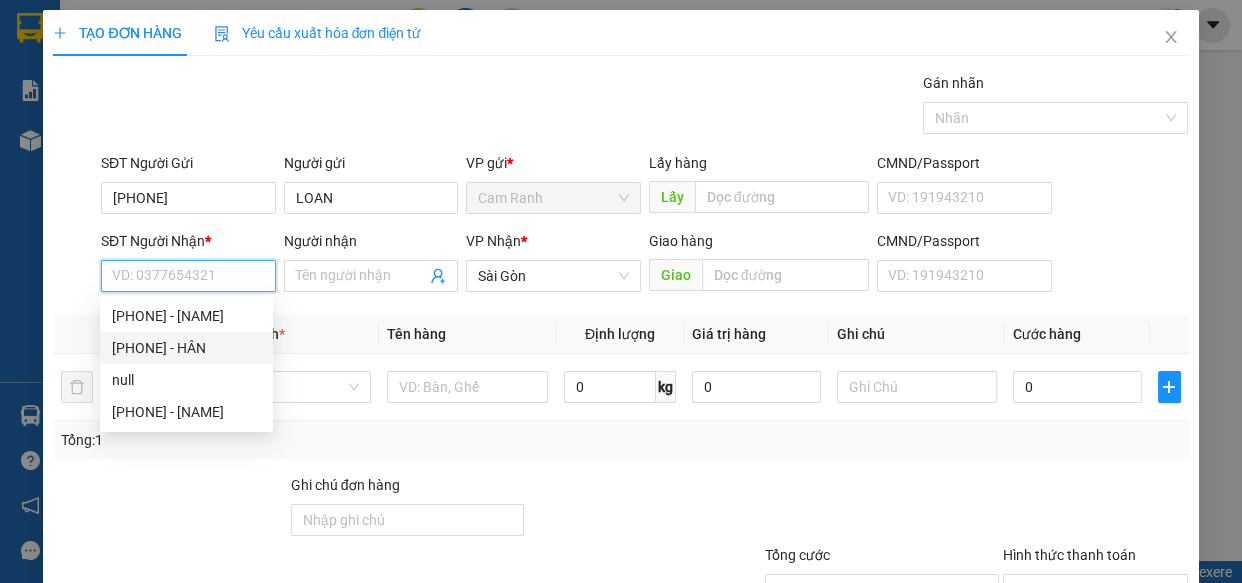 click on "[PHONE] - HÂN" at bounding box center (186, 348) 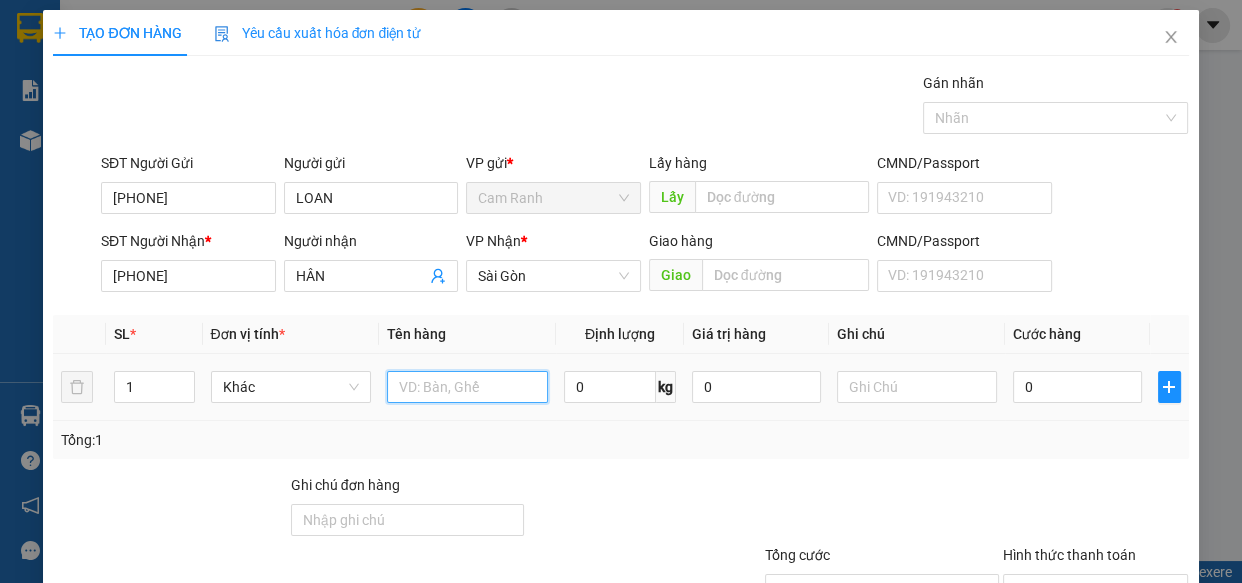 click at bounding box center [467, 387] 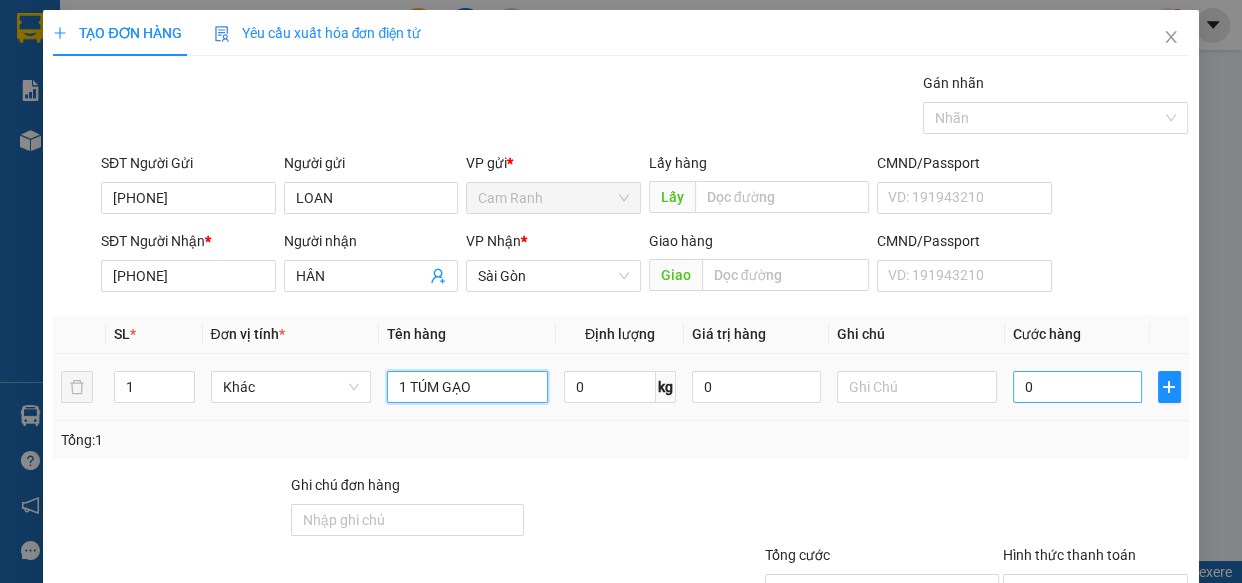 type on "1 TÚM GẠO" 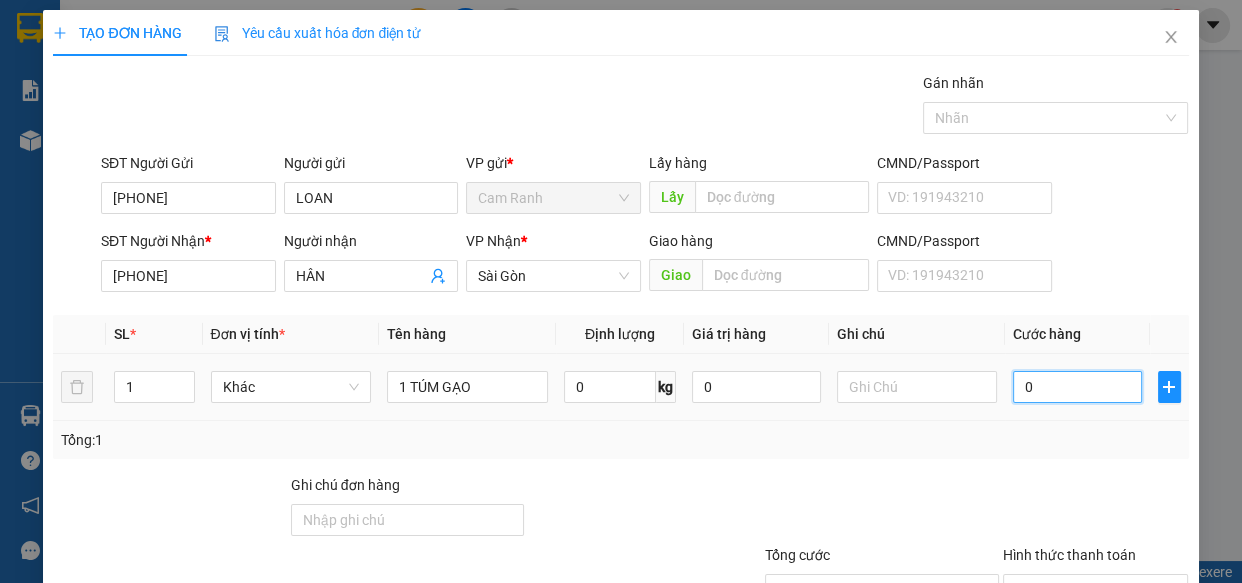 click on "0" at bounding box center [1077, 387] 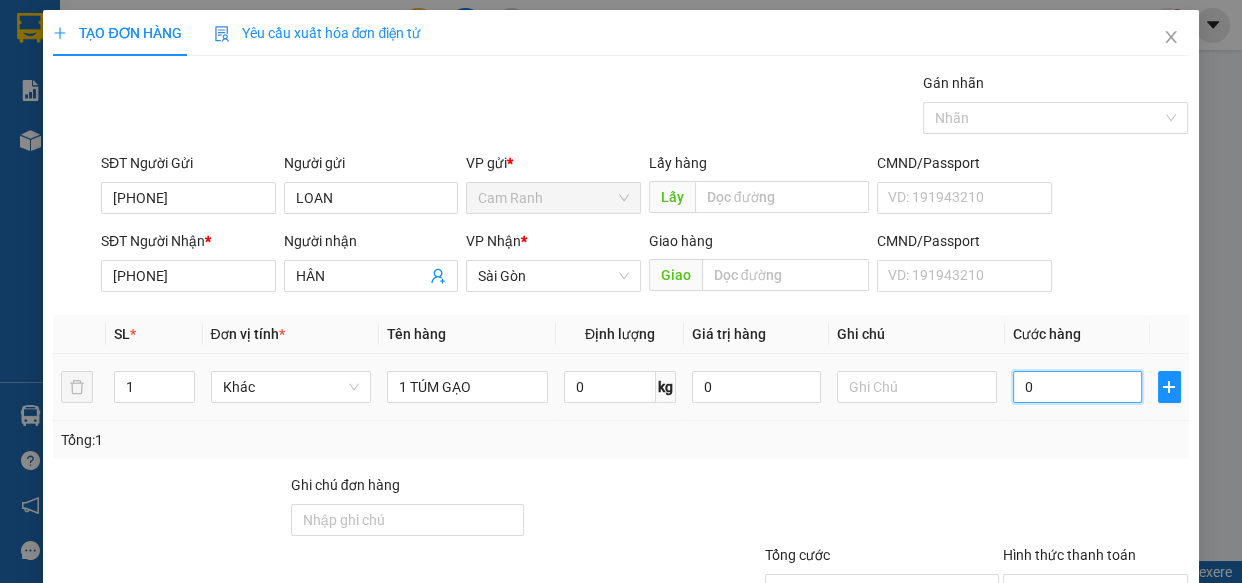 type on "3" 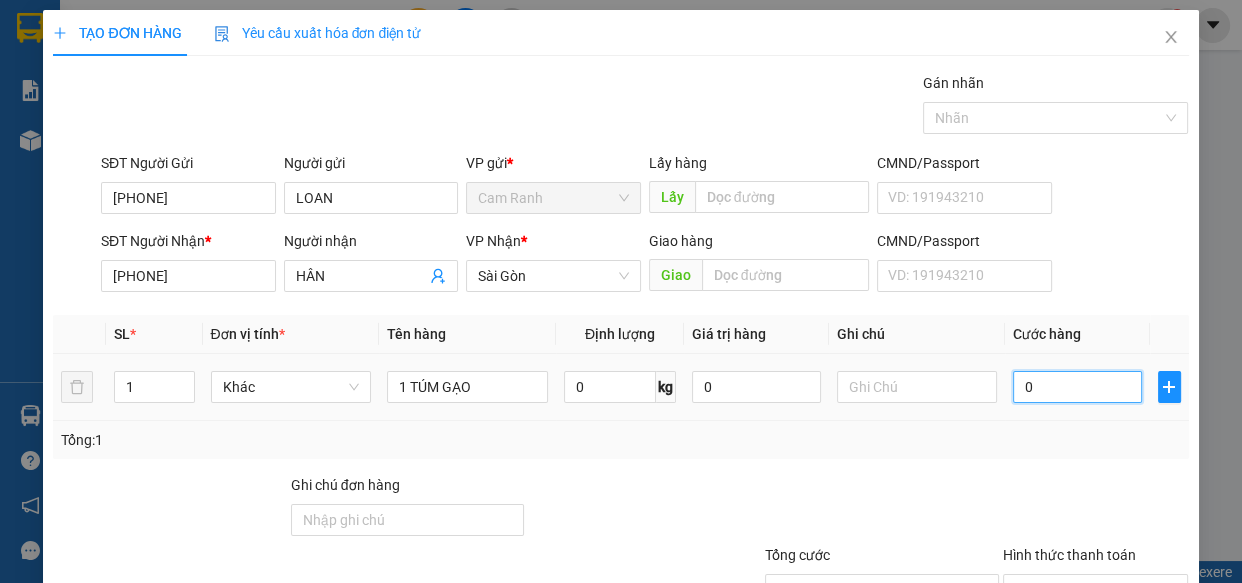type on "3" 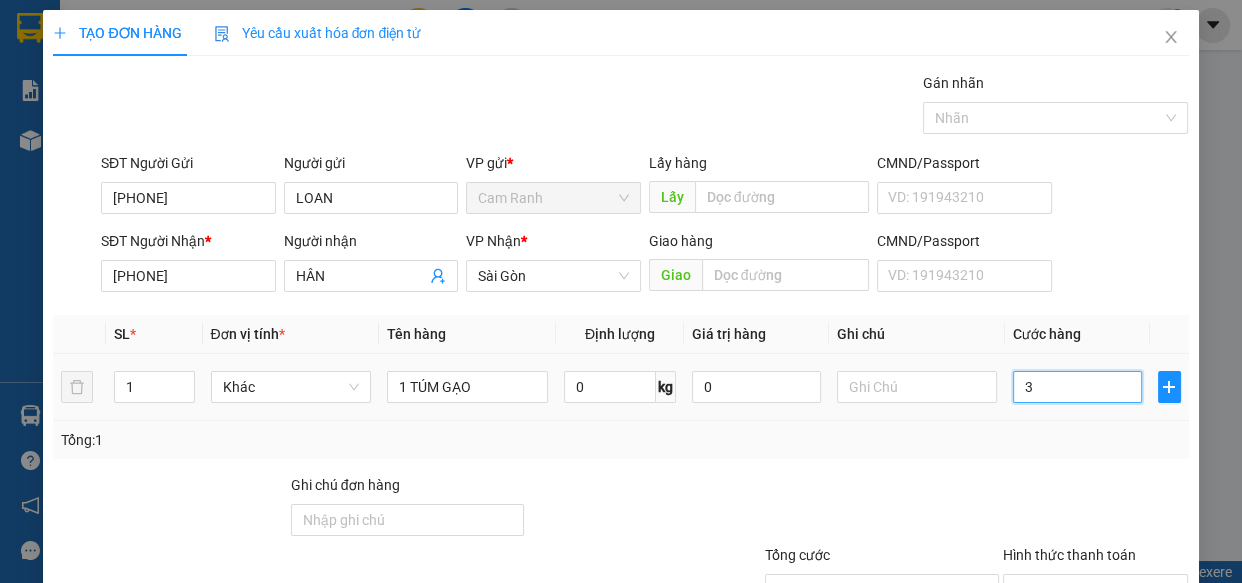 type on "30" 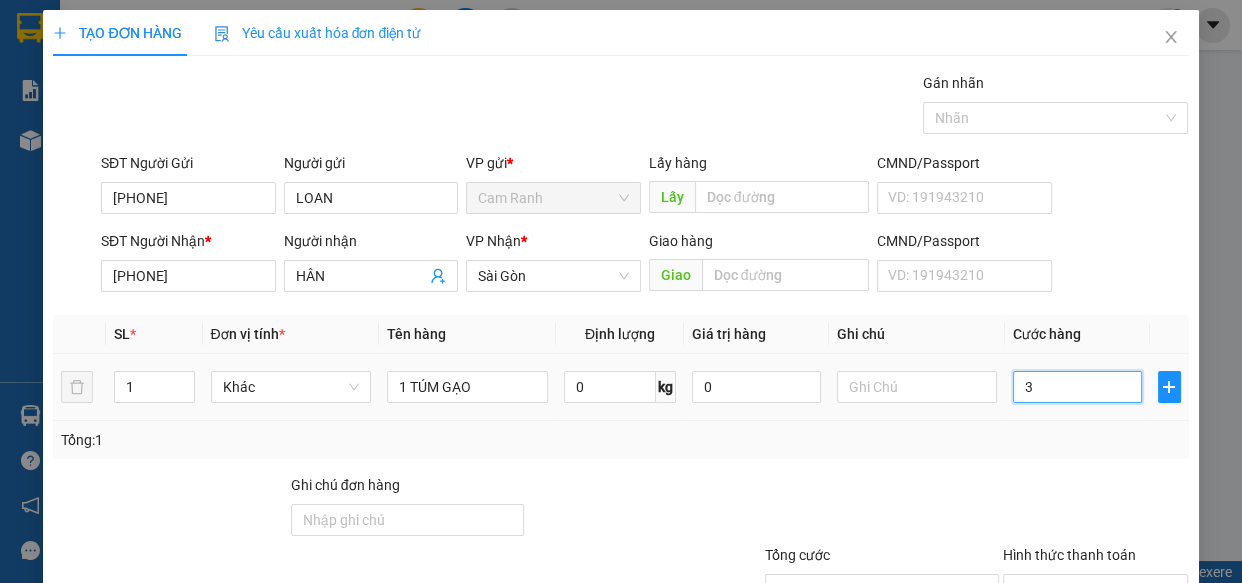 type on "30" 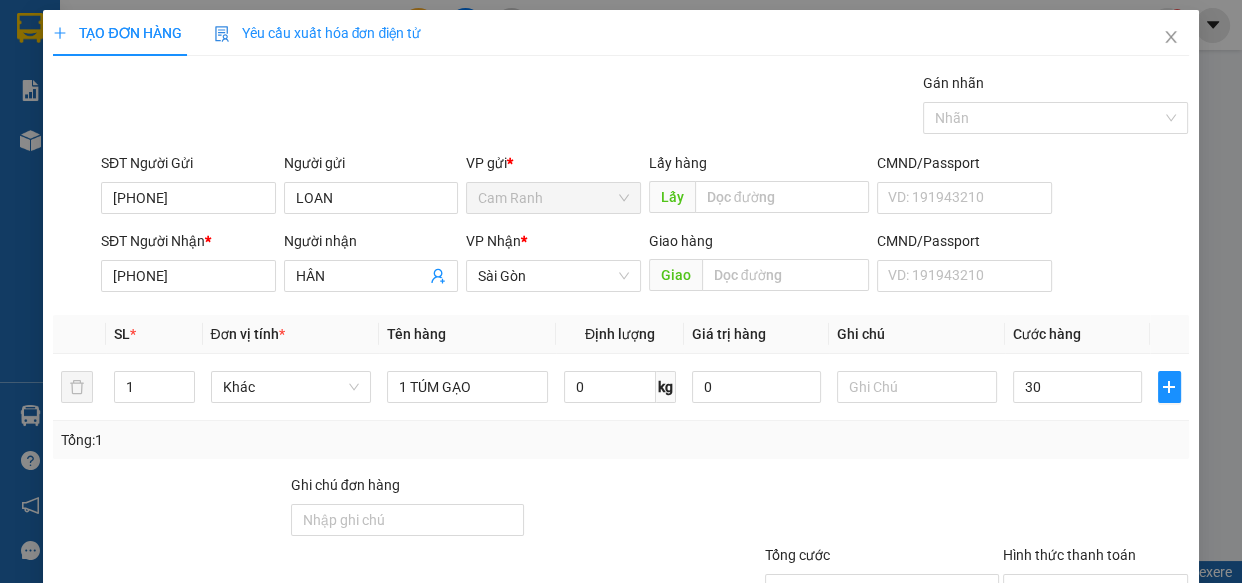 type on "30.000" 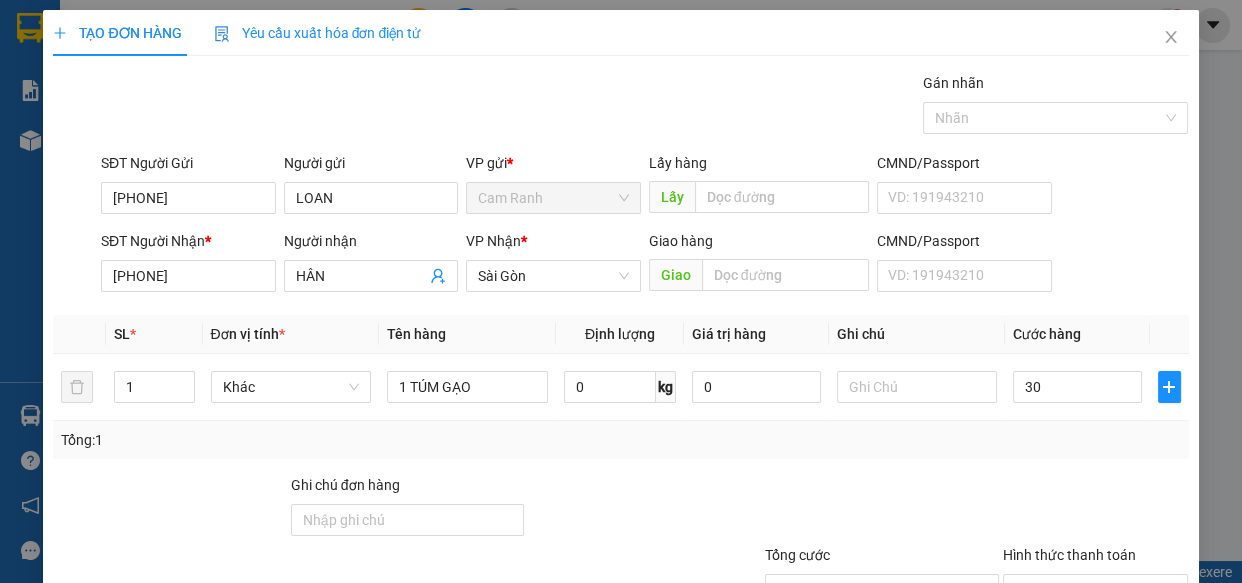 type on "30.000" 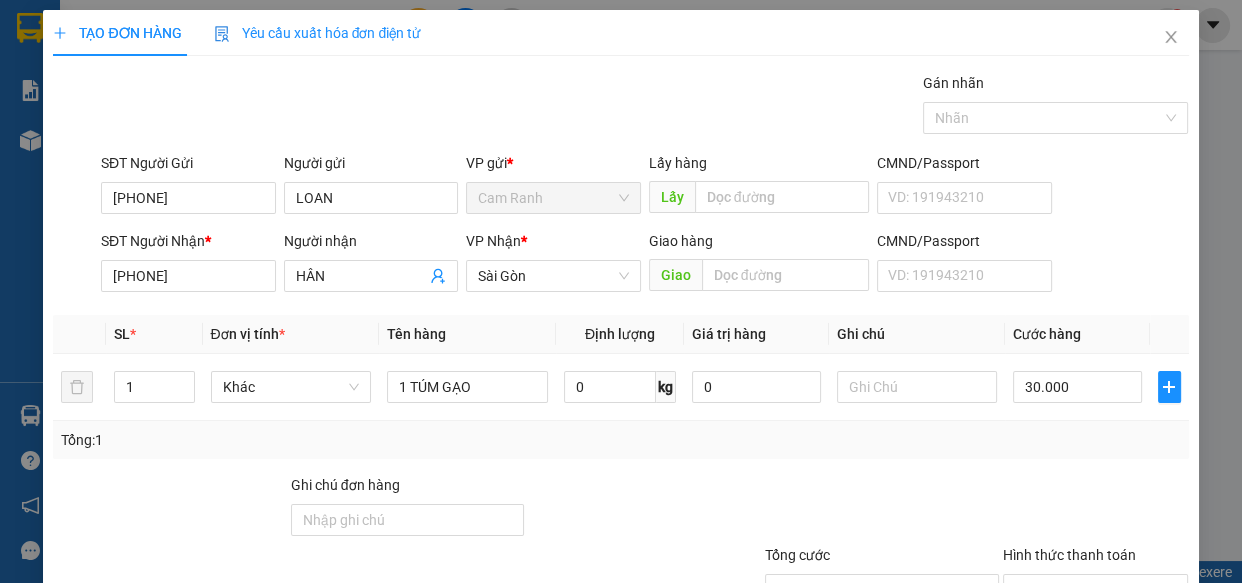 click at bounding box center (1096, 509) 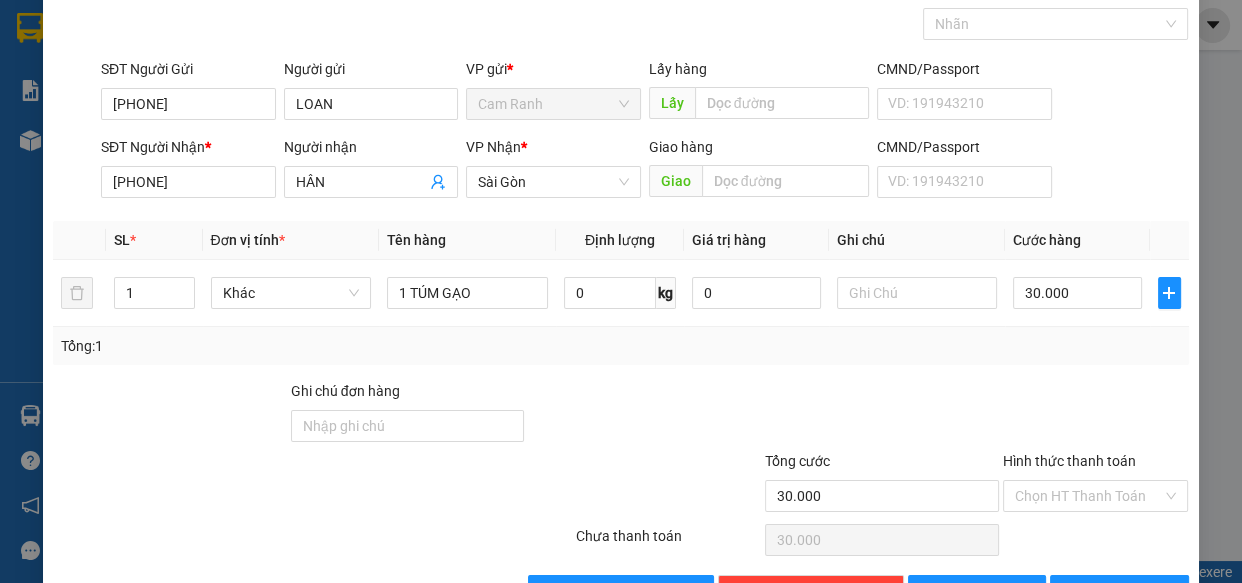 scroll, scrollTop: 156, scrollLeft: 0, axis: vertical 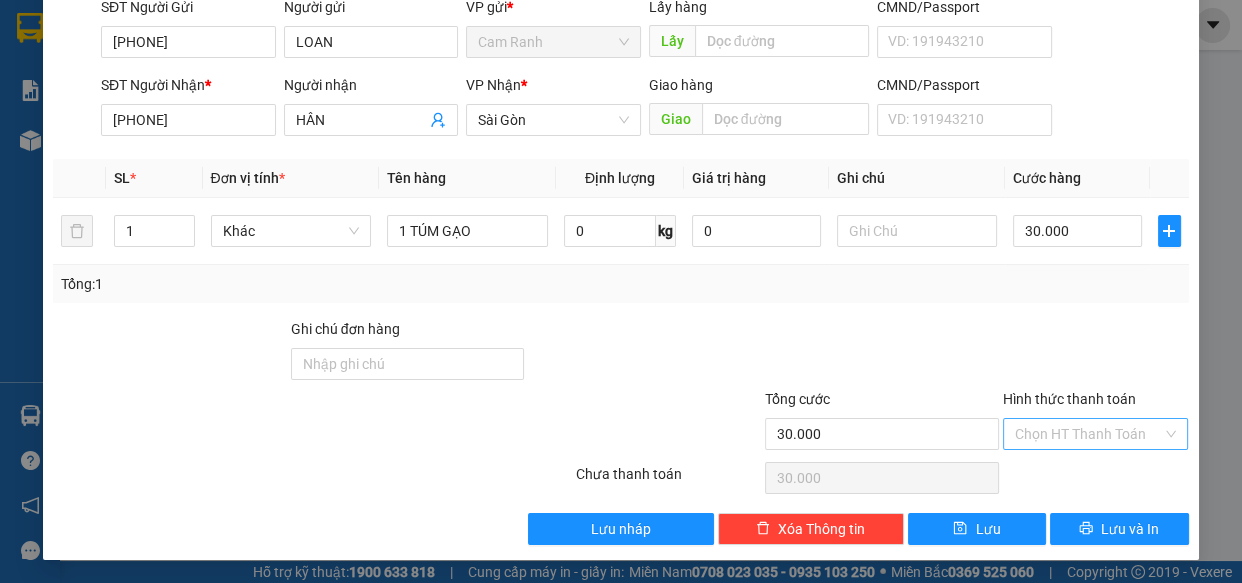 click on "Hình thức thanh toán" at bounding box center [1089, 434] 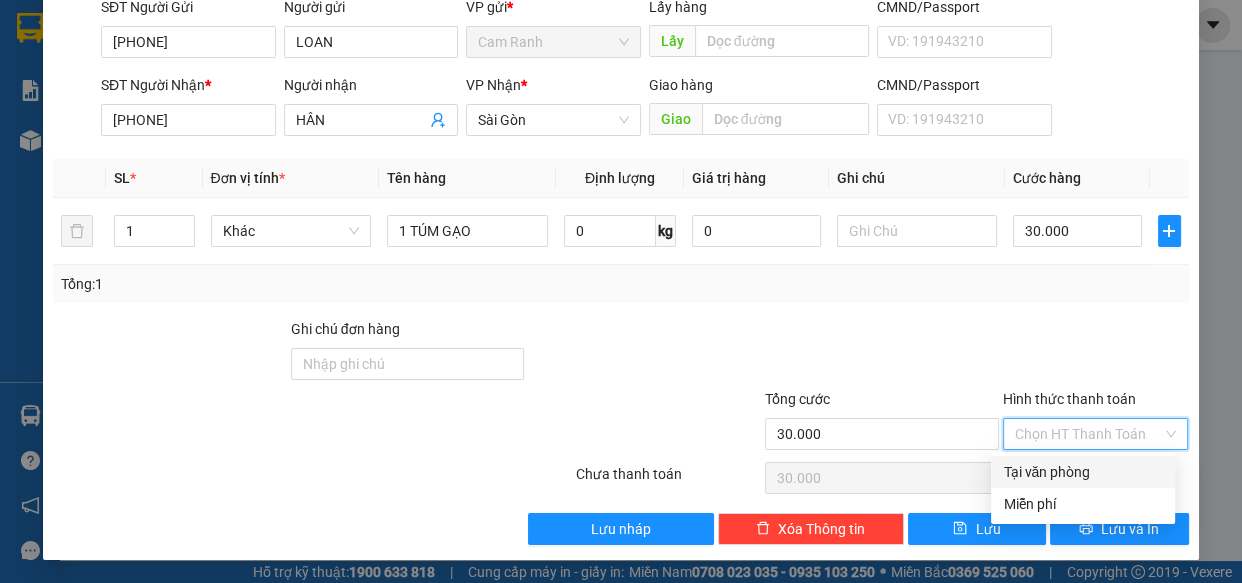 click on "Tại văn phòng" at bounding box center (1083, 472) 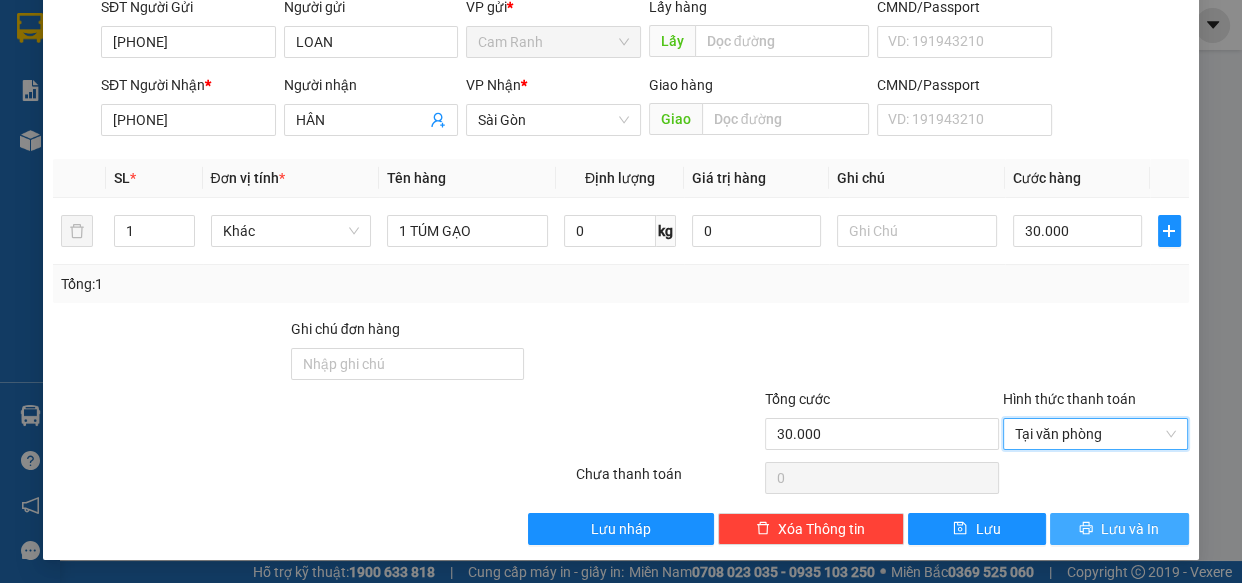 click on "Lưu và In" at bounding box center [1130, 529] 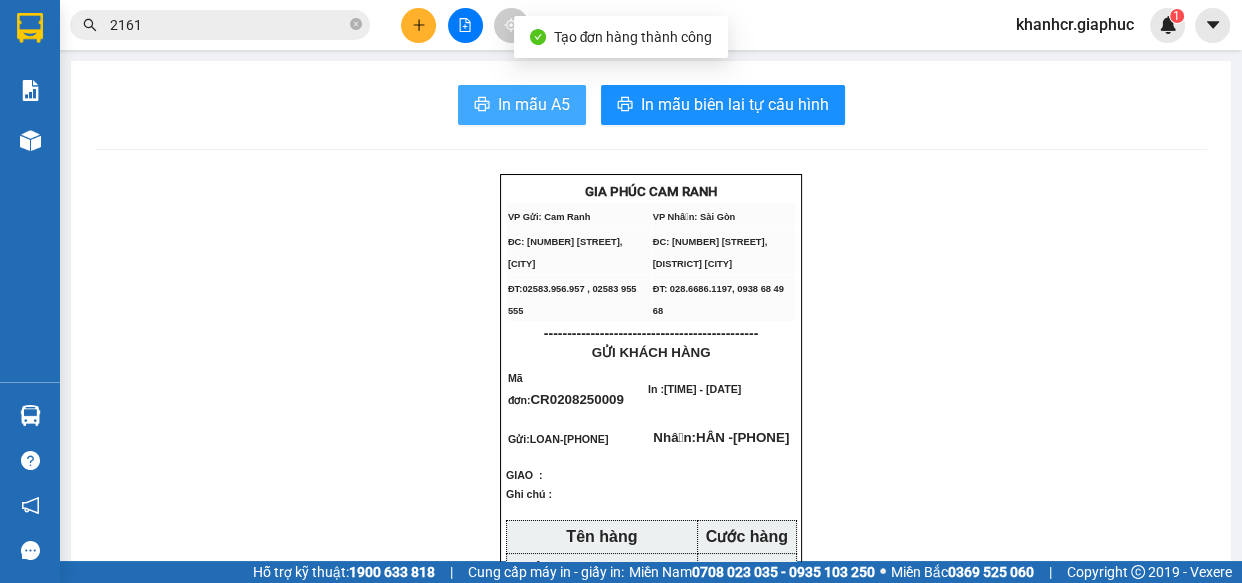 click on "In mẫu A5" at bounding box center [534, 104] 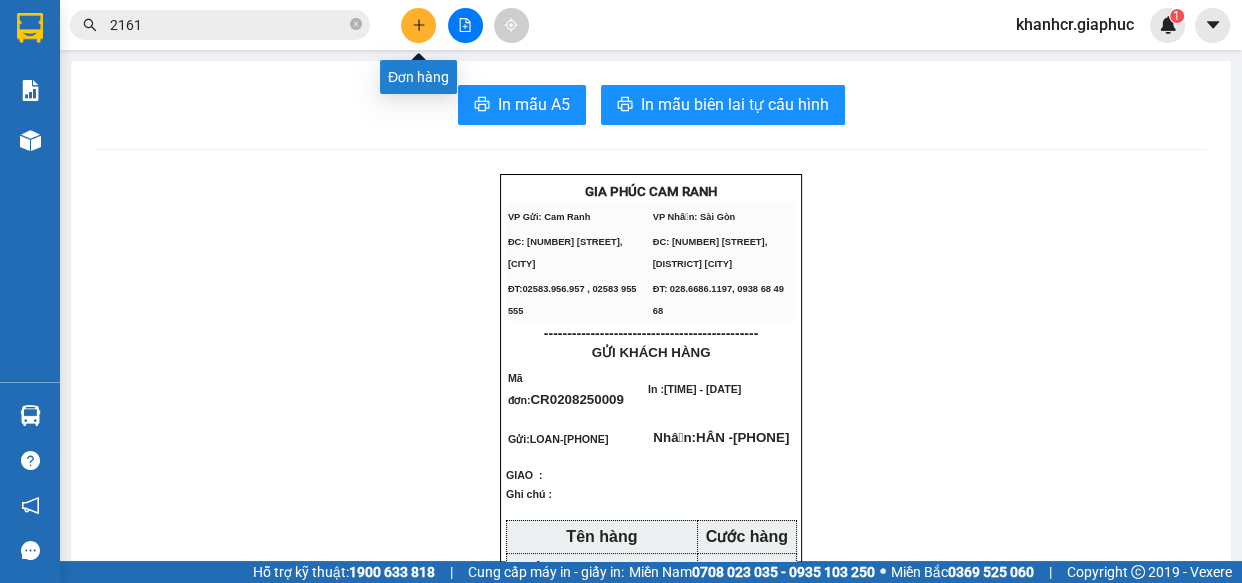 click at bounding box center (418, 25) 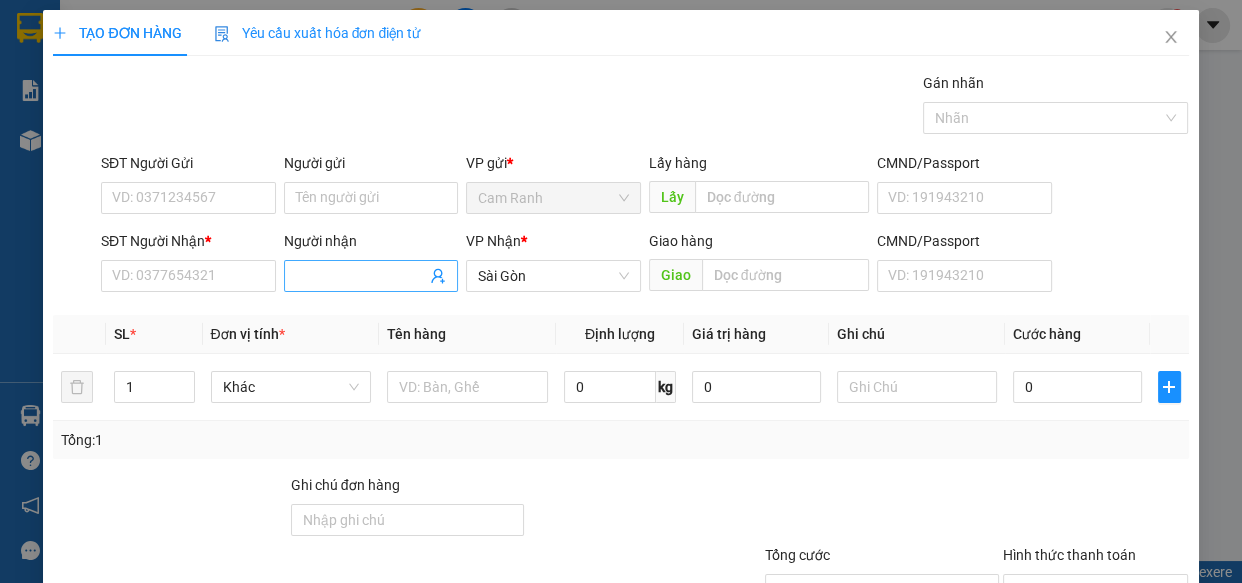 click on "Người nhận" at bounding box center [361, 276] 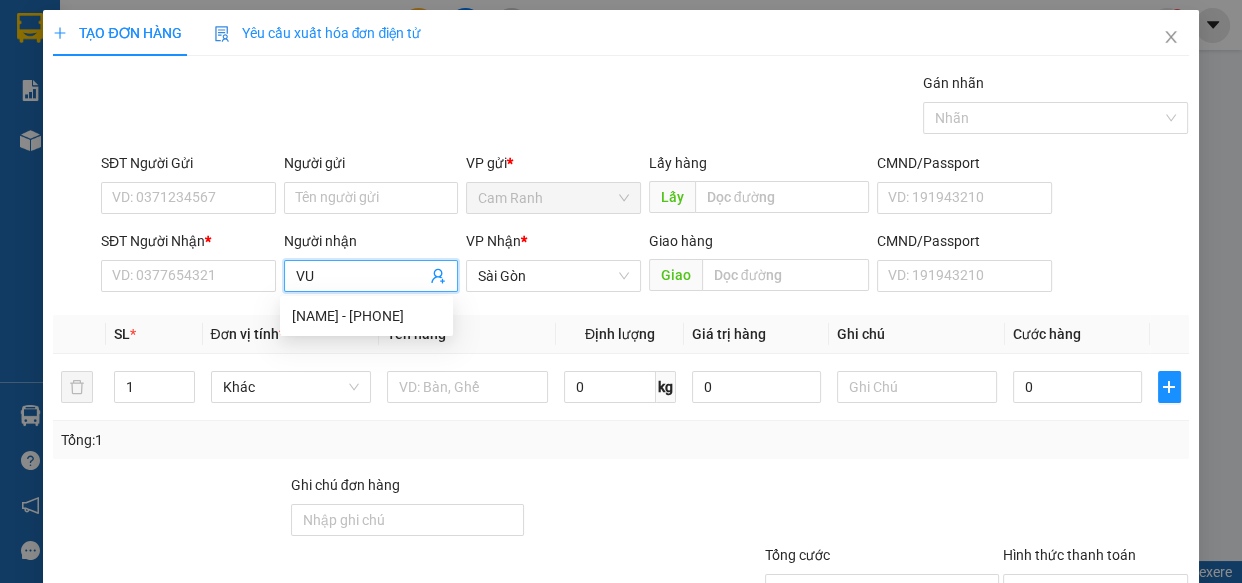 type on "VUI" 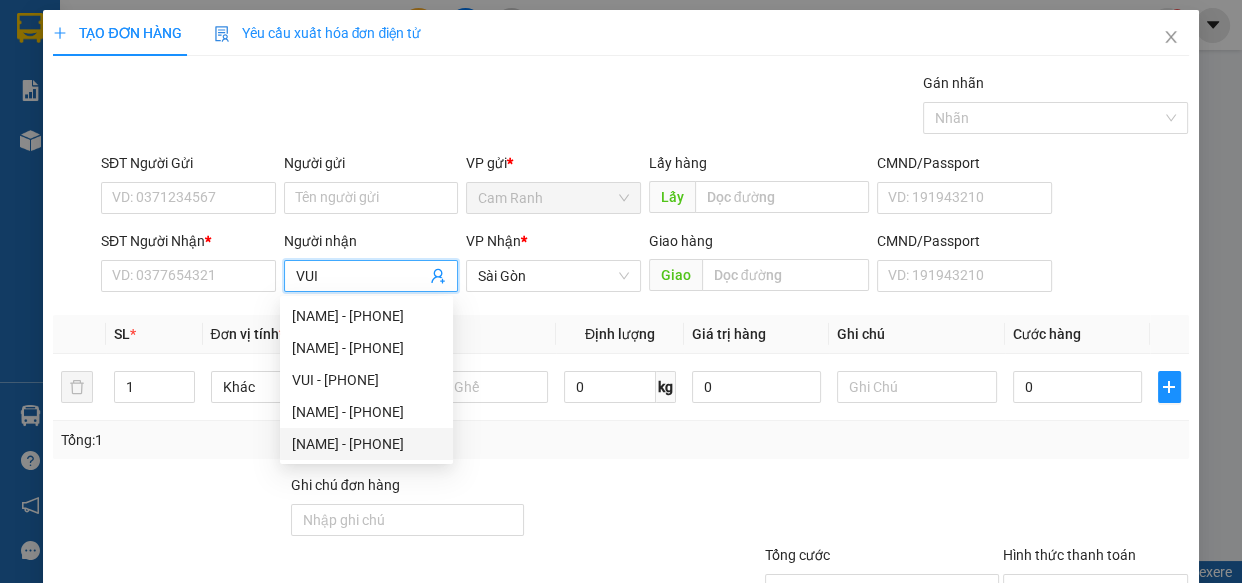 click on "[NAME] - [PHONE]" at bounding box center [366, 444] 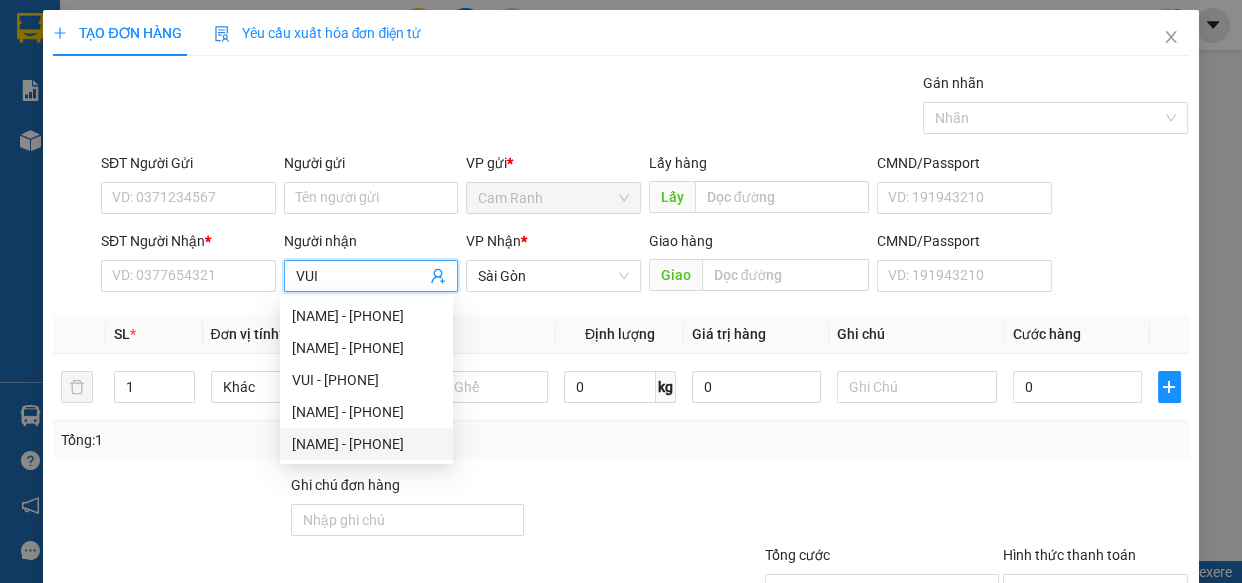 type on "[PHONE]" 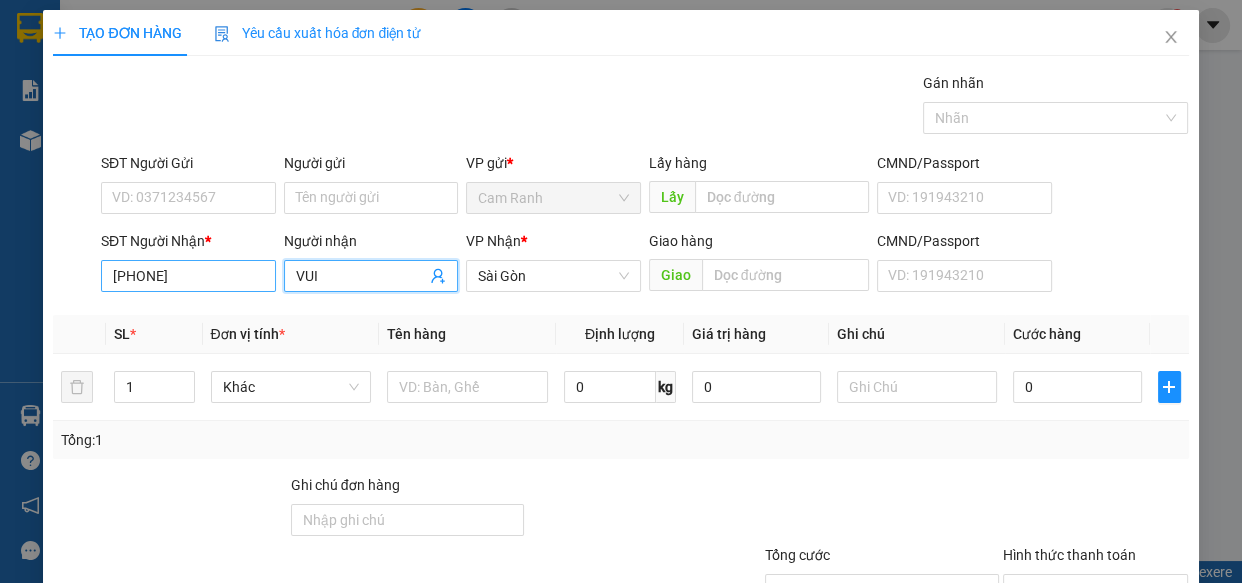 type on "VUI" 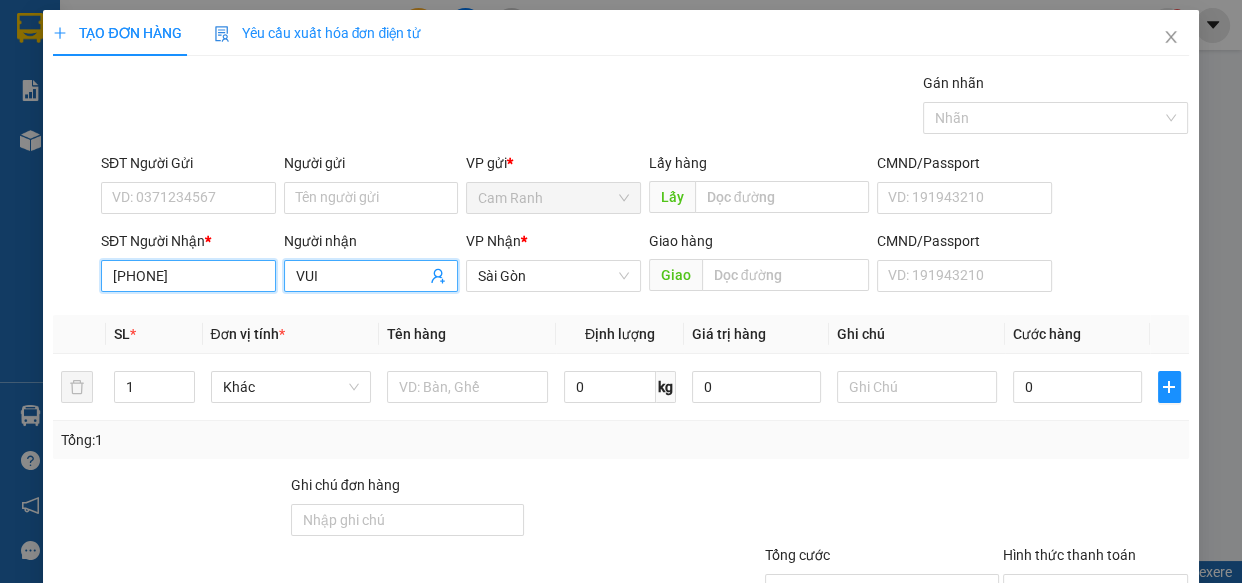 click on "[PHONE]" at bounding box center (188, 276) 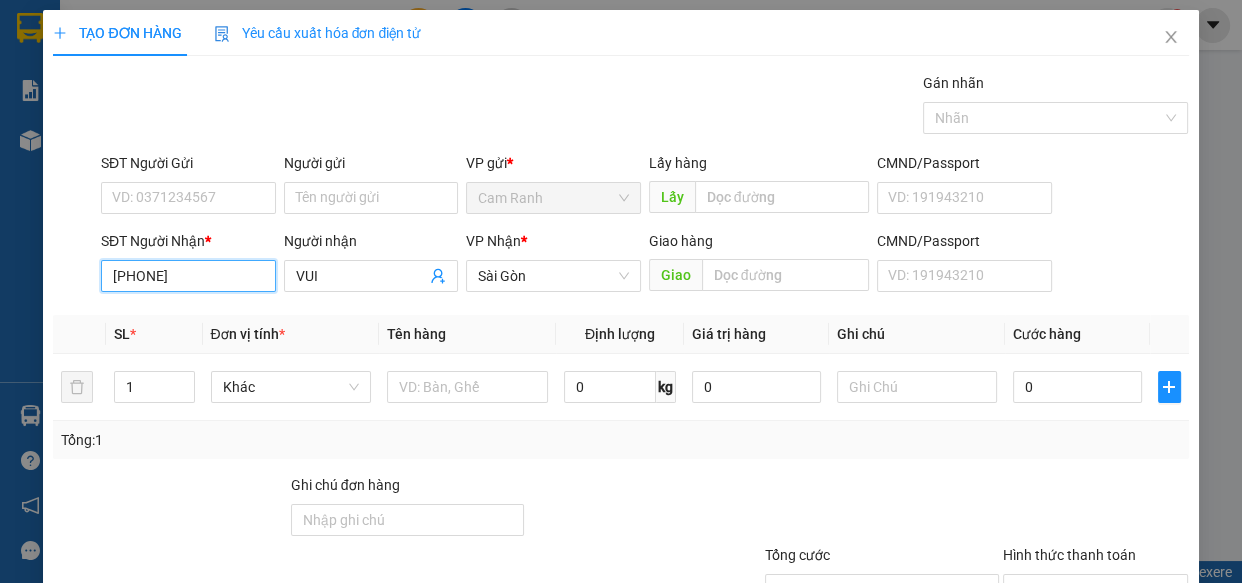 type on "[PHONE]" 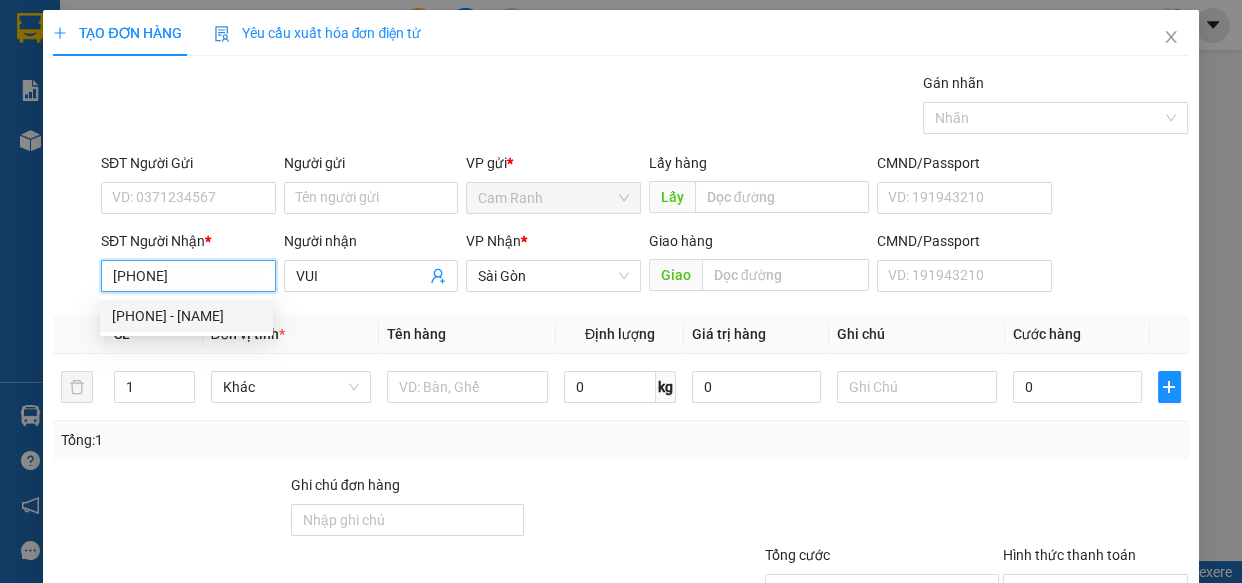 click on "[PHONE] - [NAME]" at bounding box center (186, 316) 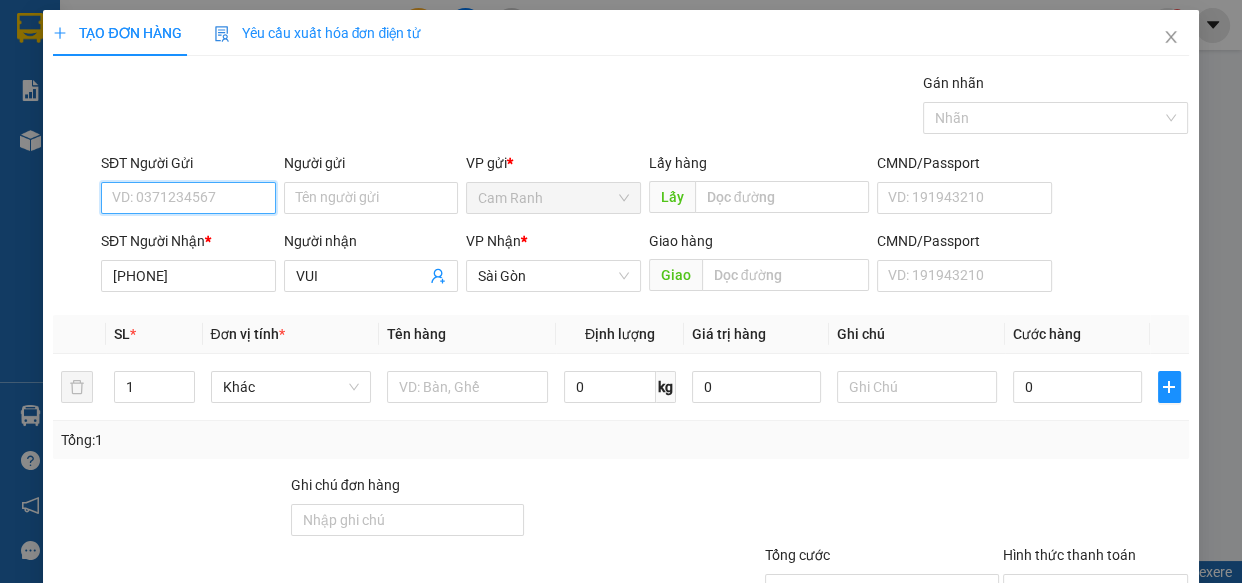 click on "SĐT Người Gửi" at bounding box center [188, 198] 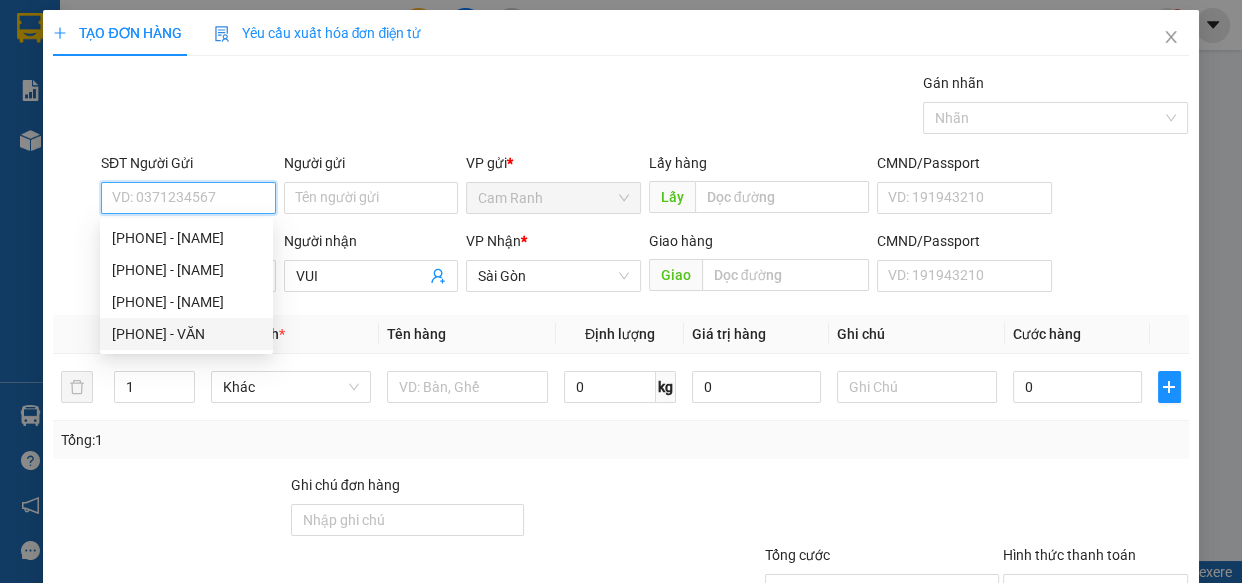 click on "[PHONE] - VĂN" at bounding box center [186, 334] 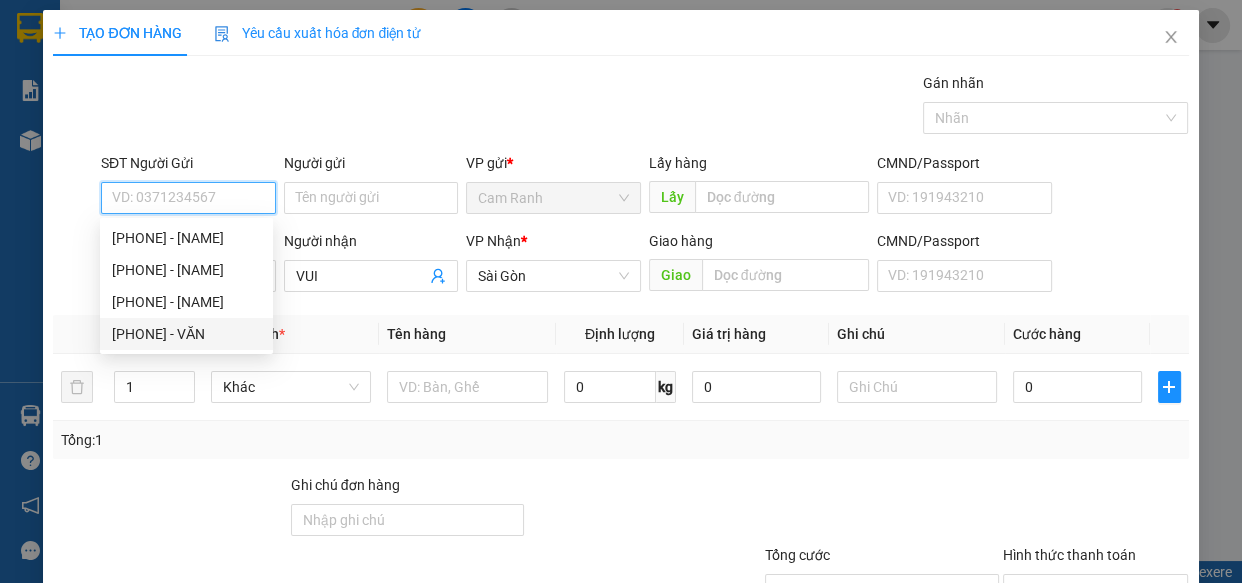 type on "[PHONE]" 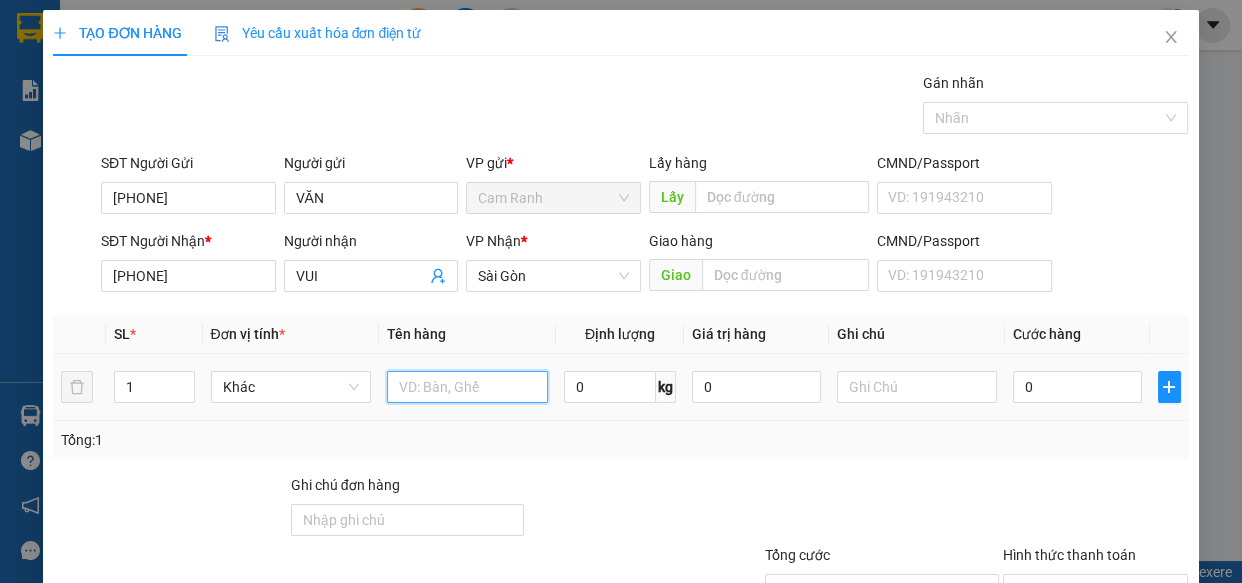 click at bounding box center (467, 387) 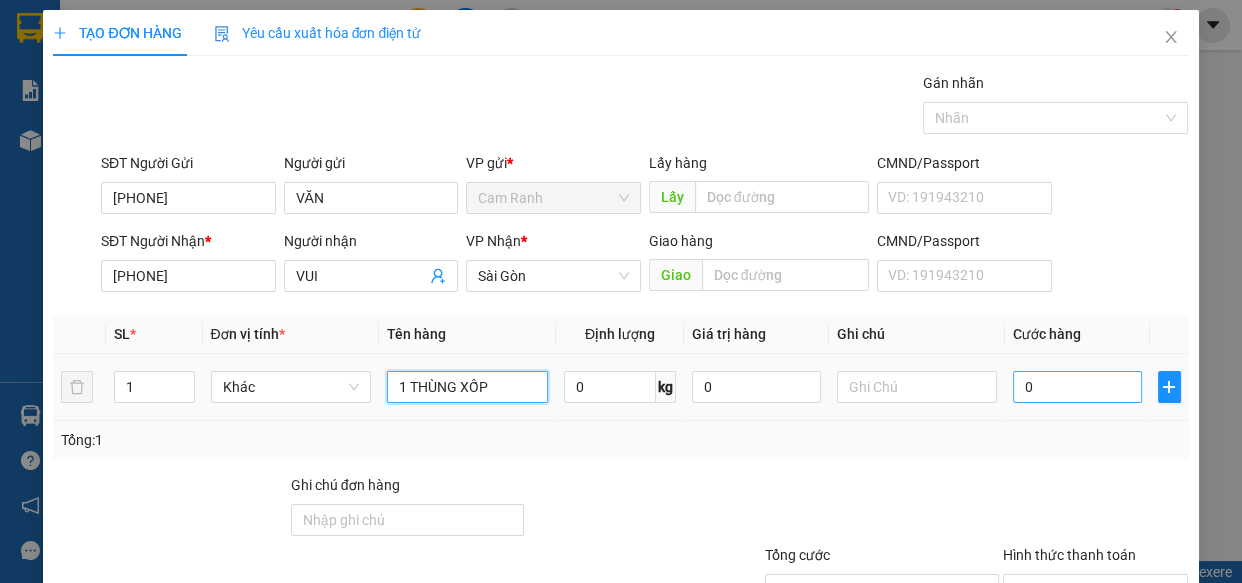 type on "1 THÙNG XỐP" 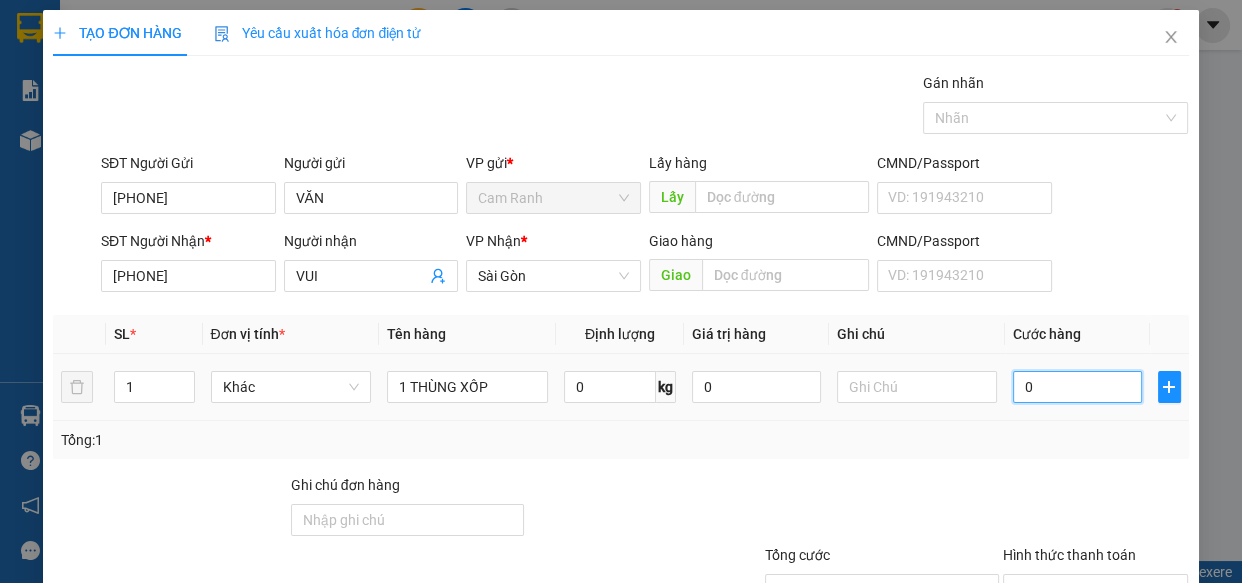 click on "0" at bounding box center [1077, 387] 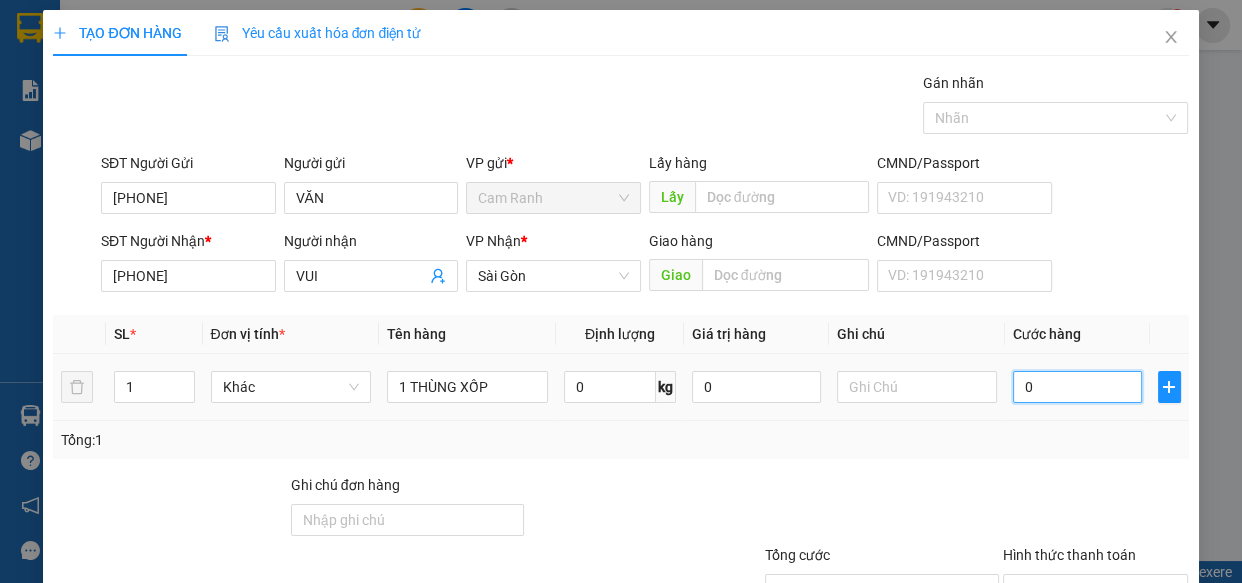 type on "5" 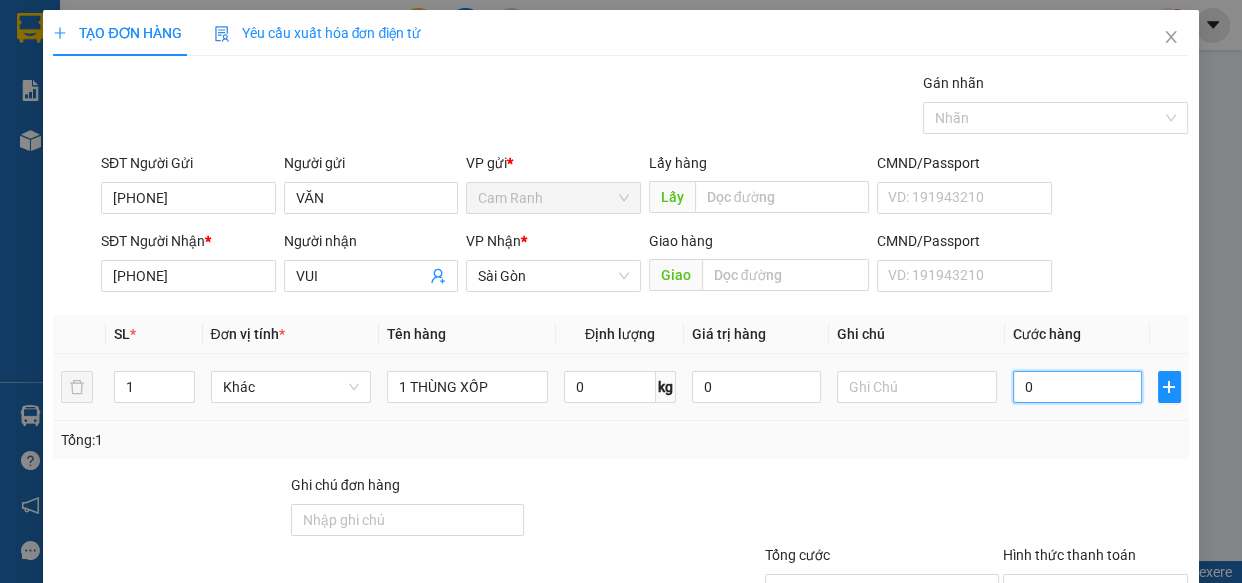 type on "5" 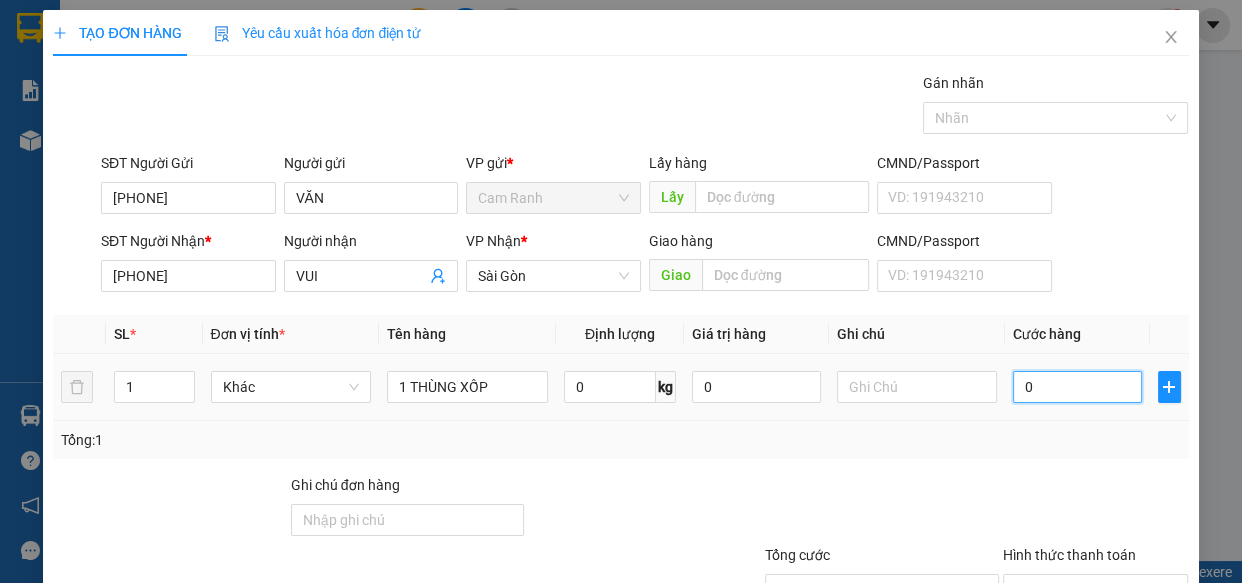 type on "5" 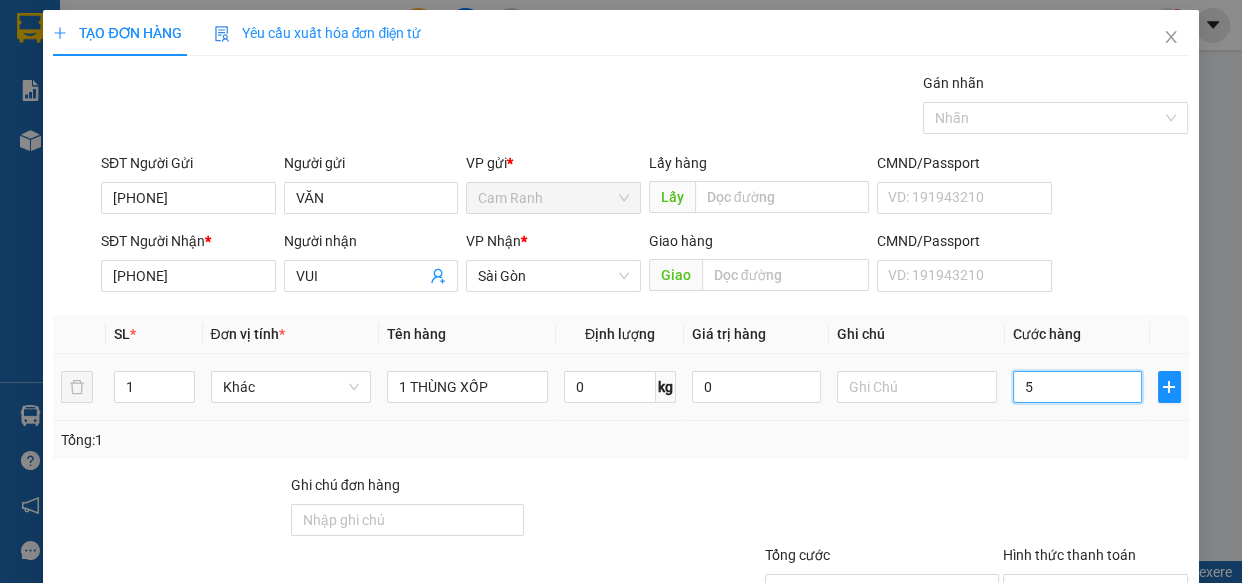 type on "50" 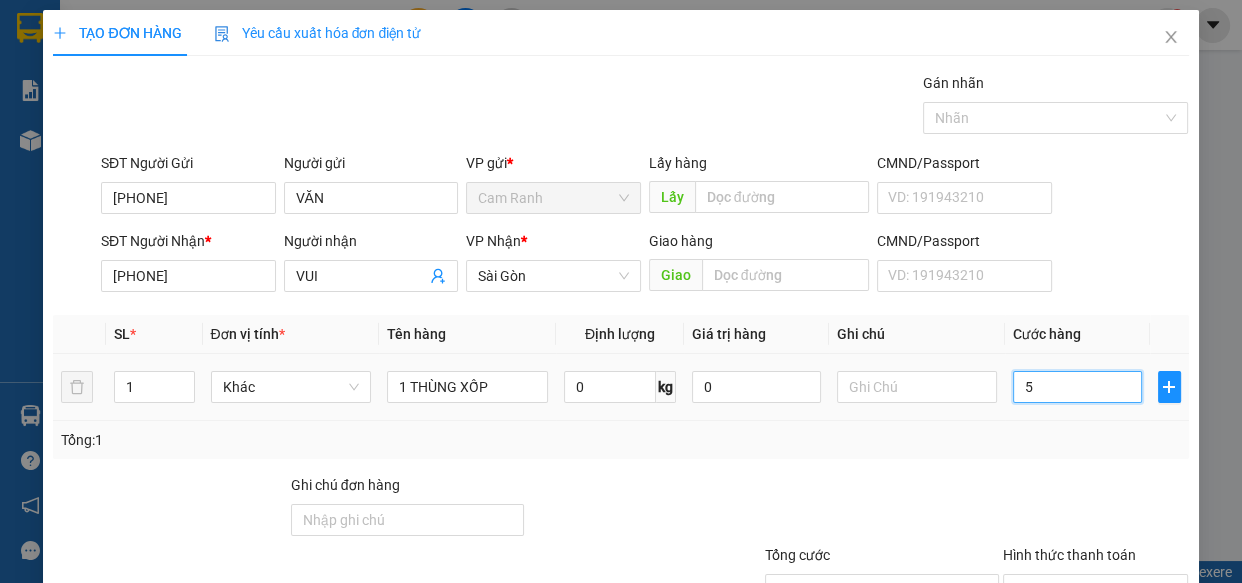 type on "50" 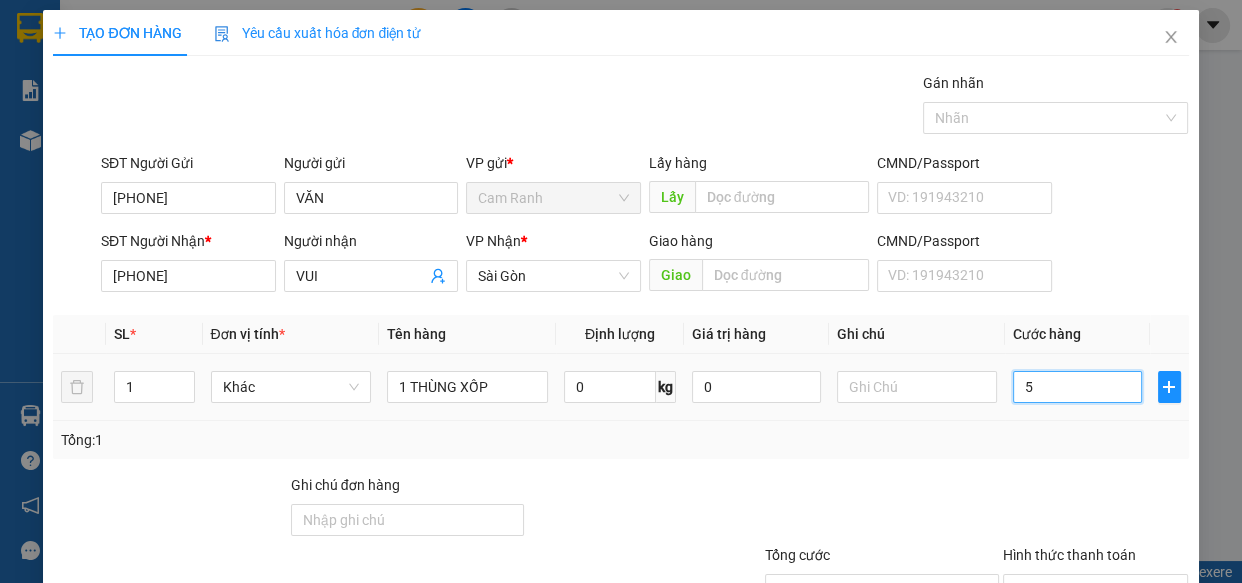 type on "50" 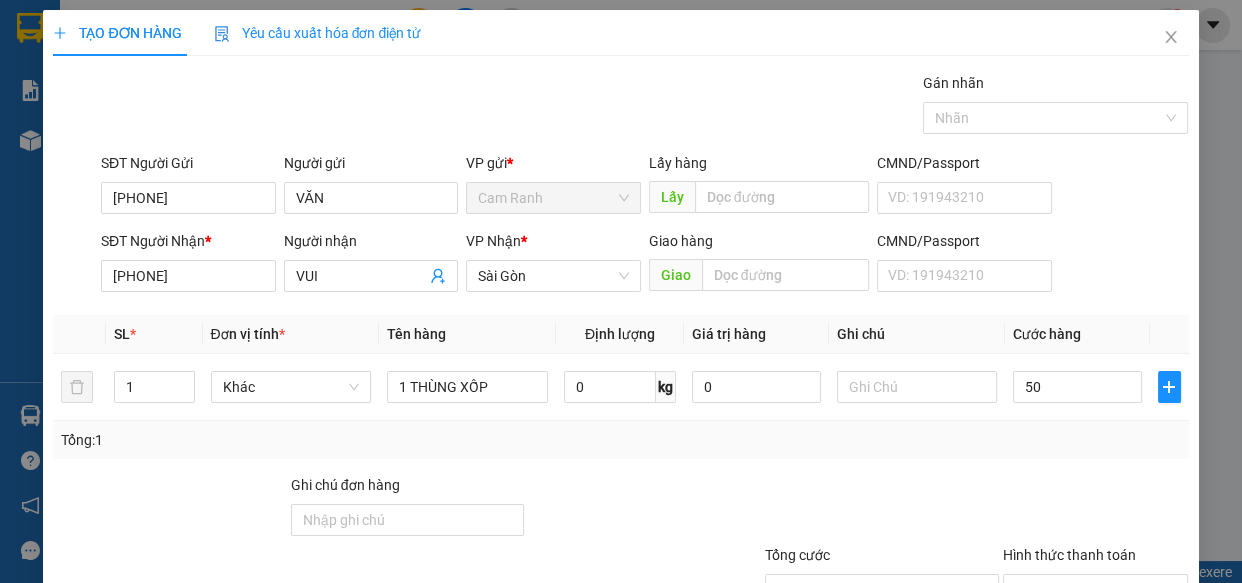 type on "50.000" 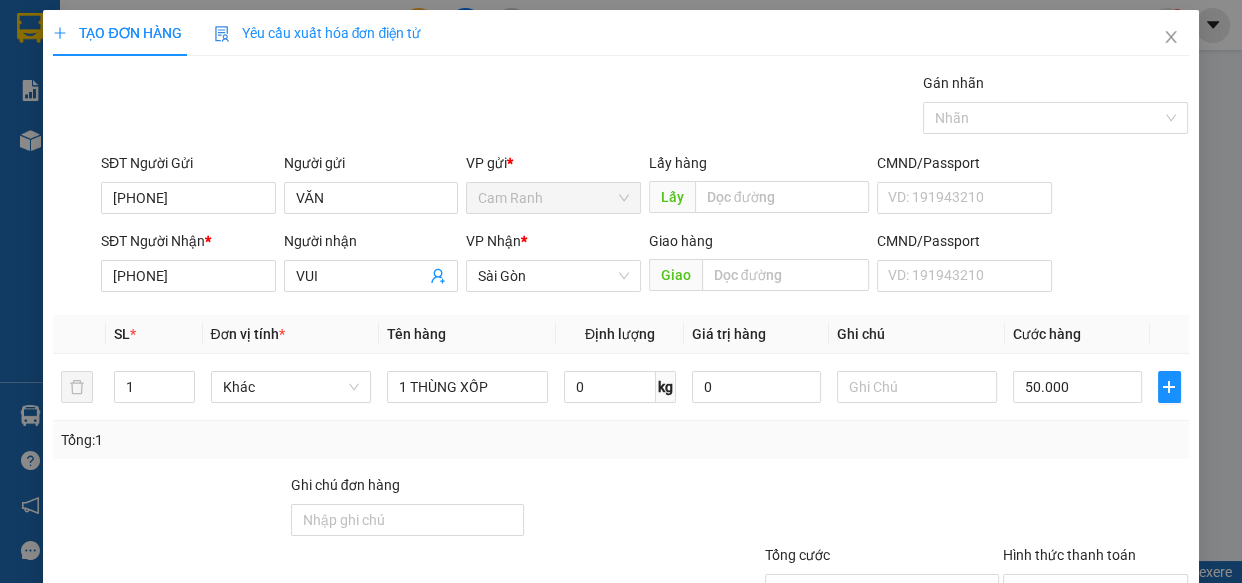 click on "Tổng:  1" at bounding box center (620, 440) 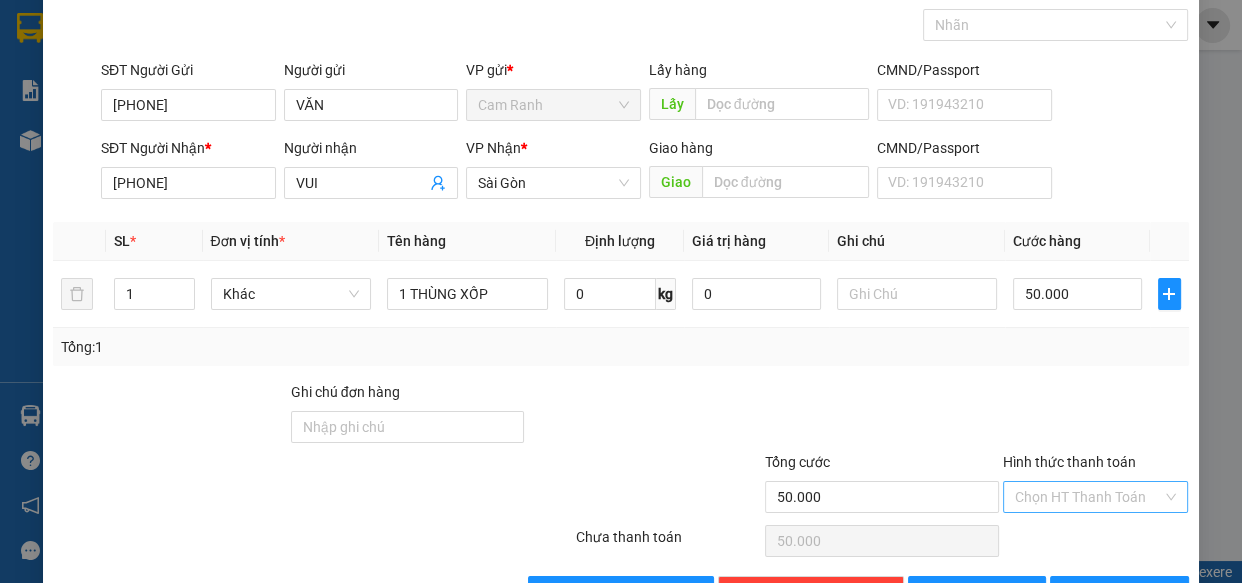 scroll, scrollTop: 156, scrollLeft: 0, axis: vertical 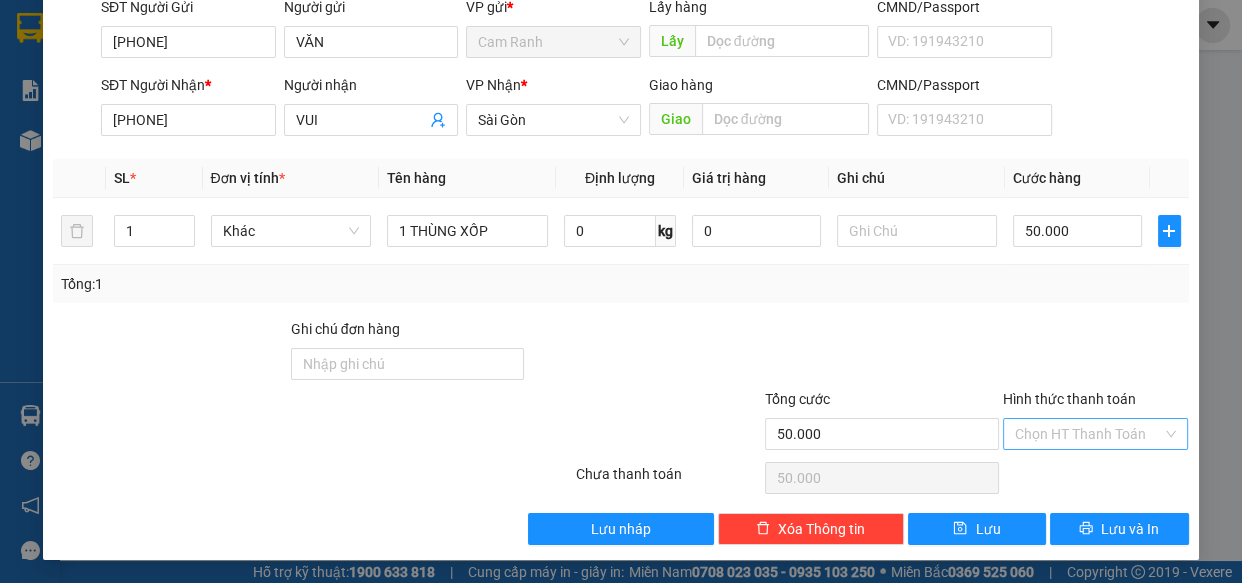 click on "Hình thức thanh toán" at bounding box center (1089, 434) 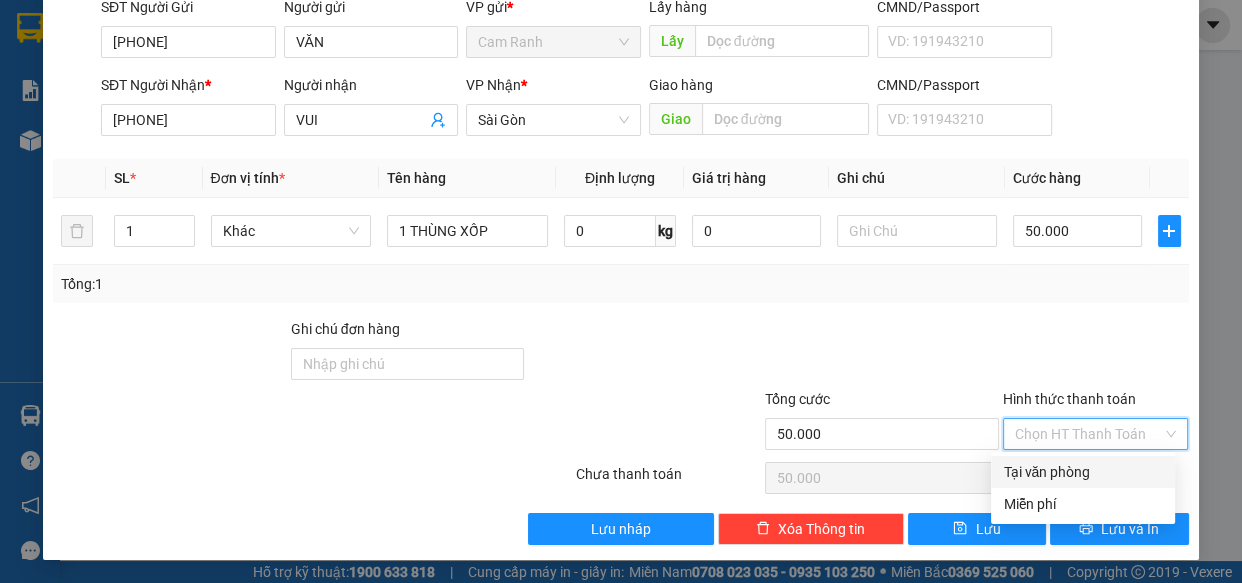 click on "Tại văn phòng" at bounding box center [1083, 472] 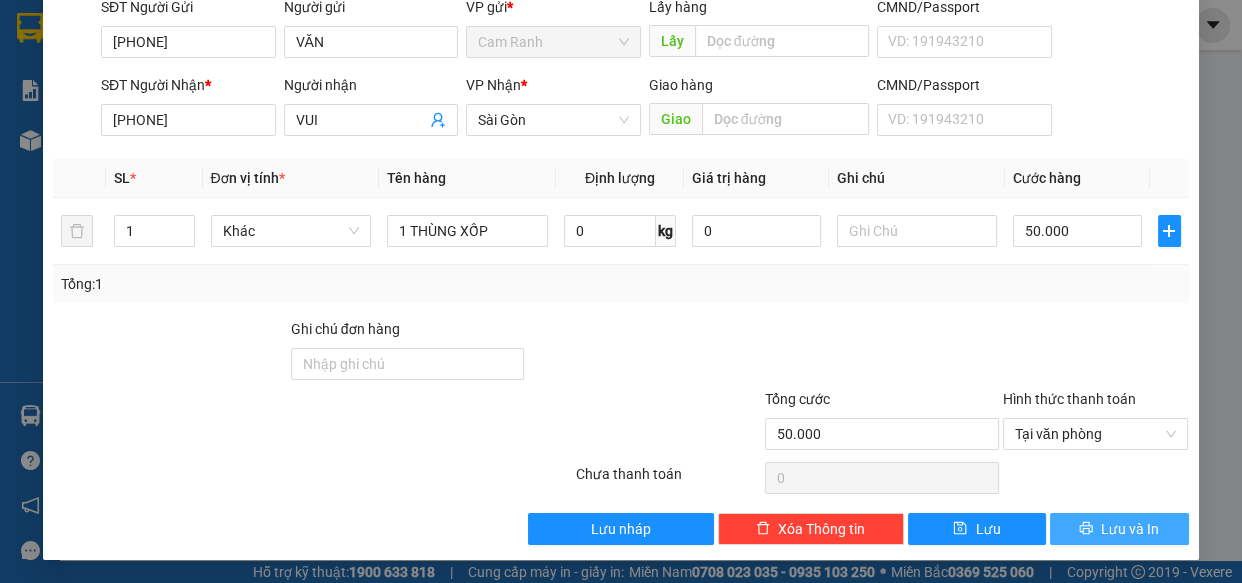 click on "Lưu và In" at bounding box center [1119, 529] 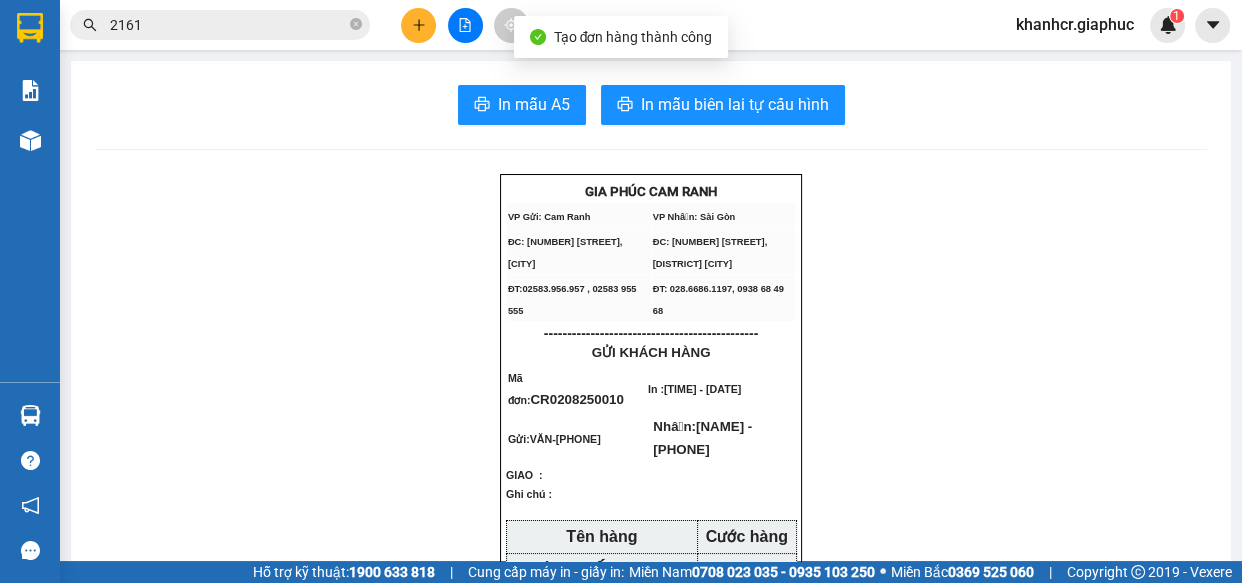 click on "VP Gửi: Cam Ranh
VP Nhận: Sài Gòn
ĐC: [NUMBER] [STREET], [CITY]
ĐC: [NUMBER] [STREET], [CITY]
ĐT:[PHONE] , [PHONE]
ĐT: [PHONE], [PHONE]
----------------------------------------------
GỬI KHÁCH HÀNG
Mã đơn  : [ID]
In :  [TIME] - [DATE]
Gửi:     [NAME] -  [PHONE]
Nhận:   [NAME] -  [PHONE]
GIAO  :
Ghi chú :
Tên hàng
Cước hàng
1 THÙNG XỐP
50.000đ
Chưa Cước:  0đ
Cước Rồi:  50.000đ
Tổng phải thu:  0đ
Biên nhận chỉ có giá trị trong 07 ngày
Hàng kính, hàng dễ vỡ, hàng chất lỏng, hàng dễ ướt, hàng đóng gói sơ sài, nếu bị hư hao Công ty không chịu trách nhiệm hoặc bồi thường.
Gia Phúc - Cam Ranh" at bounding box center [651, 1201] 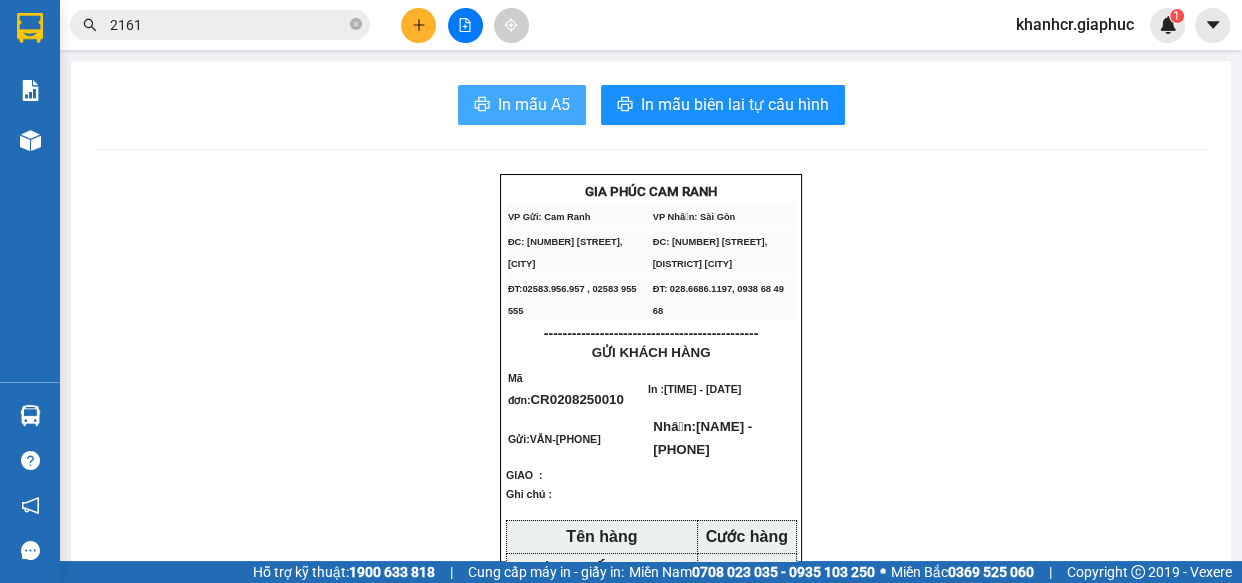 click on "In mẫu A5" at bounding box center [522, 105] 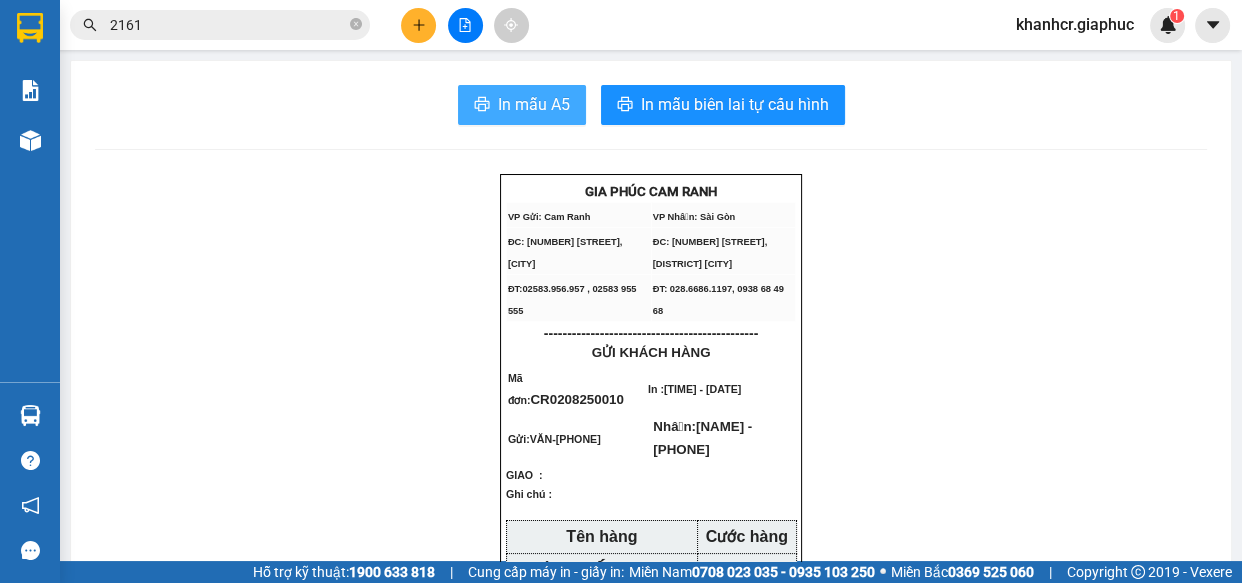 scroll, scrollTop: 0, scrollLeft: 0, axis: both 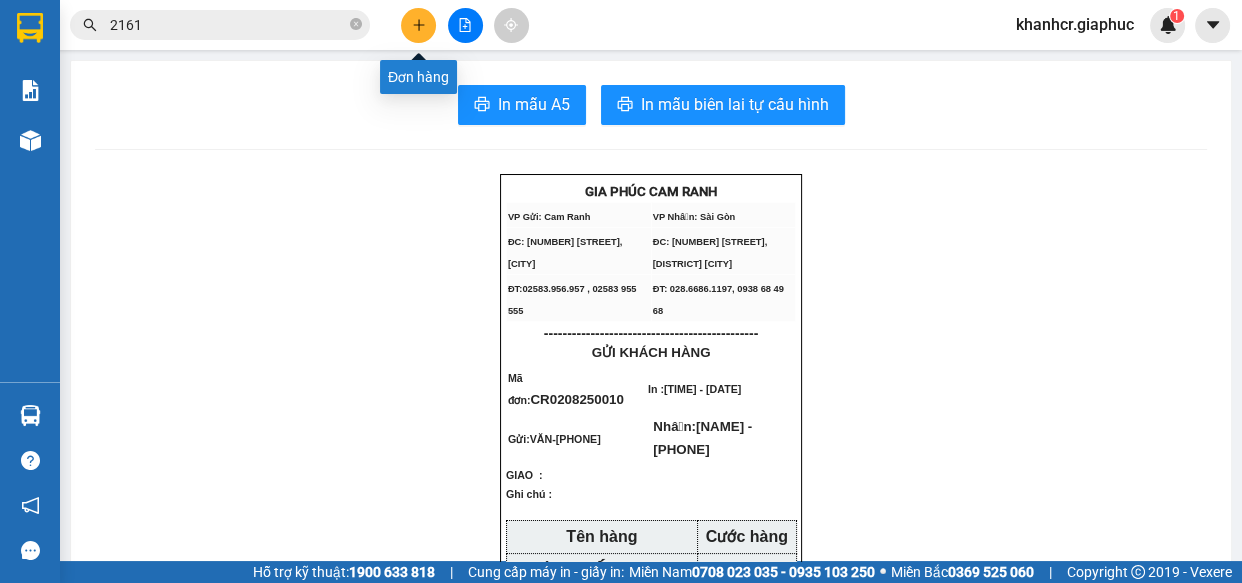 click 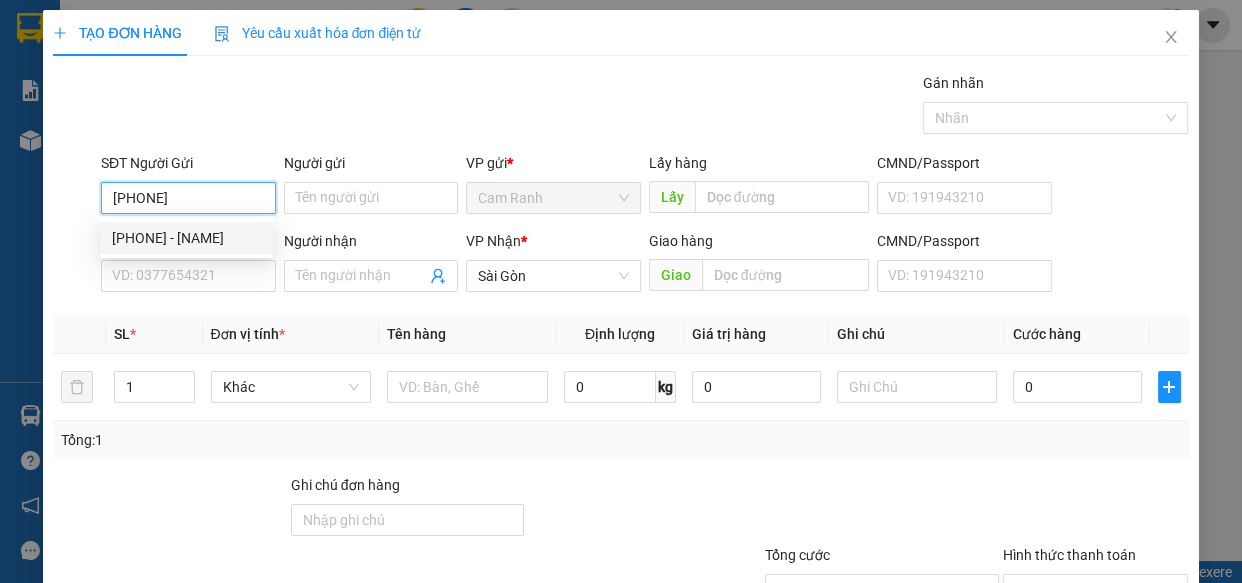 click on "[PHONE] - [NAME]" at bounding box center [186, 238] 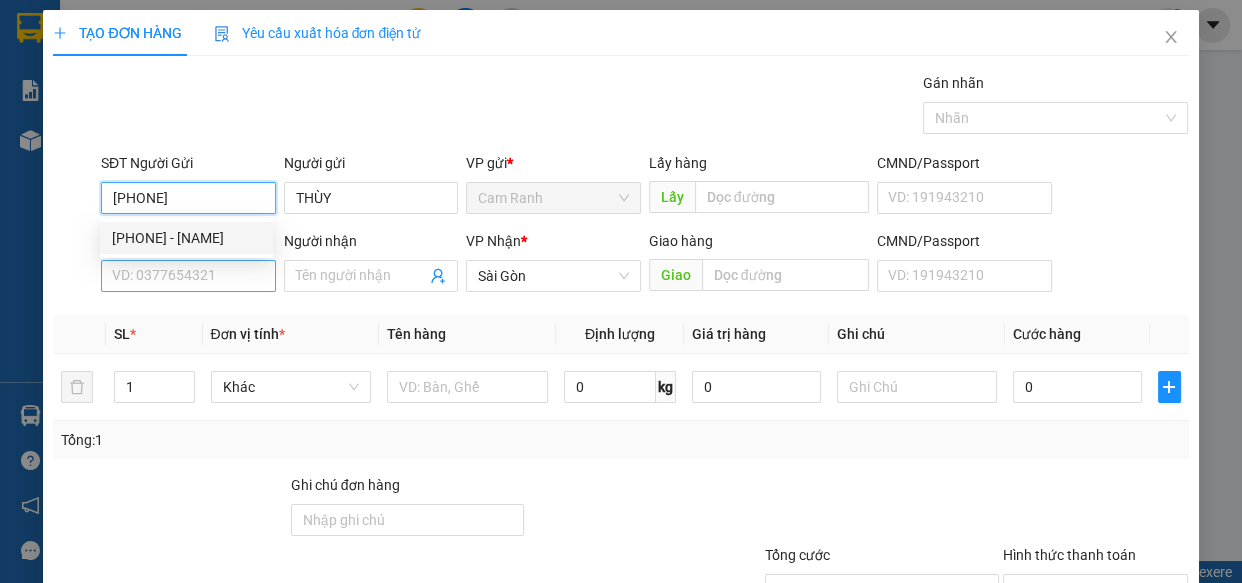 type on "[PHONE]" 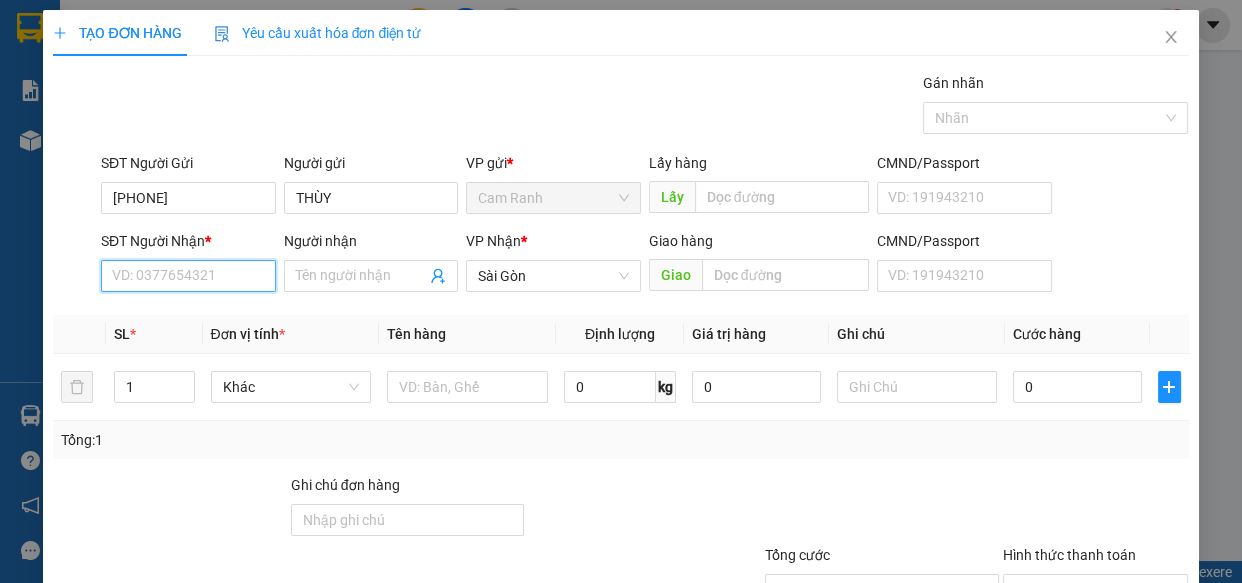 click on "SĐT Người Nhận  *" at bounding box center [188, 276] 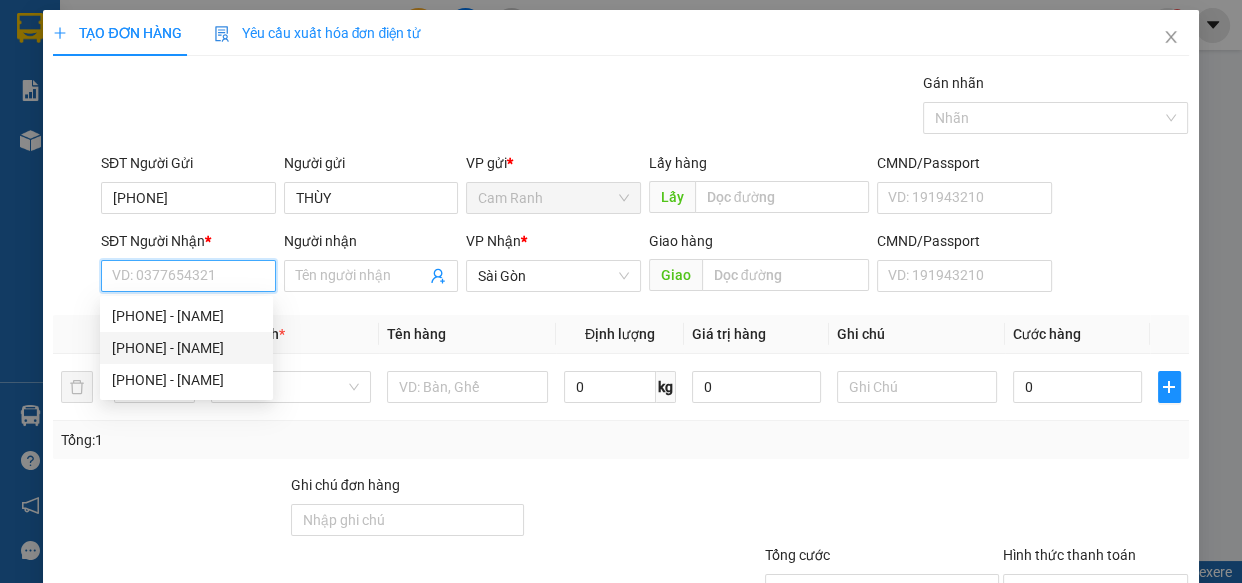 click on "[PHONE] - [NAME]" at bounding box center (186, 348) 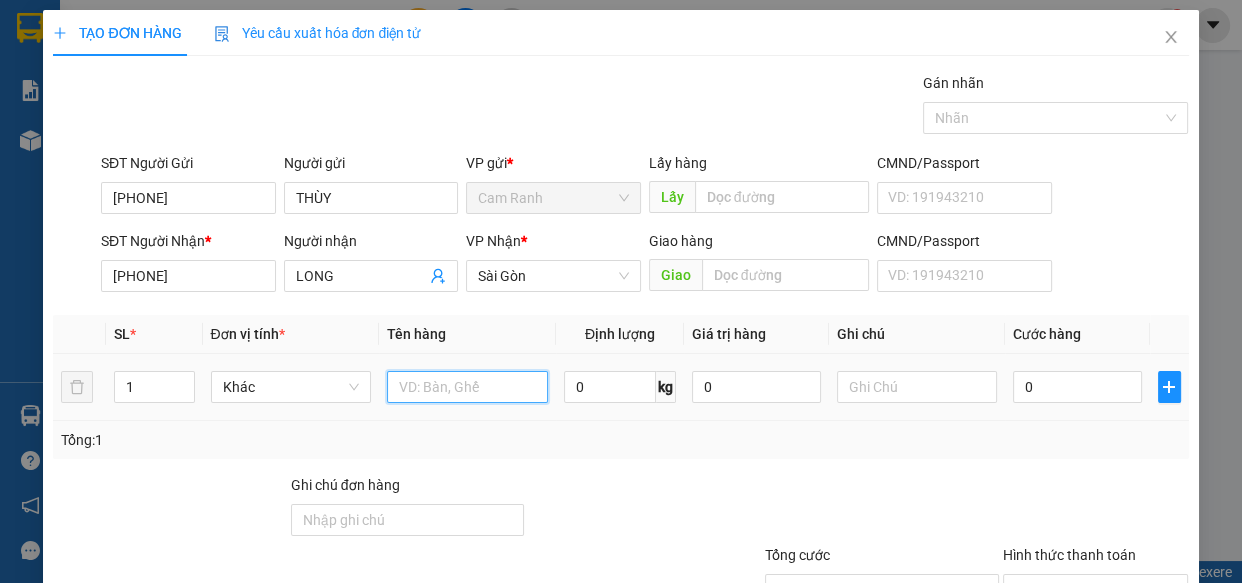 click at bounding box center (467, 387) 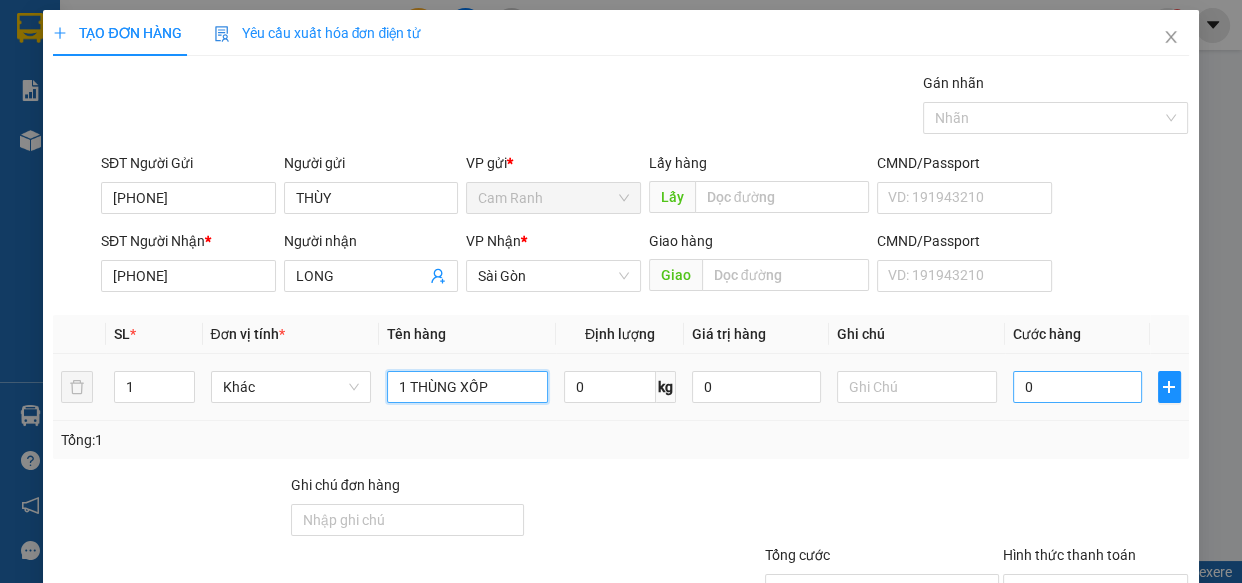 type on "1 THÙNG XỐP" 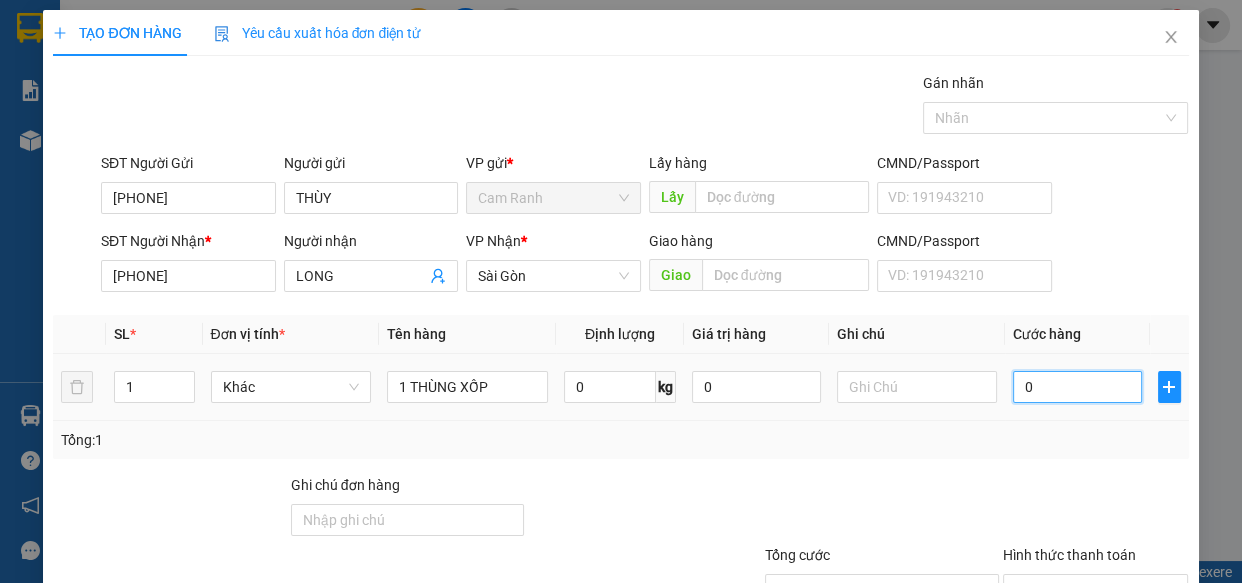 click on "0" at bounding box center [1077, 387] 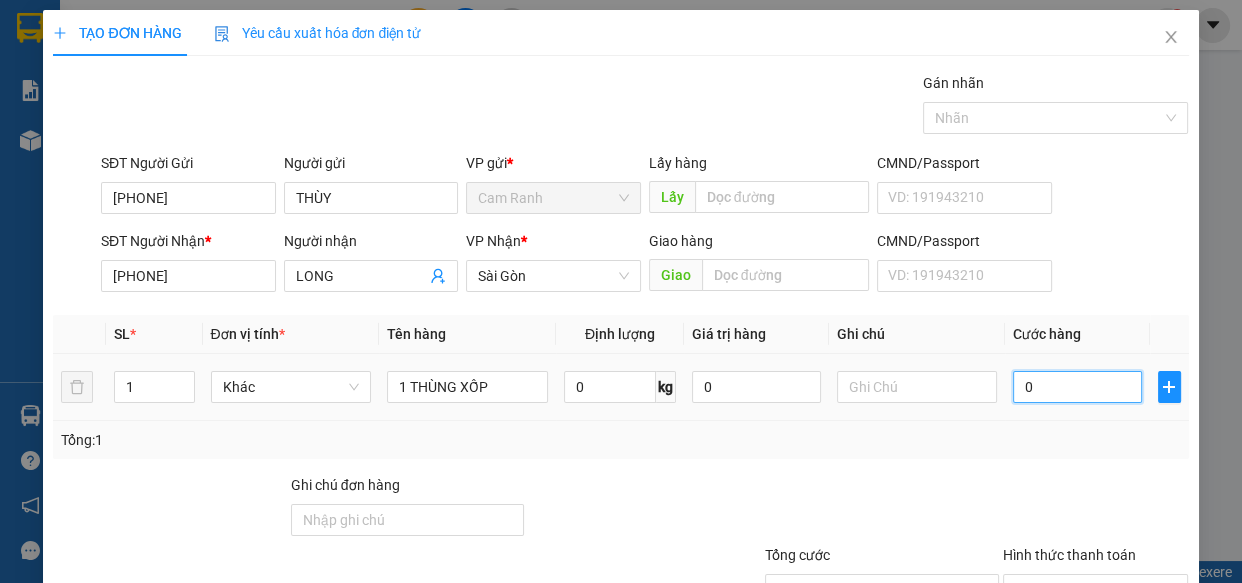 type on "8" 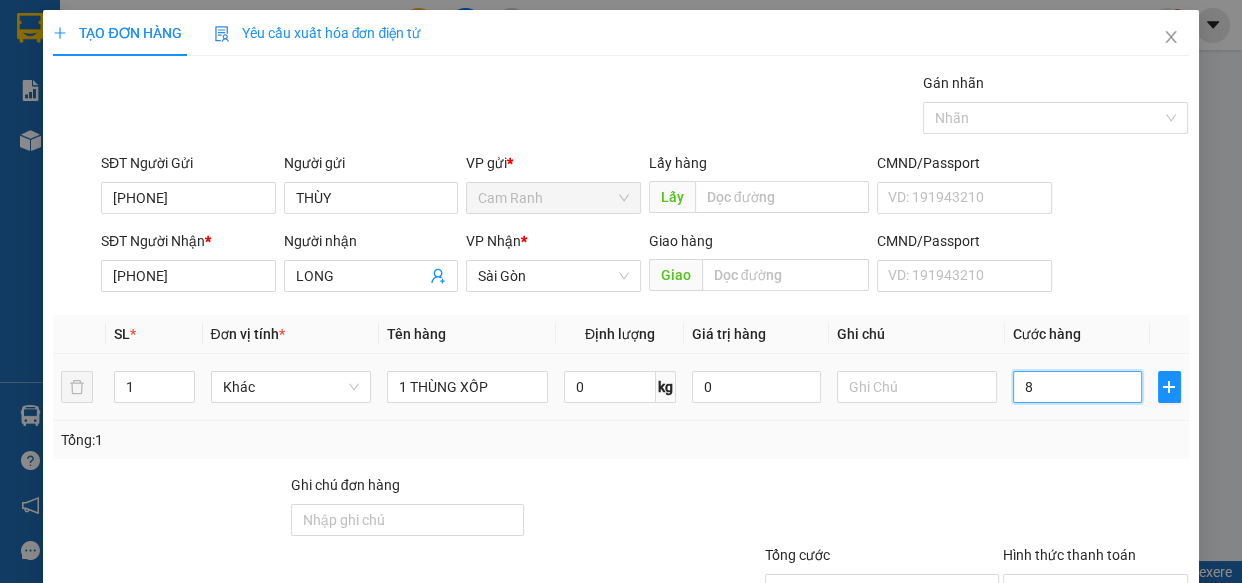 type on "80" 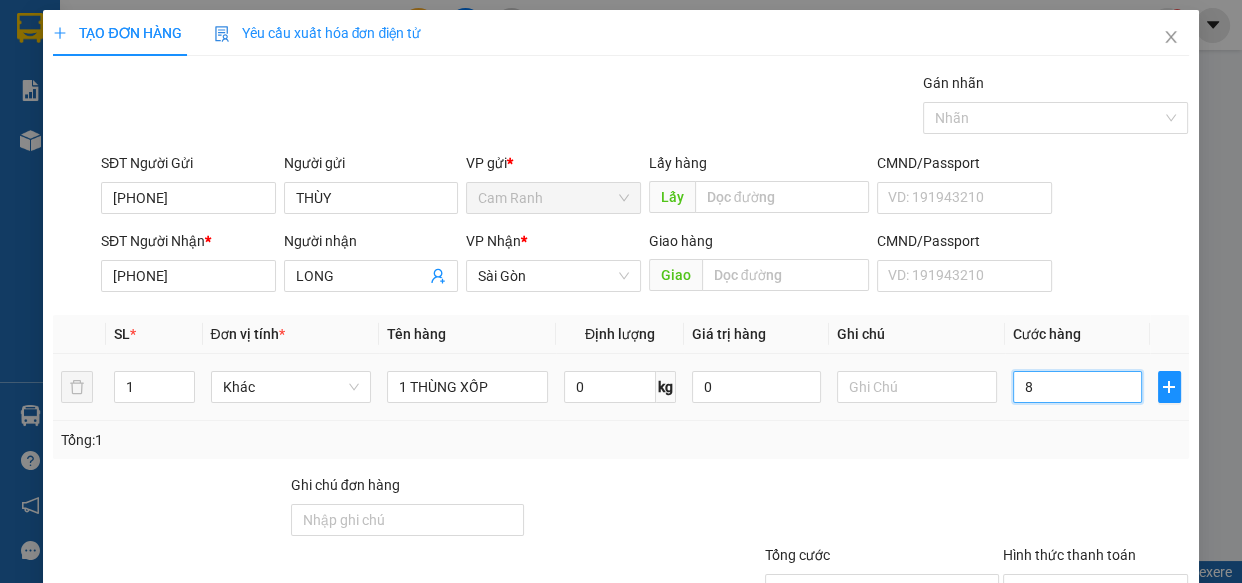 type on "80" 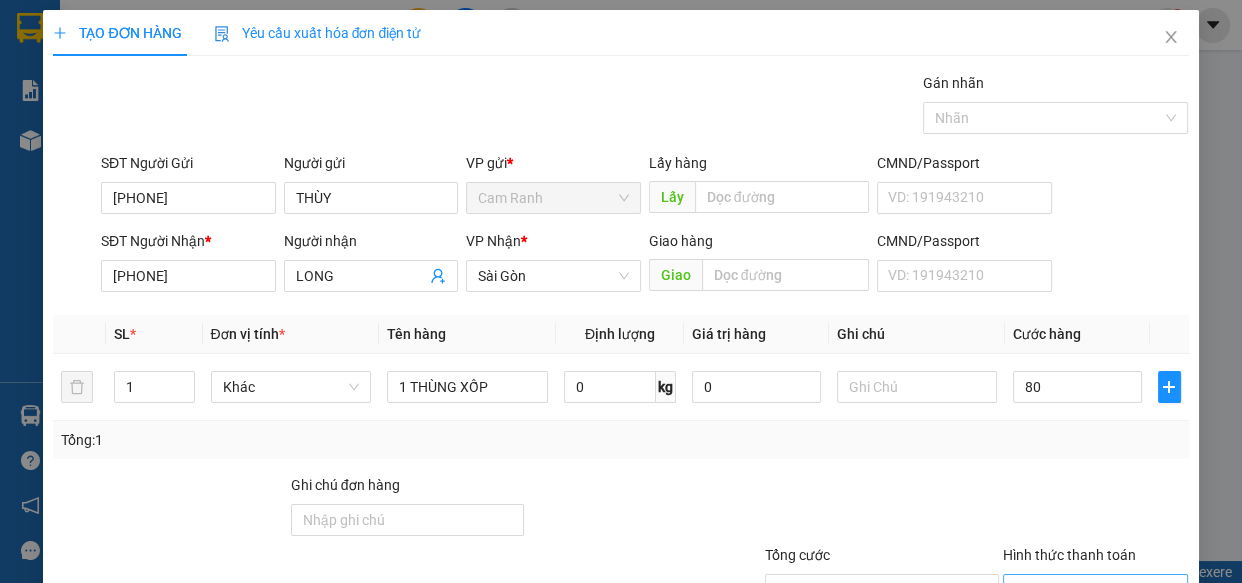 type on "80.000" 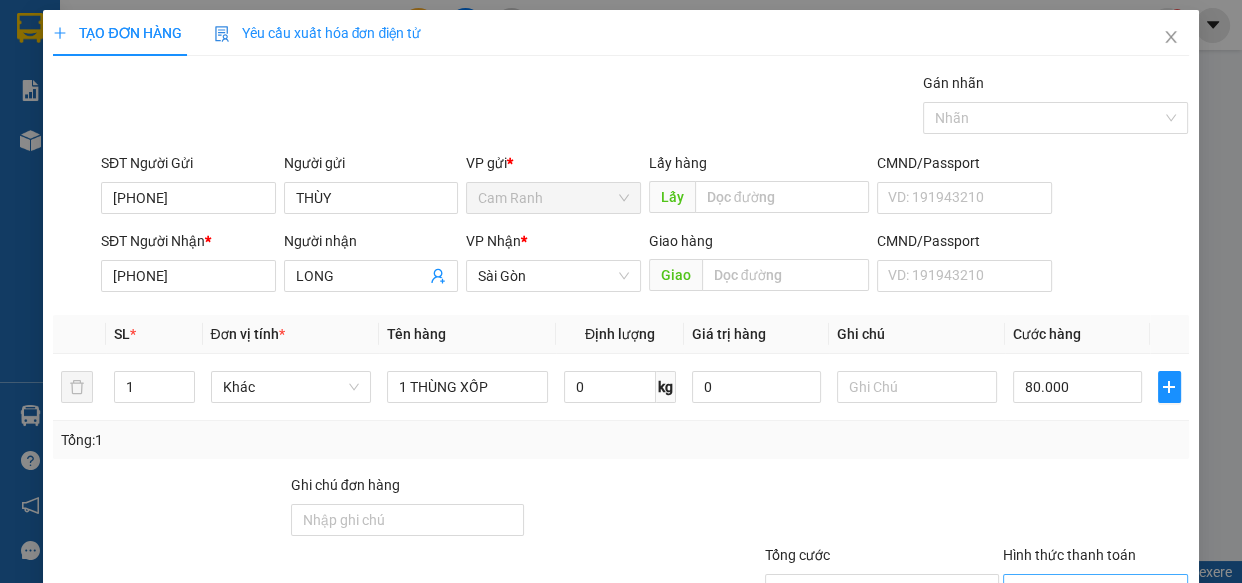 click on "Hình thức thanh toán" at bounding box center (1069, 555) 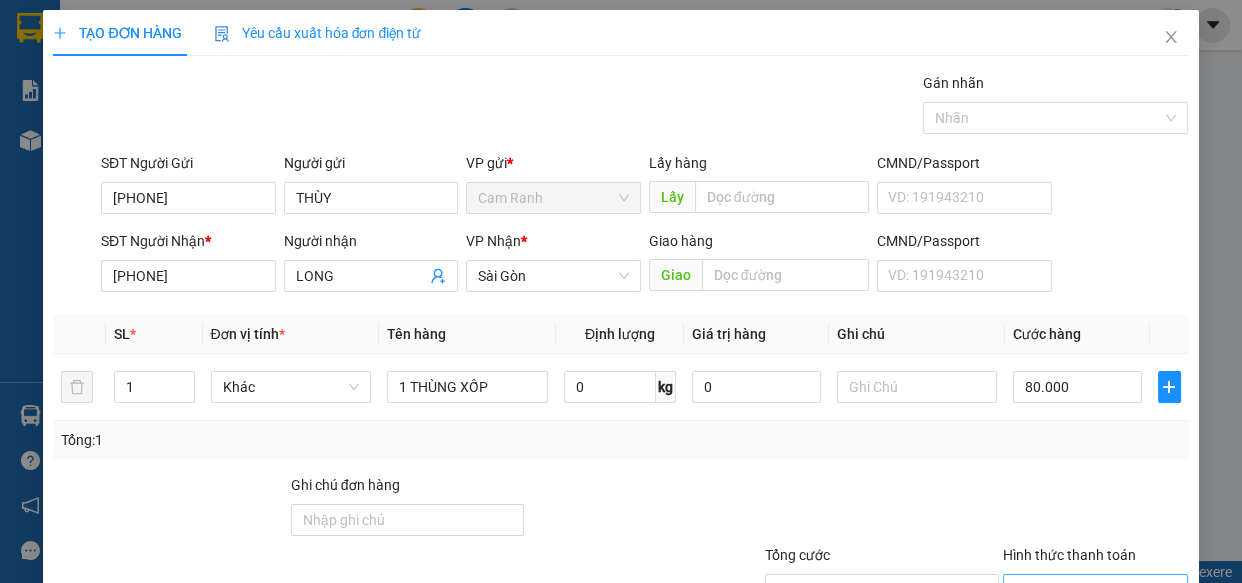 click on "Hình thức thanh toán" at bounding box center [1089, 590] 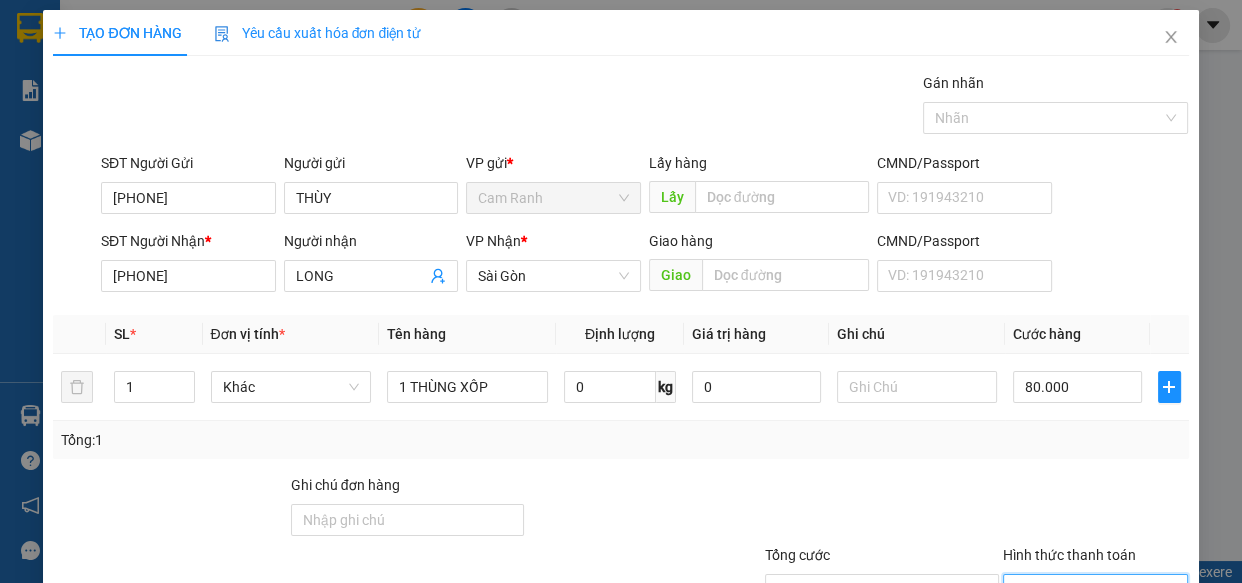 scroll, scrollTop: 20, scrollLeft: 0, axis: vertical 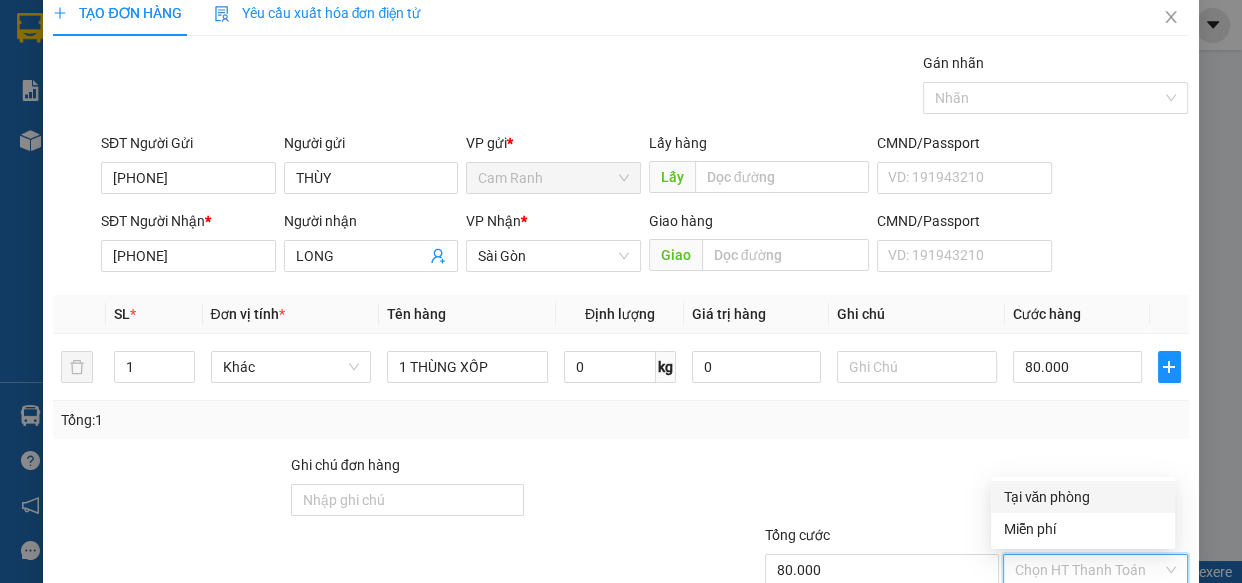 click on "Transit Pickup Surcharge Ids Transit Deliver Surcharge Ids Transit Deliver Surcharge Transit Deliver Surcharge Gán nhãn   Nhãn SĐT Người Gửi [PHONE] Người gửi [NAME] VP gửi  * Cam Ranh Lấy hàng Lấy CMND/Passport VD: [ID] SĐT Người Nhận  * [PHONE] Người nhận [NAME] VP Nhận  * Sài Gòn Giao hàng Giao CMND/Passport VD: [ID] SL  * Đơn vị tính  * Tên hàng  Định lượng Giá trị hàng Ghi chú Cước hàng                   1 Khác 1 THÙNG XỐP 0 kg 0 80.000 Tổng:  1 Ghi chú đơn hàng Tổng cước 80.000 Hình thức thanh toán Chọn HT Thanh Toán Số tiền thu trước 0 Chưa thanh toán 80.000 Chọn HT Thanh Toán Lưu nháp Xóa Thông tin Lưu Lưu và In Tại văn phòng Miễn phí Tại văn phòng Miễn phí" at bounding box center (620, 366) 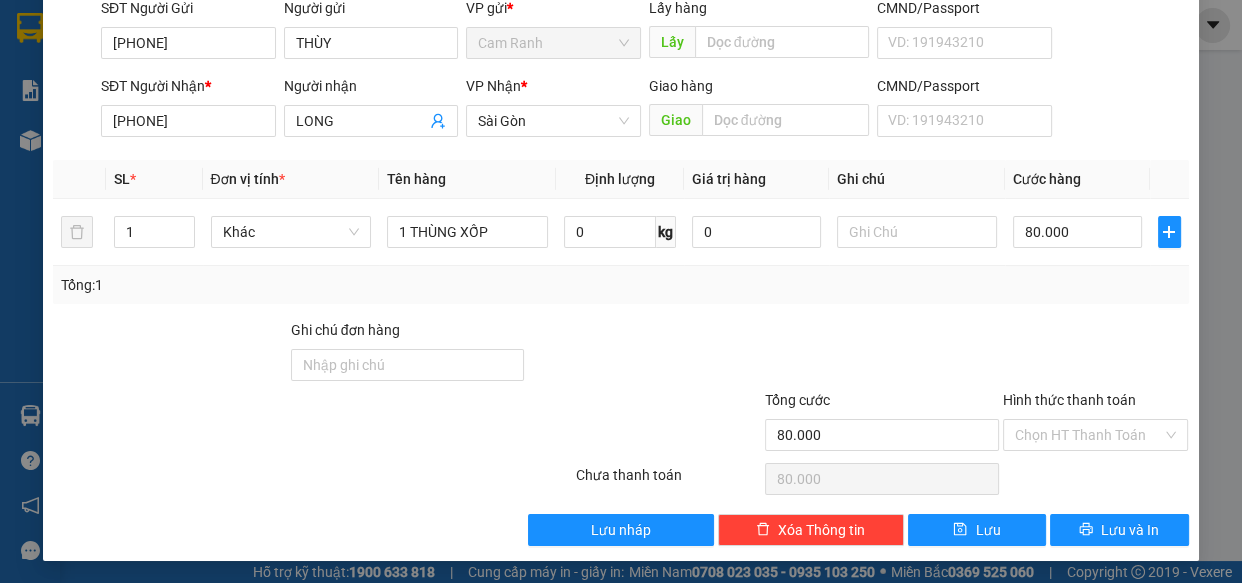 scroll, scrollTop: 156, scrollLeft: 0, axis: vertical 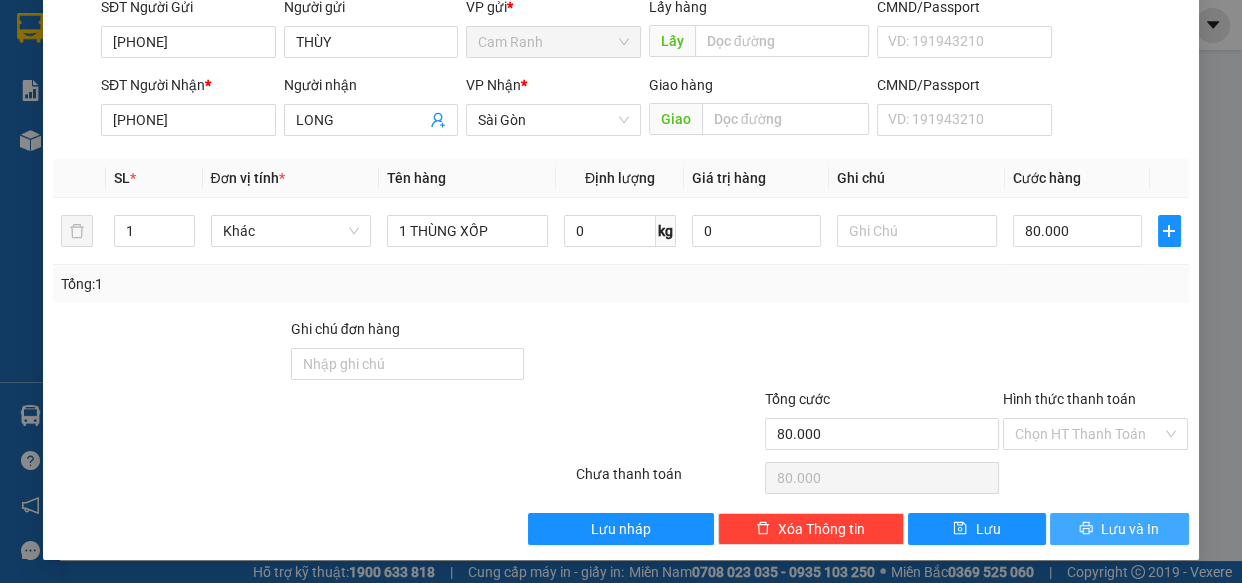 click on "Lưu và In" at bounding box center (1130, 529) 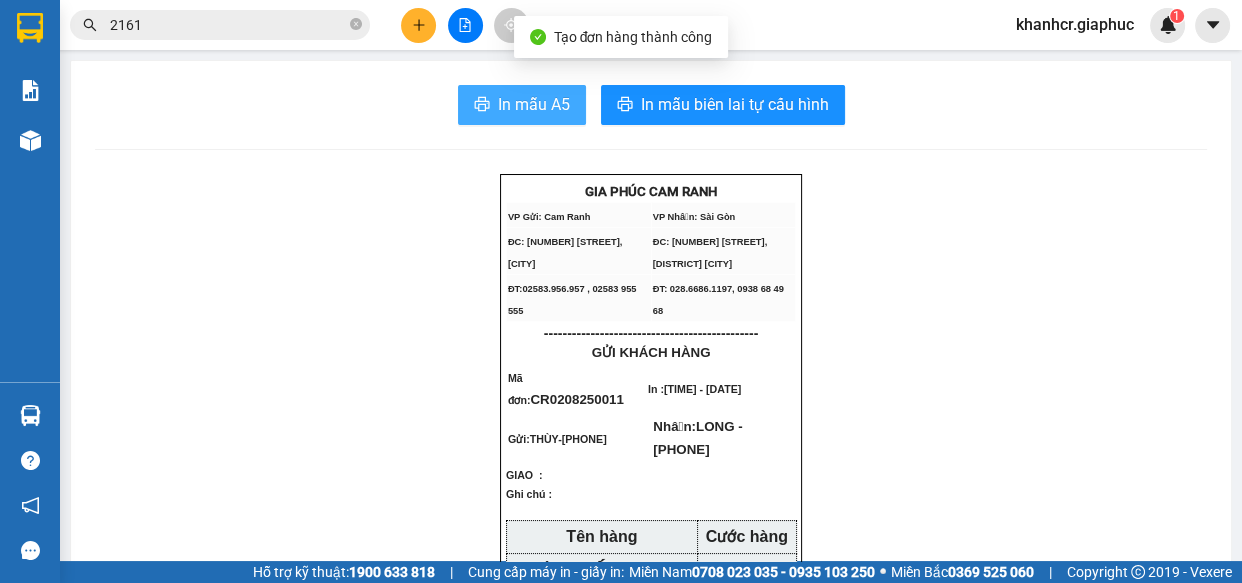 click on "In mẫu A5" at bounding box center [534, 104] 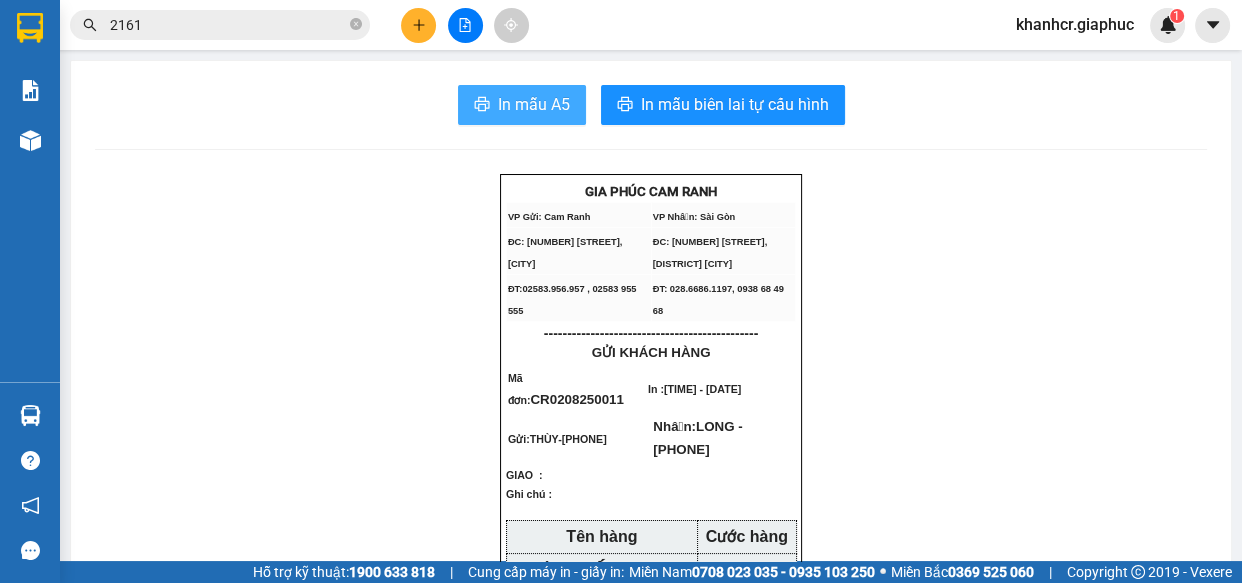 click on "In mẫu A5" at bounding box center [522, 105] 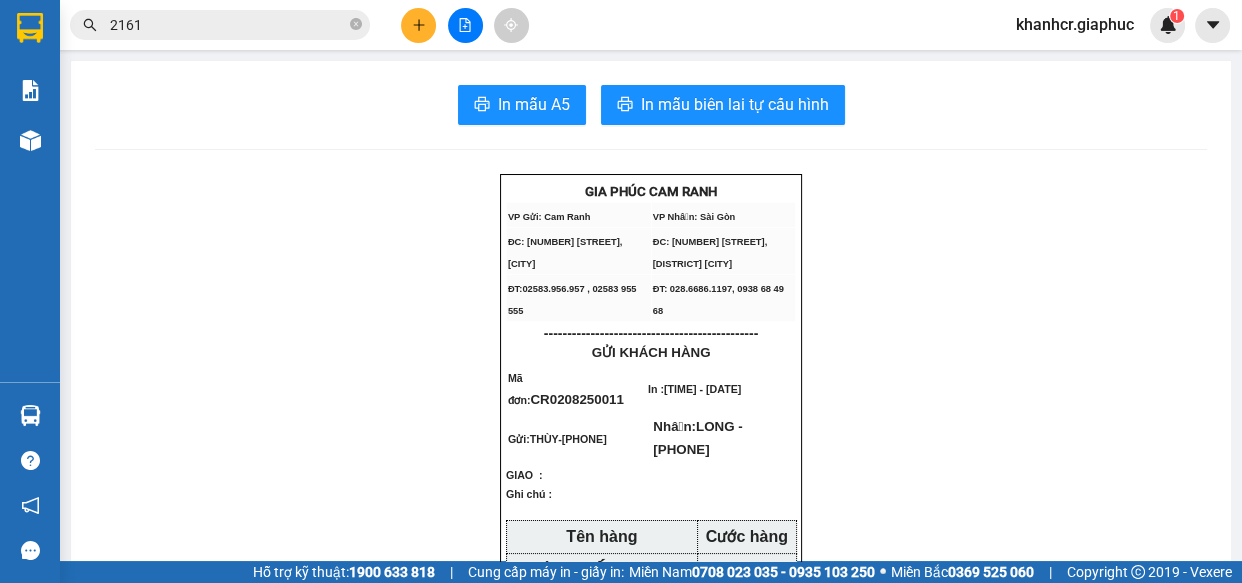 click 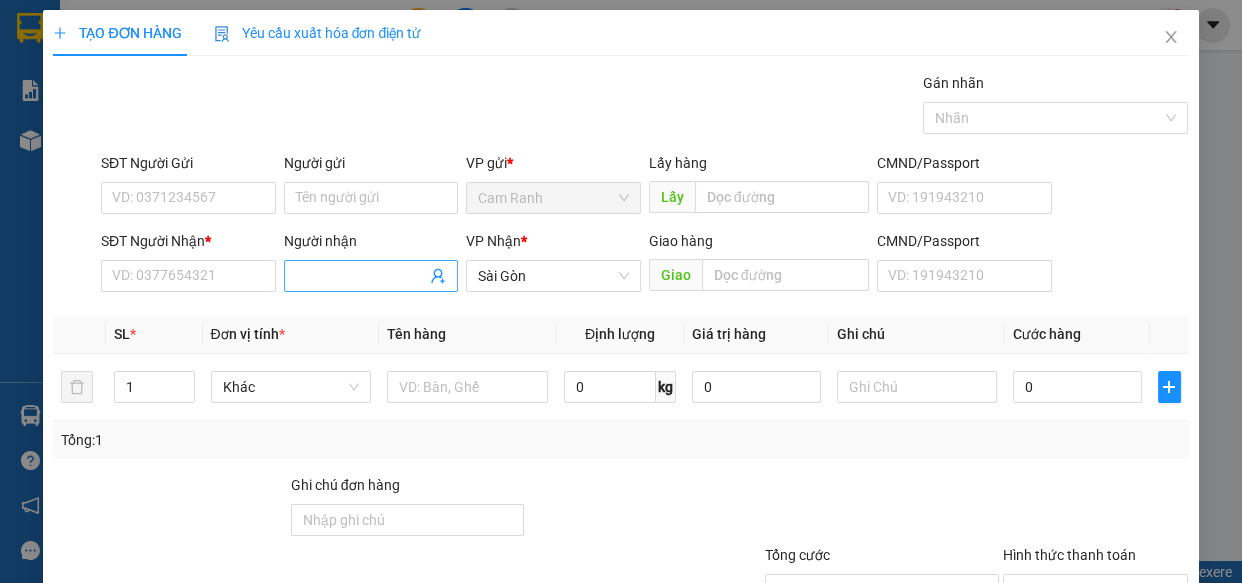 click on "Người nhận" at bounding box center (361, 276) 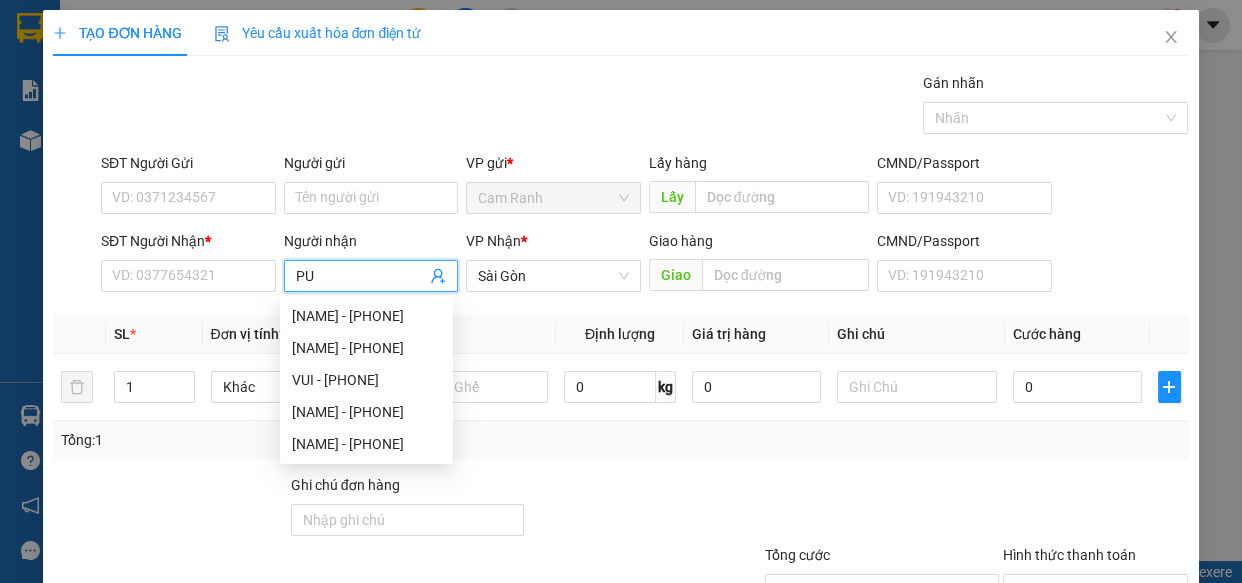 type on "PUN" 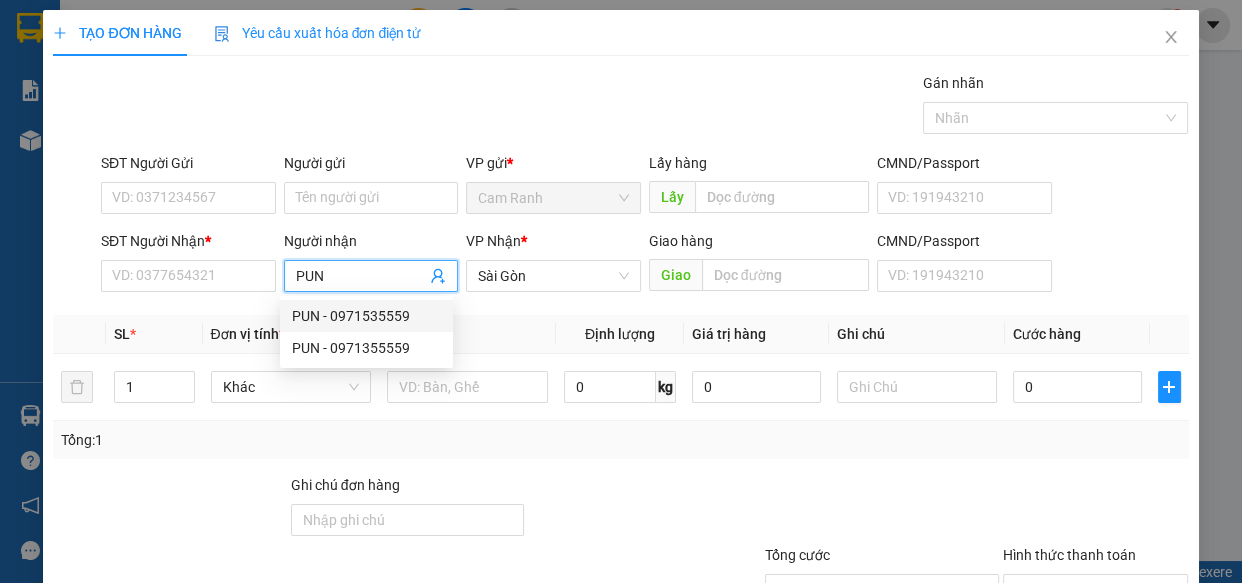 click on "PUN - 0971535559" at bounding box center (366, 316) 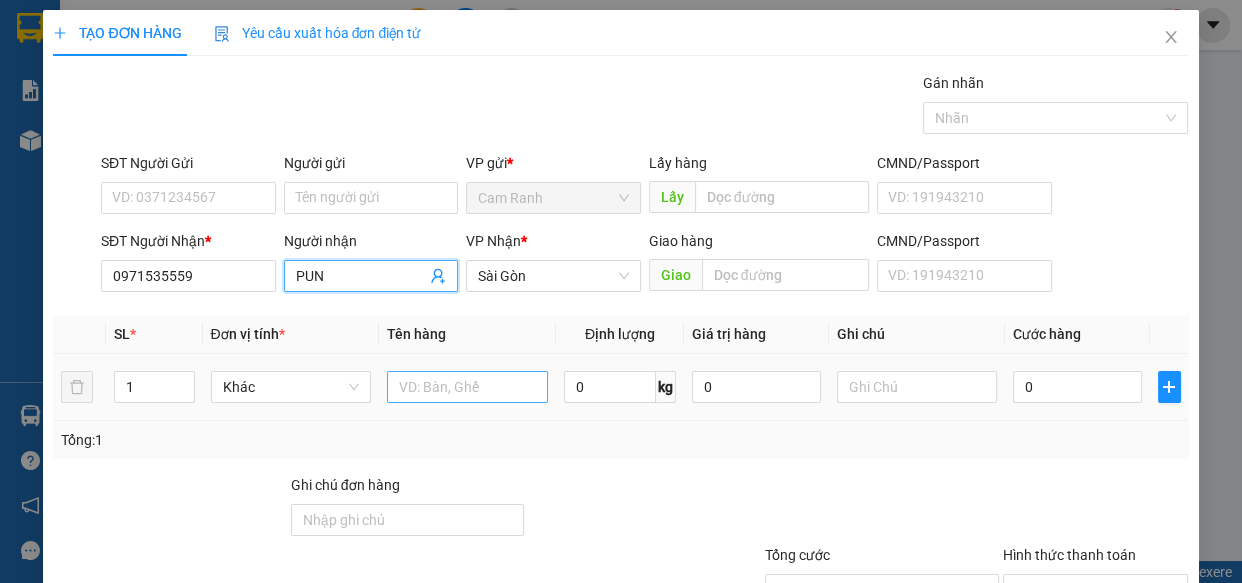 type on "PUN" 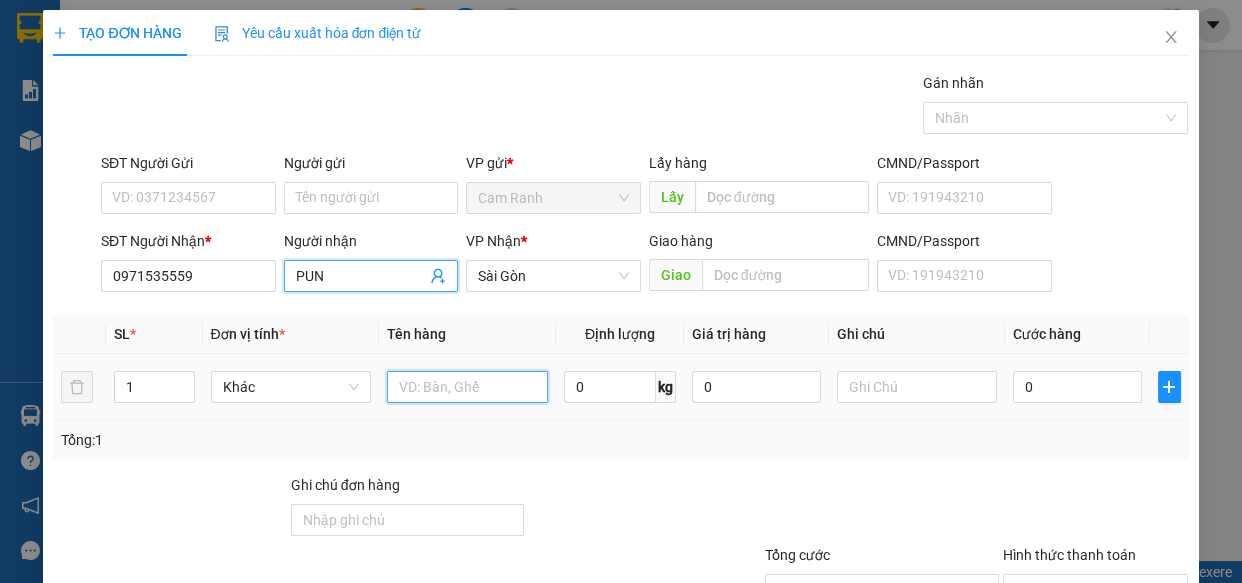click at bounding box center (467, 387) 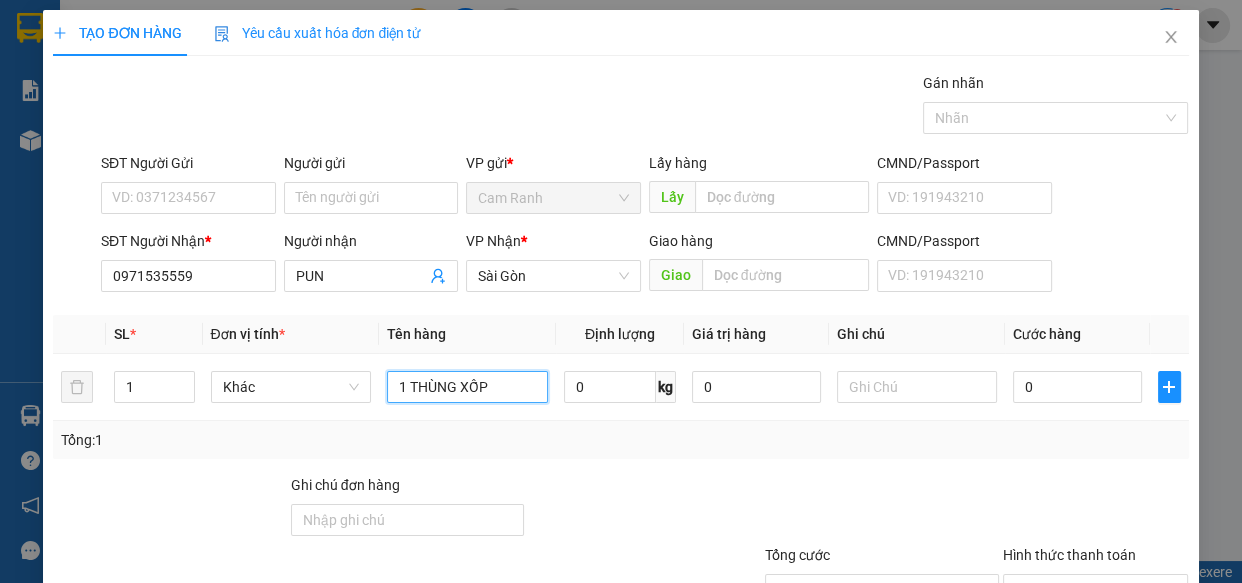 type on "1 THÙNG XỐP" 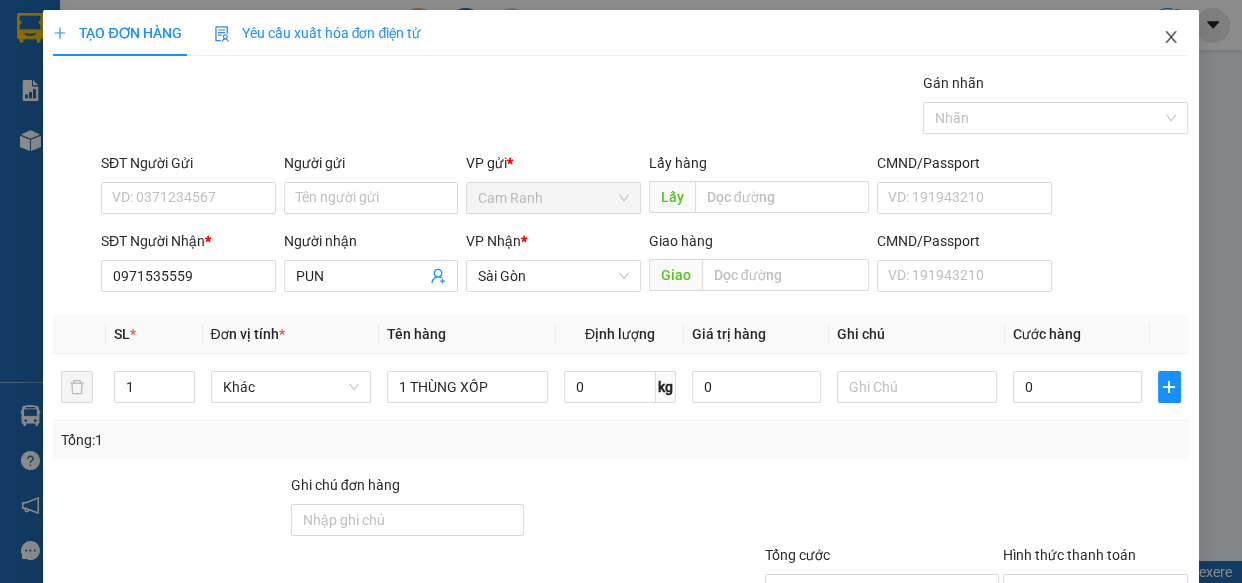 click 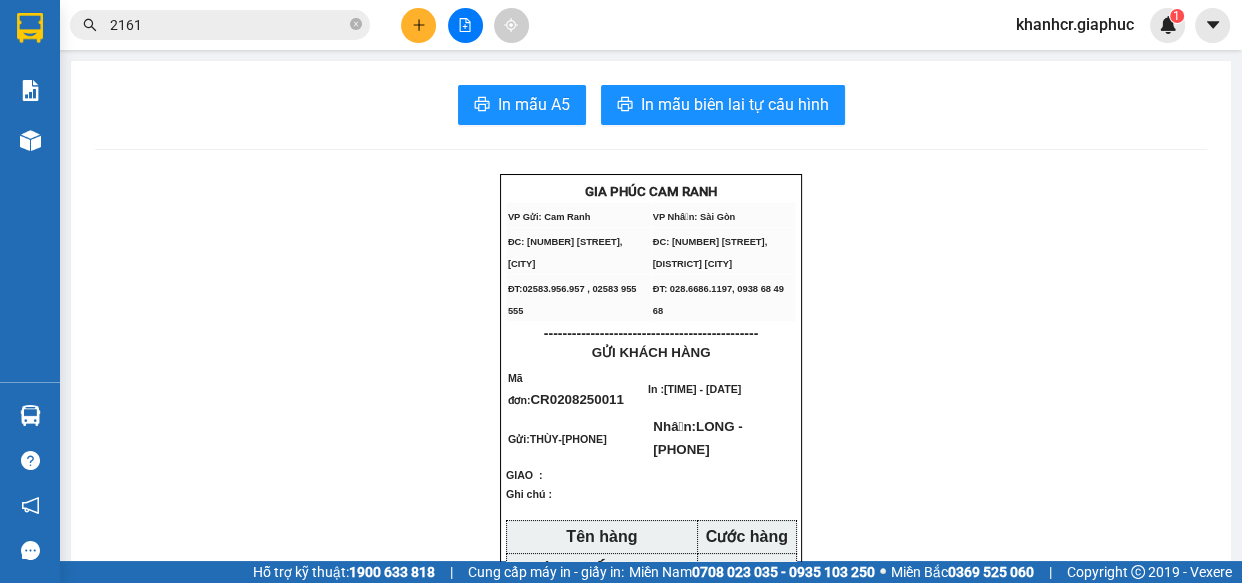 click on "2161" at bounding box center (228, 25) 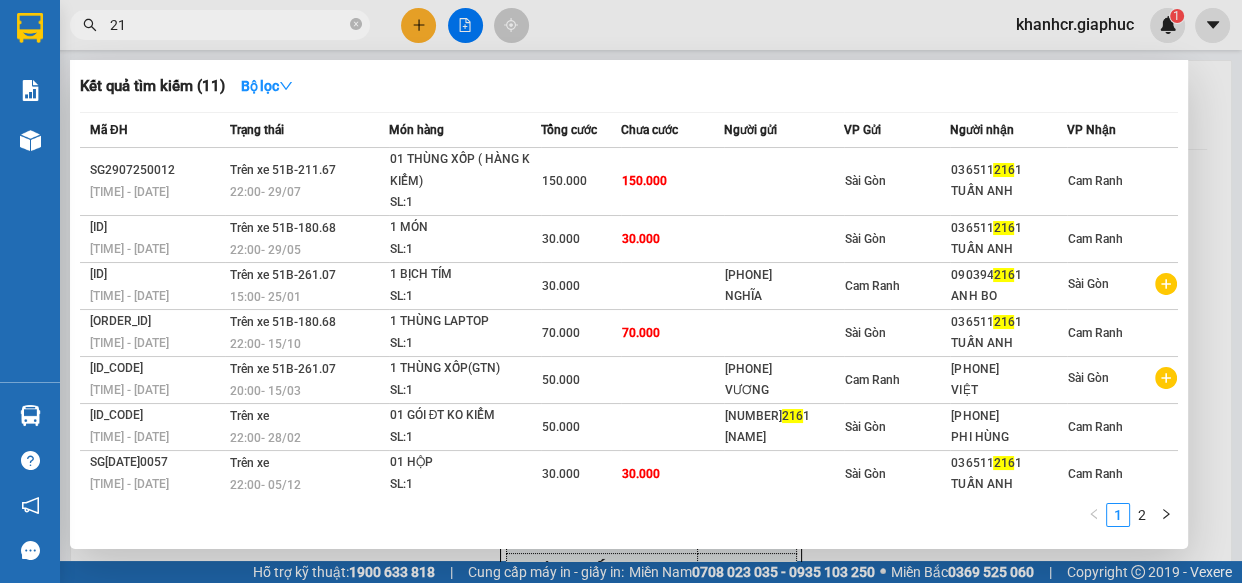 type on "2" 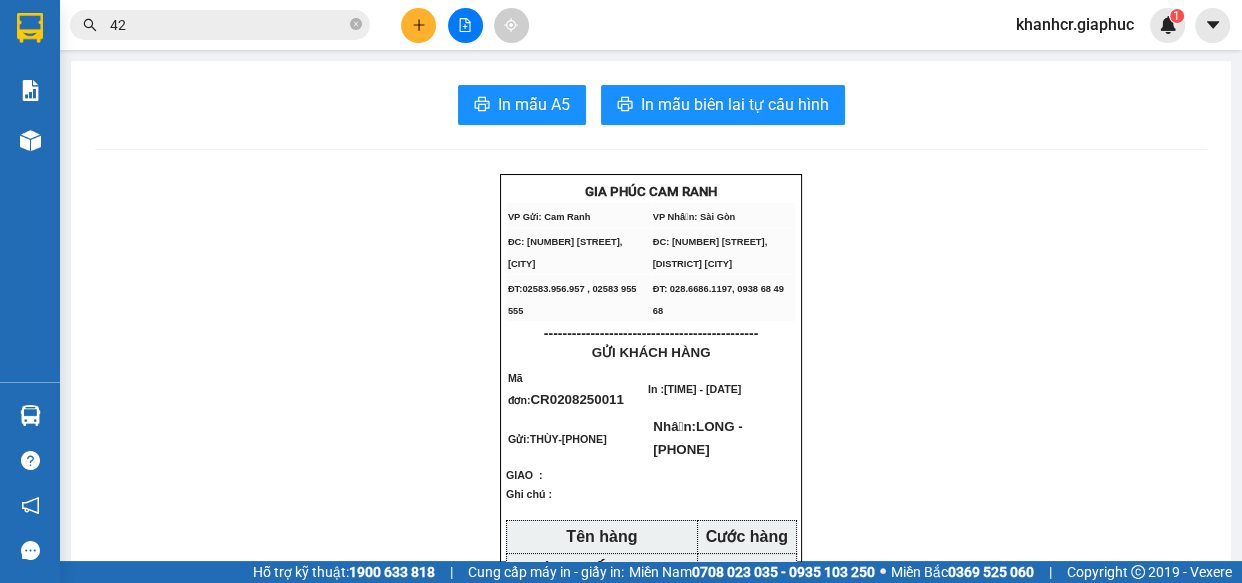 type on "425" 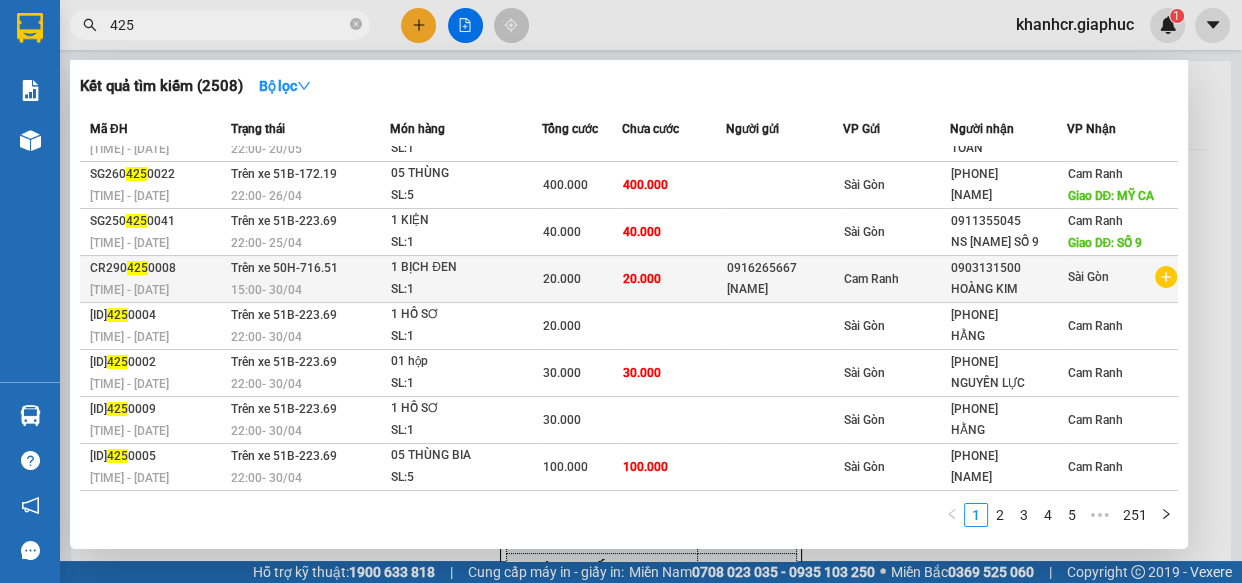 scroll, scrollTop: 181, scrollLeft: 0, axis: vertical 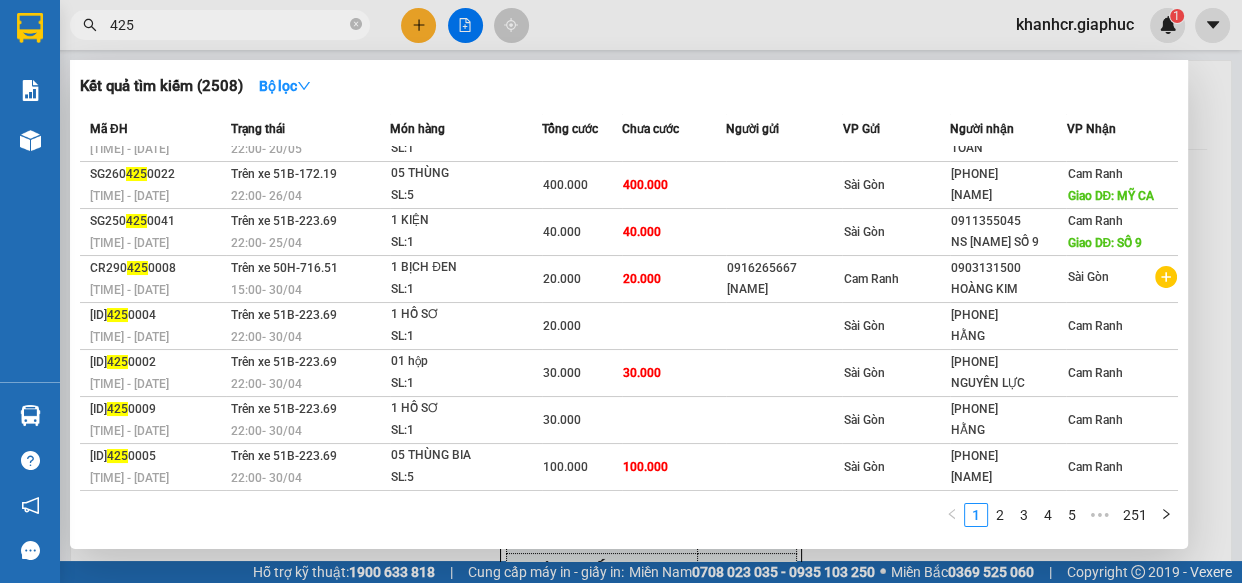 drag, startPoint x: 361, startPoint y: 15, endPoint x: 345, endPoint y: 16, distance: 16.03122 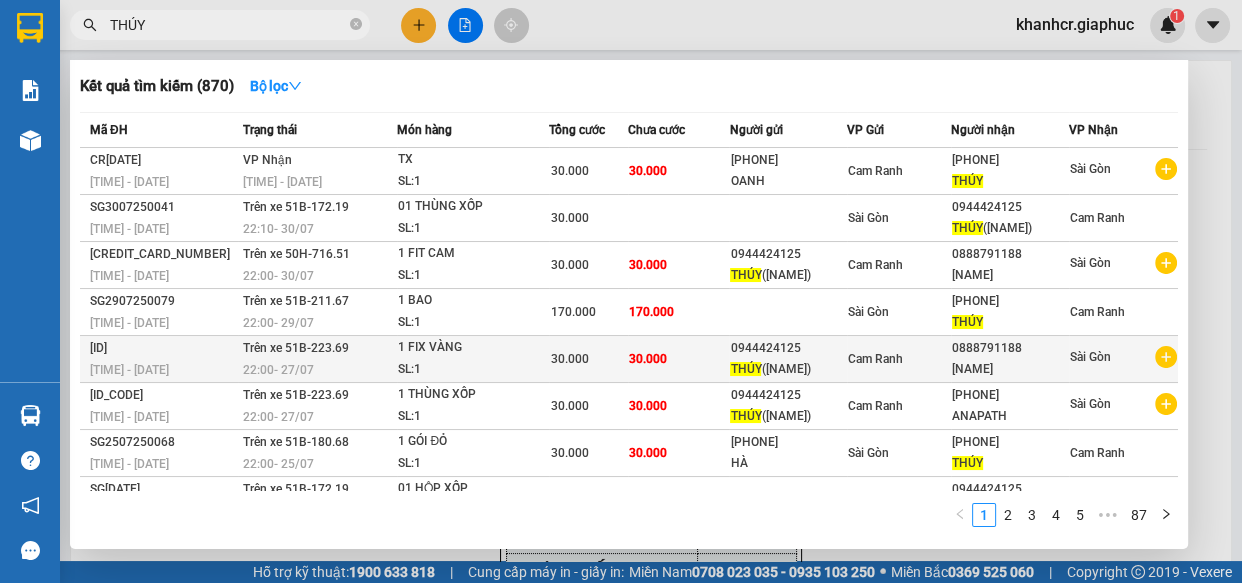 type on "THÚY" 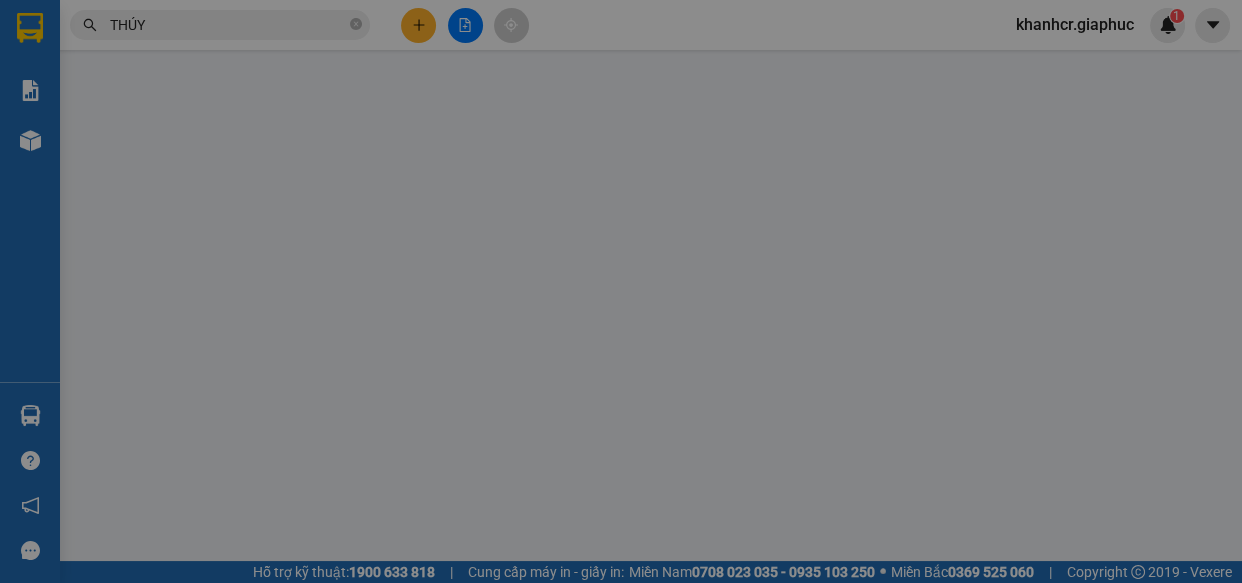 type on "0944424125" 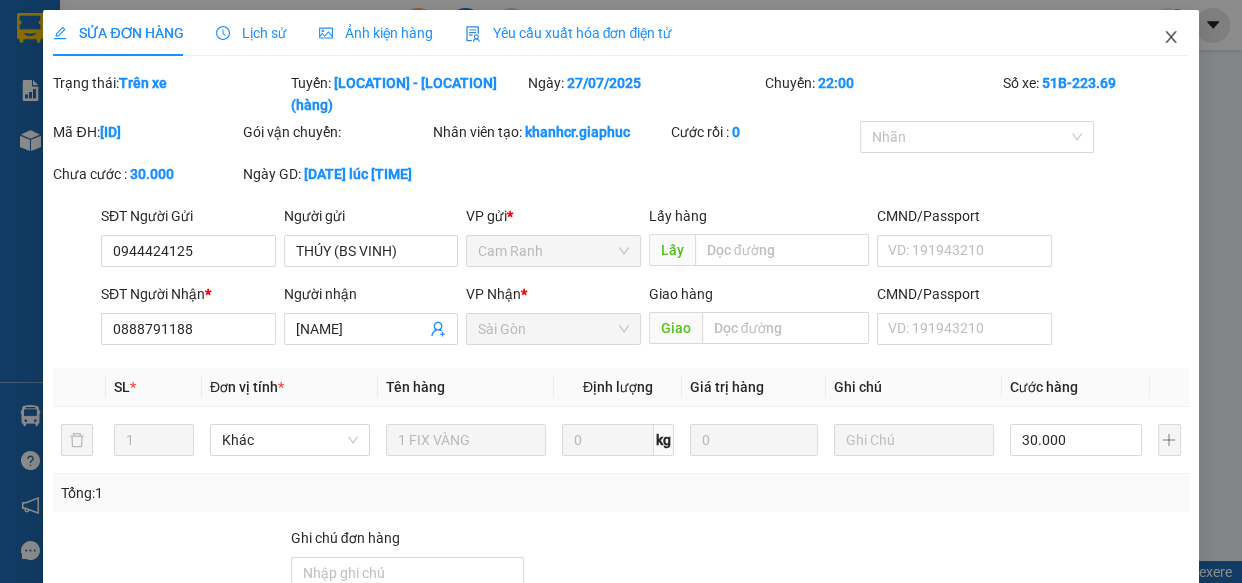 click 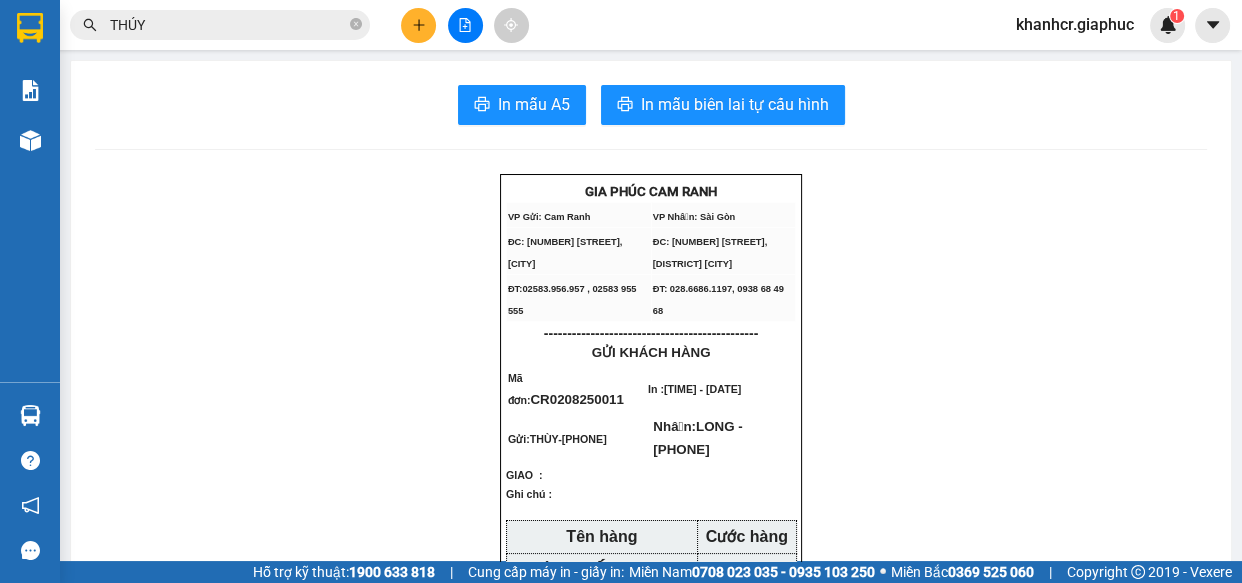 click on "KẾT QUẢ TÌM KIẾM ( 870 )  BỘ LỌC  MÃ ĐH TRẠNG THÁI MÓN HÀNG TỔNG CƯỚC CHƯA CƯỚC NGƯỜI GỬI VP GỬI NGƯỜI NHẬN VP NHẬN CR[DATE] [TIME] - [DATE] VP NHẬN   [TIME] - [DATE] TX SL:  1 30.000 30.000 [PHONE] OANH CAM RANH [PHONE] THÚY SÀI GÒN SG[DATE] [TIME]  - [DATE] TRÊN XE   51B-[NUMBER] [TIME]  -   [DATE] 1 THÙNG XỐP SL:  1 30.000 SÀI GÒN [PHONE] THÚY  (BS VINH) CAM RANH CR[DATE] [TIME] - [DATE] TRÊN XE   50H-[NUMBER] [TIME]  -   [DATE] 1 FIT CAM SL:  1 30.000 30.000 [PHONE] THÚY  (BS VINH) CAM RANH [PHONE] TT XN MAIA SÀI GÒN SG[DATE] [TIME] - [DATE] TRÊN XE   51B-[NUMBER] [TIME]  -   [DATE] 1 BAO SL:  1 170.000 170.000 SÀI GÒN [PHONE] THÚY CAM RANH CR[DATE] [TIME] - [DATE] TRÊN XE   51B-[NUMBER] [TIME]  -   [DATE] 1 FIX VÀNG SL:  1 30.000 30.000 [PHONE] THÚY  (BS VINH) CAM RANH [PHONE] TT XN MAIA SÀI GÒN CR[DATE] [TIME] - [DATE] TRÊN XE   51B-[NUMBER] [TIME]  -   [DATE] 1 THÙNG XỐP SL:  1 30.000 30.000 [PHONE] THÚY  (BS VINH)" at bounding box center [621, 25] 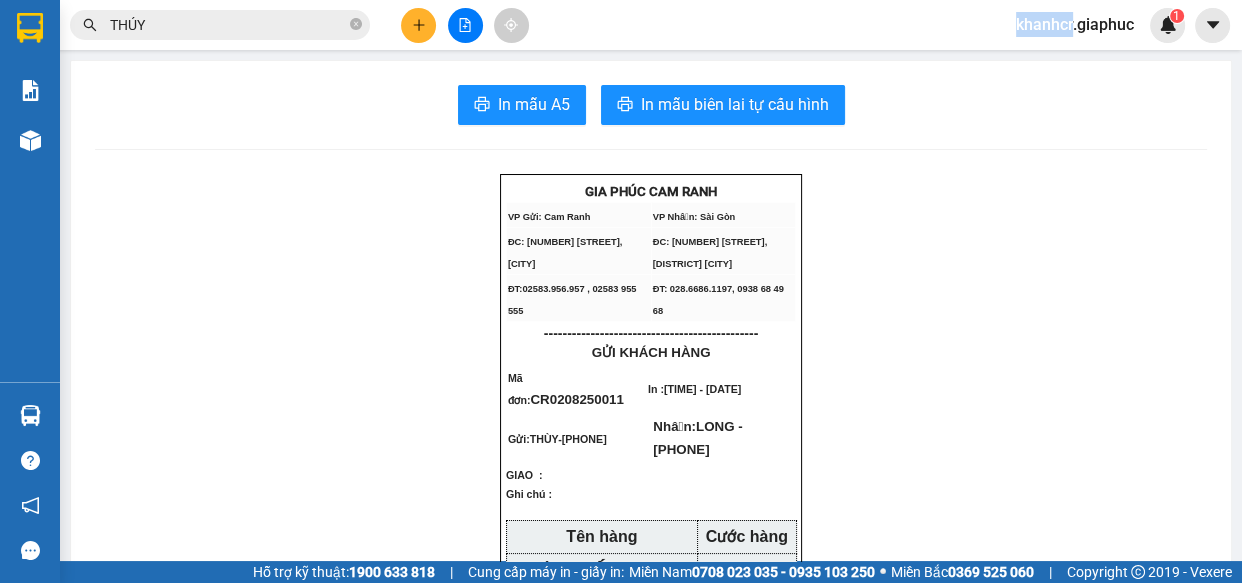 click on "KẾT QUẢ TÌM KIẾM ( 870 )  BỘ LỌC  MÃ ĐH TRẠNG THÁI MÓN HÀNG TỔNG CƯỚC CHƯA CƯỚC NGƯỜI GỬI VP GỬI NGƯỜI NHẬN VP NHẬN CR[DATE] [TIME] - [DATE] VP NHẬN   [TIME] - [DATE] TX SL:  1 30.000 30.000 [PHONE] OANH CAM RANH [PHONE] THÚY SÀI GÒN SG[DATE] [TIME]  - [DATE] TRÊN XE   51B-[NUMBER] [TIME]  -   [DATE] 1 THÙNG XỐP SL:  1 30.000 SÀI GÒN [PHONE] THÚY  (BS VINH) CAM RANH CR[DATE] [TIME] - [DATE] TRÊN XE   50H-[NUMBER] [TIME]  -   [DATE] 1 FIT CAM SL:  1 30.000 30.000 [PHONE] THÚY  (BS VINH) CAM RANH [PHONE] TT XN MAIA SÀI GÒN SG[DATE] [TIME] - [DATE] TRÊN XE   51B-[NUMBER] [TIME]  -   [DATE] 1 BAO SL:  1 170.000 170.000 SÀI GÒN [PHONE] THÚY CAM RANH CR[DATE] [TIME] - [DATE] TRÊN XE   51B-[NUMBER] [TIME]  -   [DATE] 1 FIX VÀNG SL:  1 30.000 30.000 [PHONE] THÚY  (BS VINH) CAM RANH [PHONE] TT XN MAIA SÀI GÒN CR[DATE] [TIME] - [DATE] TRÊN XE   51B-[NUMBER] [TIME]  -   [DATE] 1 THÙNG XỐP SL:  1 30.000 30.000 [PHONE] THÚY  (BS VINH)" at bounding box center [621, 25] 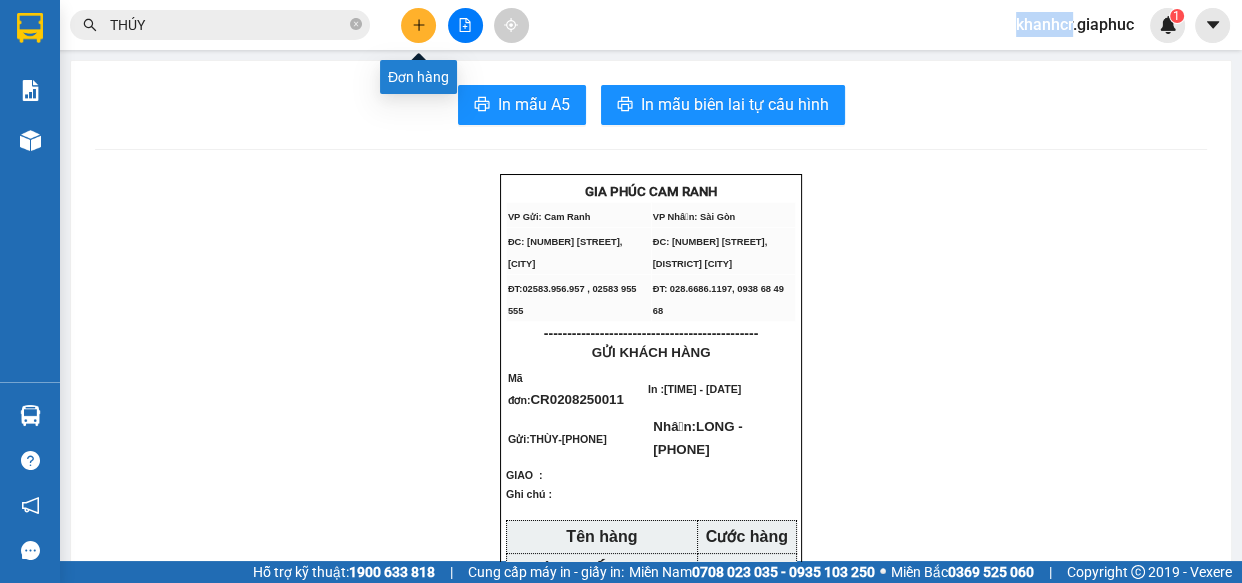 click at bounding box center [418, 25] 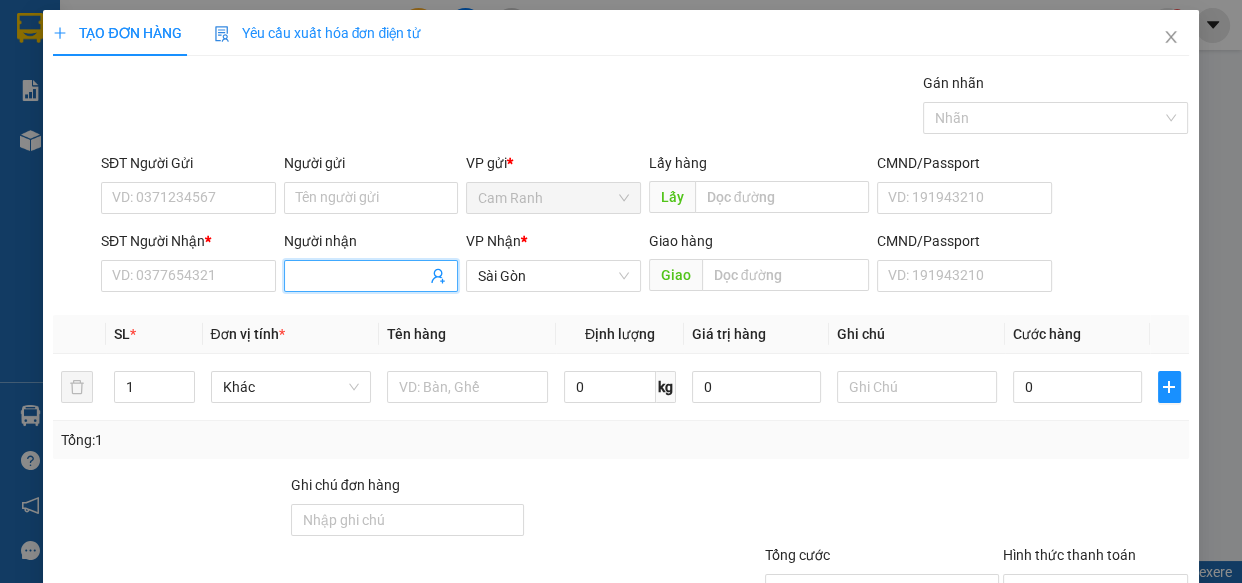 click on "Người nhận" at bounding box center (361, 276) 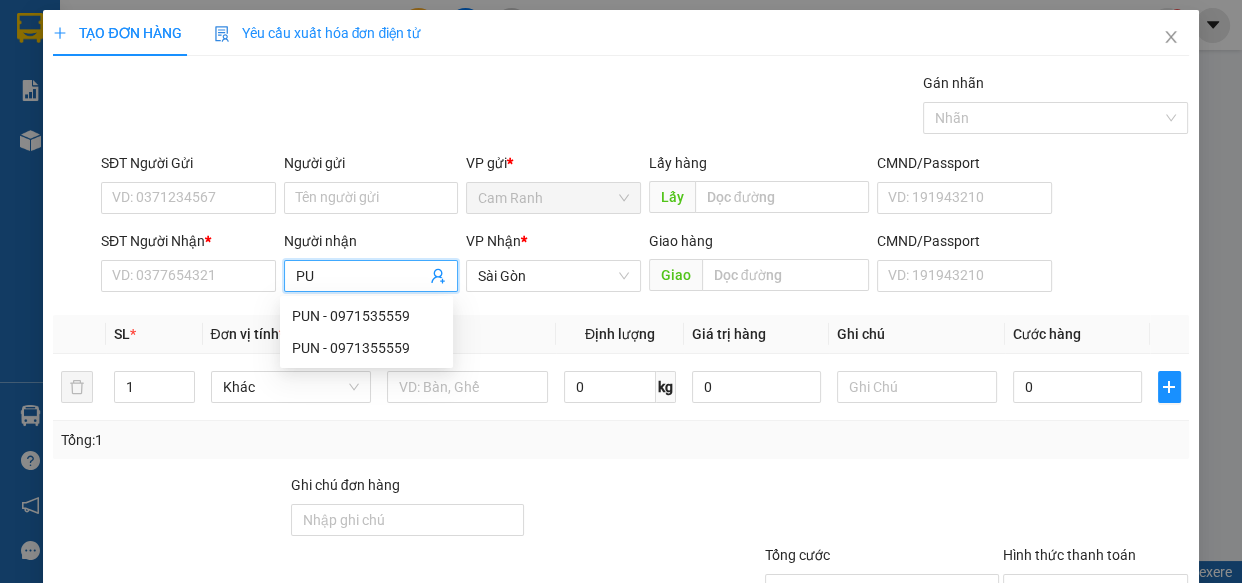 type on "PUN" 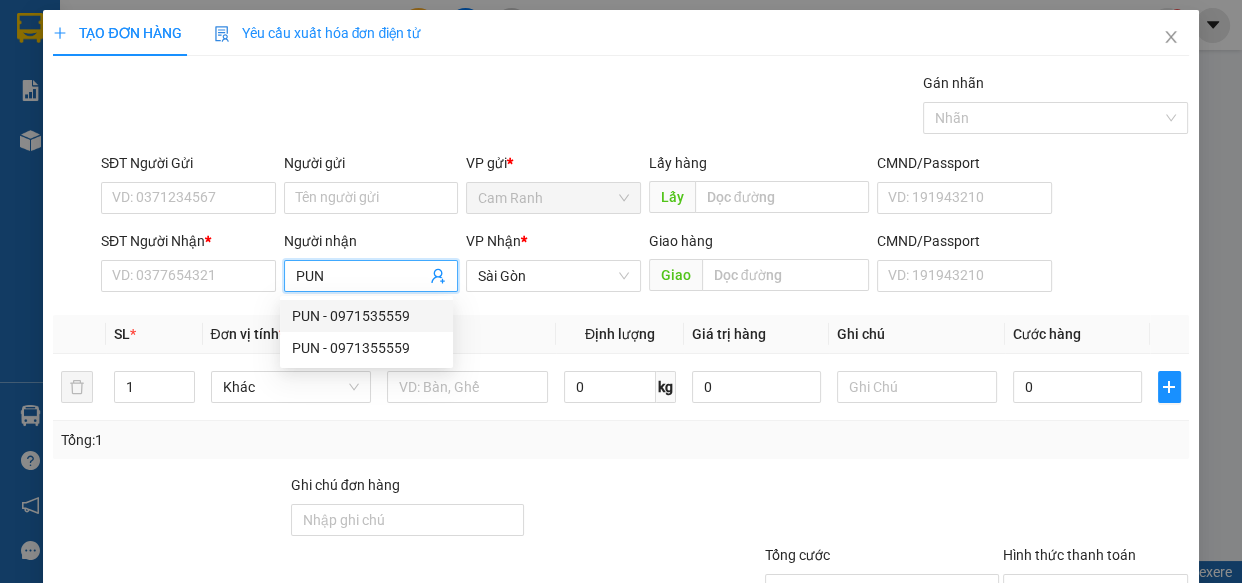 click on "PUN - 0971535559" at bounding box center [366, 316] 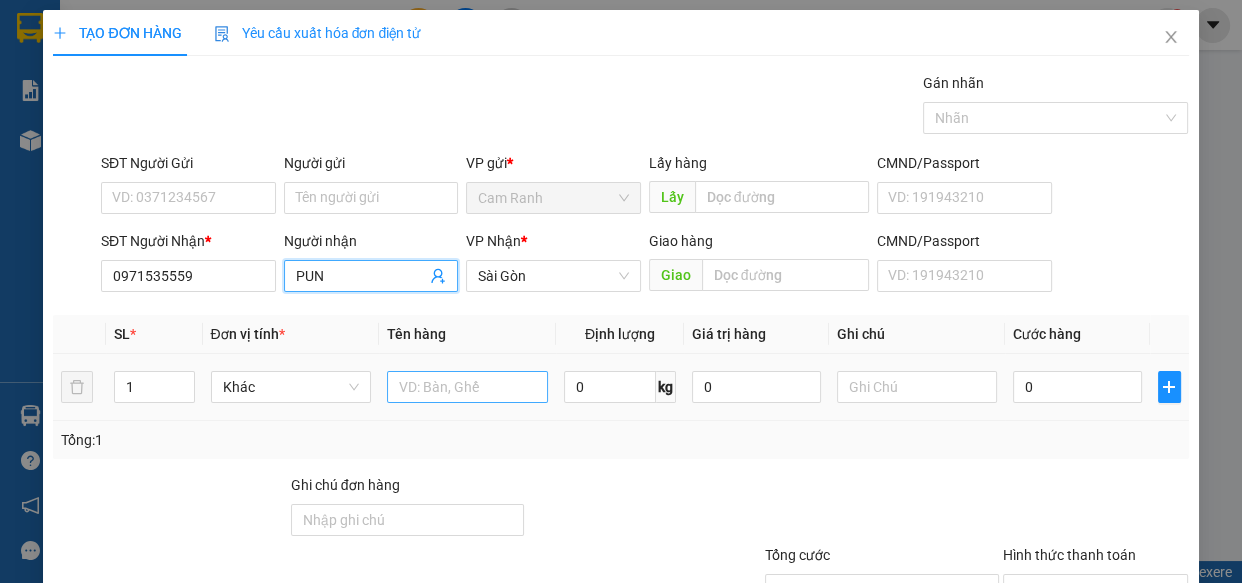 type on "PUN" 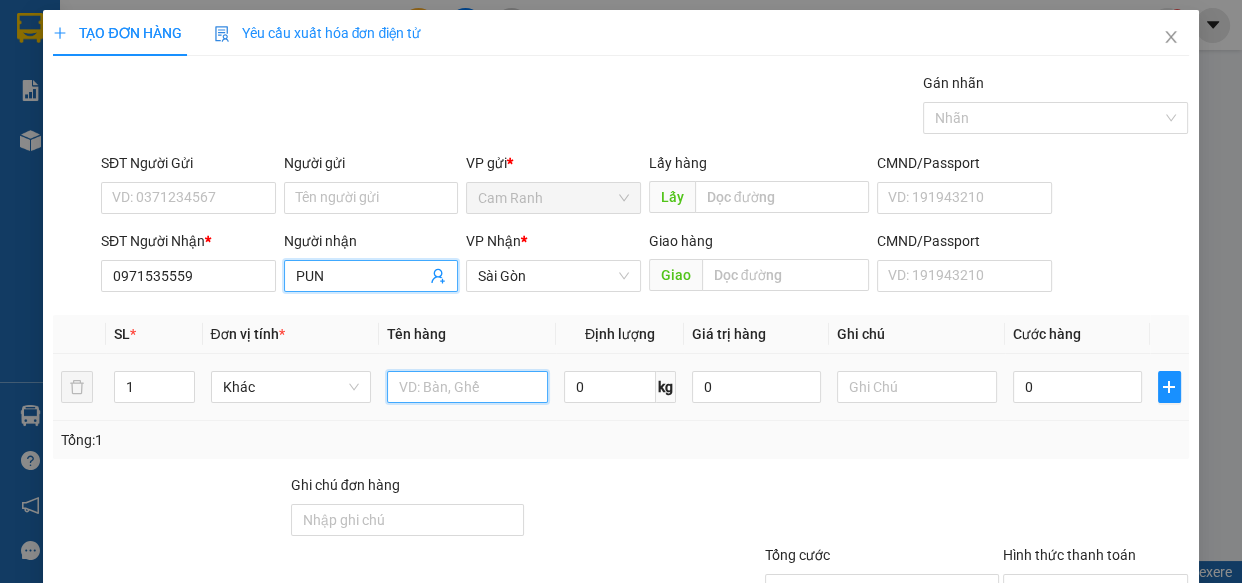 click at bounding box center [467, 387] 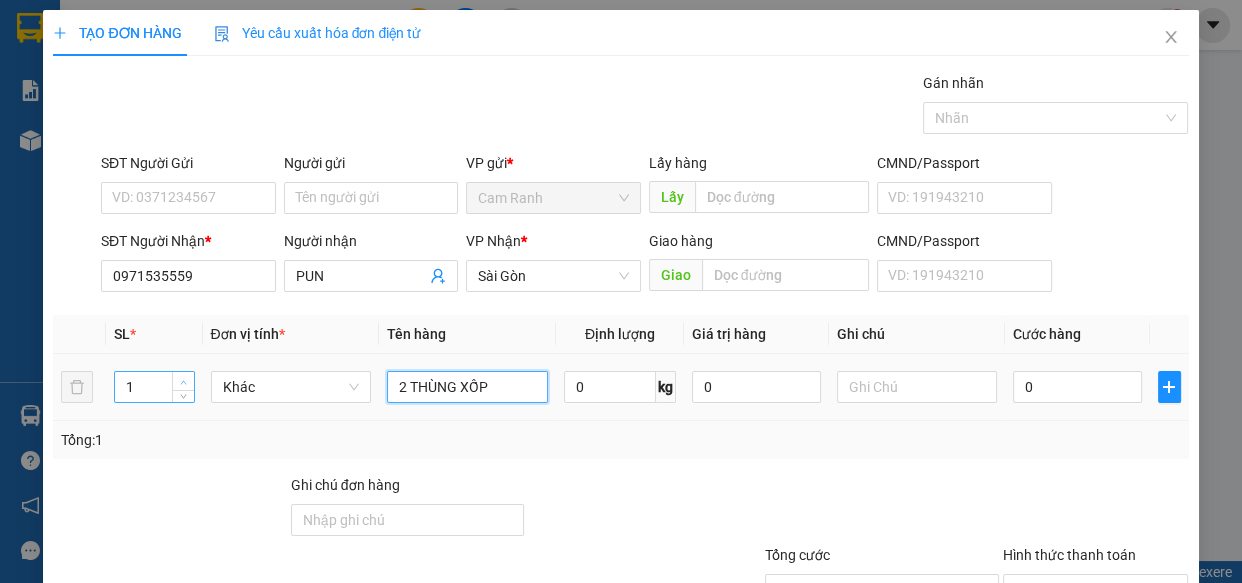type on "2 THÙNG XỐP" 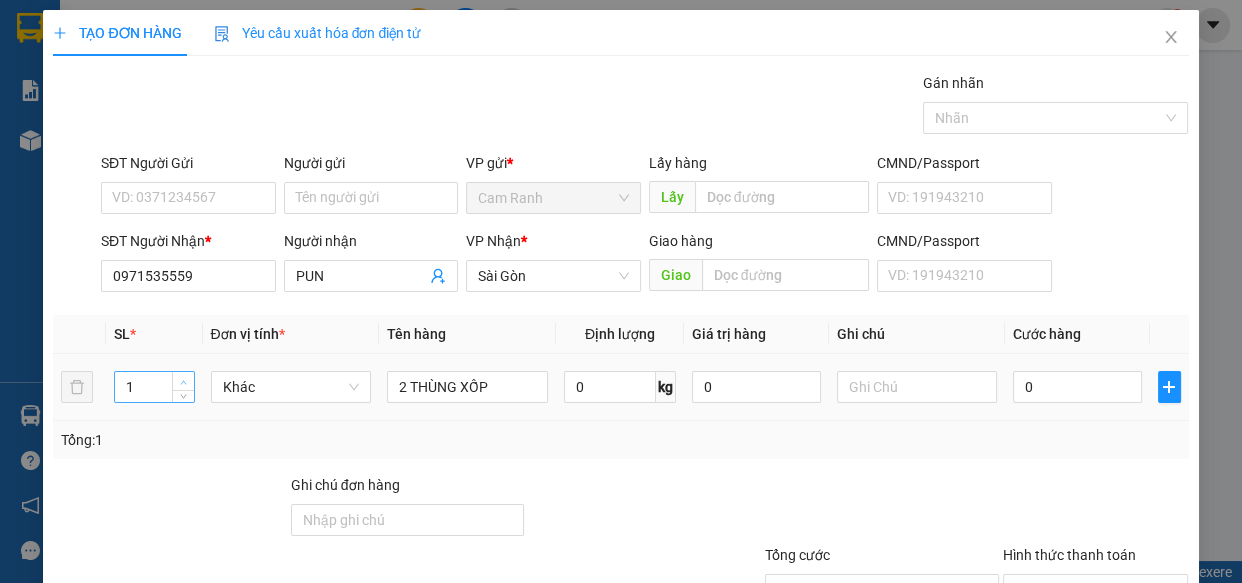 type on "2" 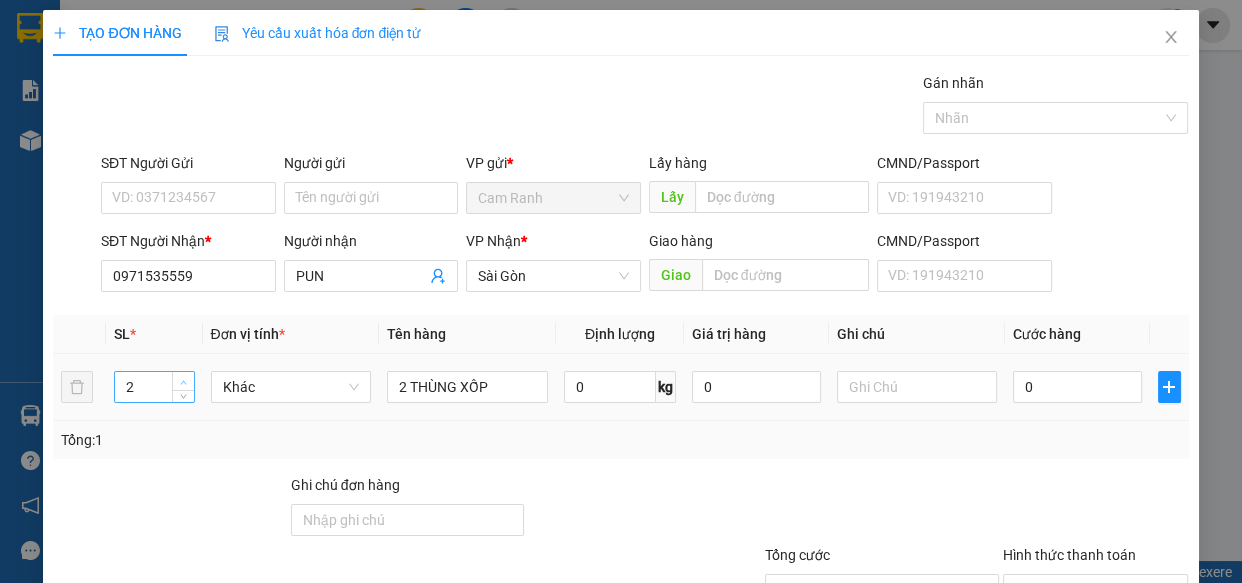 click 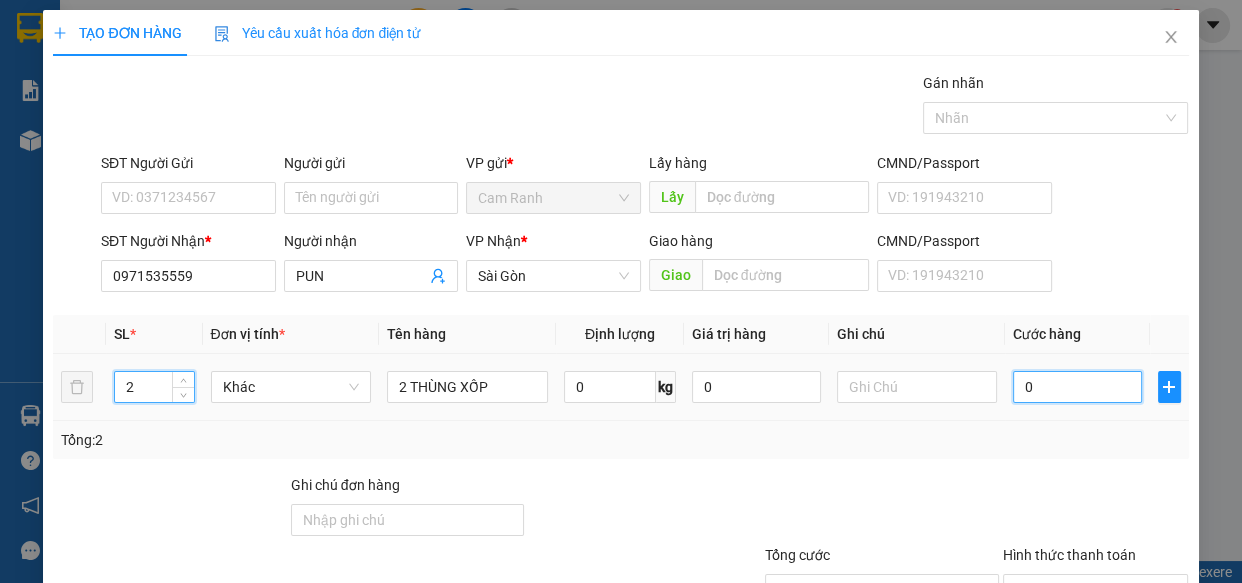 click on "0" at bounding box center (1077, 387) 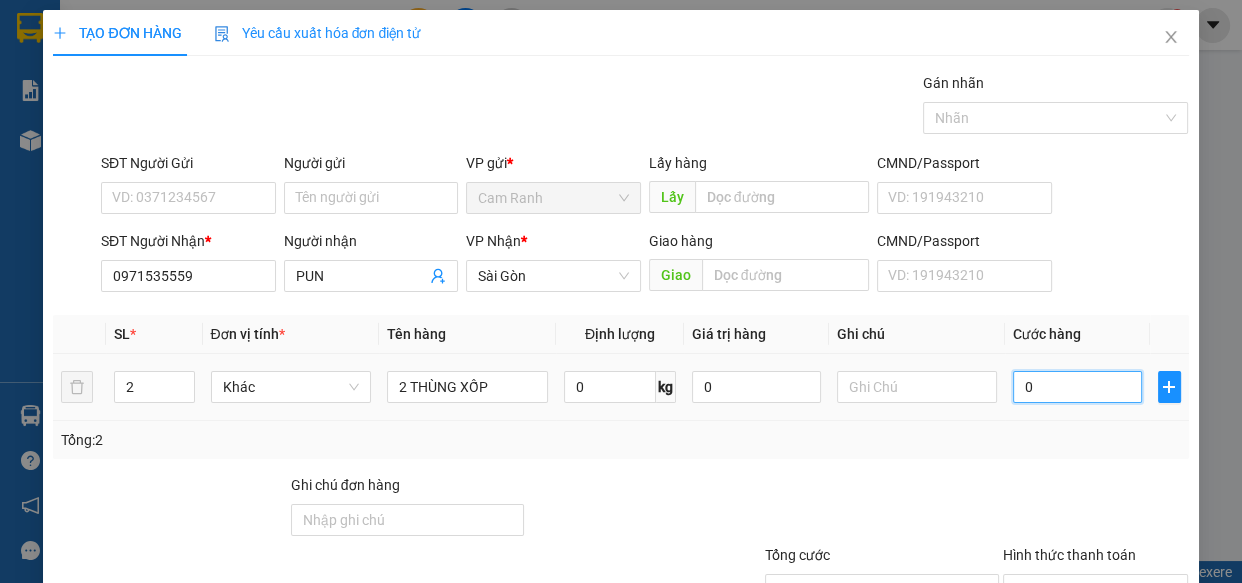 type on "1" 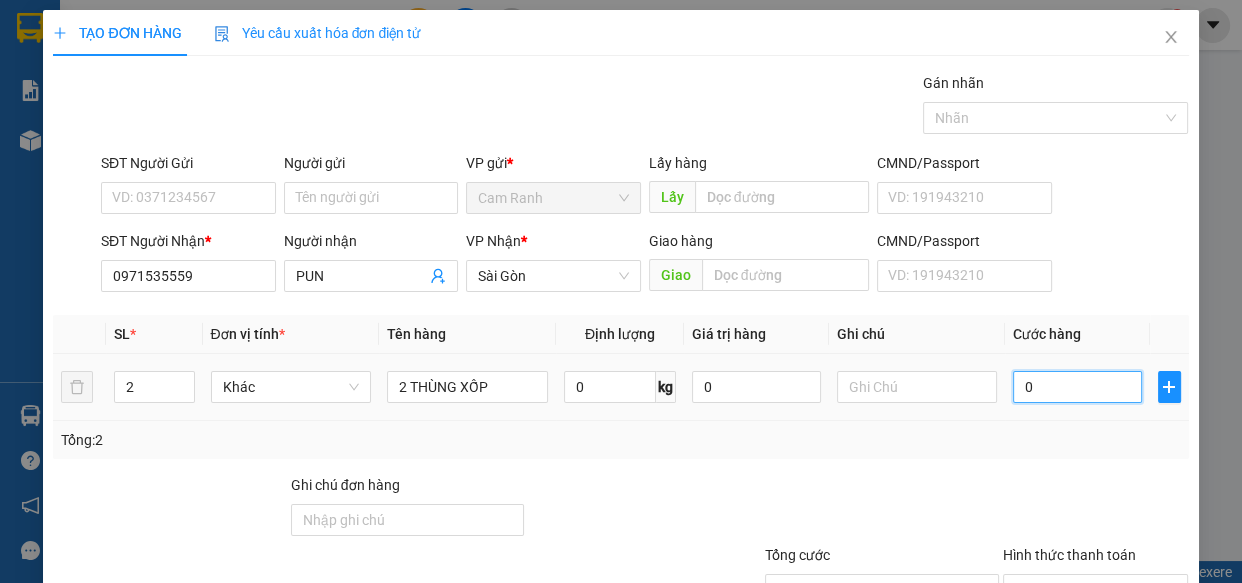 type on "1" 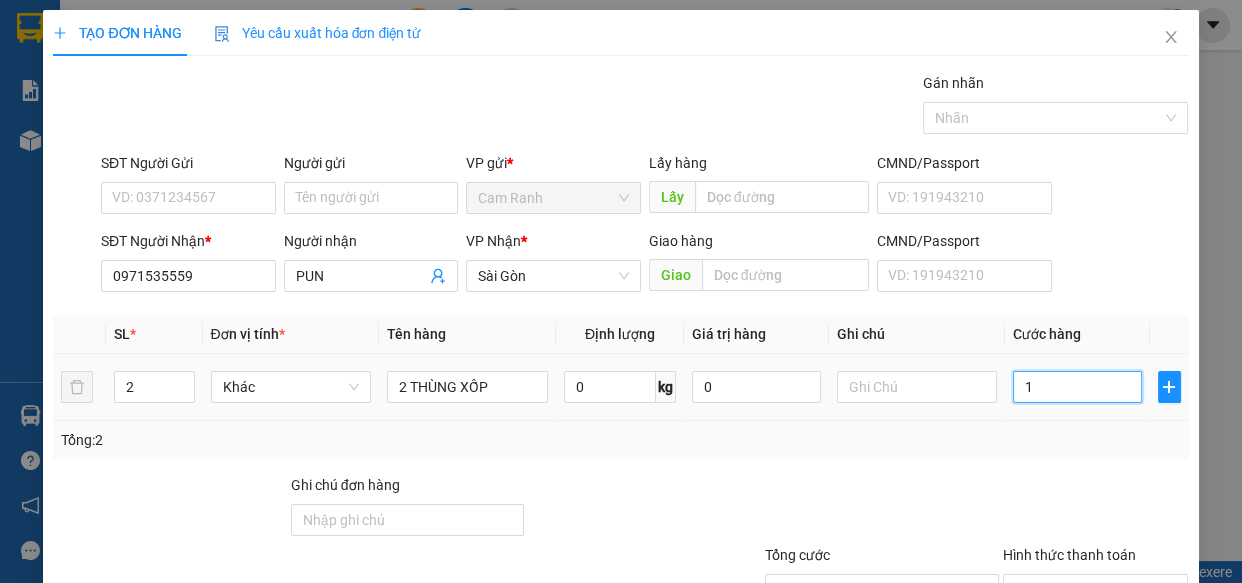 type on "13" 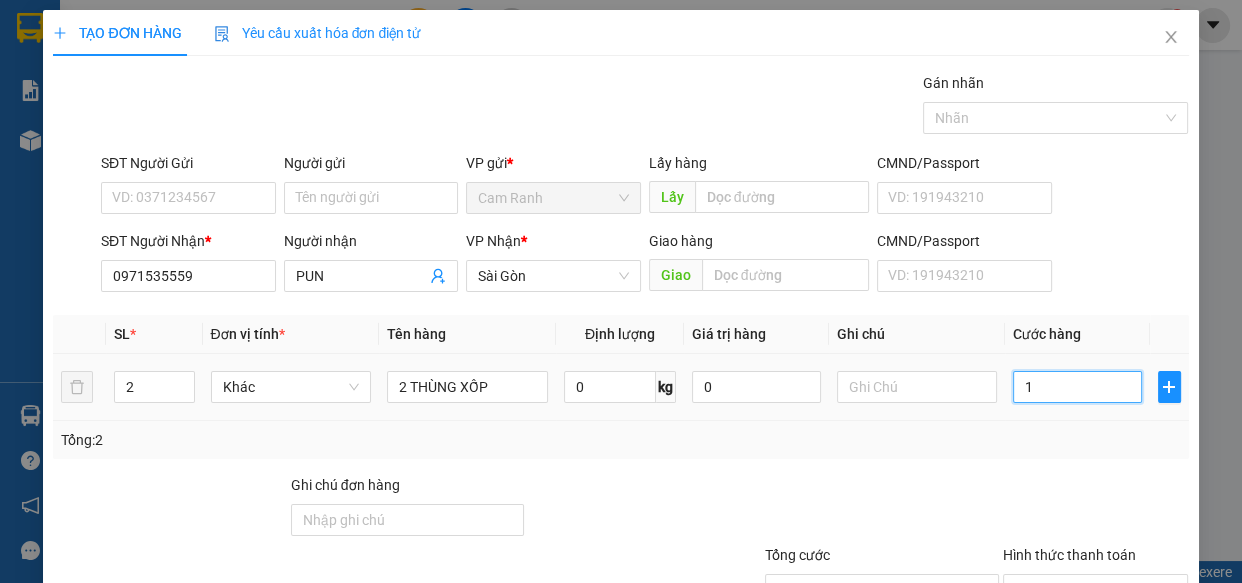 type on "13" 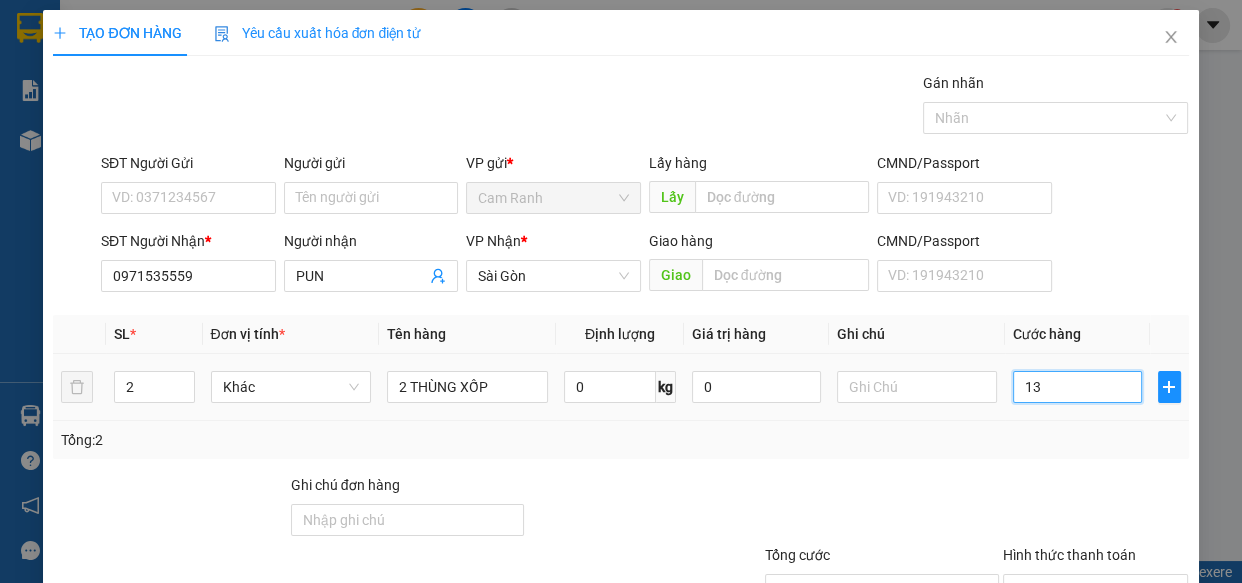 type on "130" 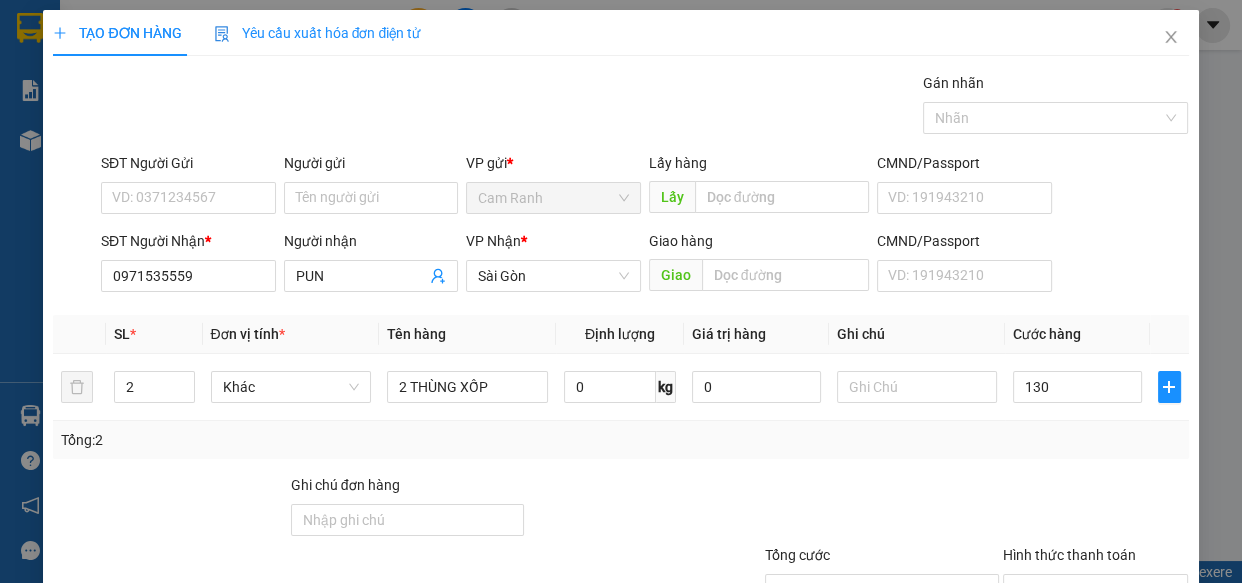 type on "130.000" 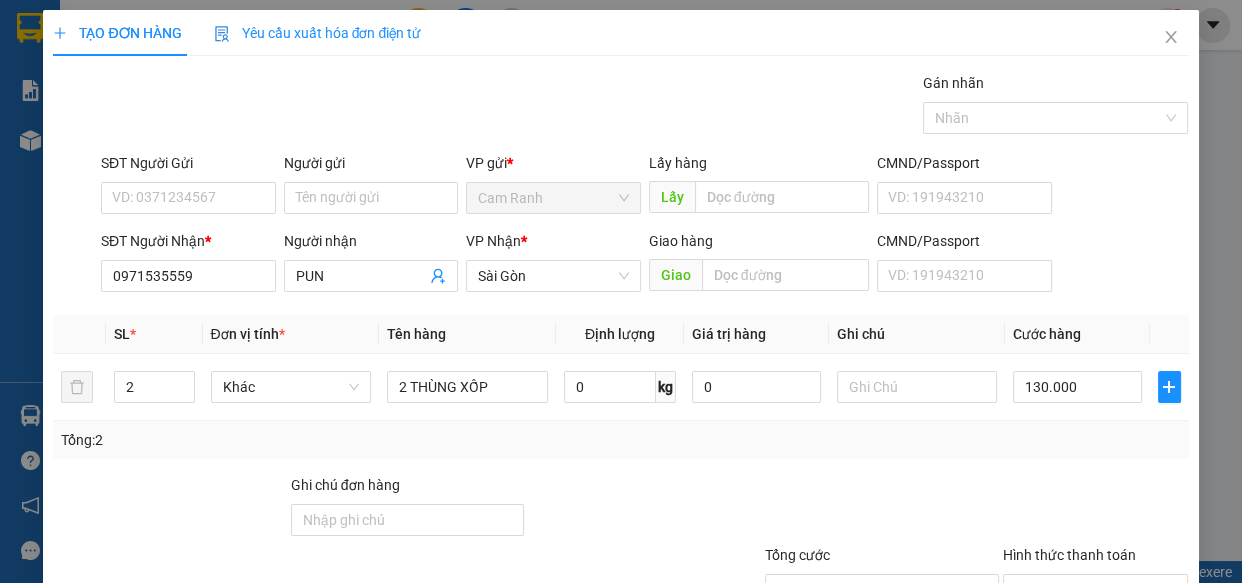 click on "Tổng:  2" at bounding box center (620, 440) 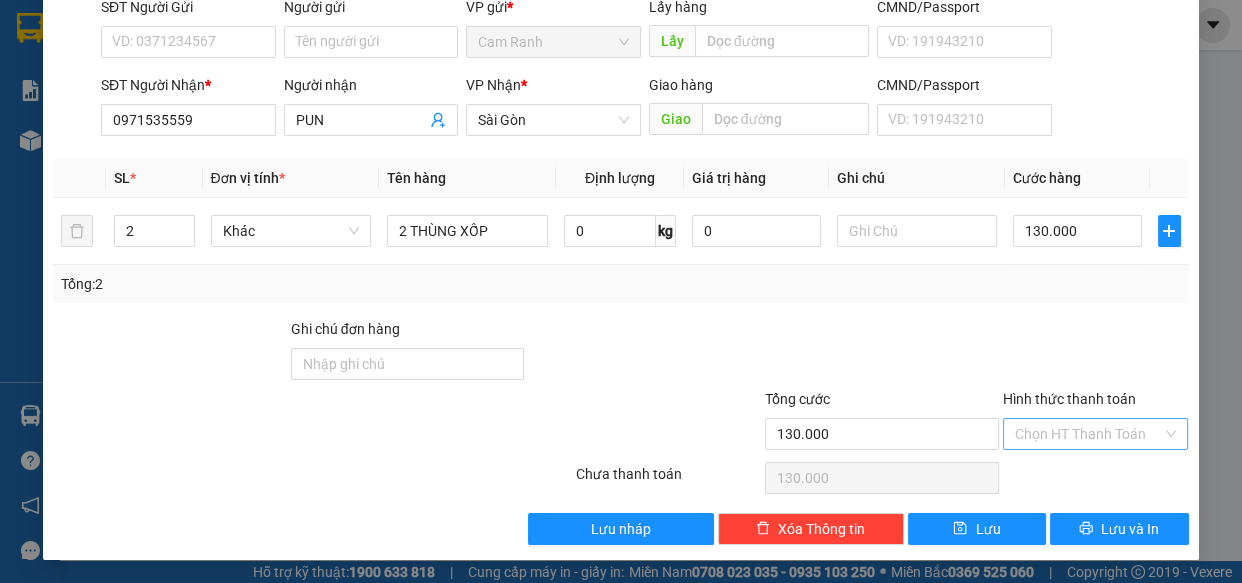 click on "Hình thức thanh toán" at bounding box center (1089, 434) 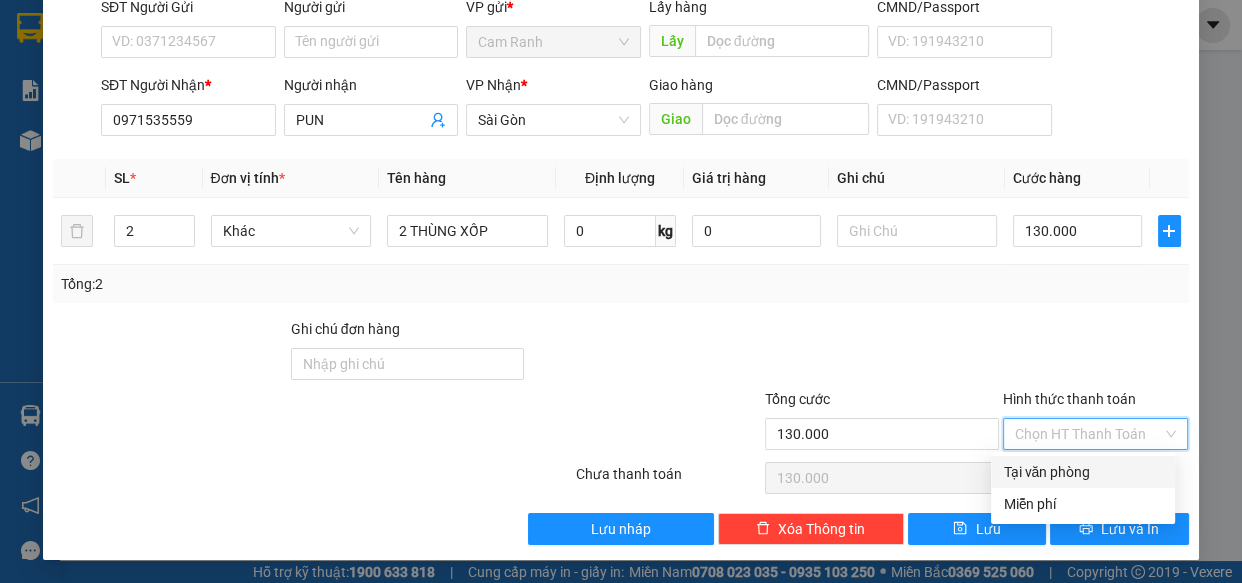 click on "Tại văn phòng" at bounding box center [1083, 472] 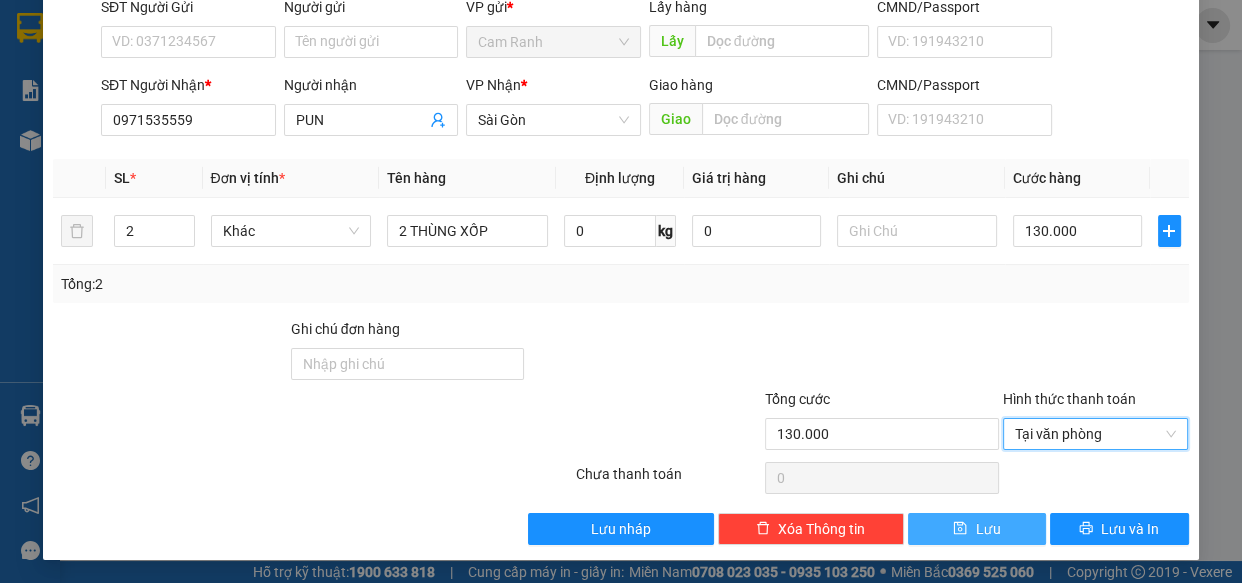 click on "Lưu" at bounding box center (977, 529) 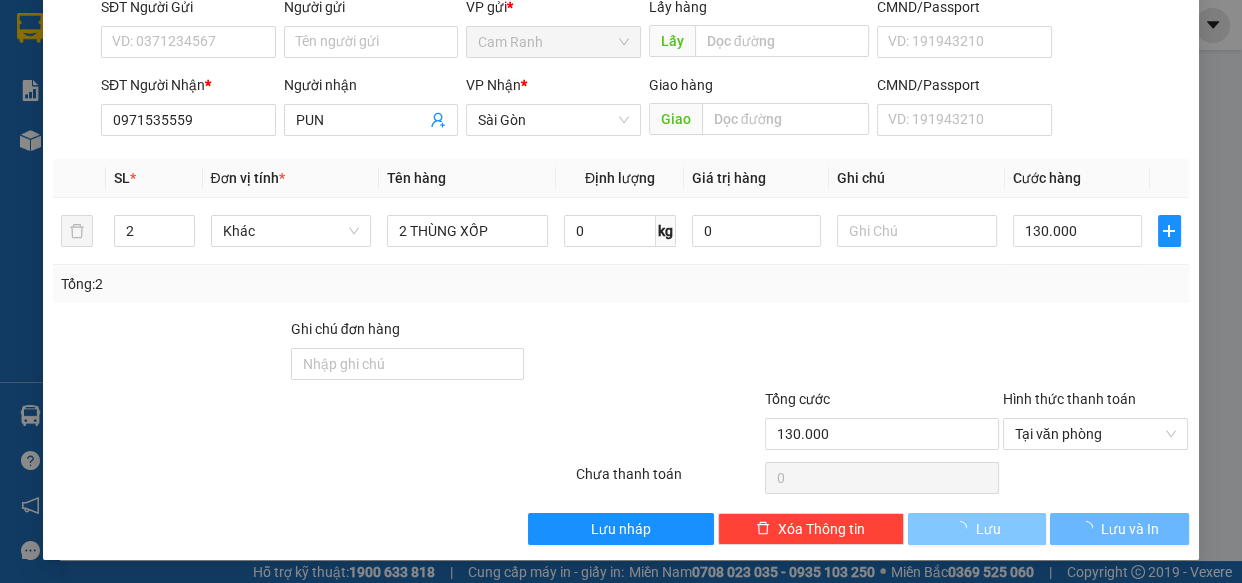 type 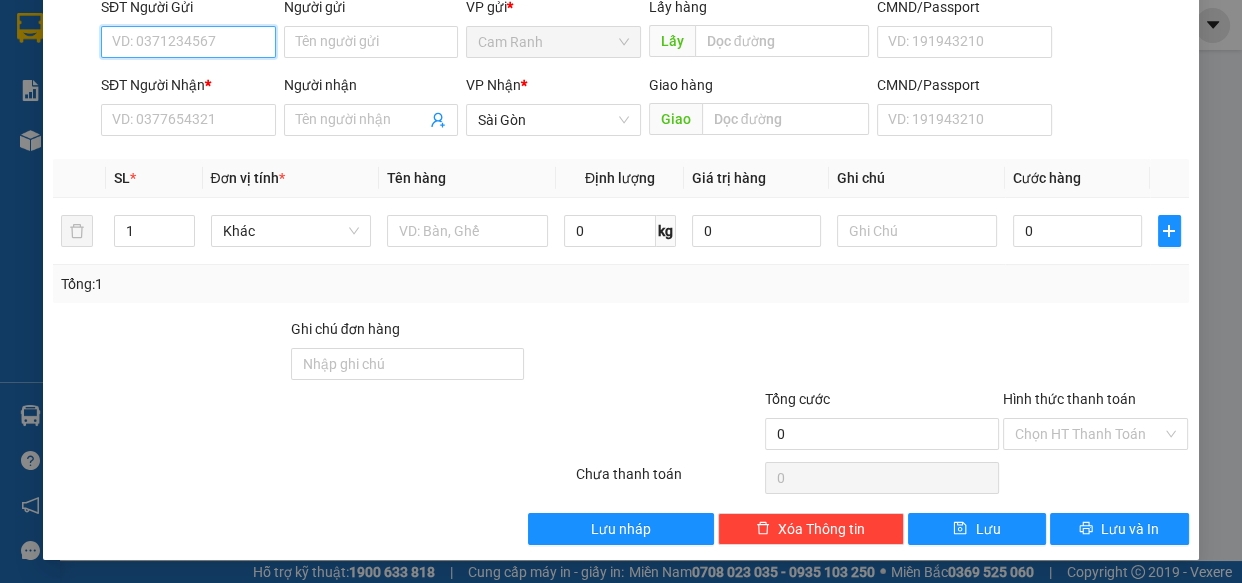 click on "SĐT Người Gửi" at bounding box center (188, 42) 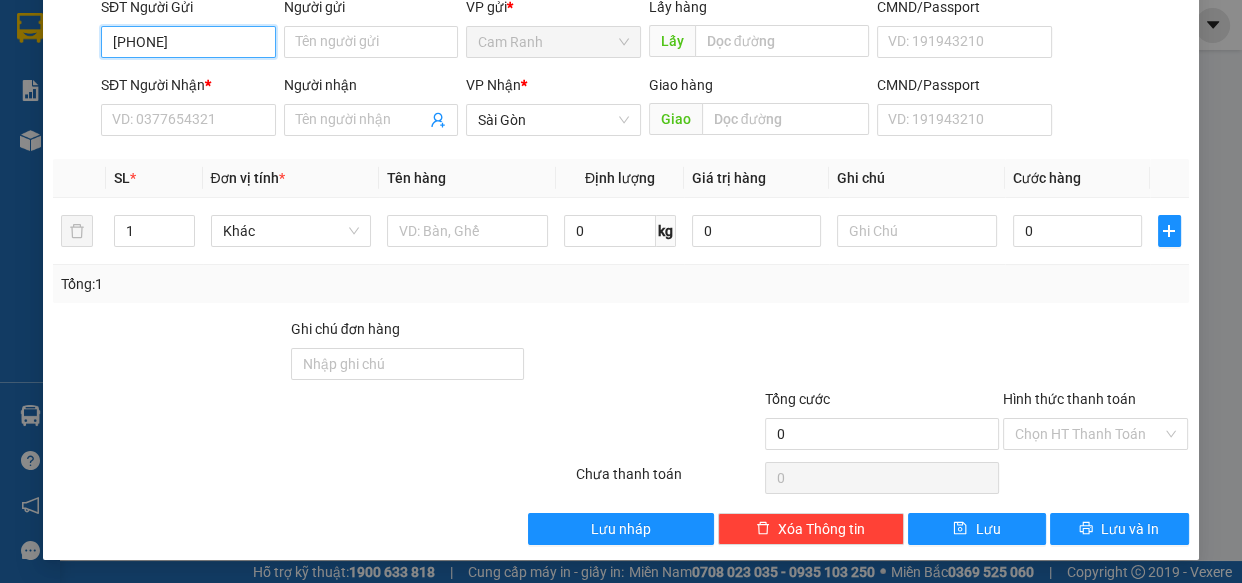 type on "[PHONE]" 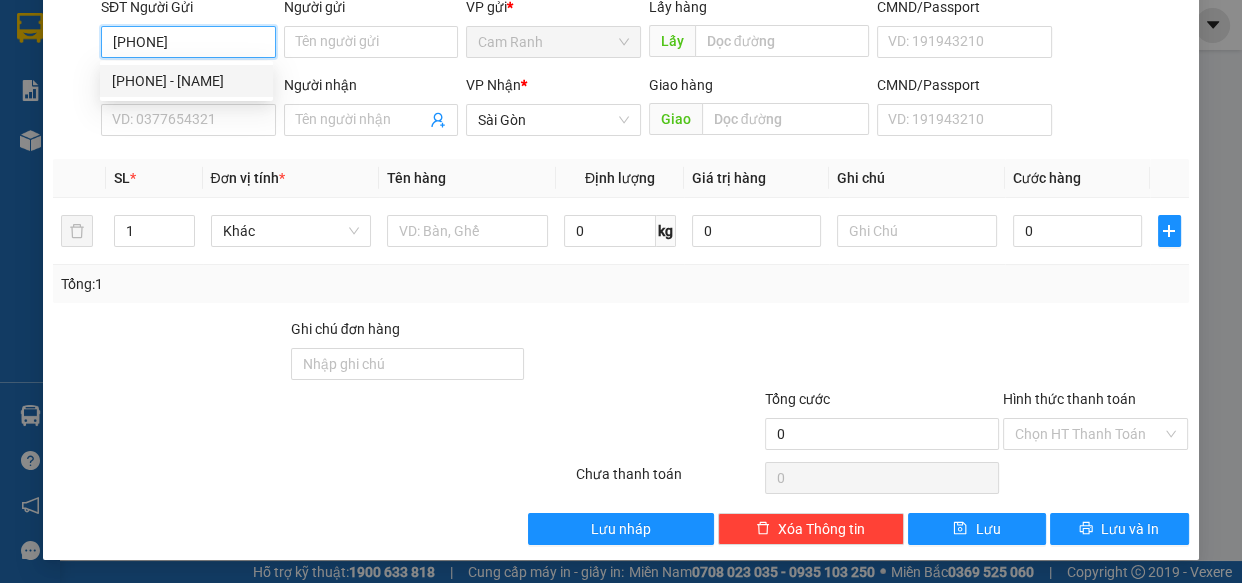 click on "[PHONE] - [NAME]" at bounding box center (186, 81) 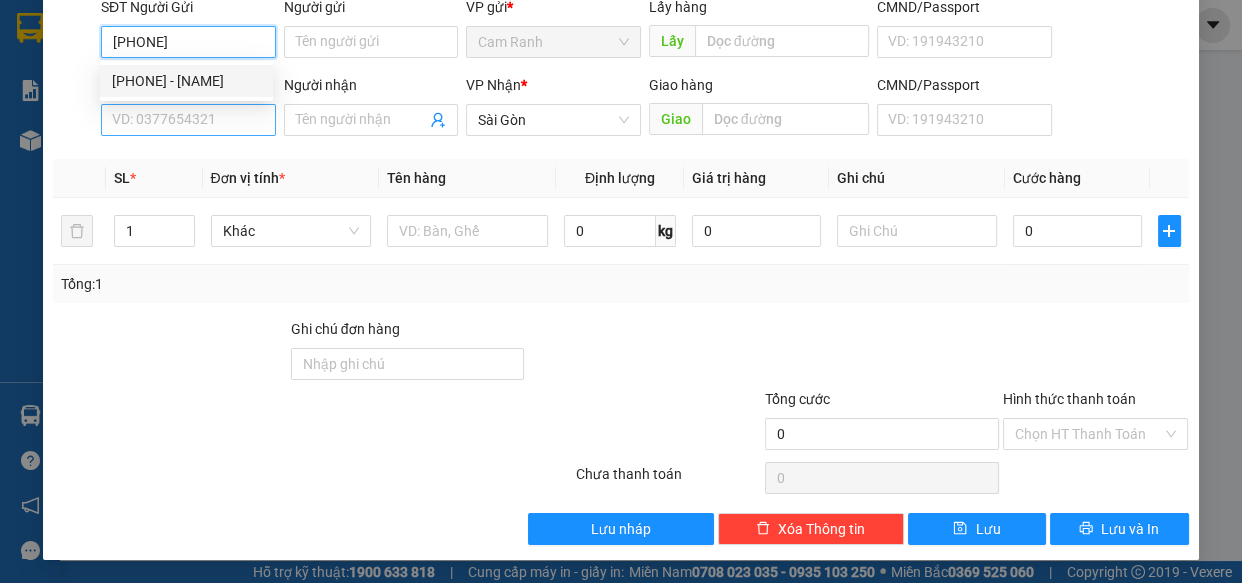 type on "DUNG" 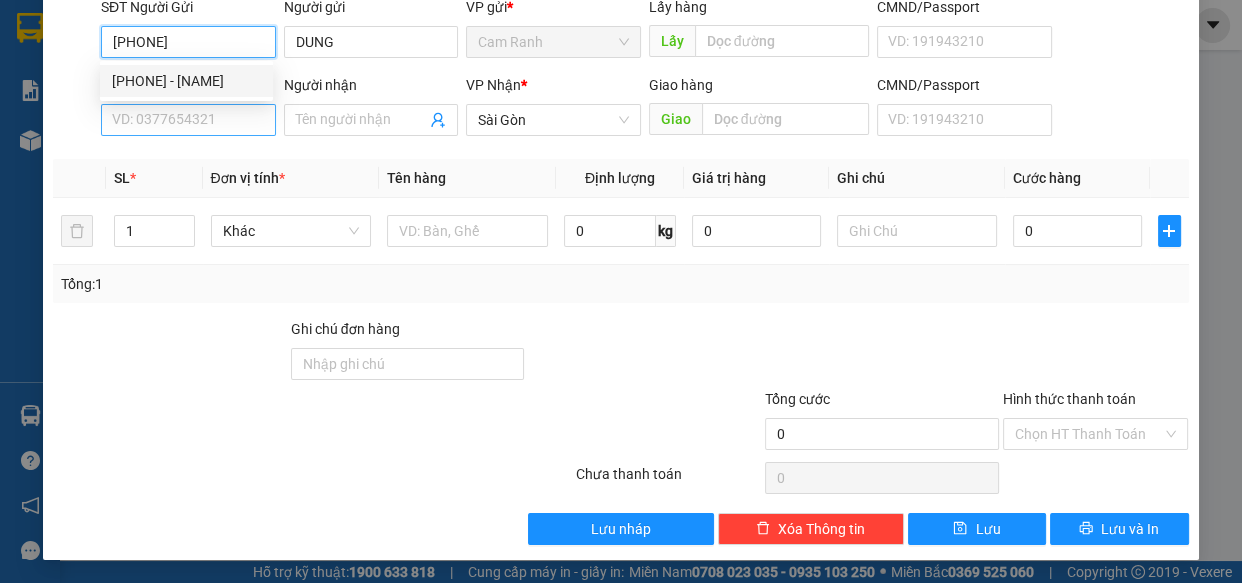 type on "[PHONE]" 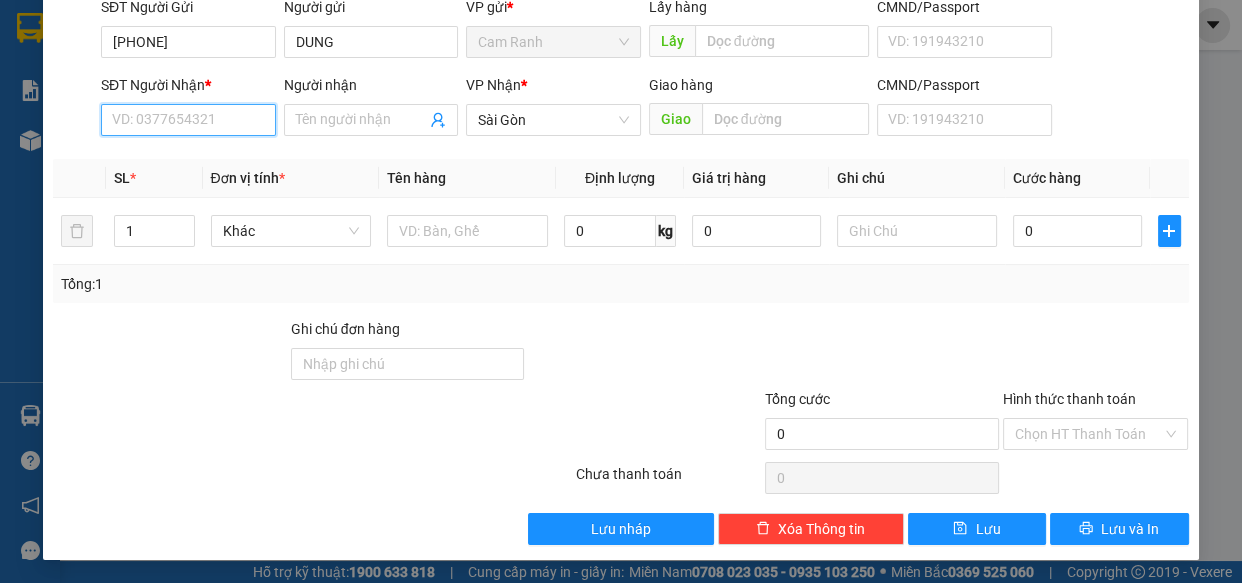 click on "SĐT Người Nhận  *" at bounding box center [188, 120] 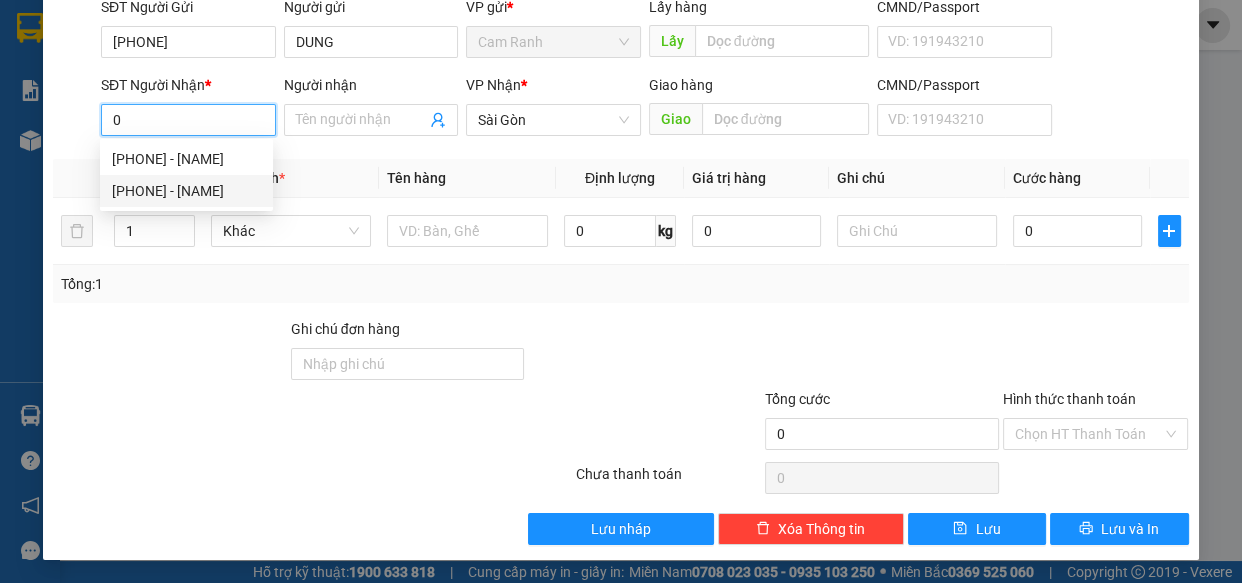 click on "[PHONE] - [NAME]" at bounding box center [186, 191] 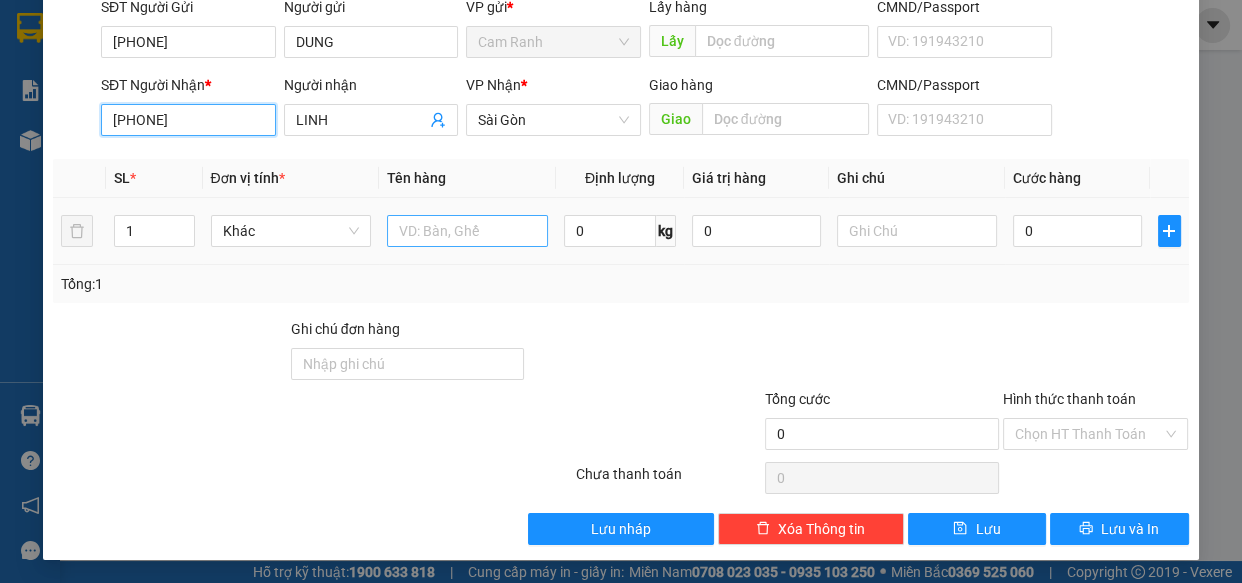 type on "[PHONE]" 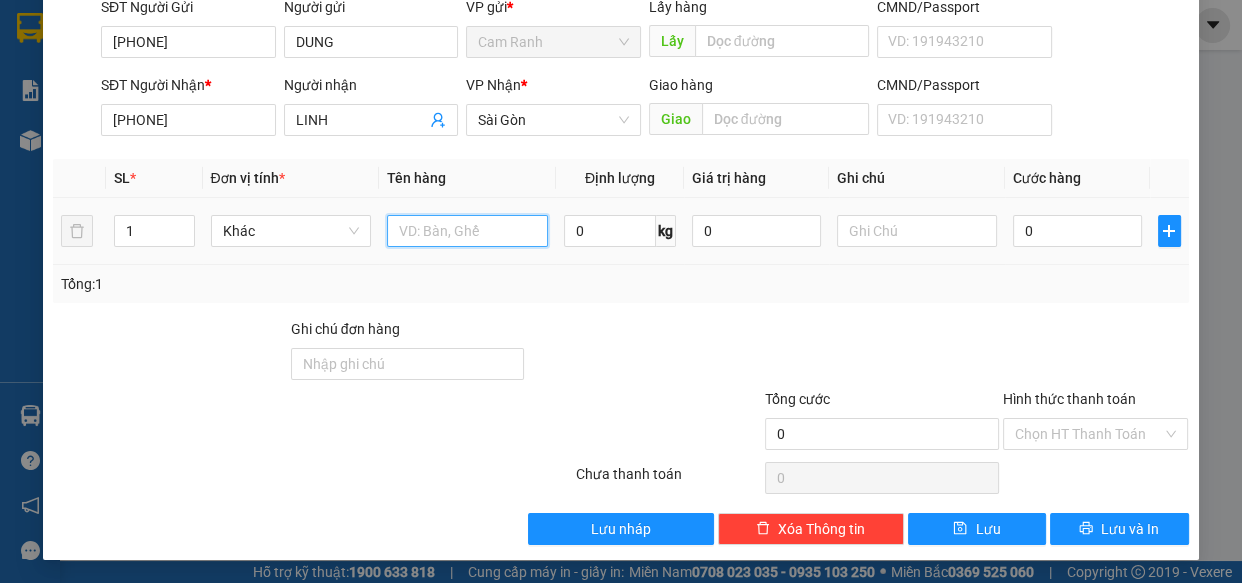 click at bounding box center (467, 231) 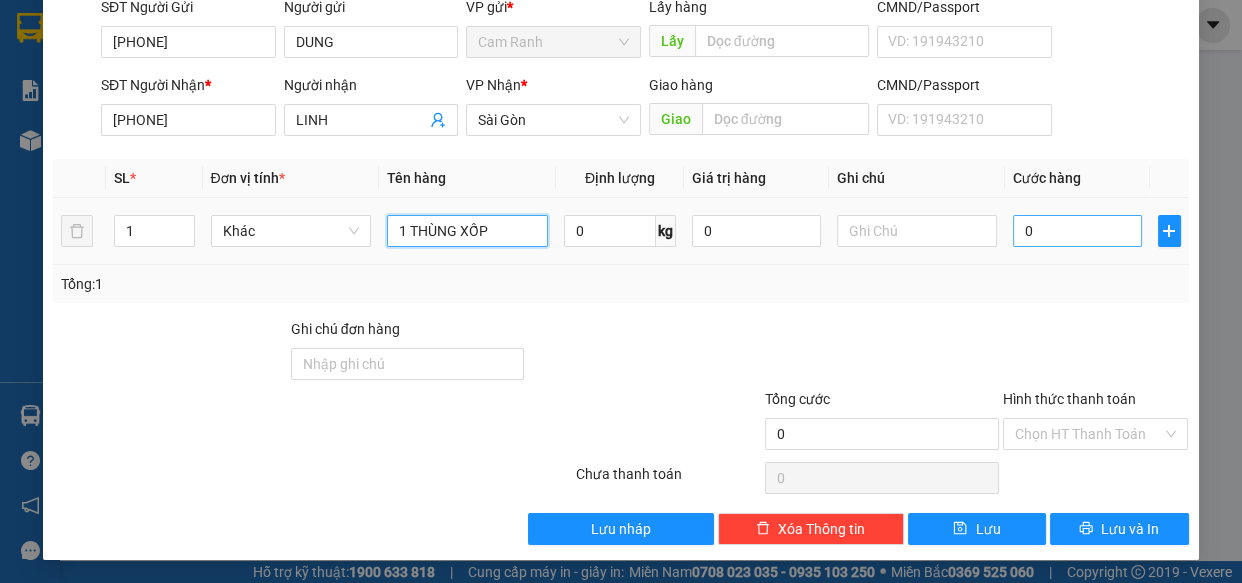 type on "1 THÙNG XỐP" 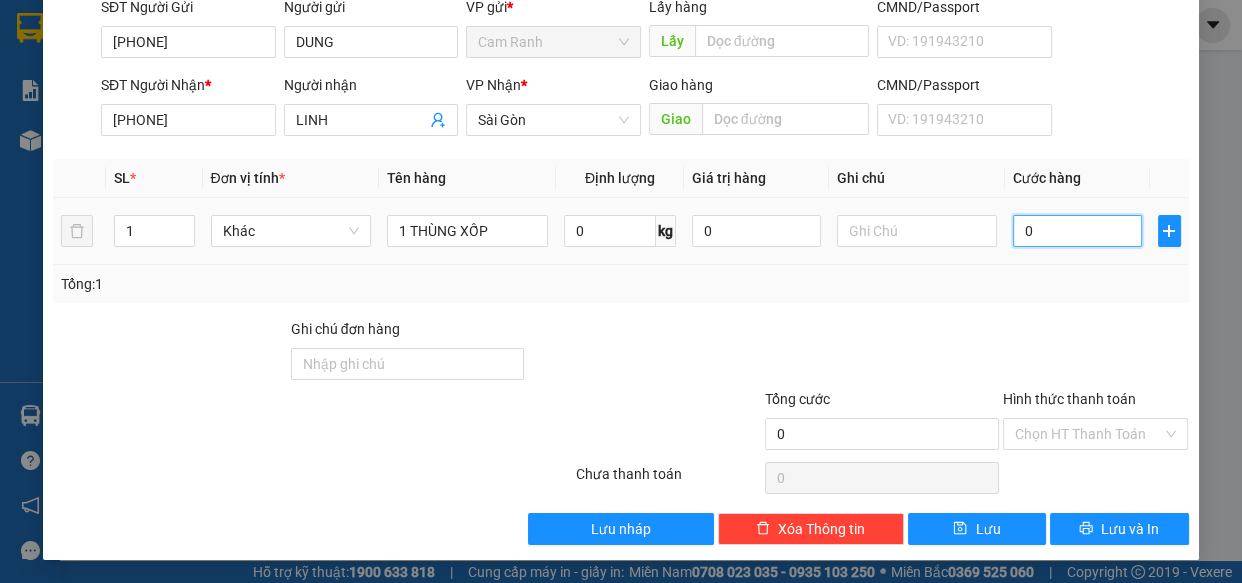 click on "0" at bounding box center (1077, 231) 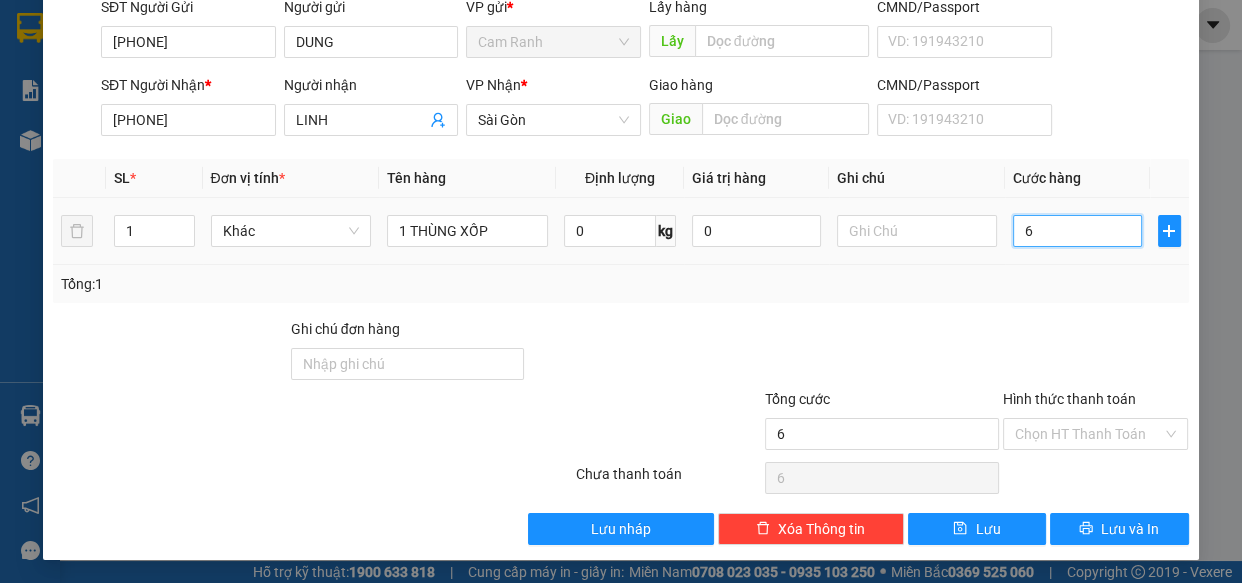 type on "60" 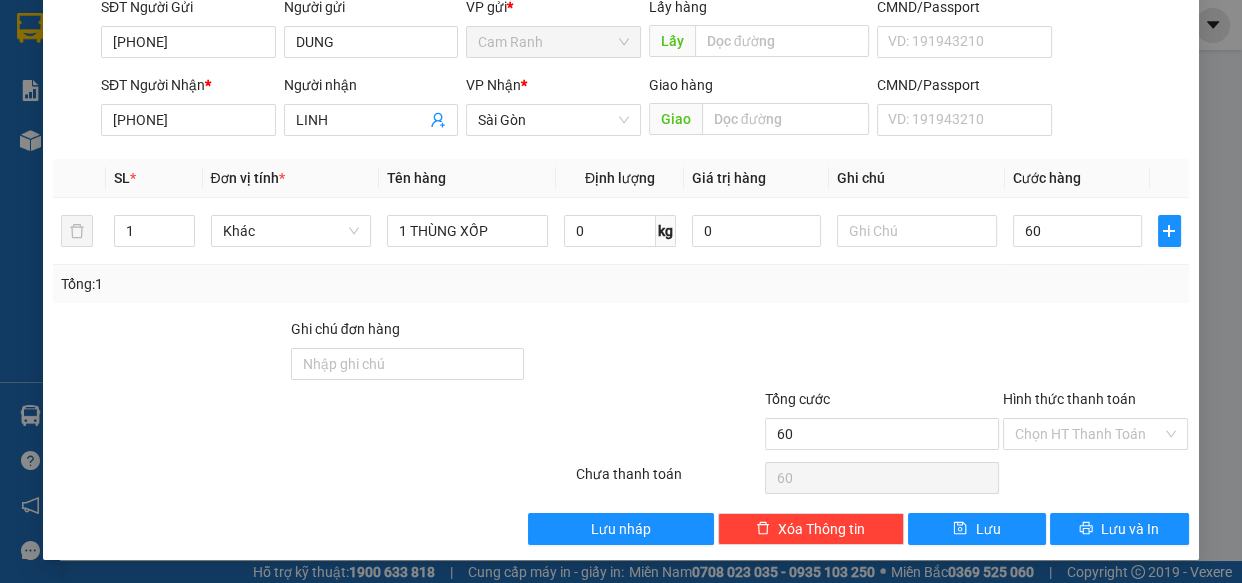 type on "60.000" 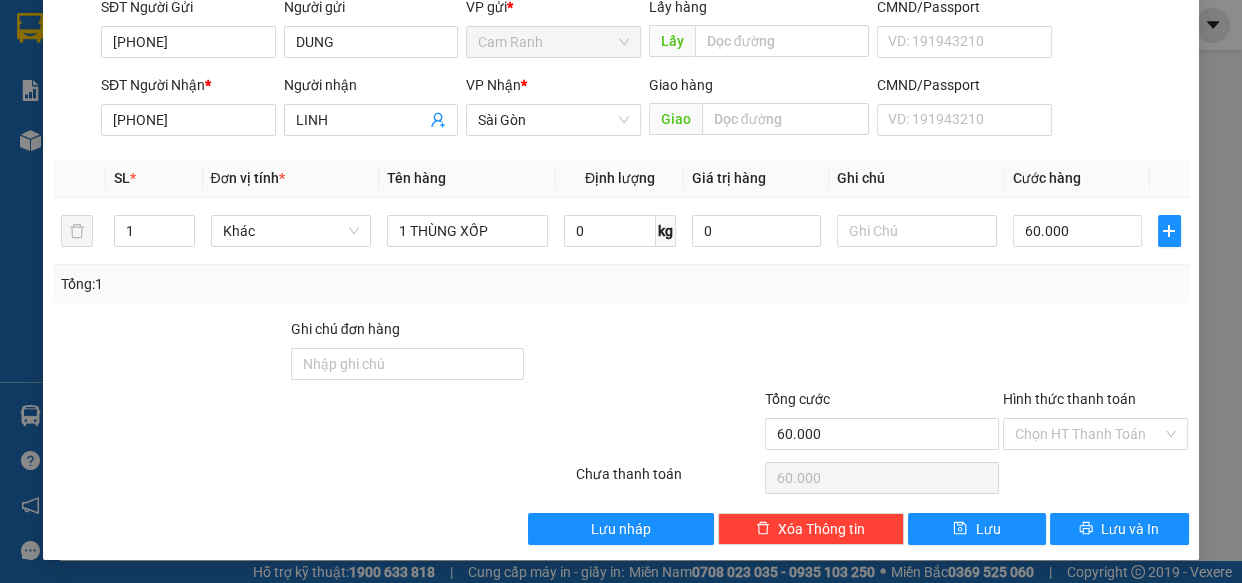 click on "Tổng:  1" at bounding box center [620, 284] 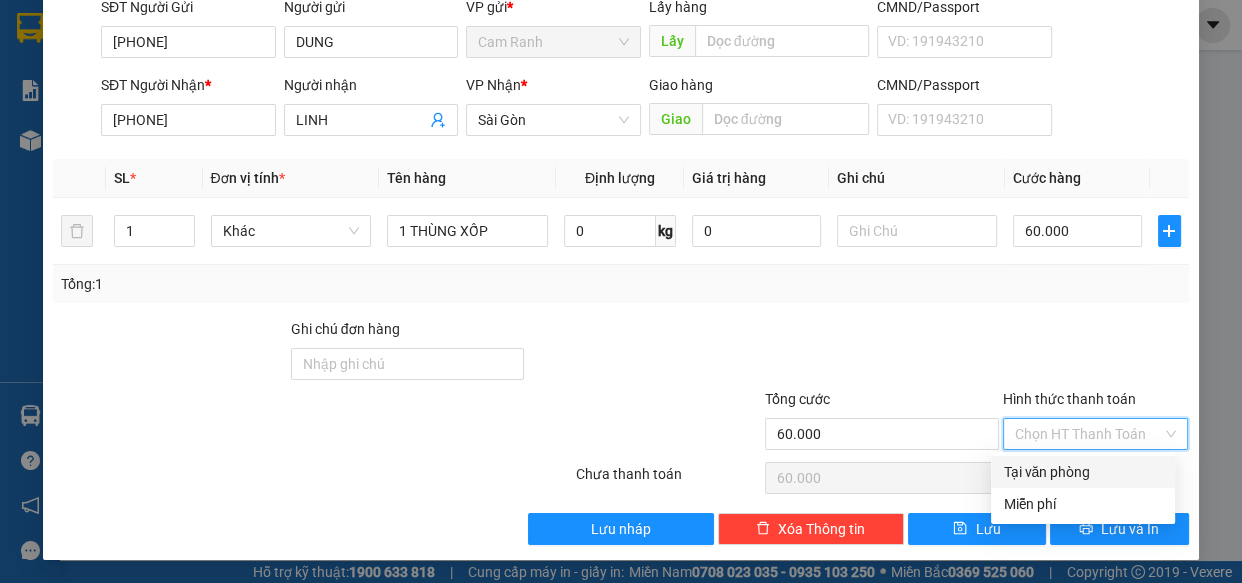 click on "Tại văn phòng" at bounding box center (1083, 472) 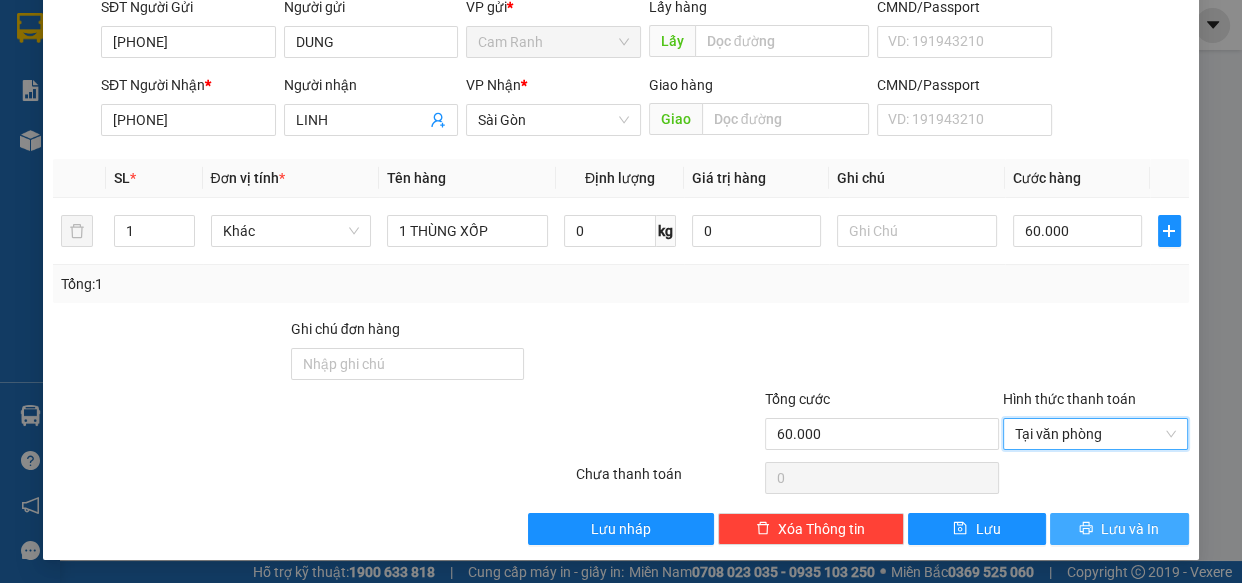 click on "Lưu và In" at bounding box center (1119, 529) 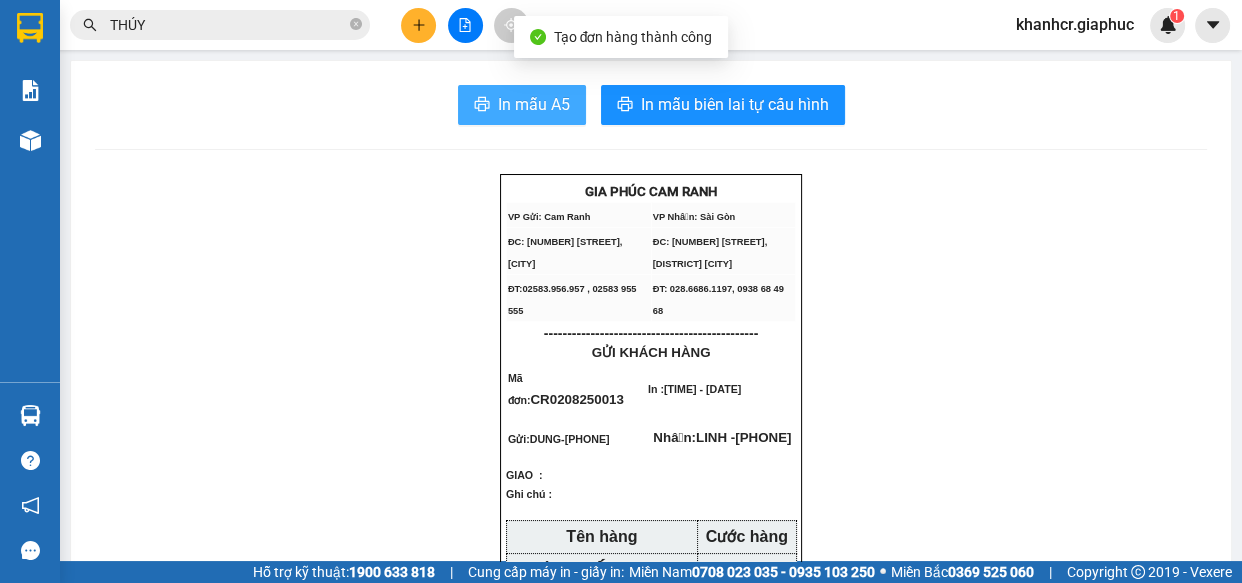 click on "In mẫu A5" at bounding box center [534, 104] 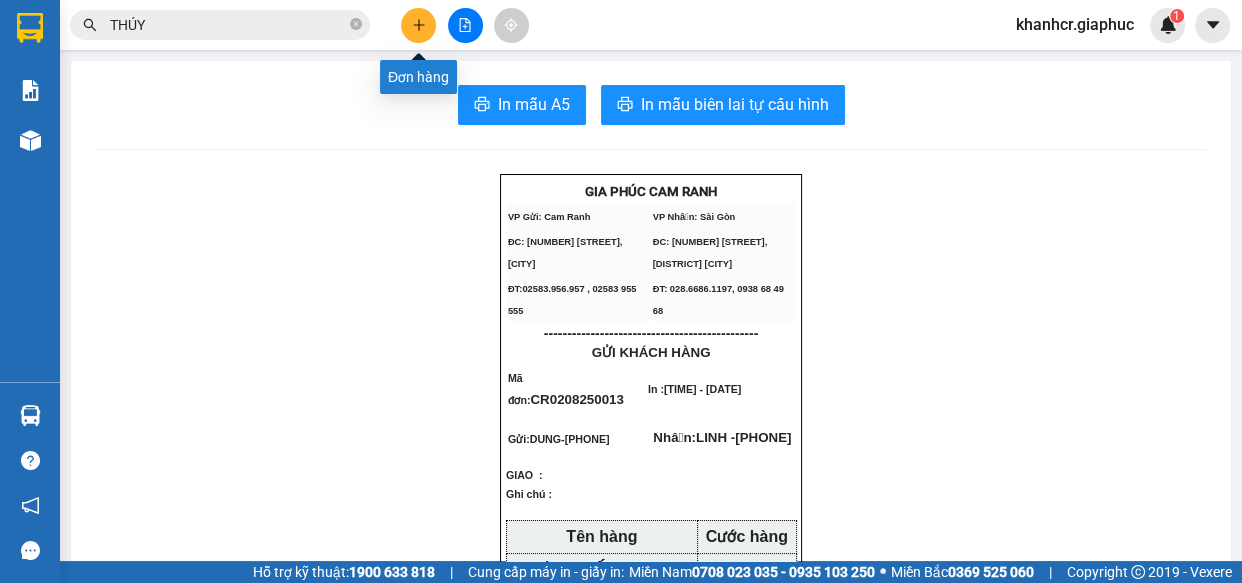 click at bounding box center [418, 25] 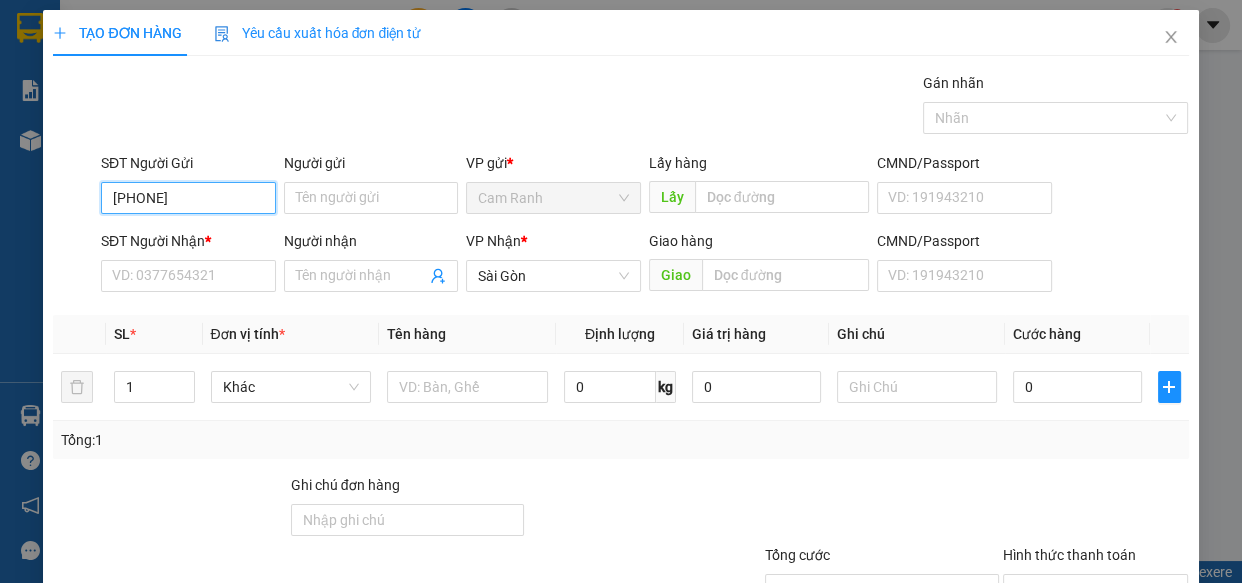 type on "[PHONE]" 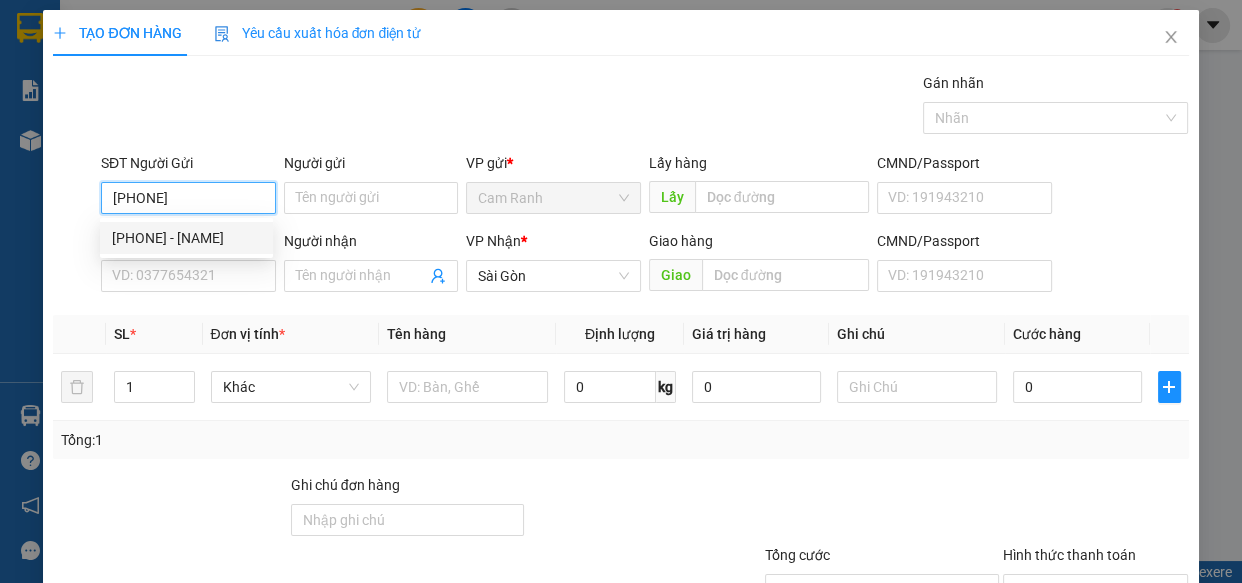 click on "[PHONE] - [NAME]" at bounding box center [186, 238] 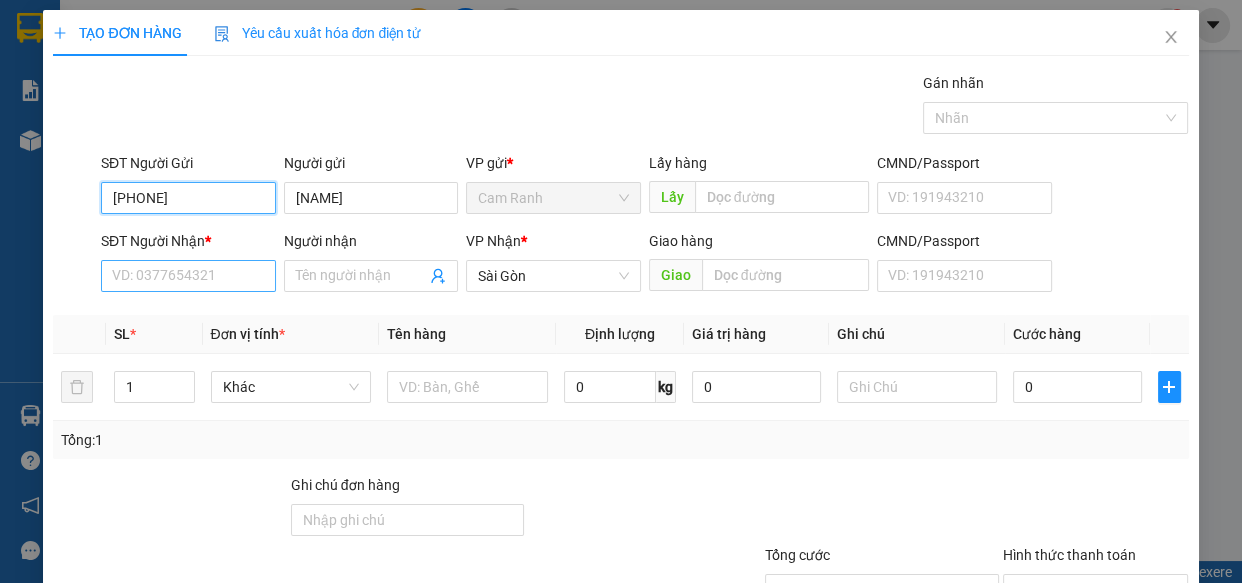 type on "[PHONE]" 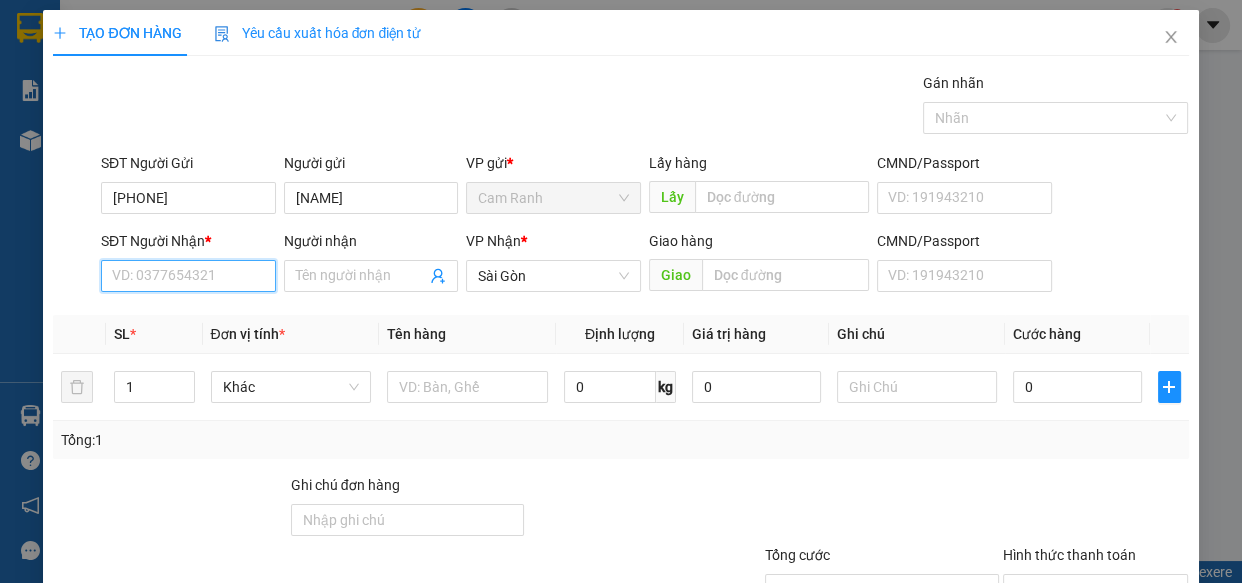 click on "SĐT Người Nhận  *" at bounding box center (188, 276) 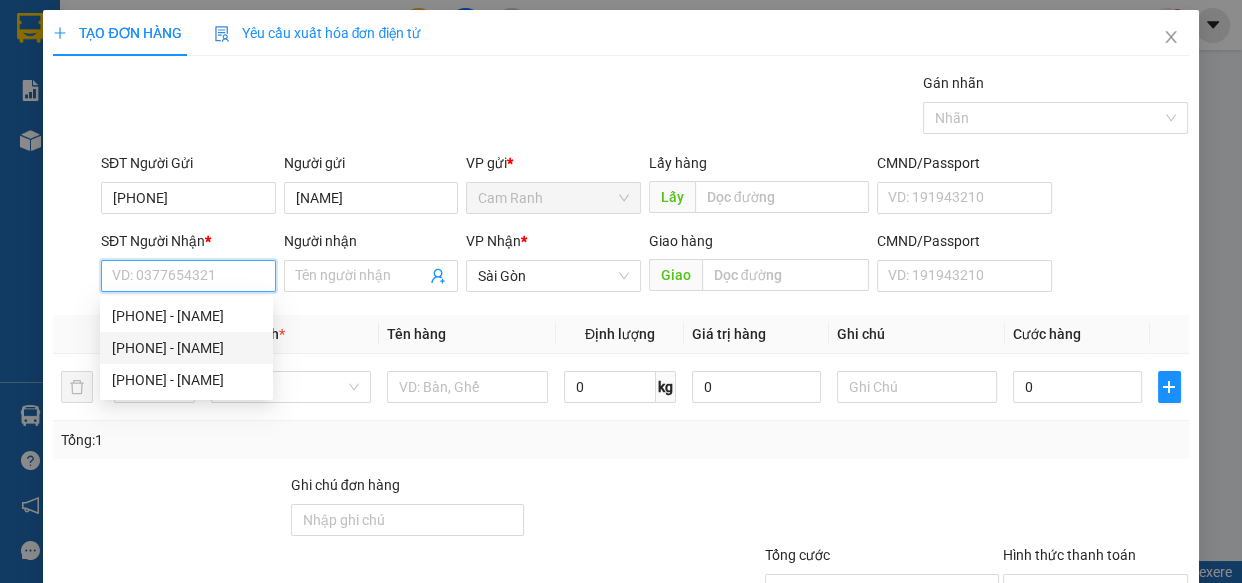 click on "[PHONE] - [NAME]" at bounding box center [186, 348] 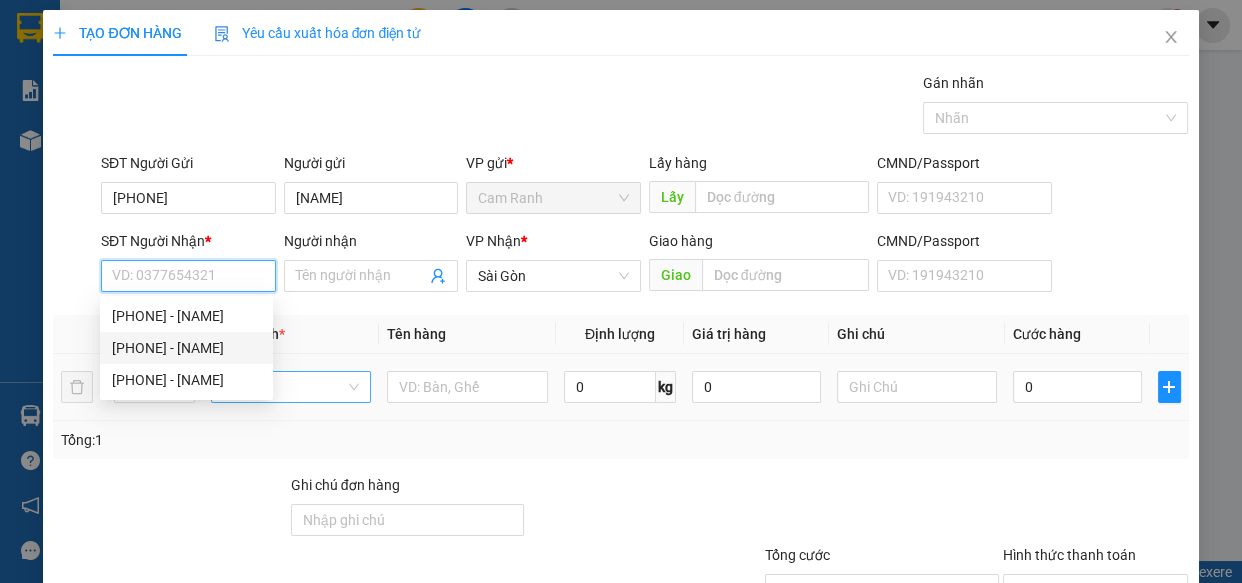 type on "[PHONE]" 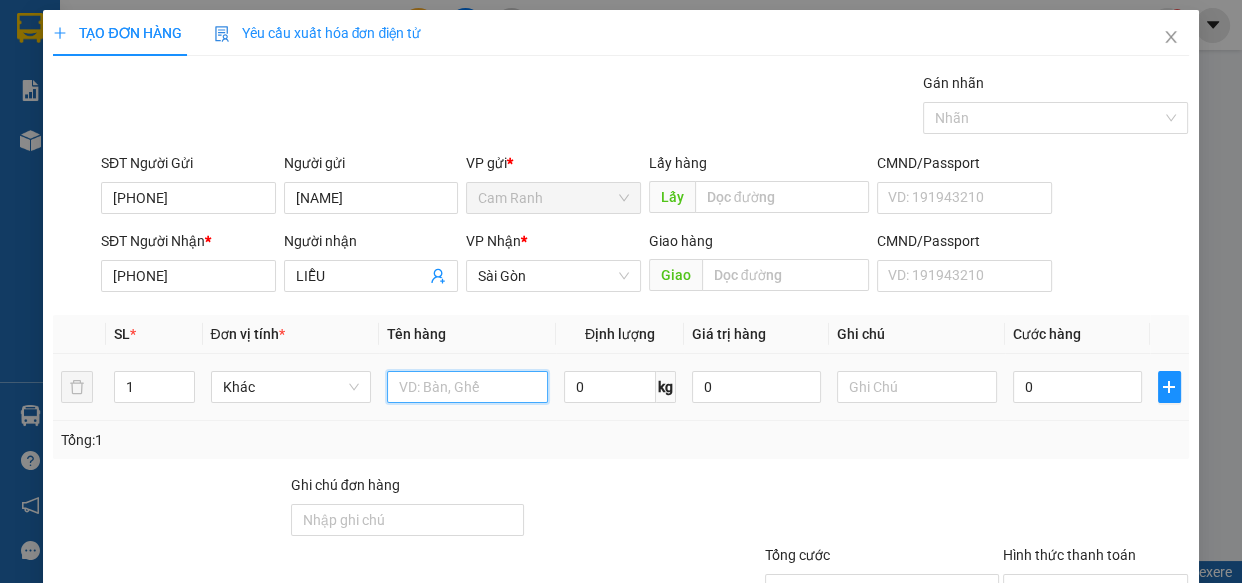 click at bounding box center (467, 387) 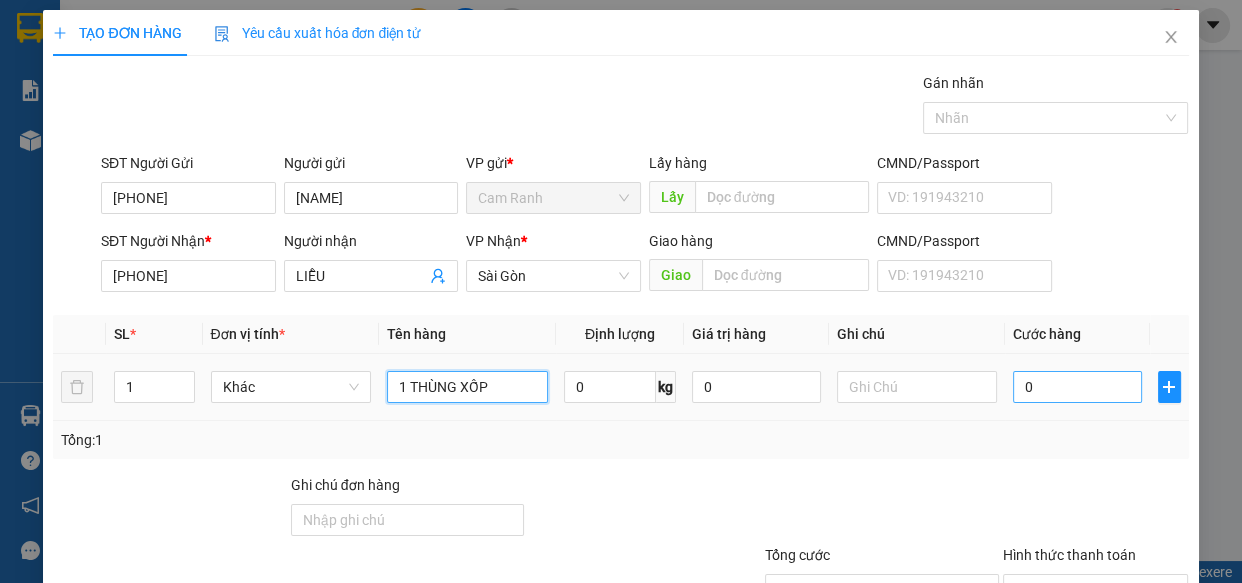type on "1 THÙNG XỐP" 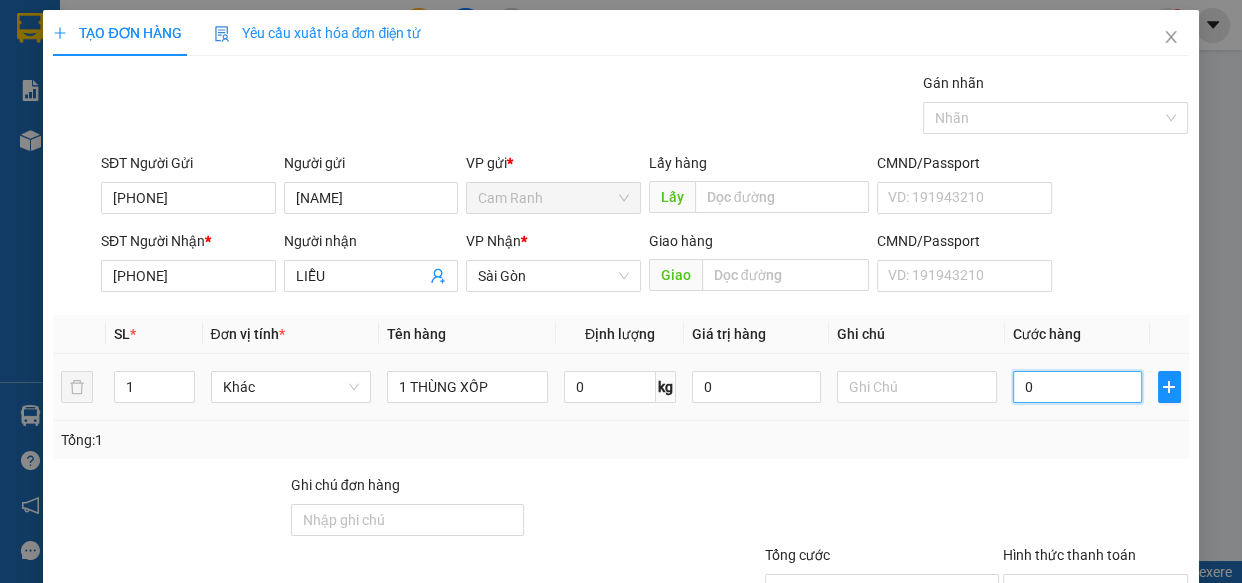 click on "0" at bounding box center (1077, 387) 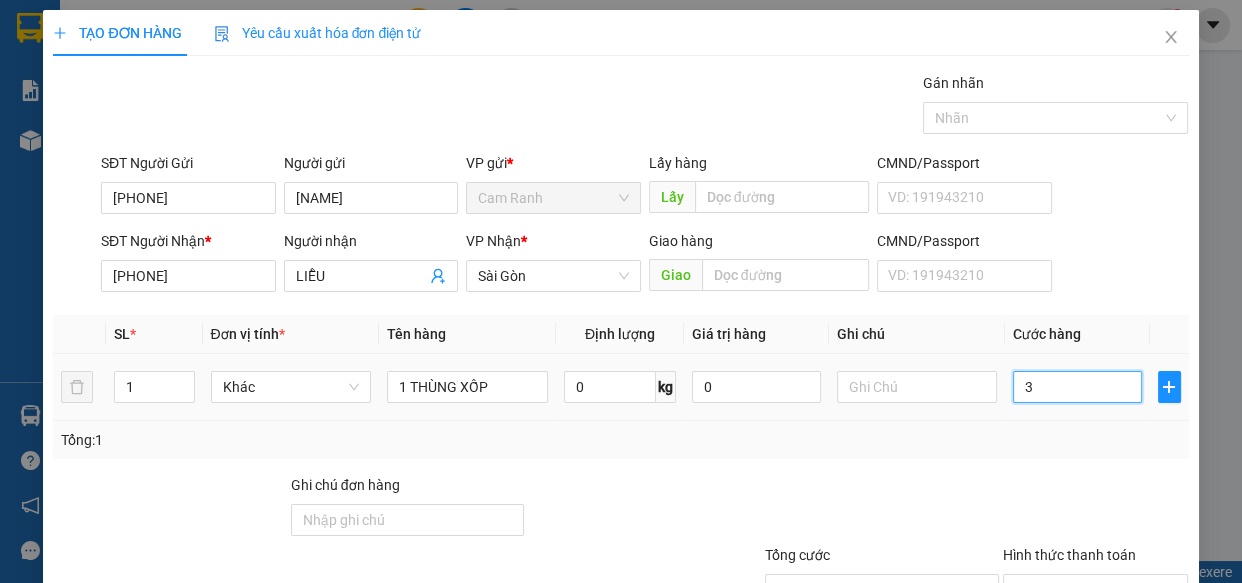 type on "30" 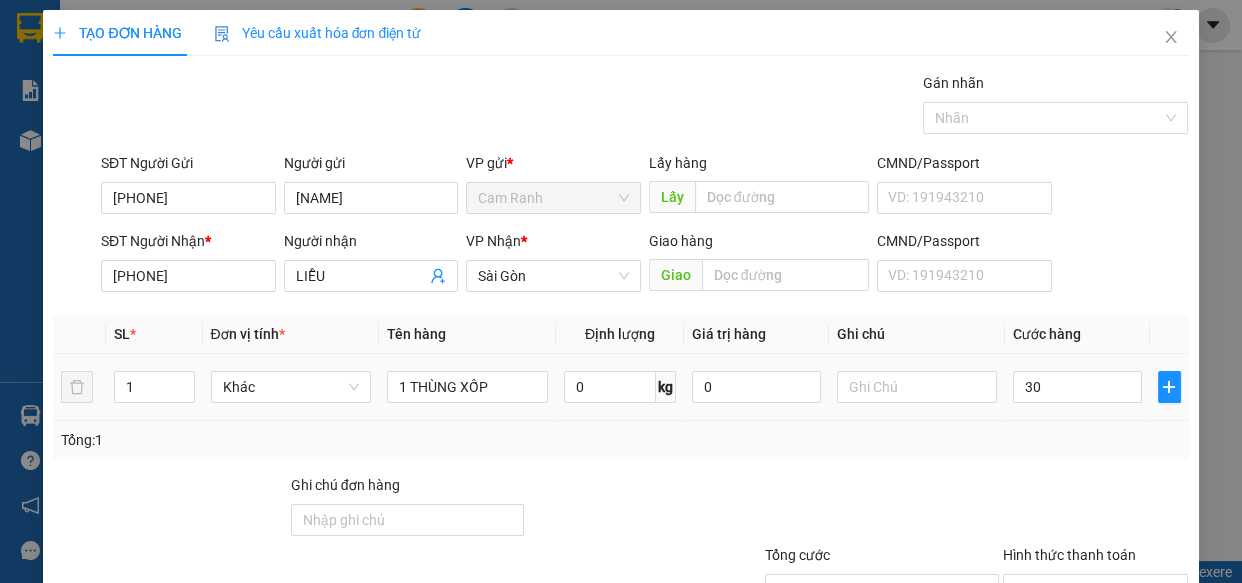 type on "30.000" 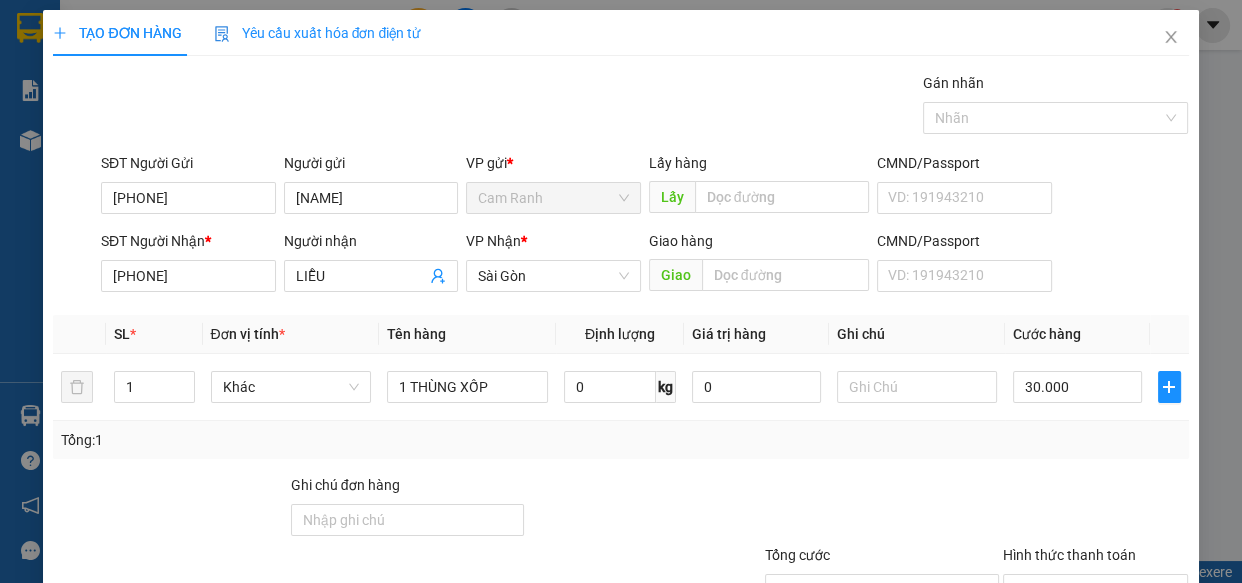 click at bounding box center [1096, 509] 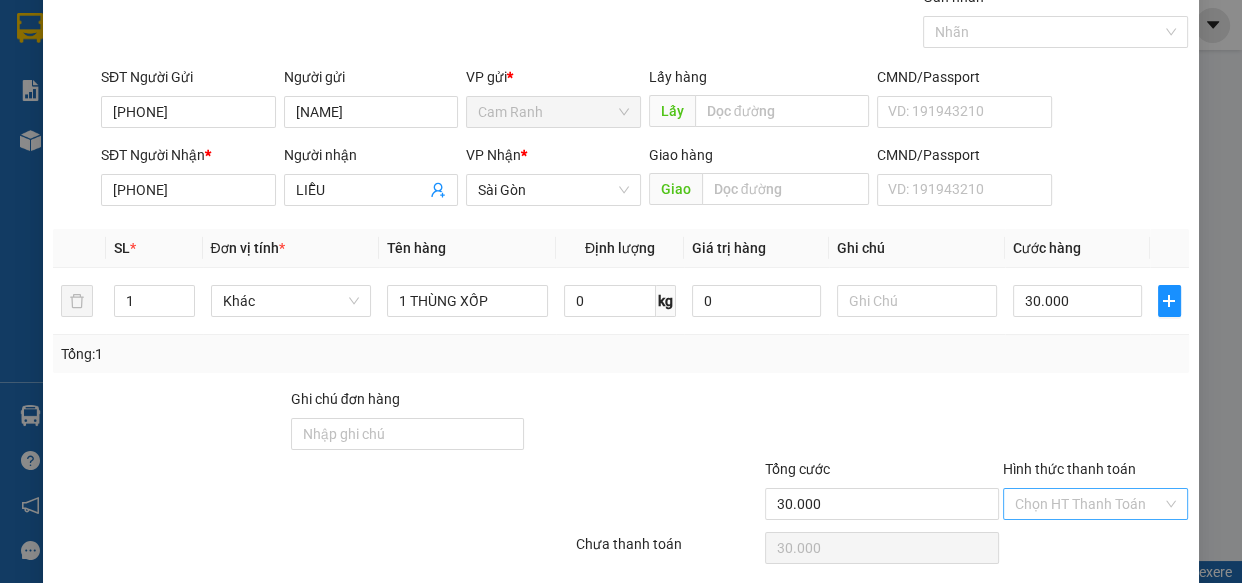 scroll, scrollTop: 156, scrollLeft: 0, axis: vertical 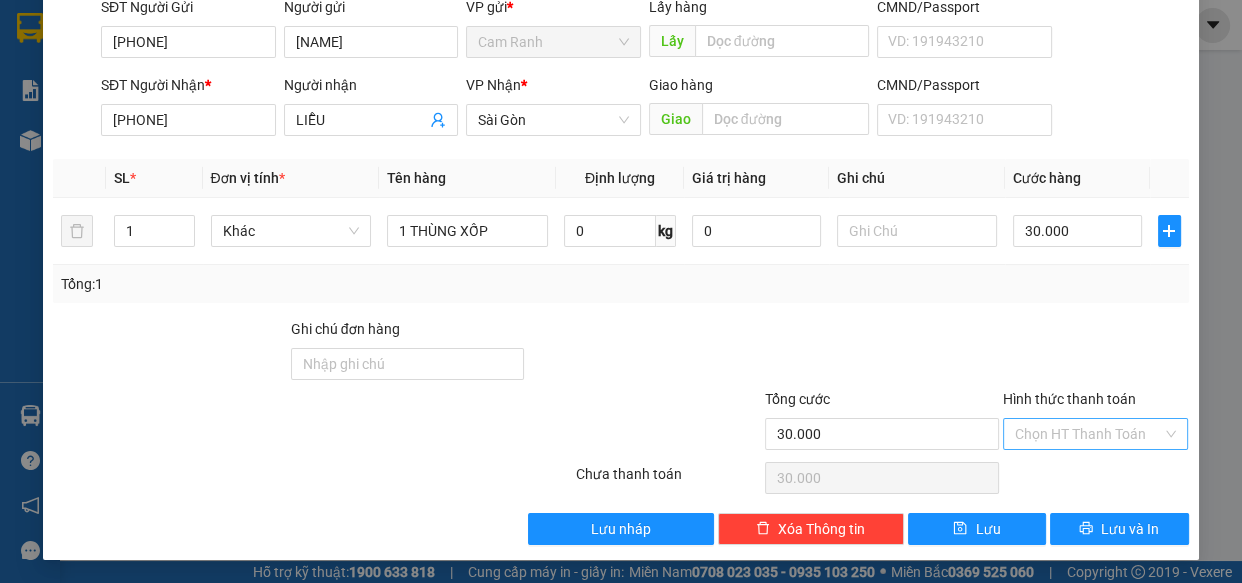 click on "Hình thức thanh toán" at bounding box center [1089, 434] 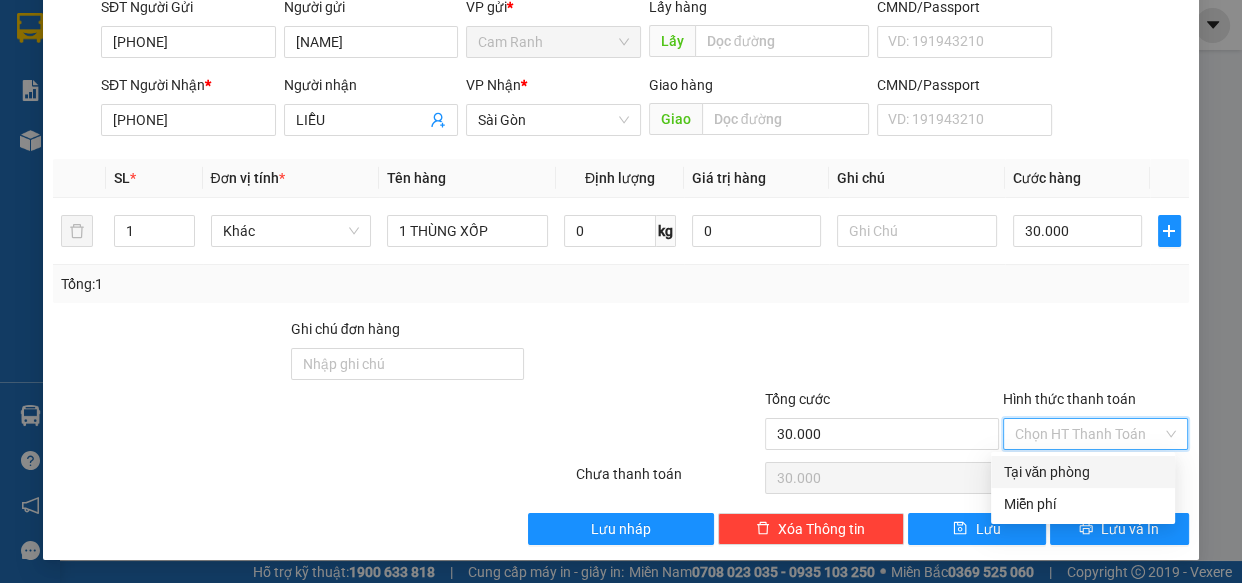 click on "Tại văn phòng" at bounding box center (1083, 472) 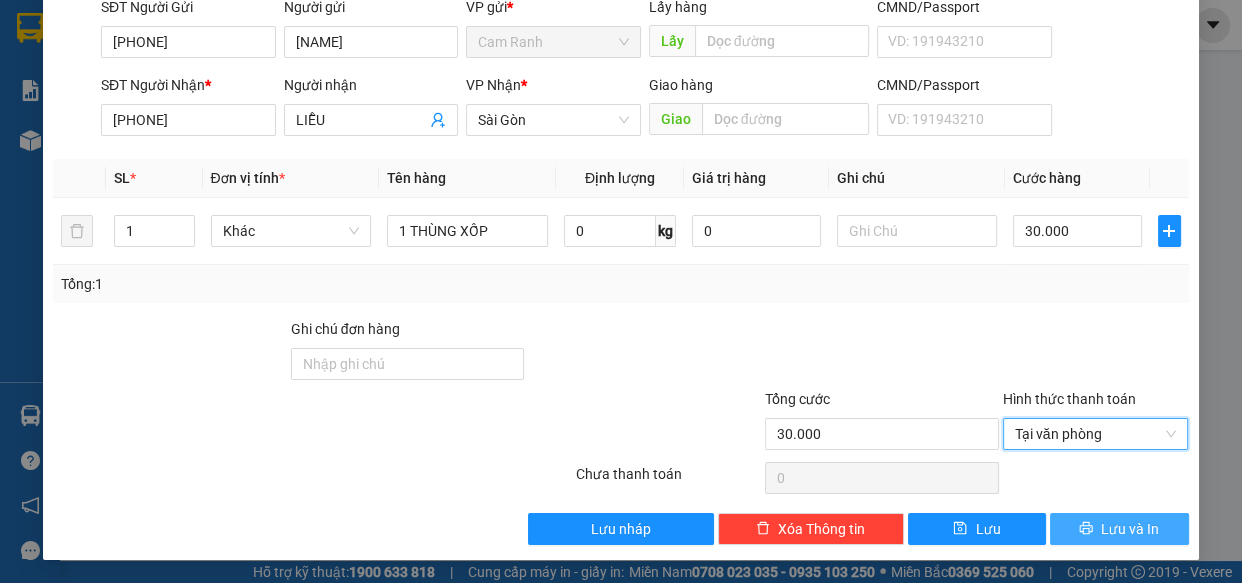 click on "Lưu và In" at bounding box center (1130, 529) 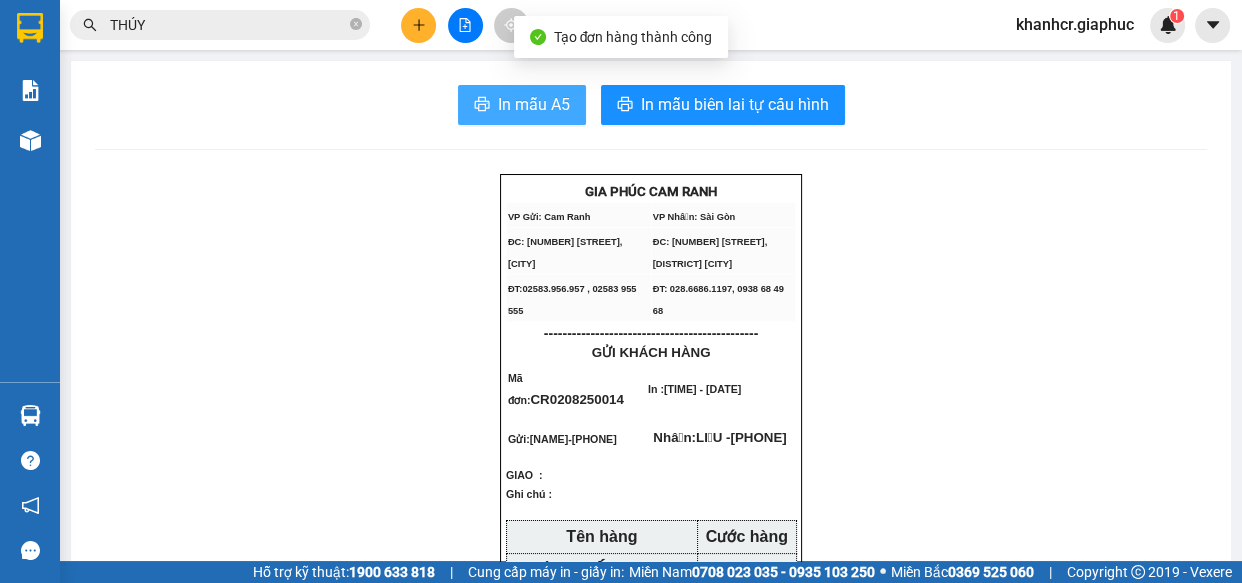 click on "In mẫu A5" at bounding box center (534, 104) 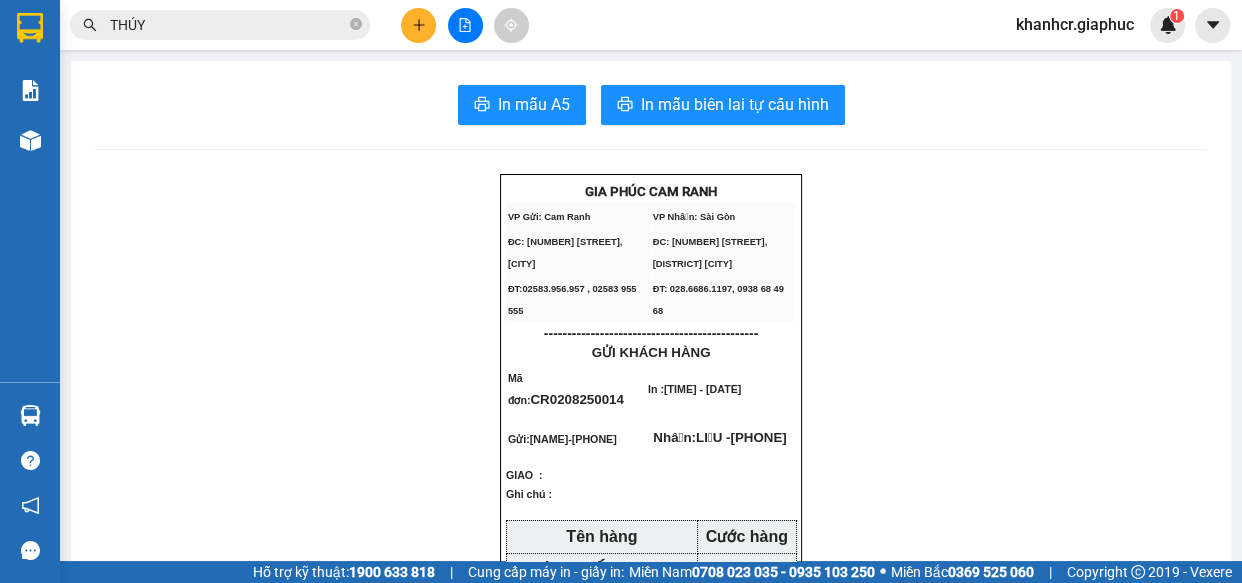click 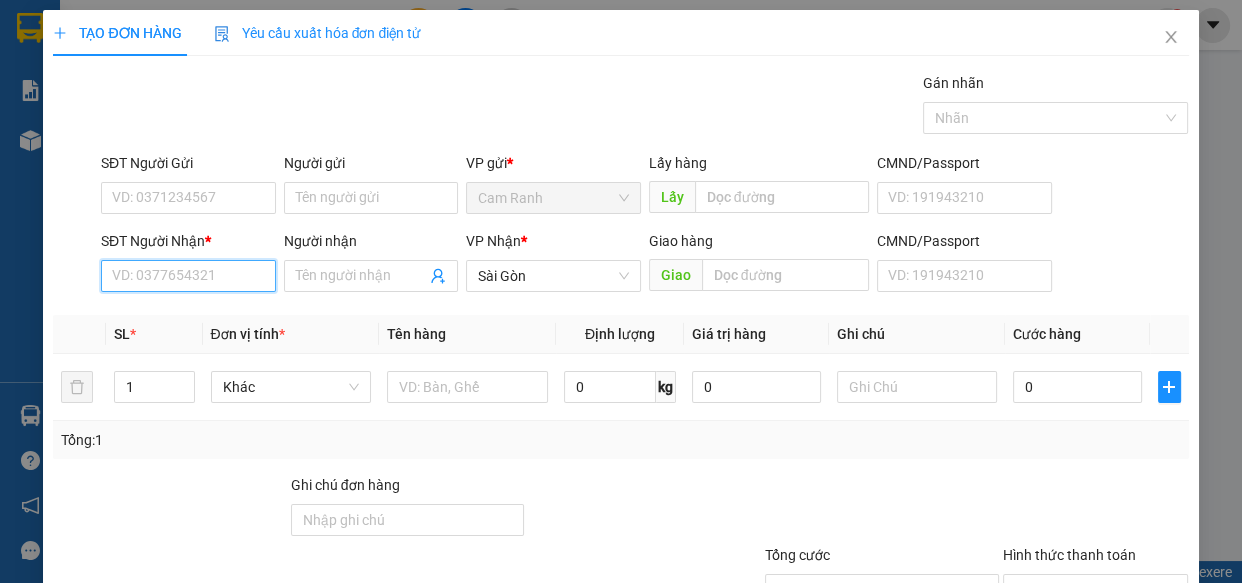 click on "SĐT Người Nhận  *" at bounding box center (188, 276) 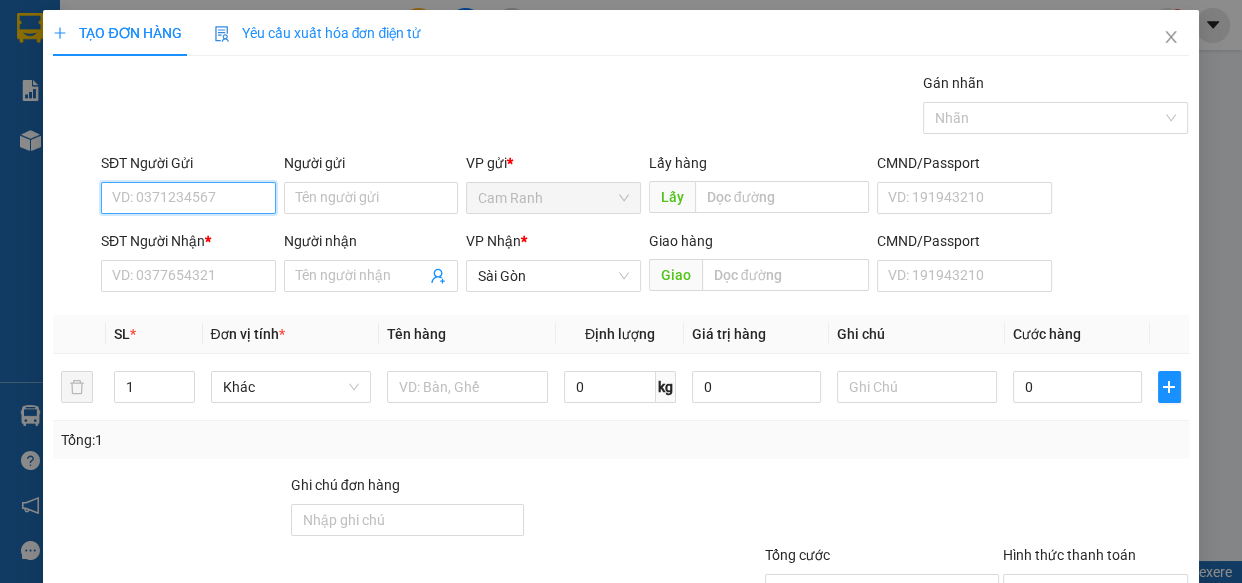 click on "SĐT Người Gửi" at bounding box center [188, 198] 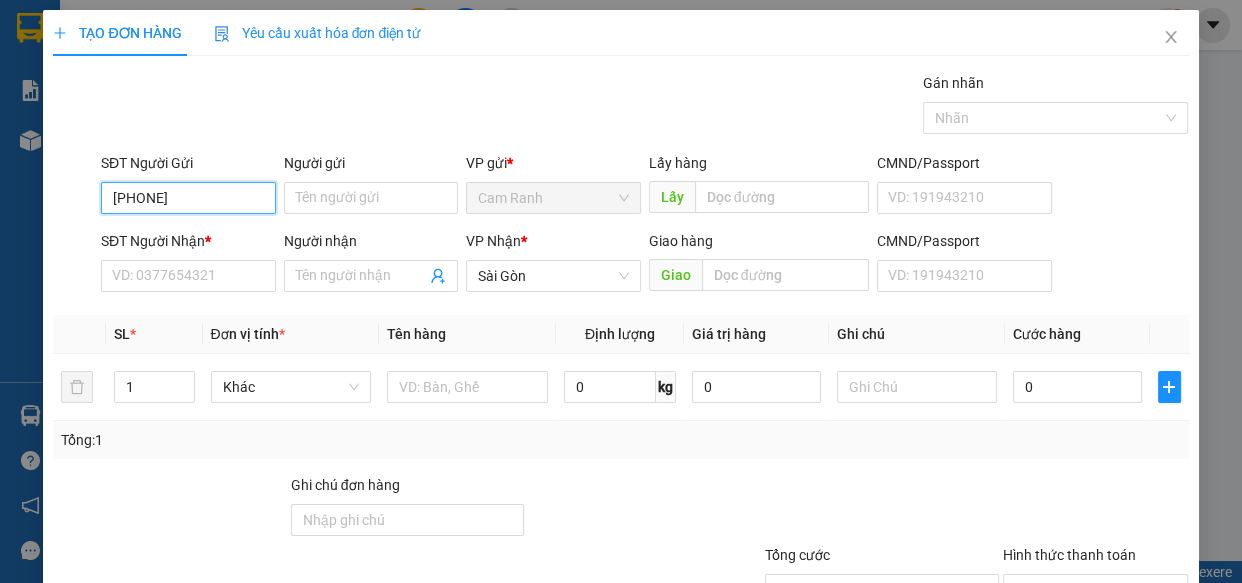 type on "[PHONE]" 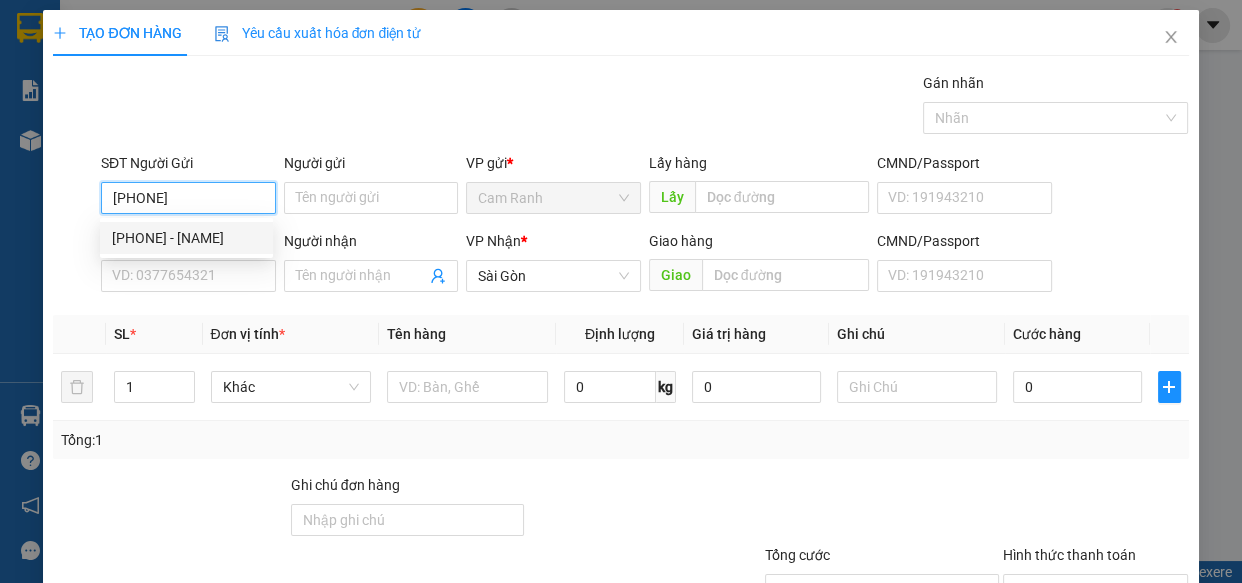 click on "[PHONE] - [NAME]" at bounding box center (186, 238) 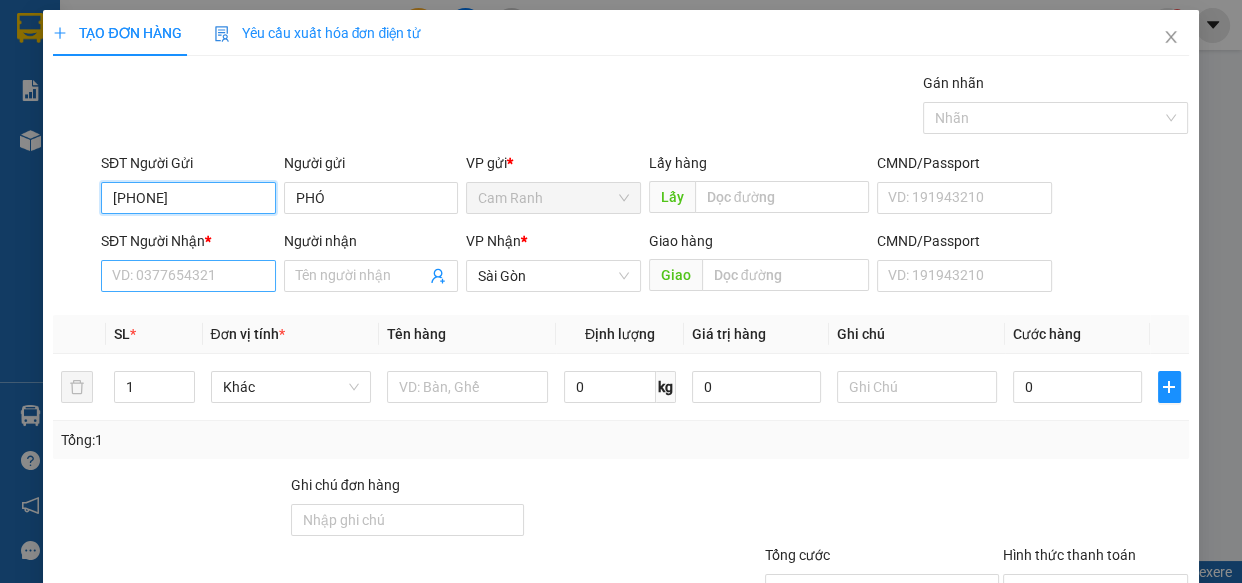 type on "[PHONE]" 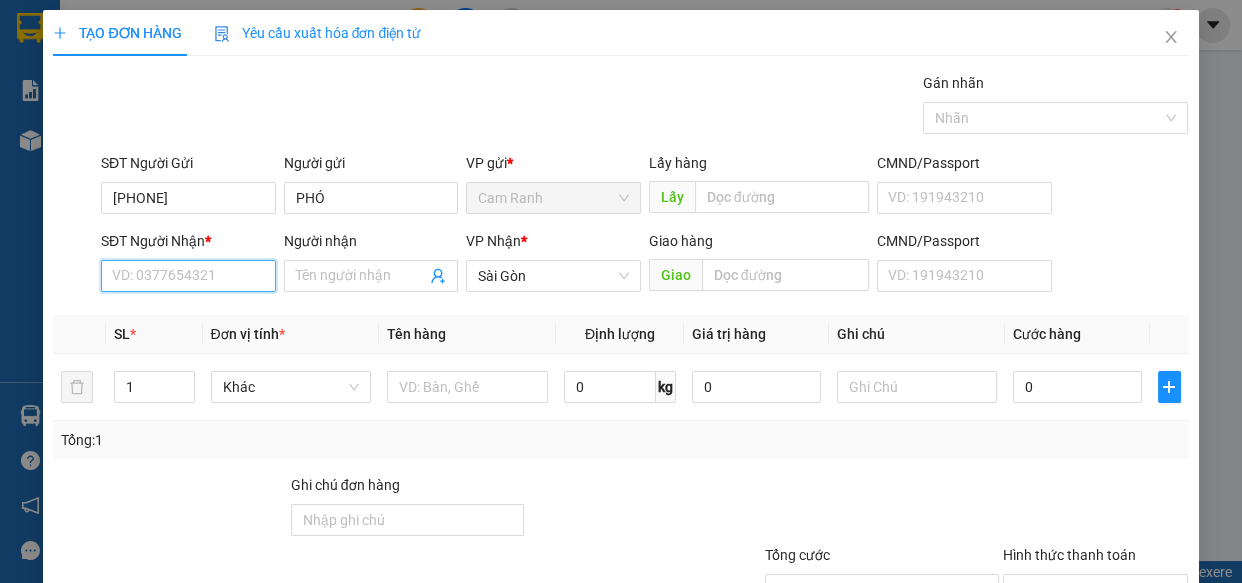 click on "SĐT Người Nhận  *" at bounding box center (188, 276) 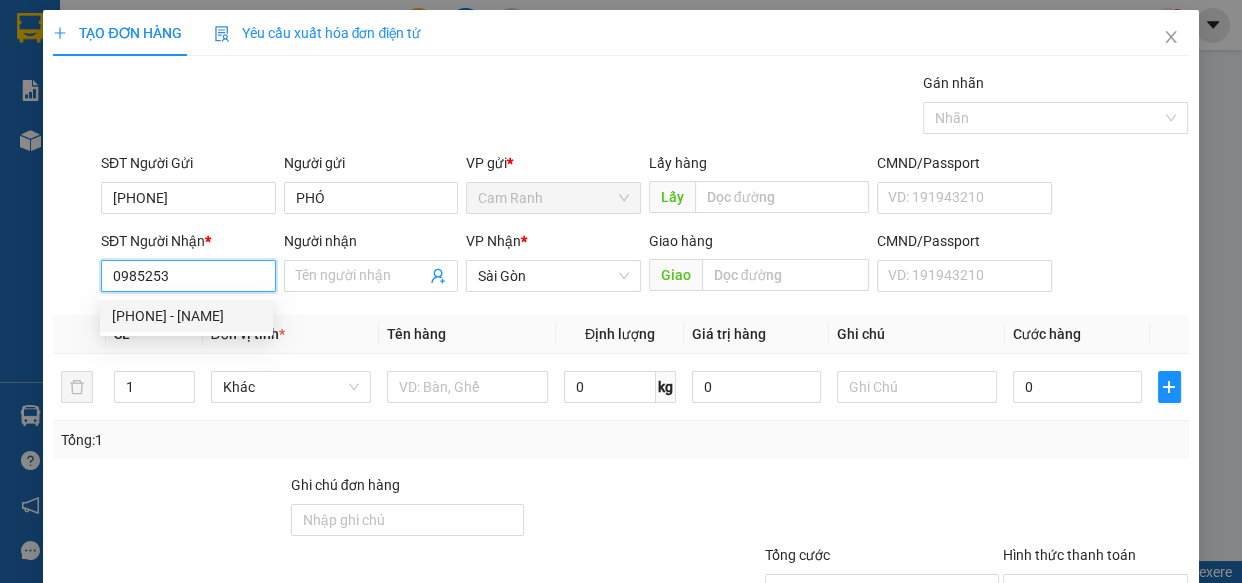click on "[PHONE] - [NAME]" at bounding box center [186, 316] 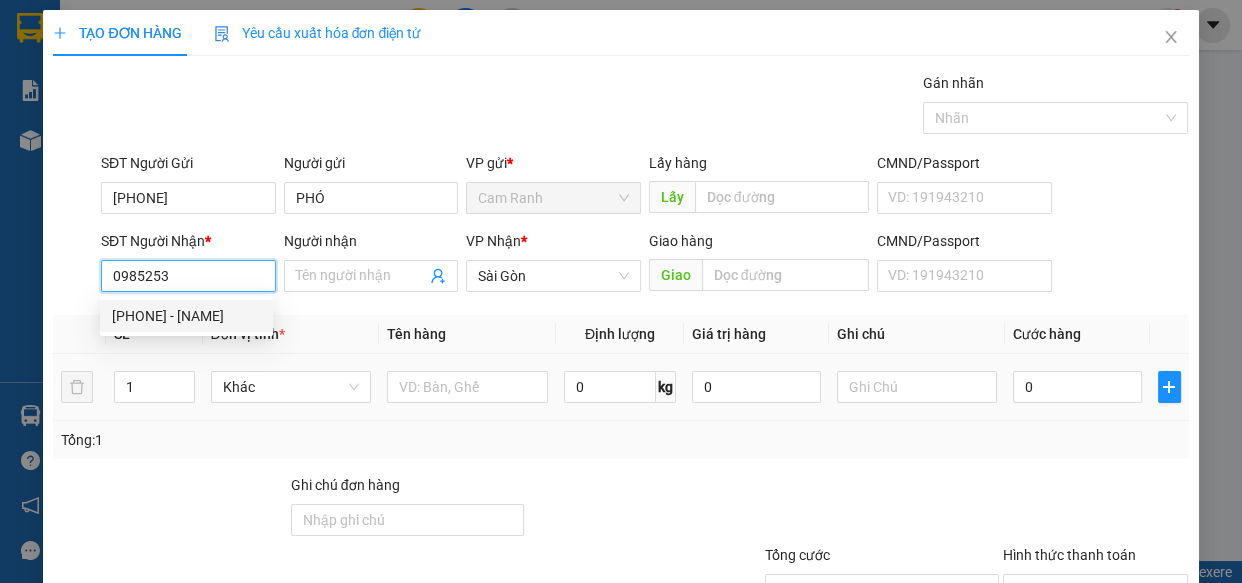 type on "[PHONE]" 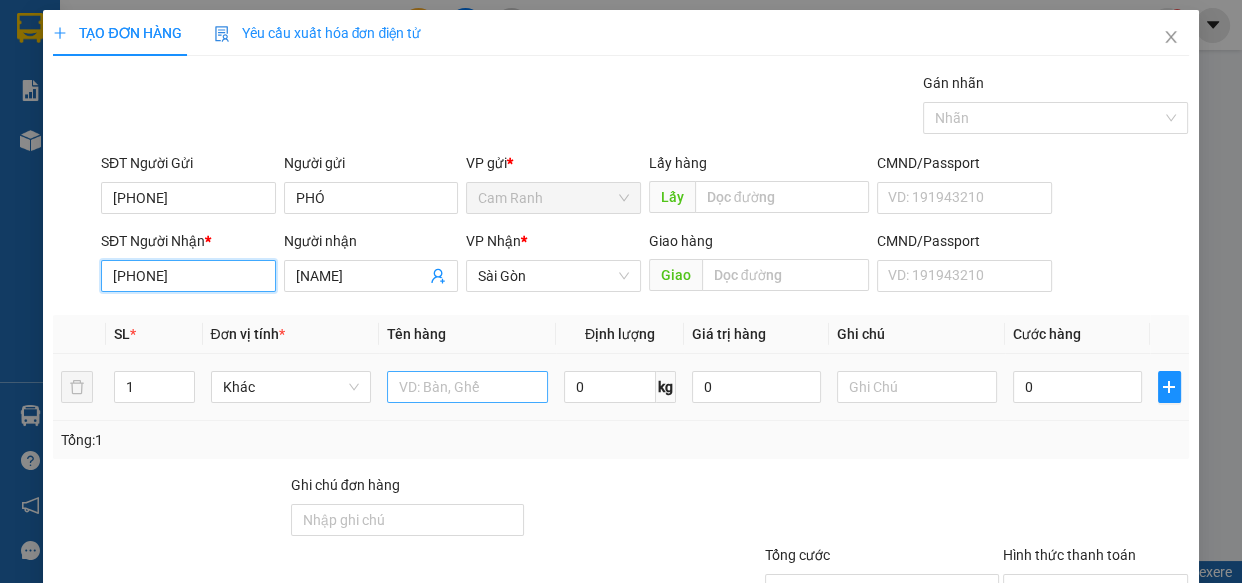 type on "[PHONE]" 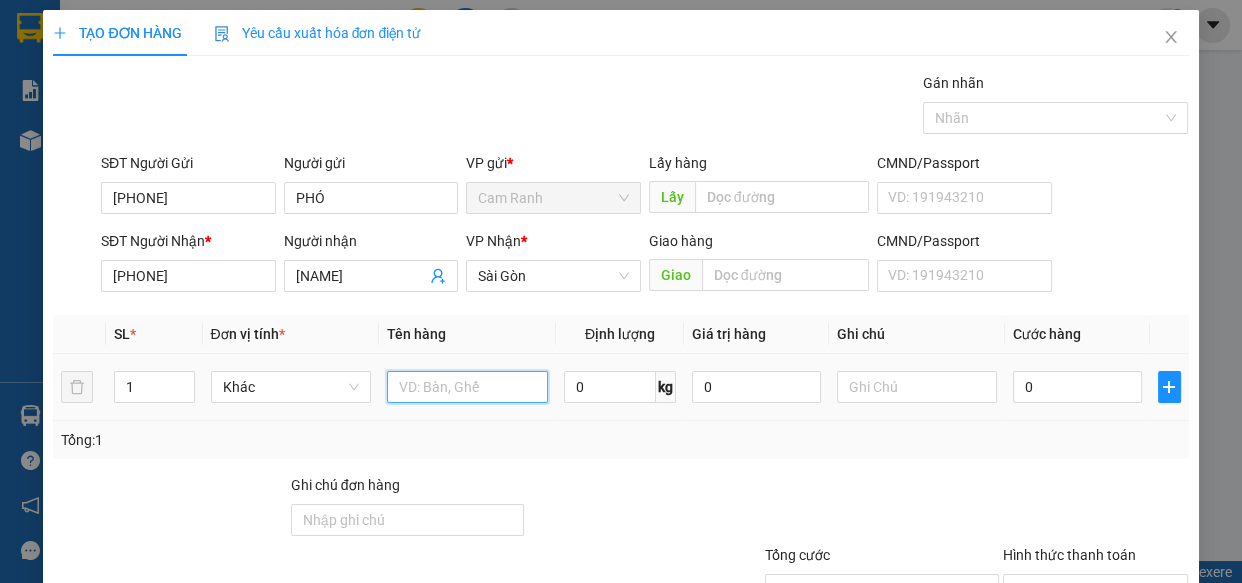 click at bounding box center [467, 387] 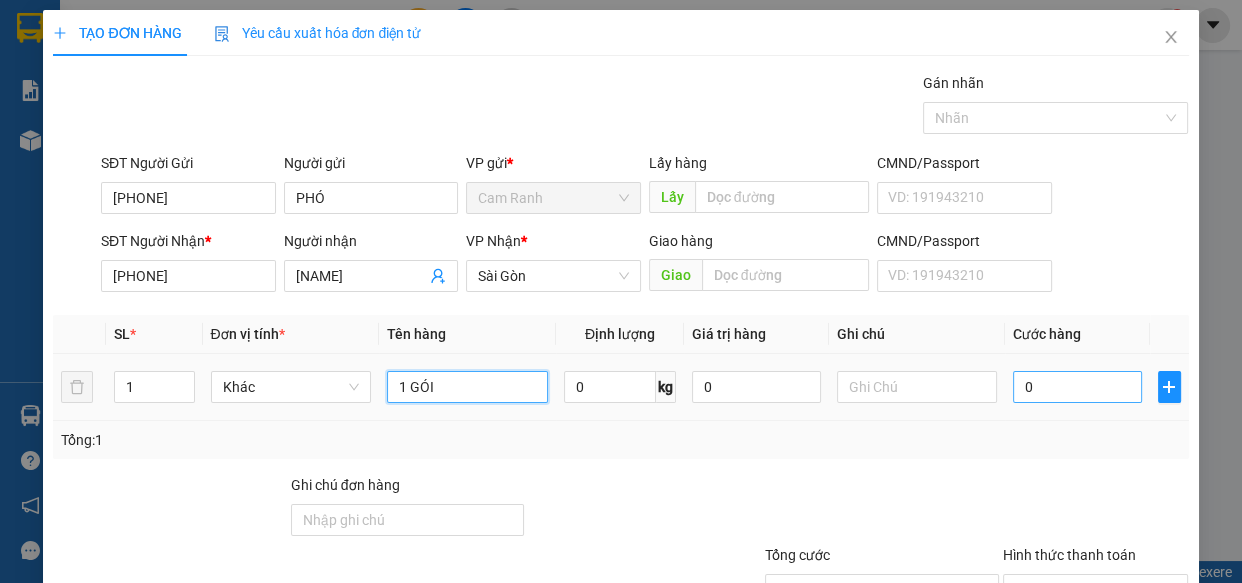 type on "1 GÓI" 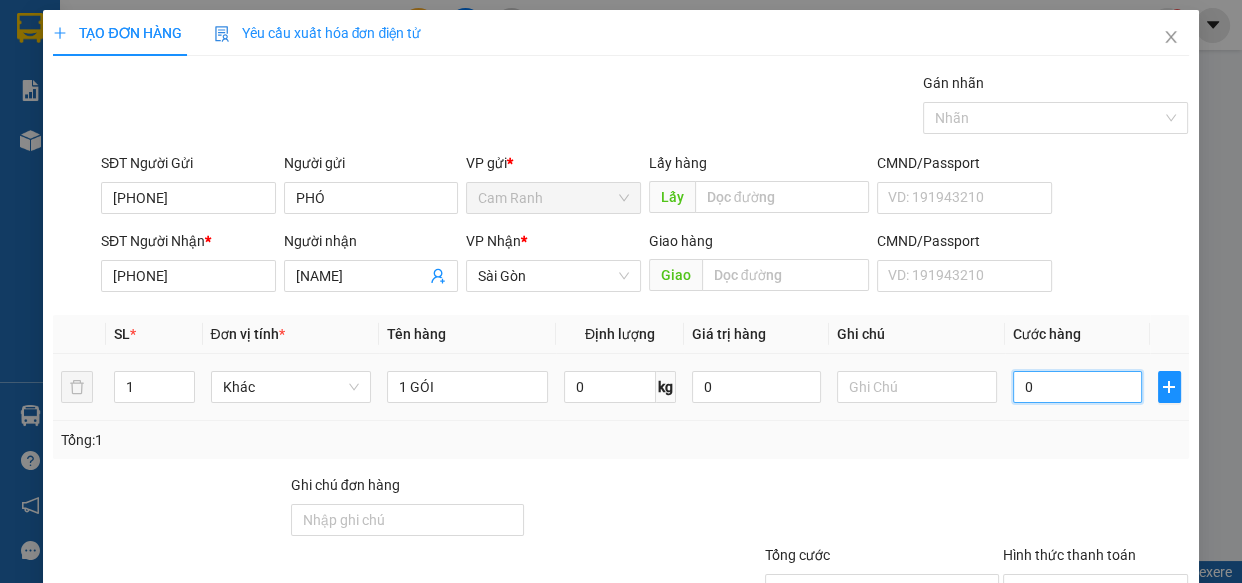 click on "0" at bounding box center (1077, 387) 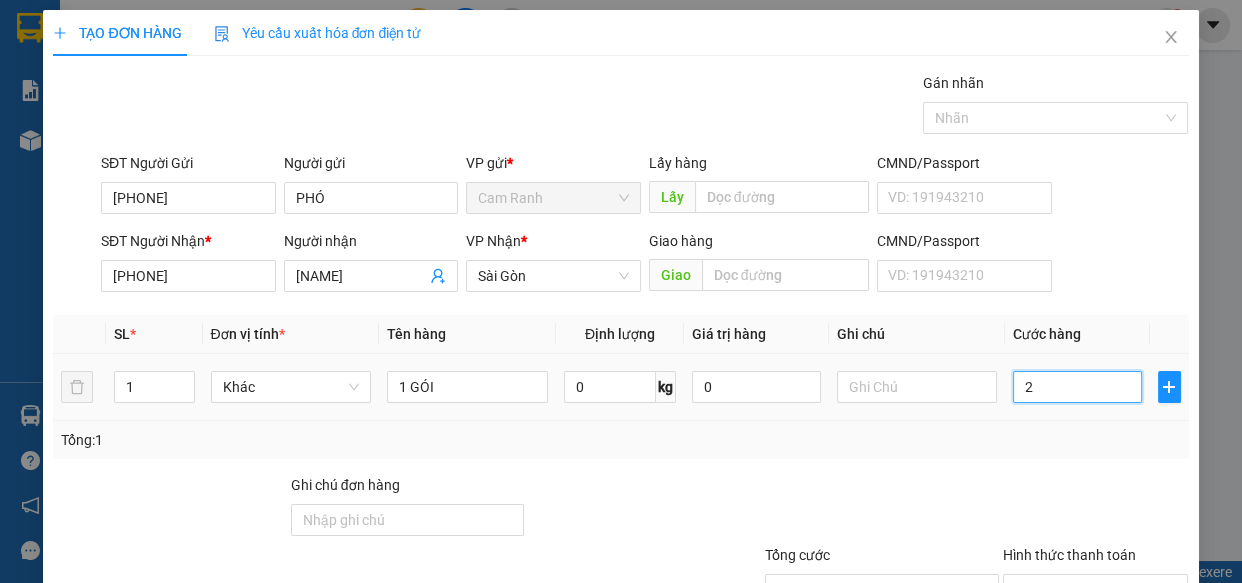 type on "20" 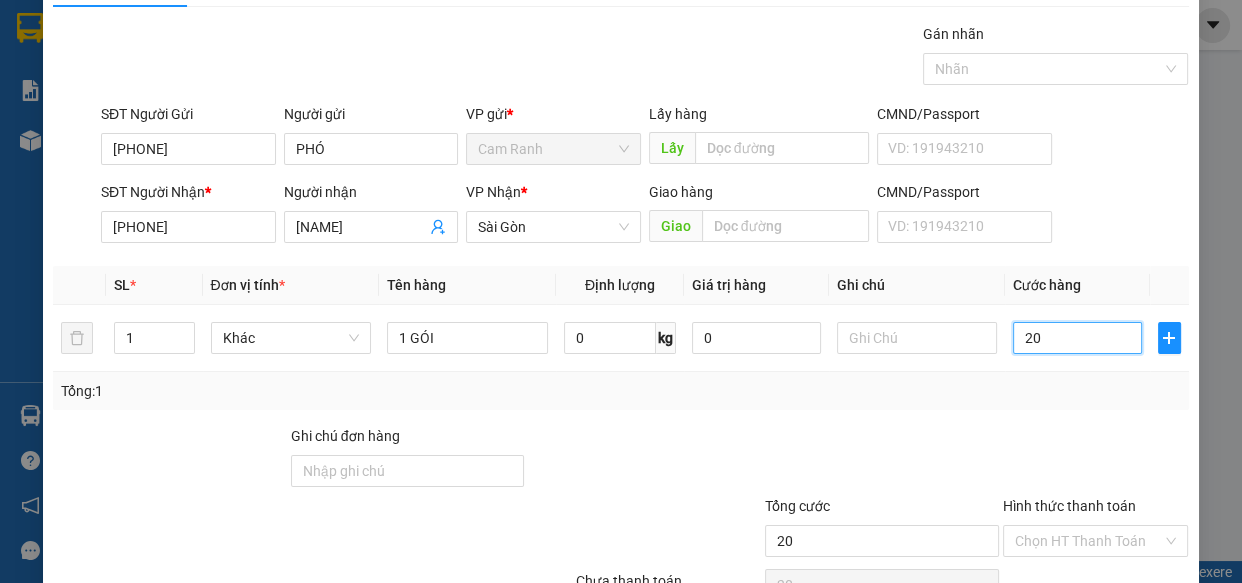 scroll, scrollTop: 156, scrollLeft: 0, axis: vertical 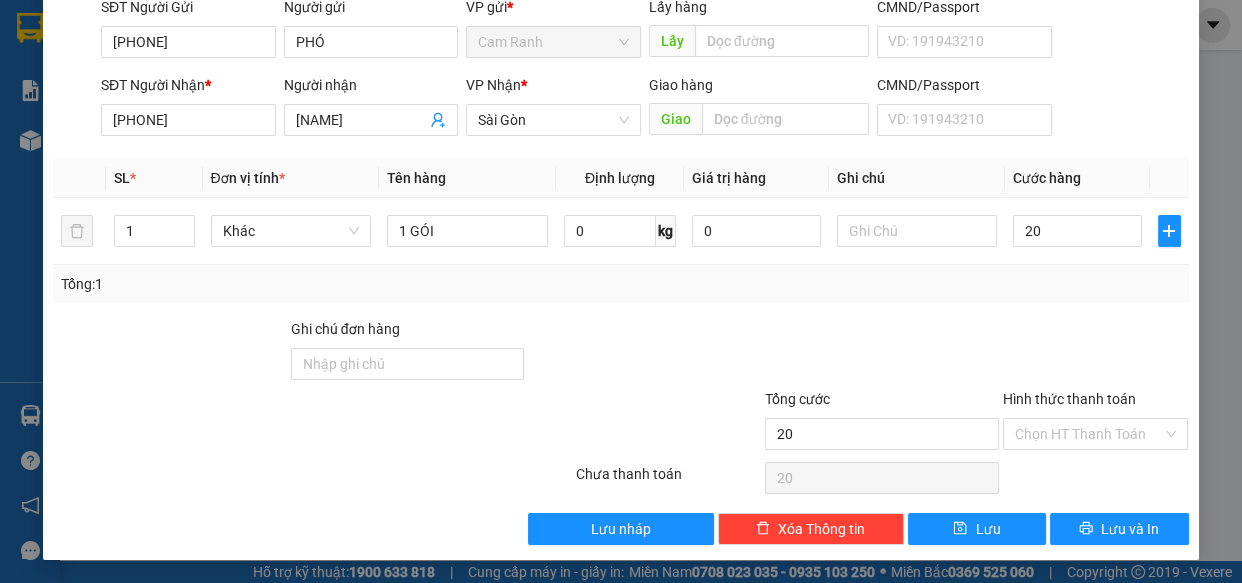 type on "20.000" 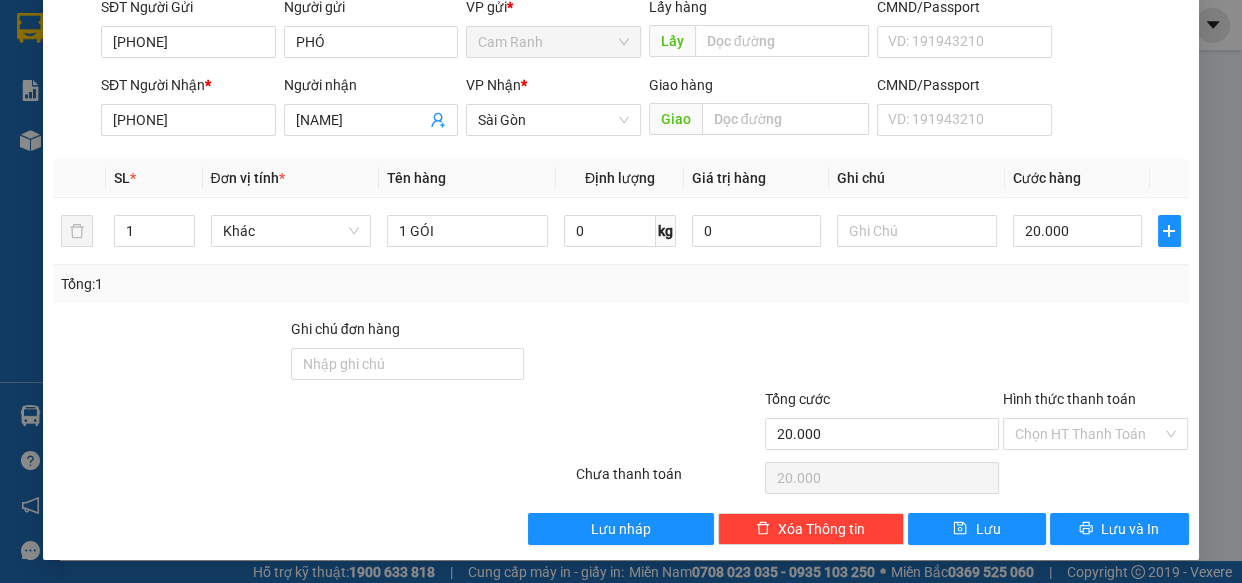 click at bounding box center (1096, 353) 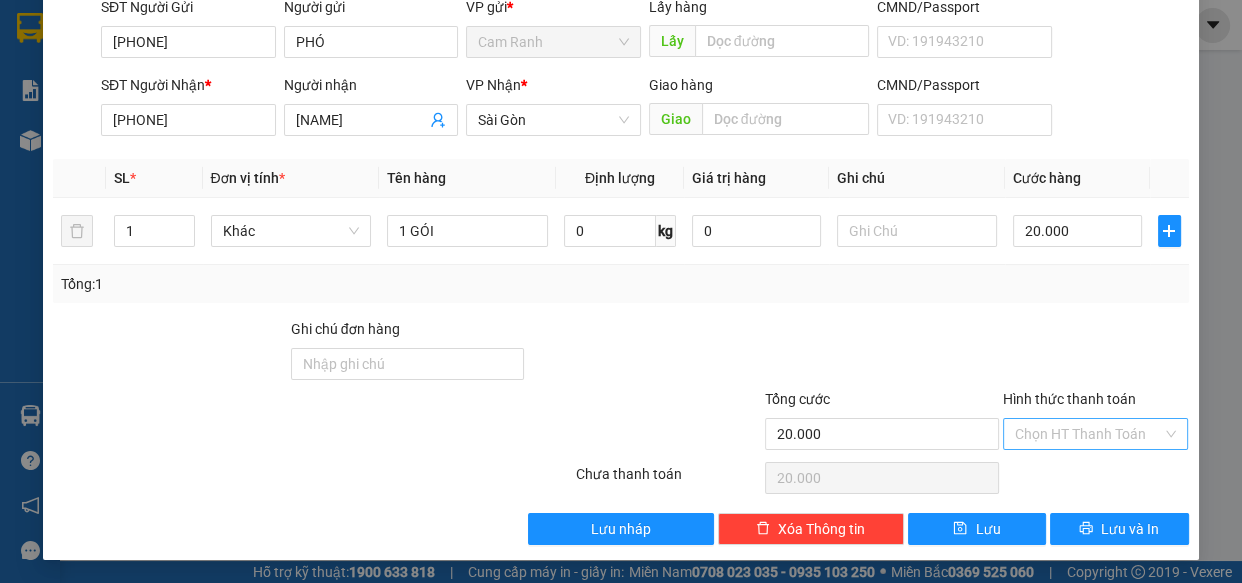 click on "Hình thức thanh toán" at bounding box center (1089, 434) 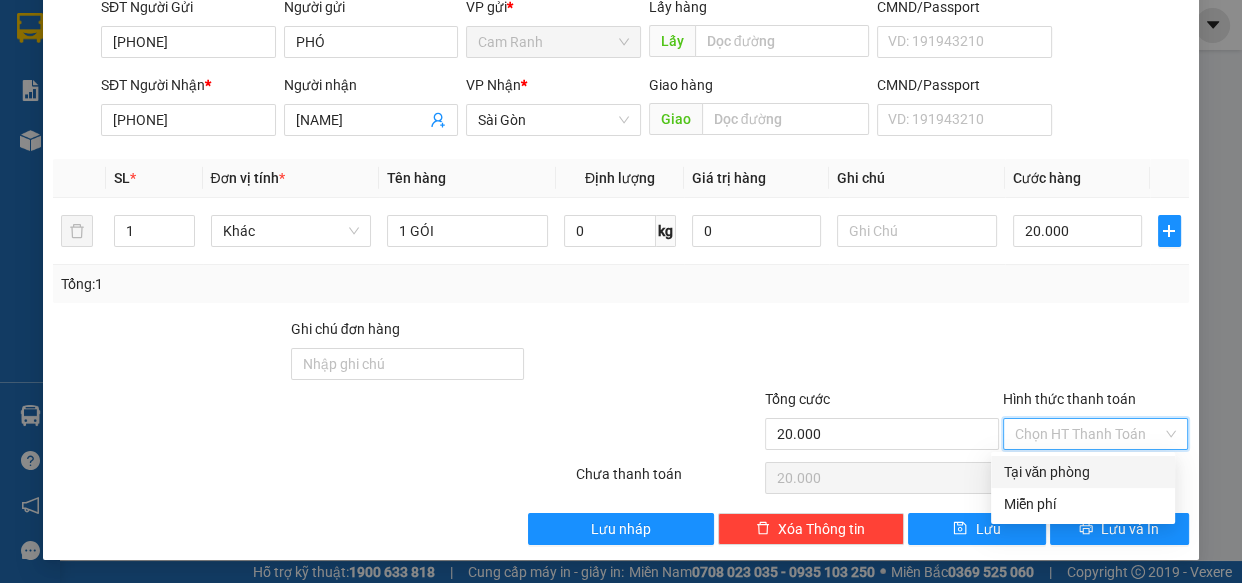click on "Tại văn phòng" at bounding box center [1083, 472] 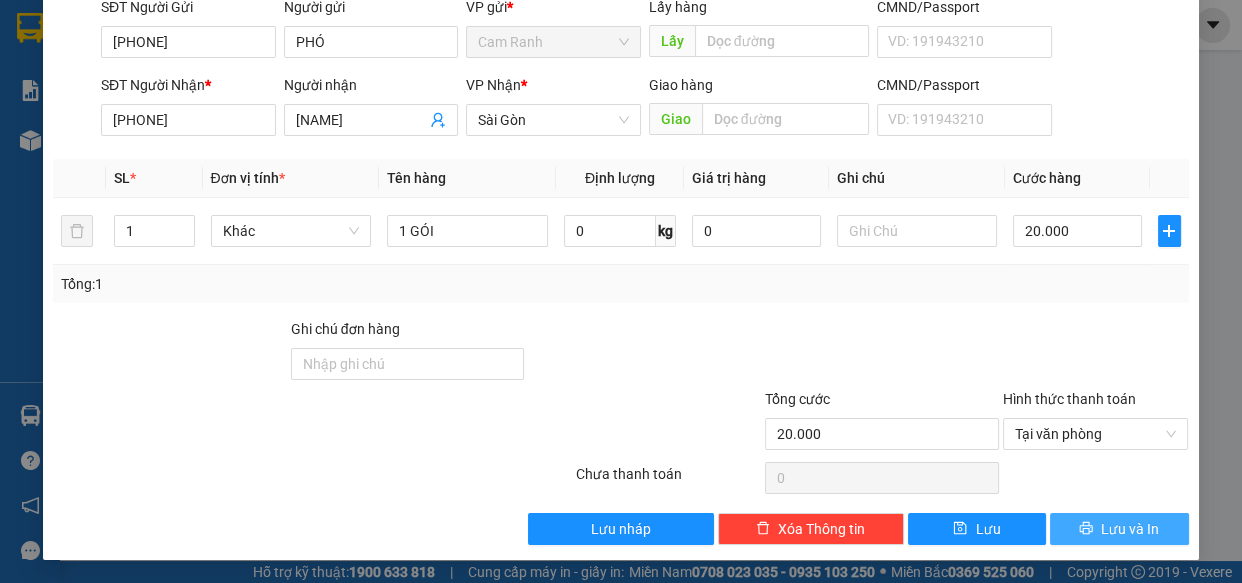 click on "Lưu và In" at bounding box center [1130, 529] 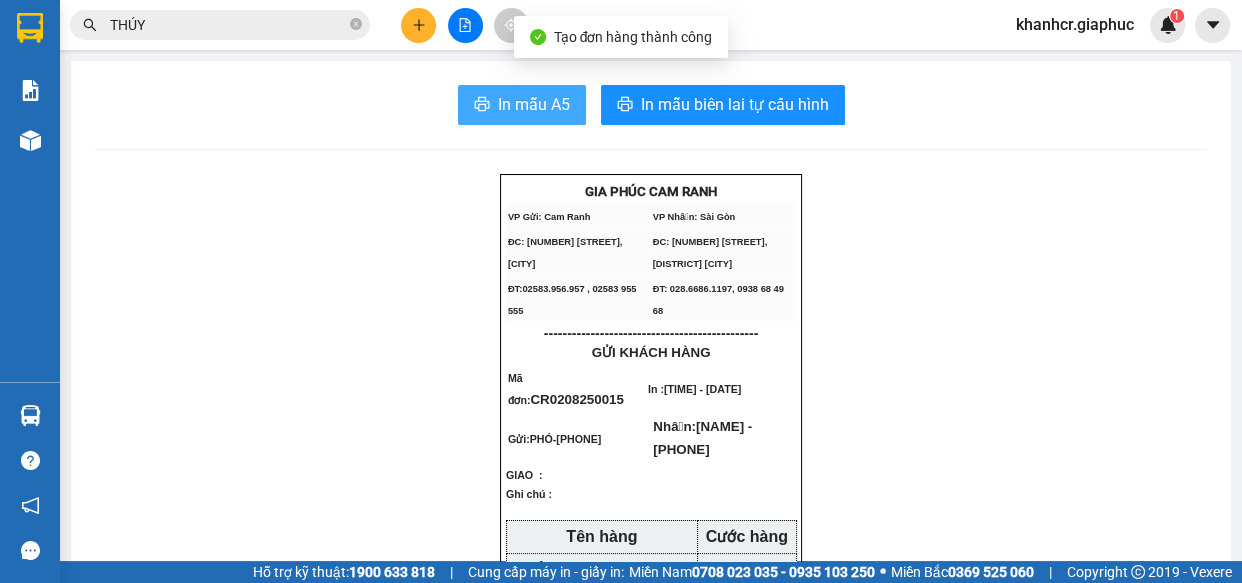 click on "In mẫu A5" at bounding box center (534, 104) 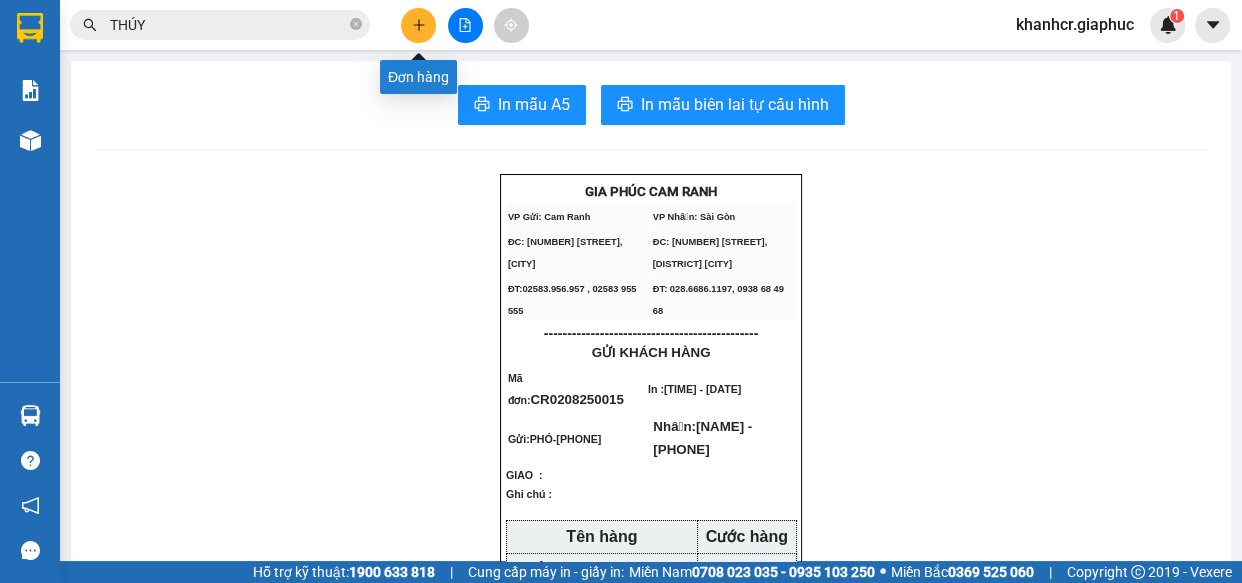 click 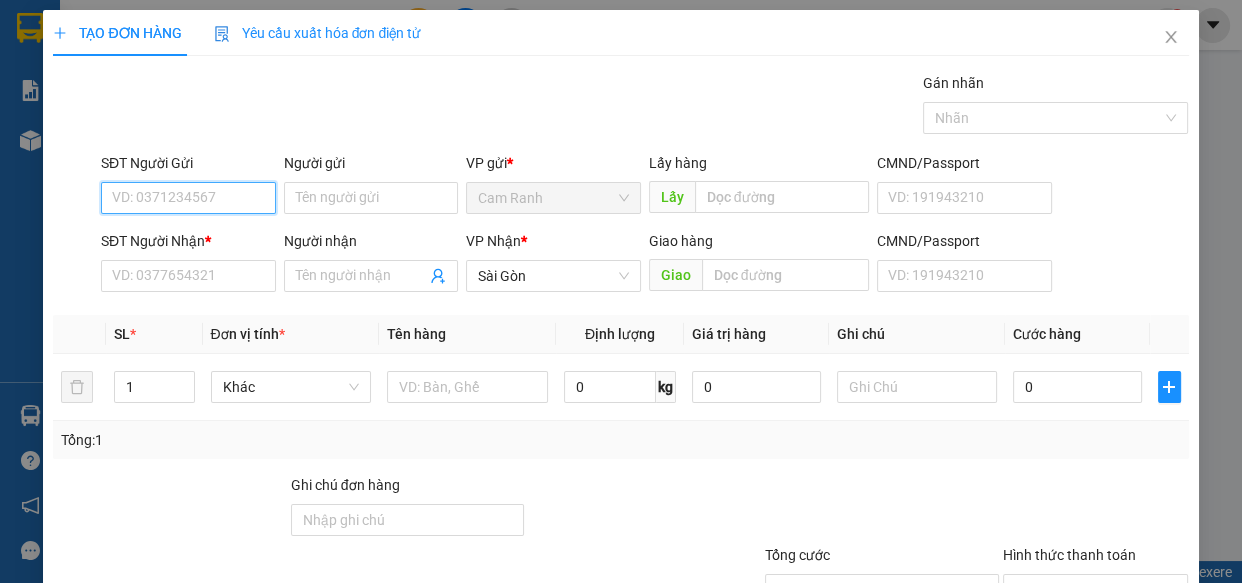 click on "SĐT Người Gửi" at bounding box center [188, 198] 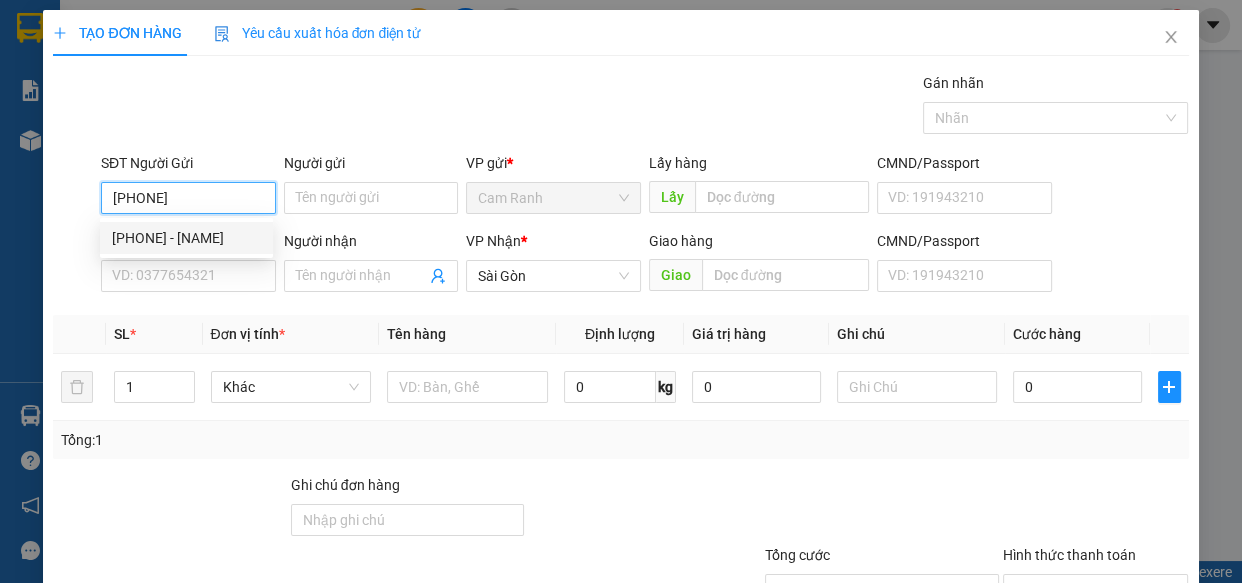 click on "[PHONE] - [NAME]" at bounding box center [186, 238] 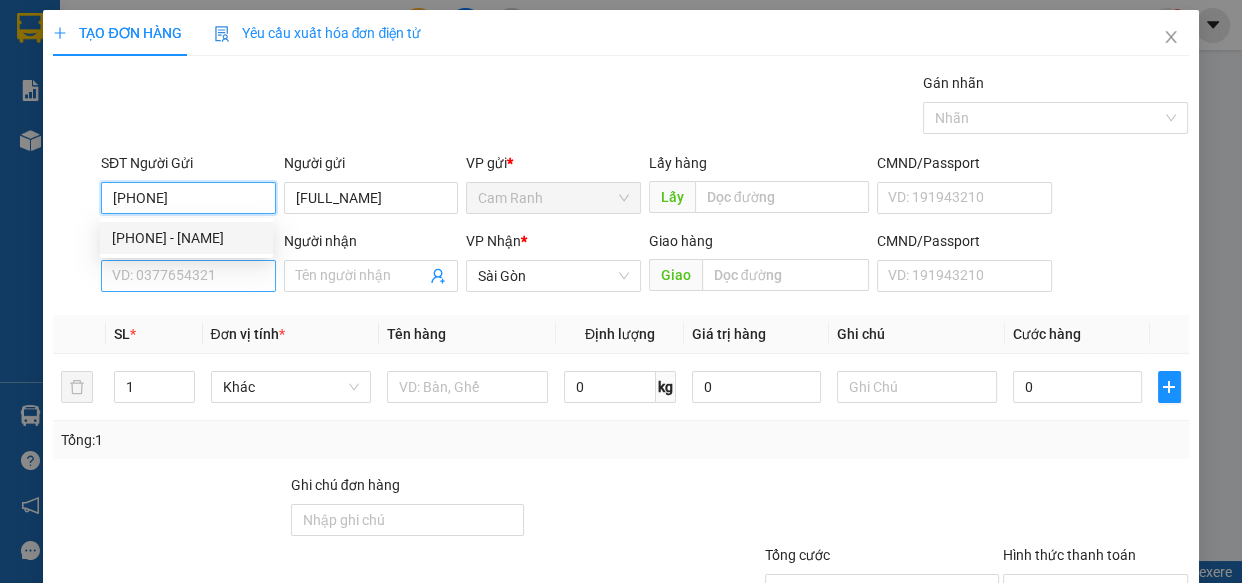 type on "[PHONE]" 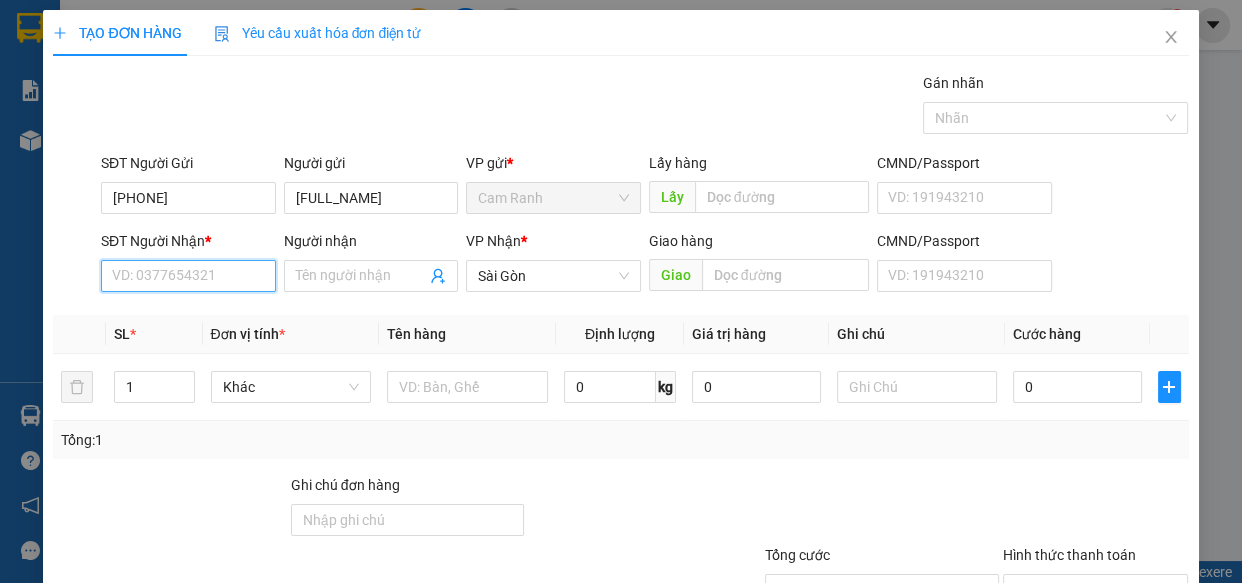 click on "SĐT Người Nhận  *" at bounding box center (188, 276) 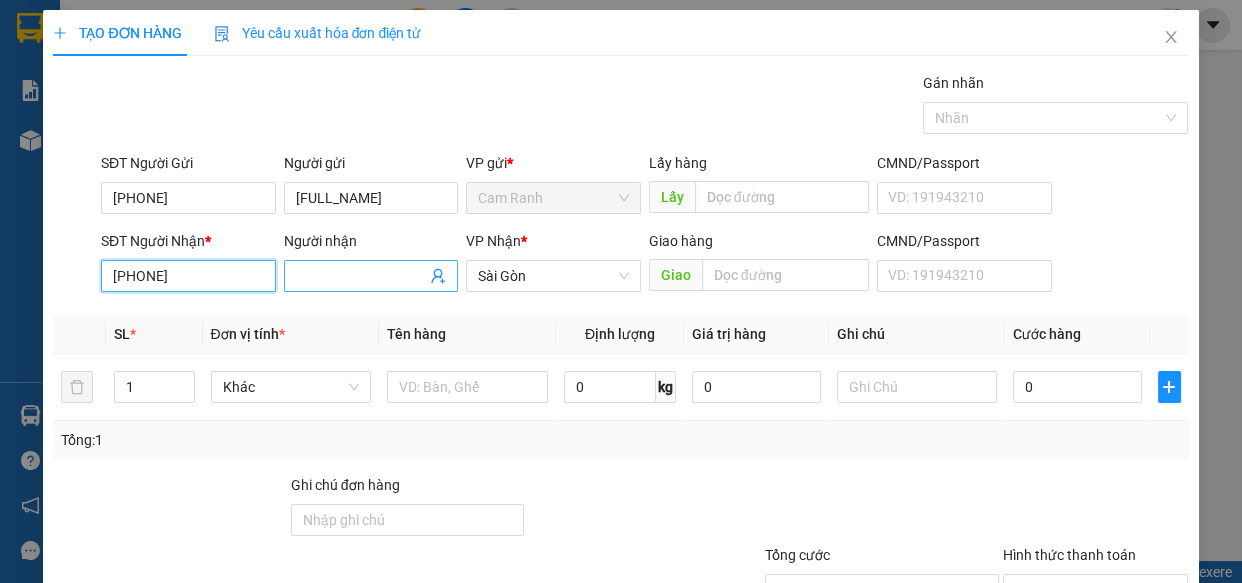 type on "[PHONE]" 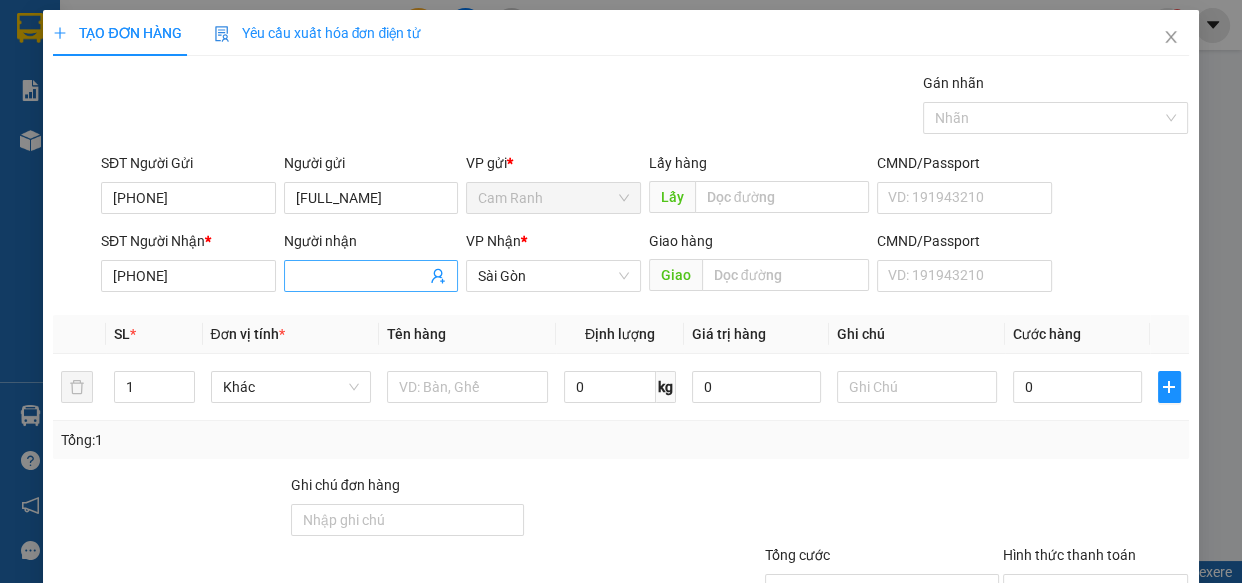 click on "Người nhận" at bounding box center [361, 276] 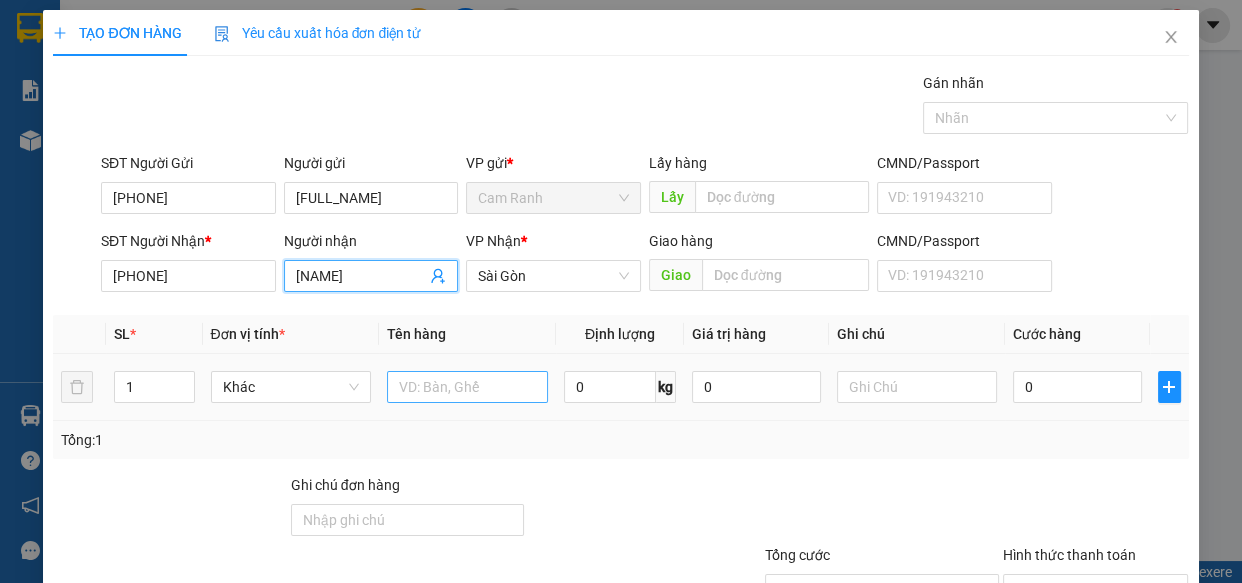 type on "[NAME]" 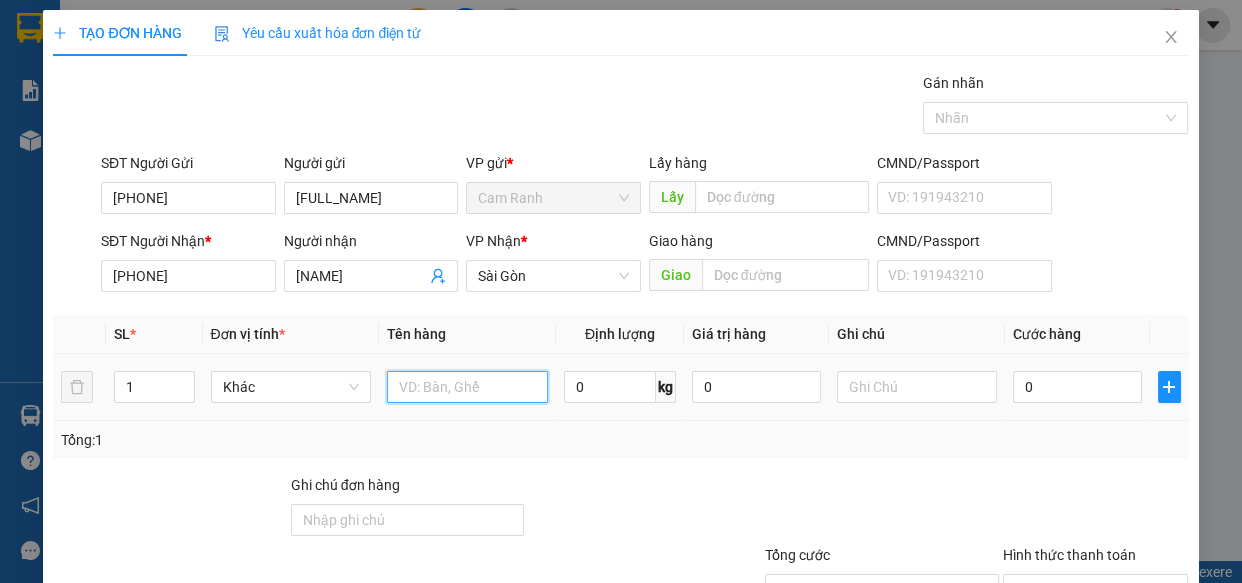 click at bounding box center [467, 387] 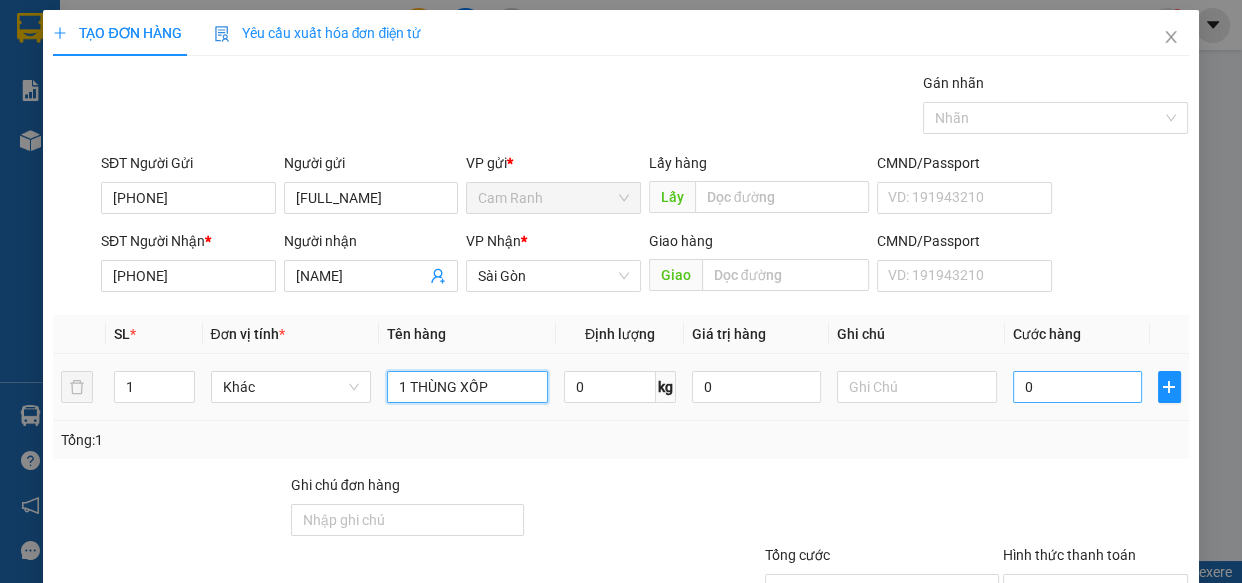 type on "1 THÙNG XỐP" 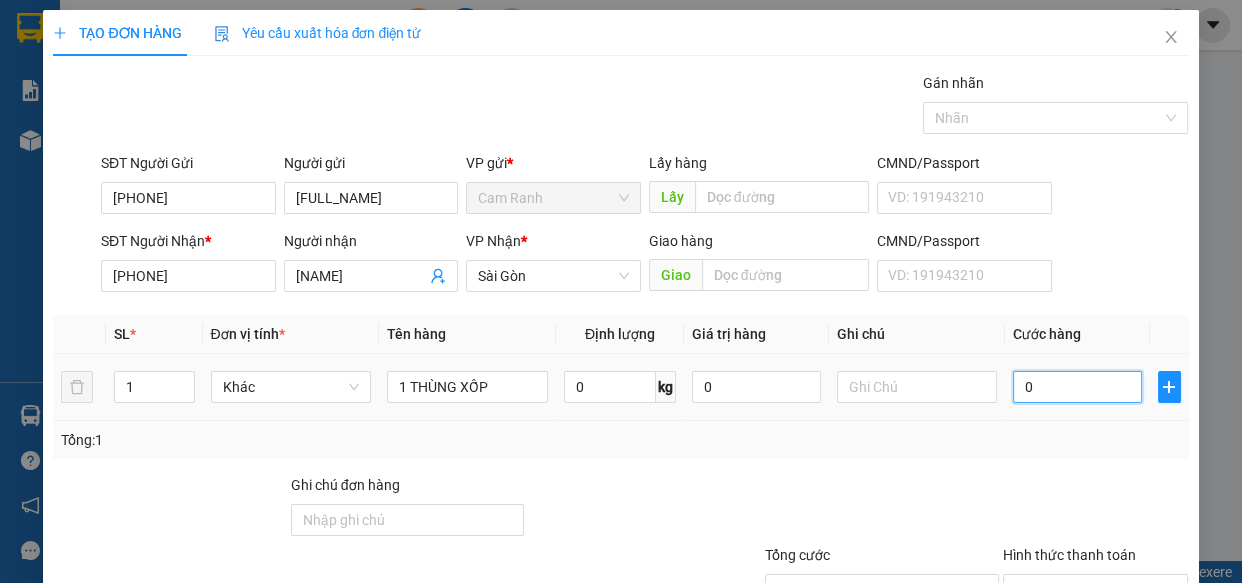click on "0" at bounding box center (1077, 387) 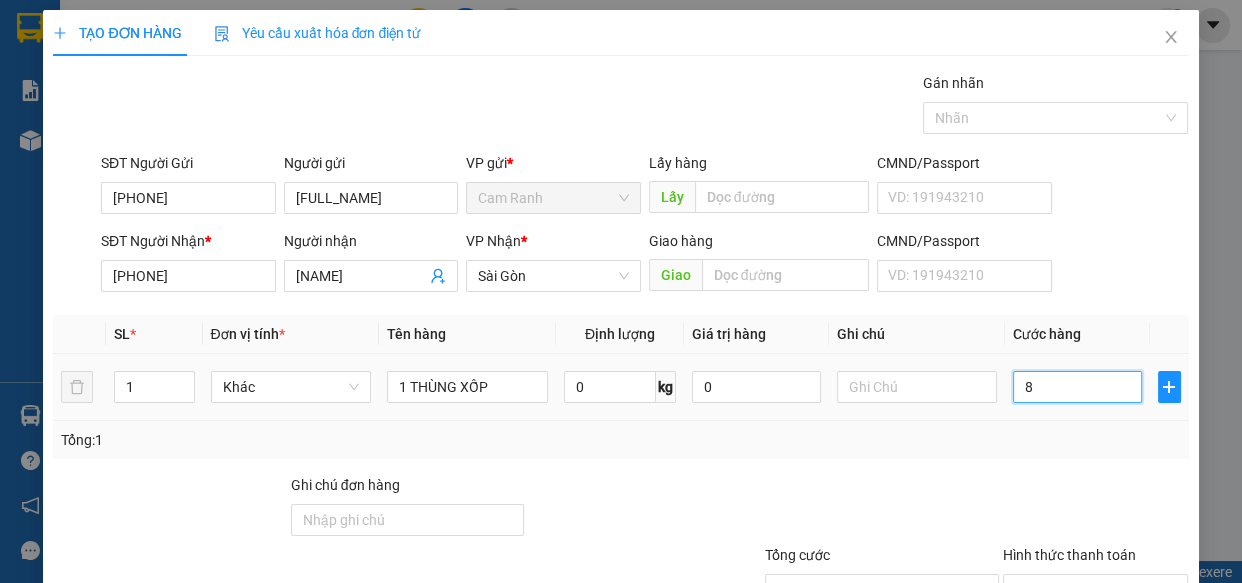 type on "80" 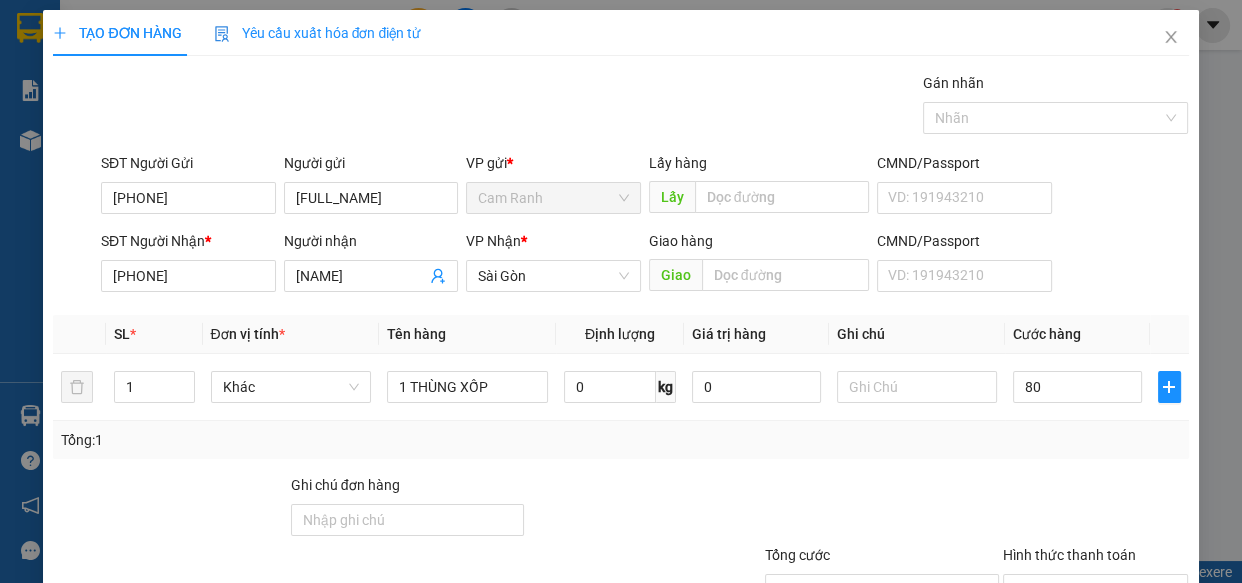 type on "80.000" 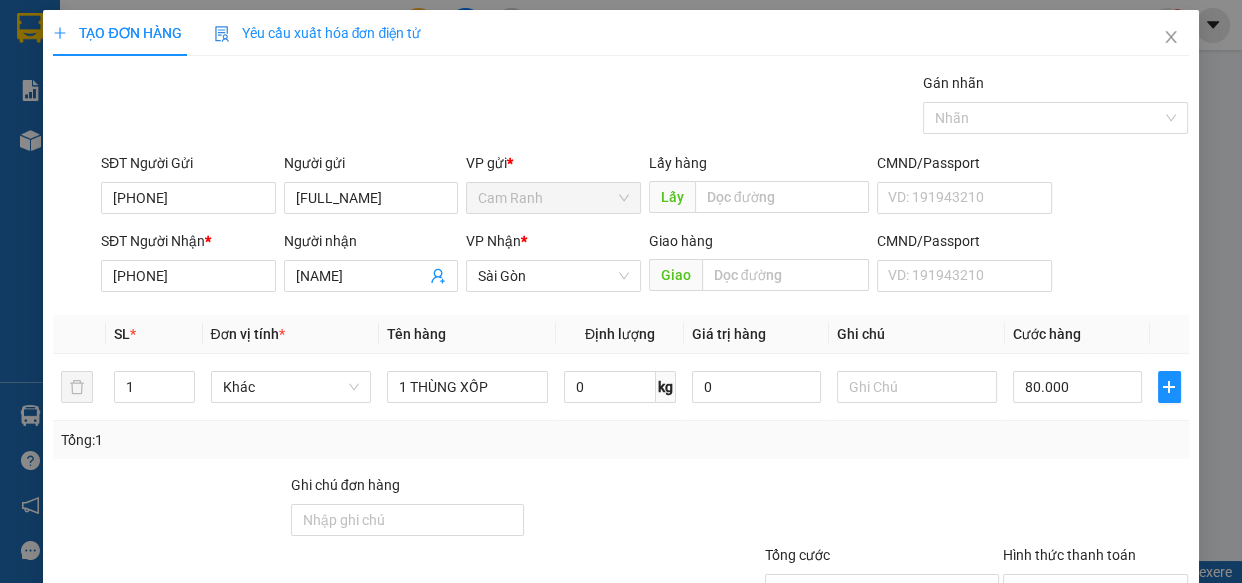 click on "Tổng:  1" at bounding box center [620, 440] 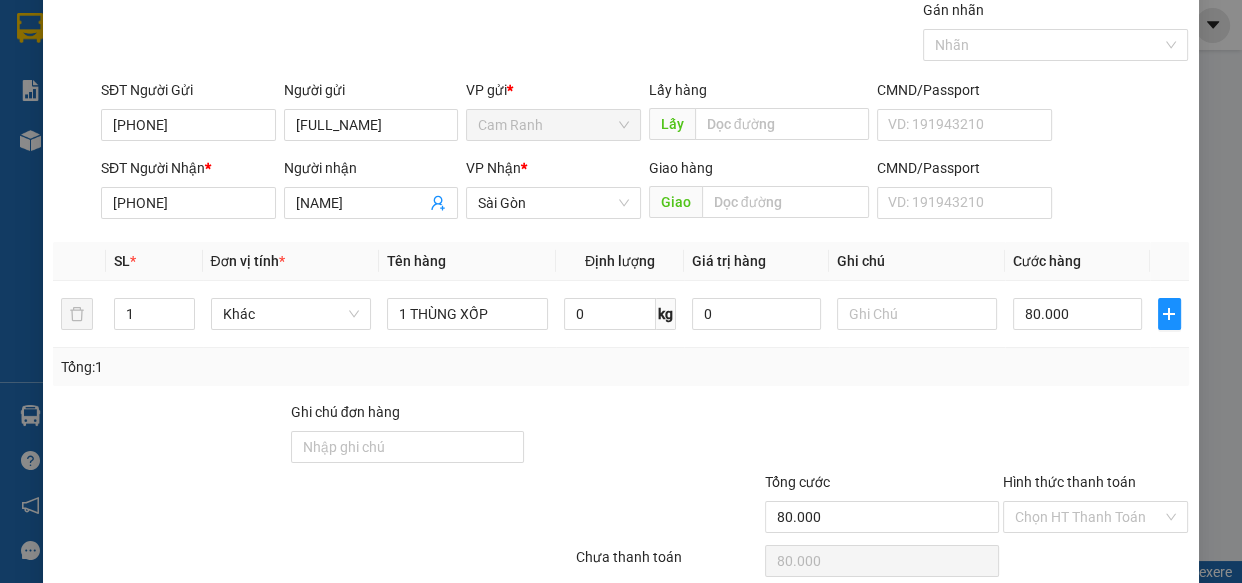 scroll, scrollTop: 156, scrollLeft: 0, axis: vertical 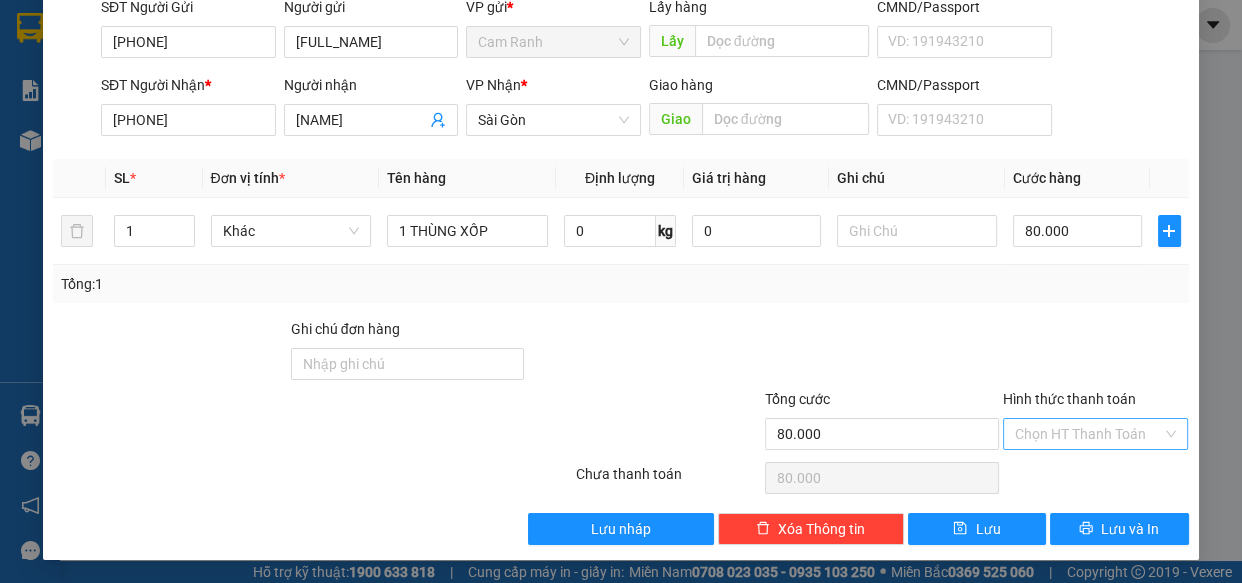 click on "Hình thức thanh toán" at bounding box center [1089, 434] 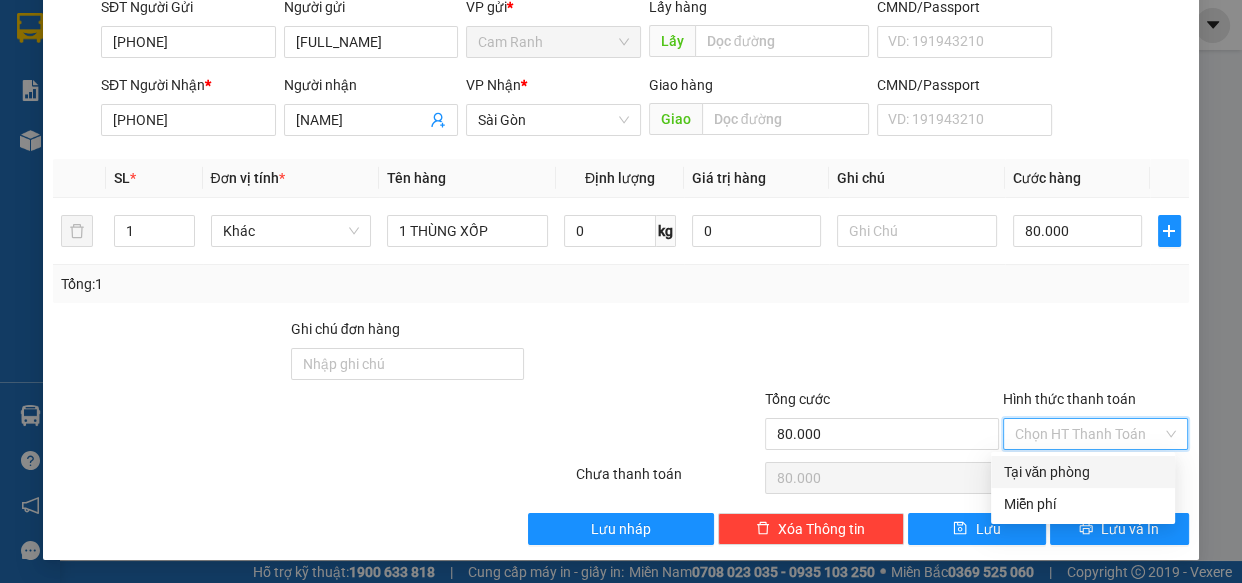click on "Tại văn phòng" at bounding box center (1083, 472) 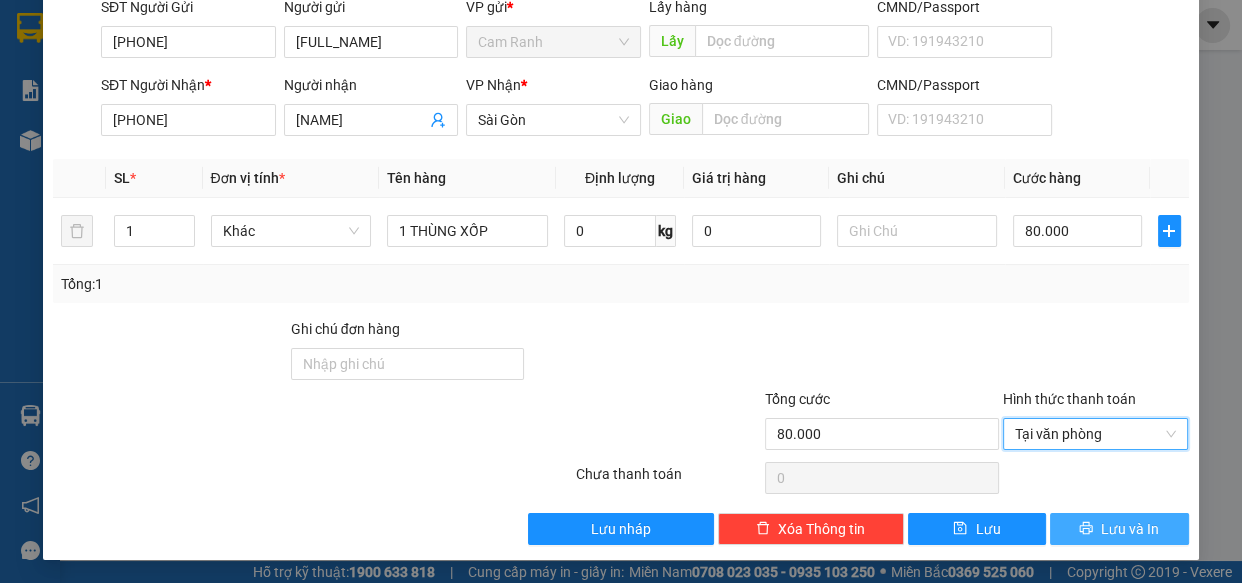 click on "Lưu và In" at bounding box center [1130, 529] 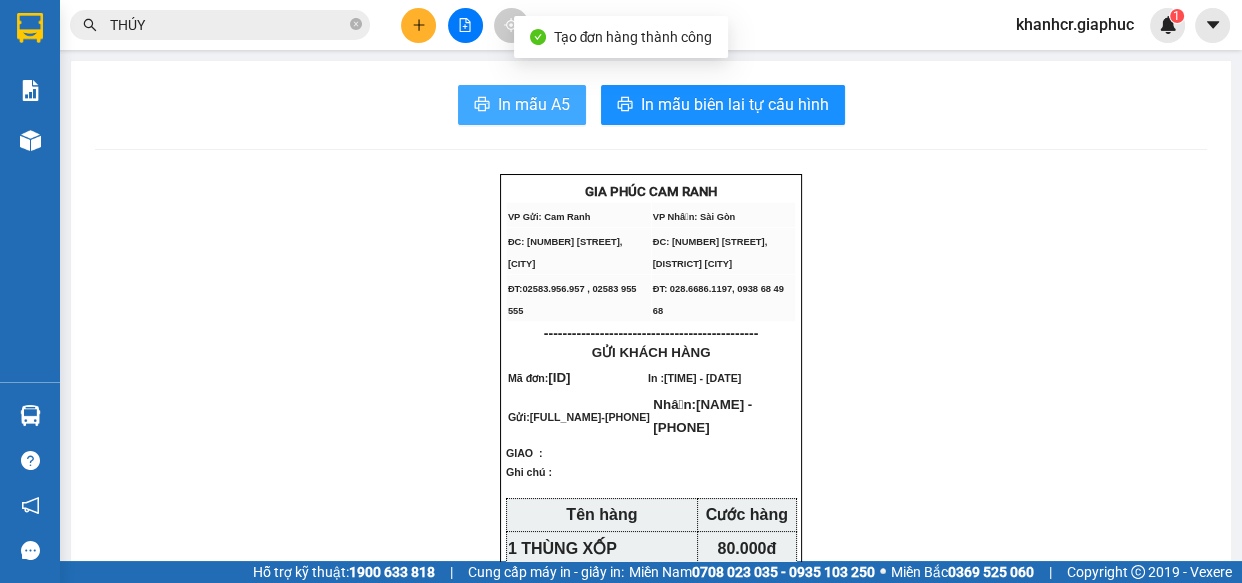 click on "In mẫu A5" at bounding box center (522, 105) 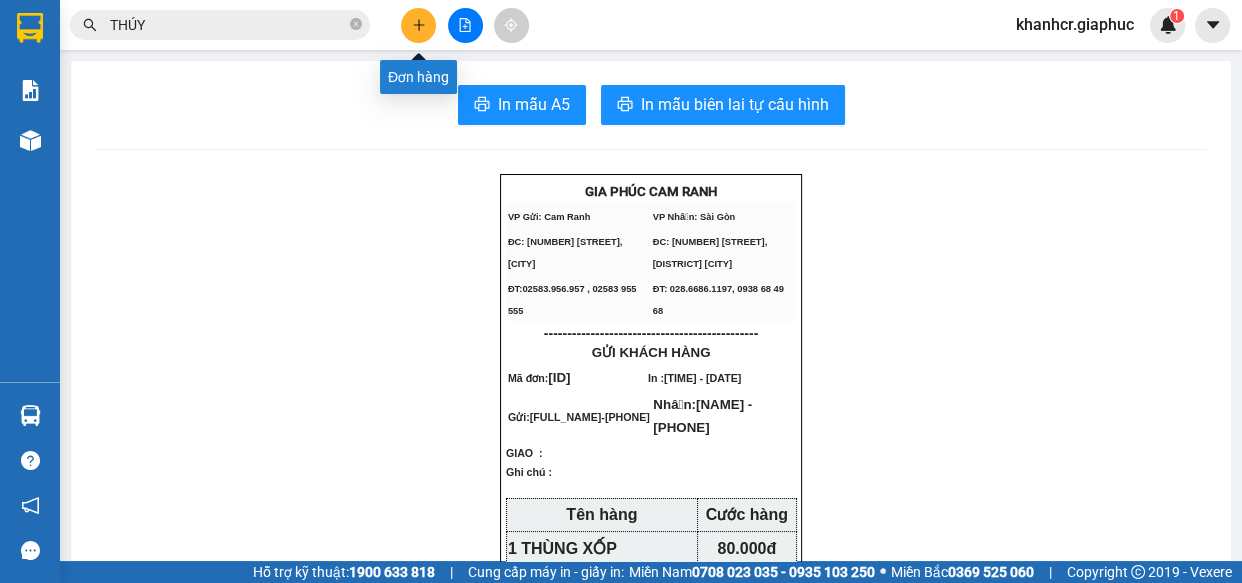 click 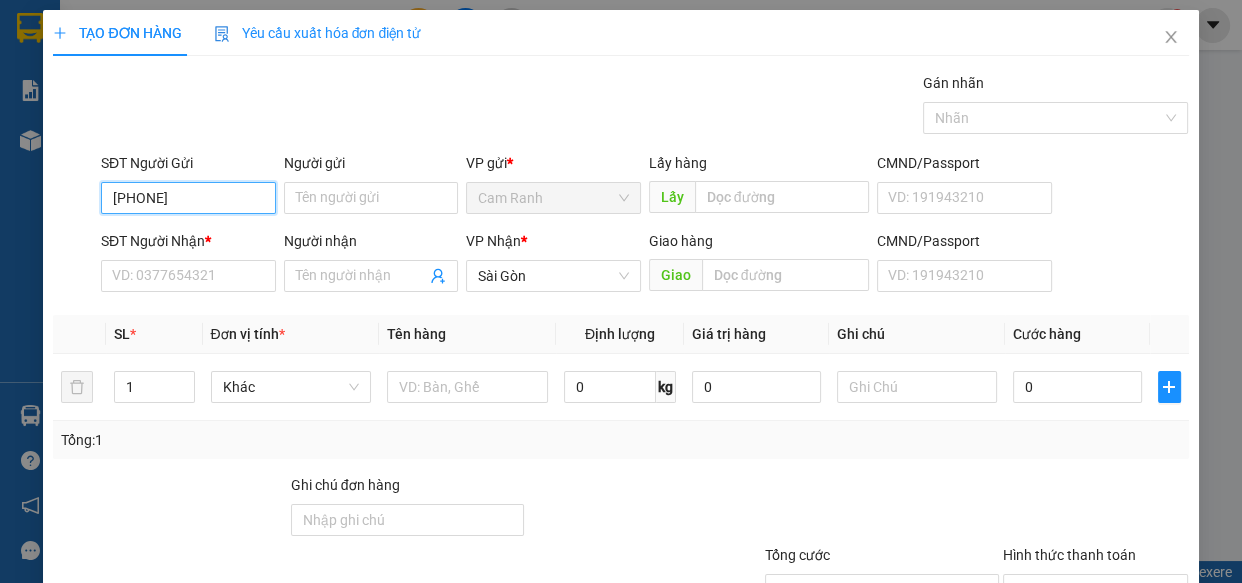 type on "[PHONE]" 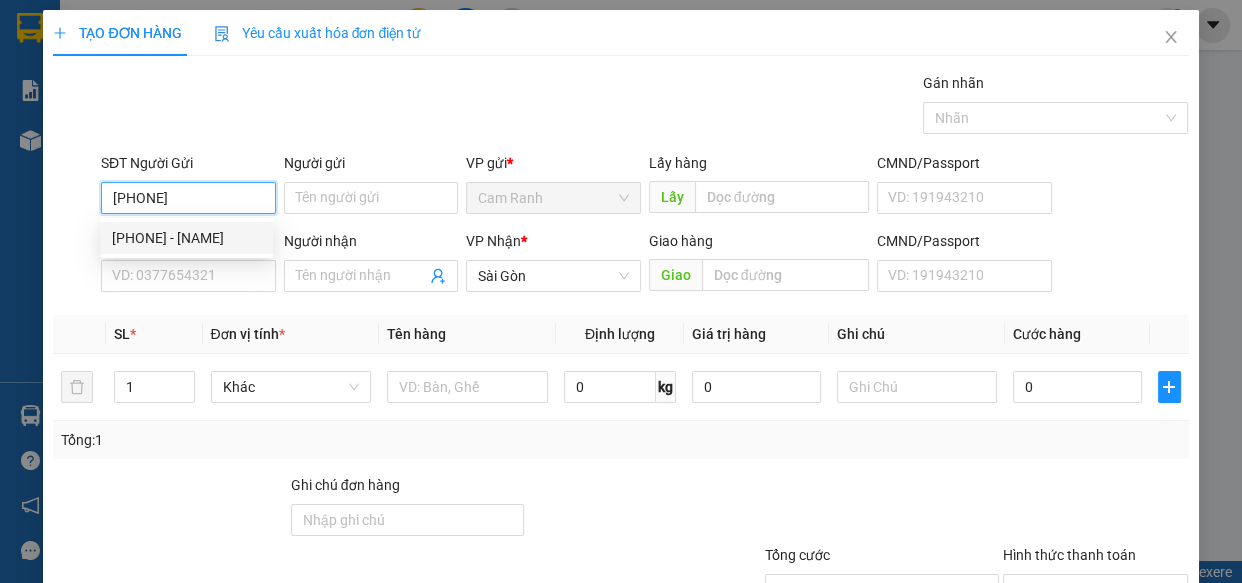 click on "[PHONE] - [NAME]" at bounding box center [186, 238] 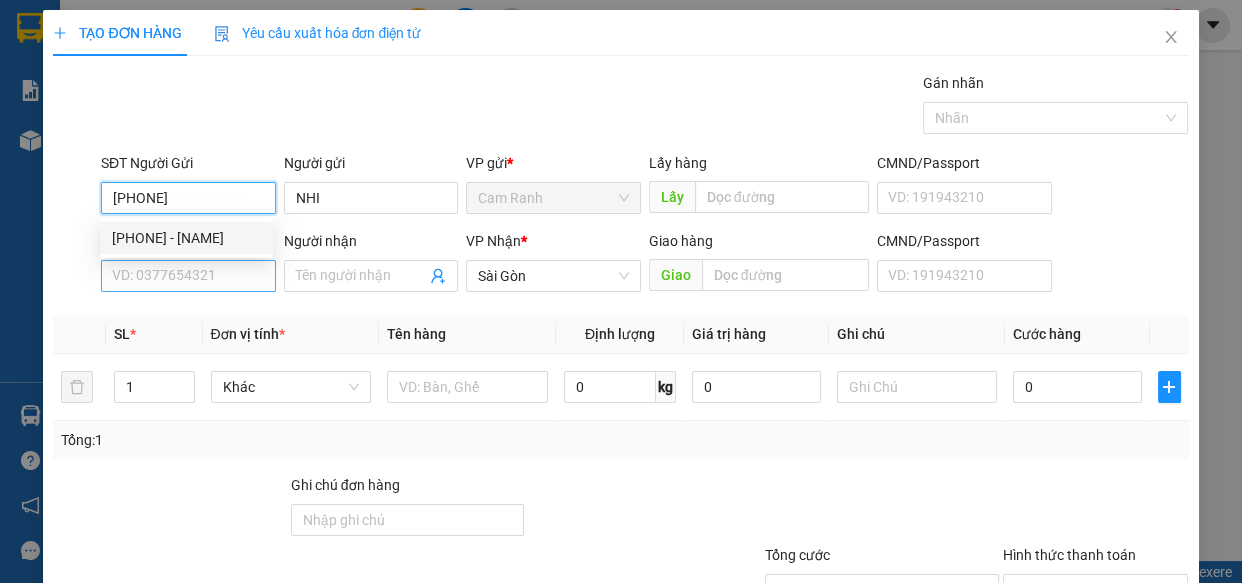 type on "[PHONE]" 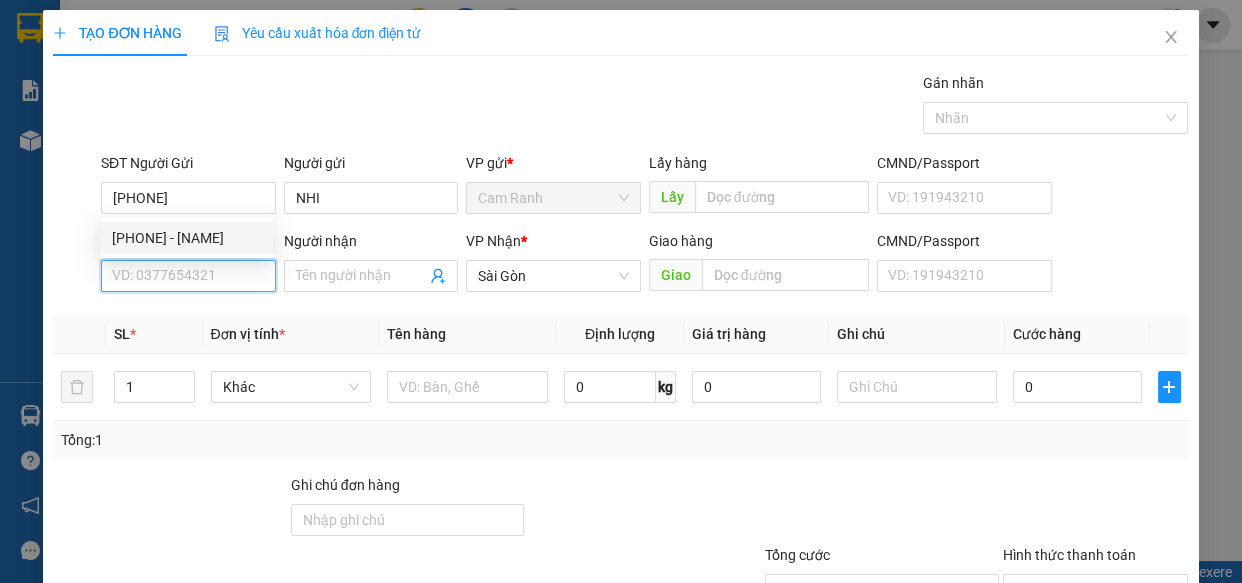 click on "SĐT Người Nhận  *" at bounding box center (188, 276) 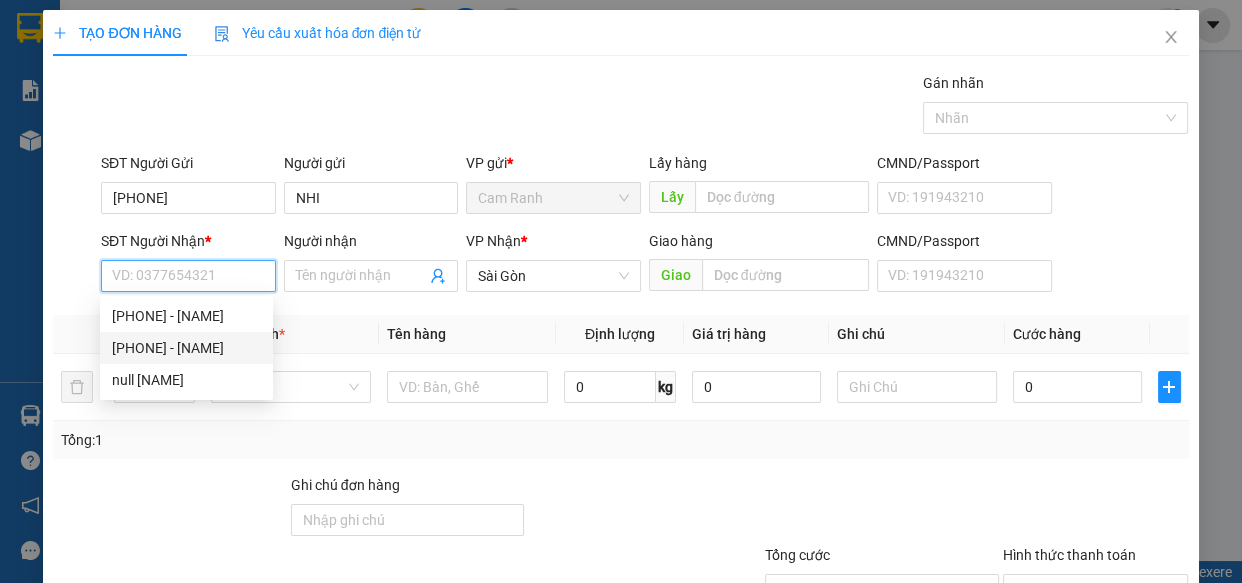 click on "[PHONE] - [NAME]" at bounding box center [186, 348] 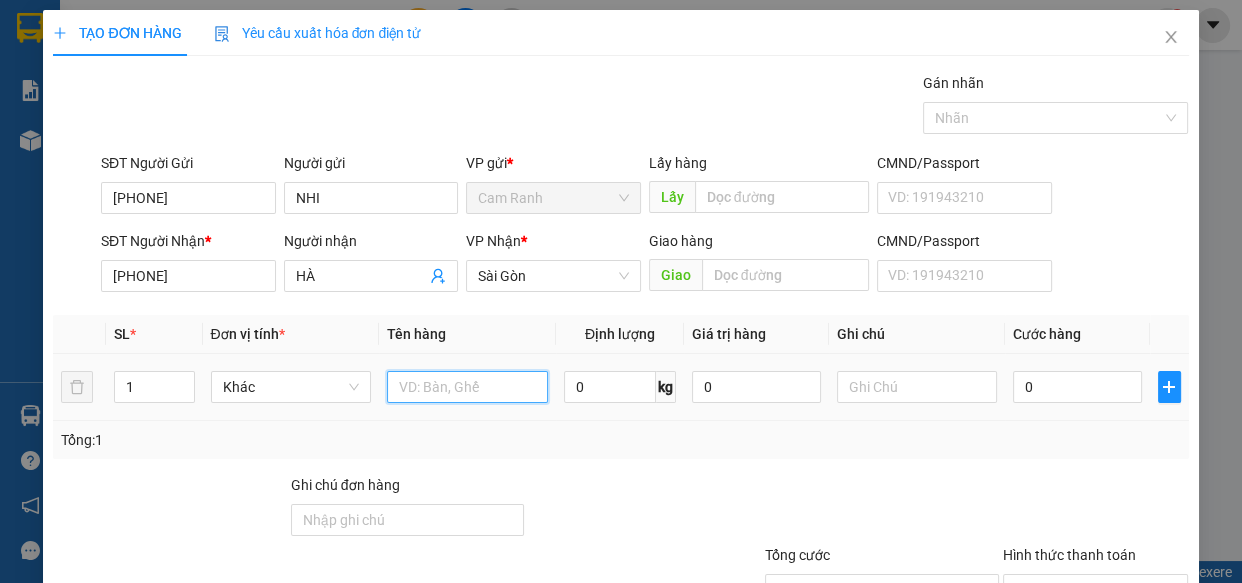 click at bounding box center [467, 387] 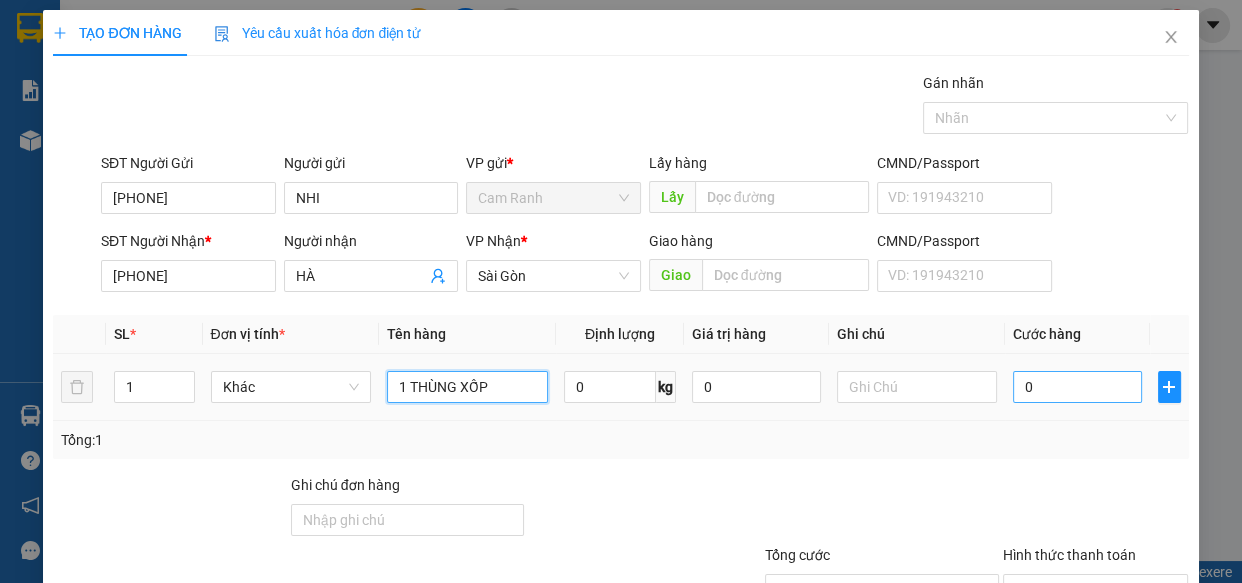 type on "1 THÙNG XỐP" 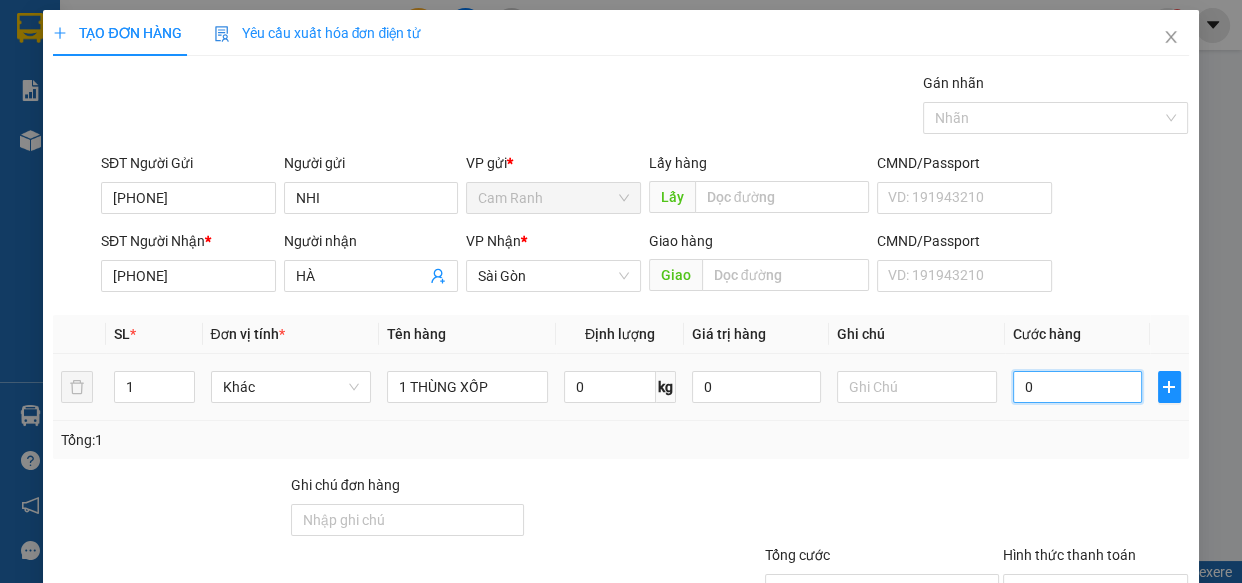 click on "0" at bounding box center [1077, 387] 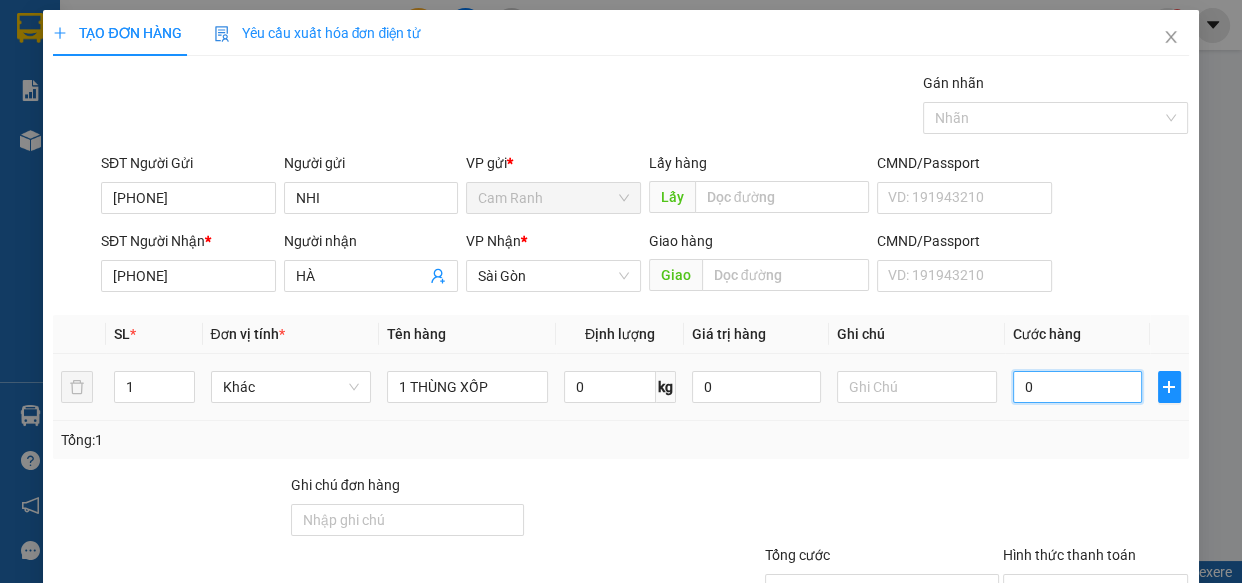 type on "4" 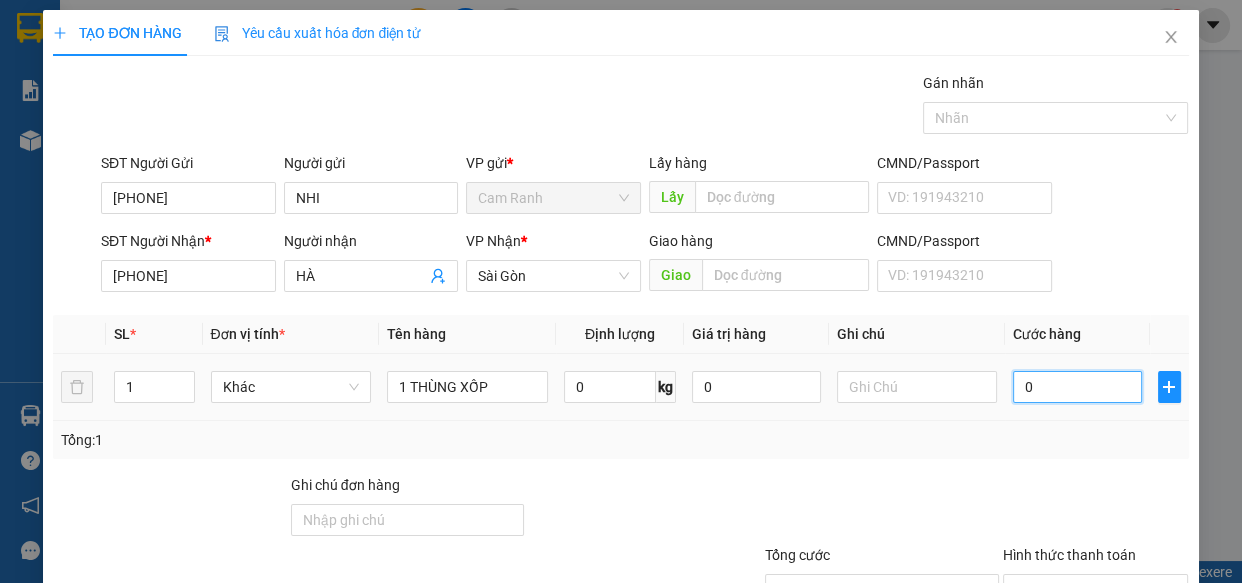 type on "4" 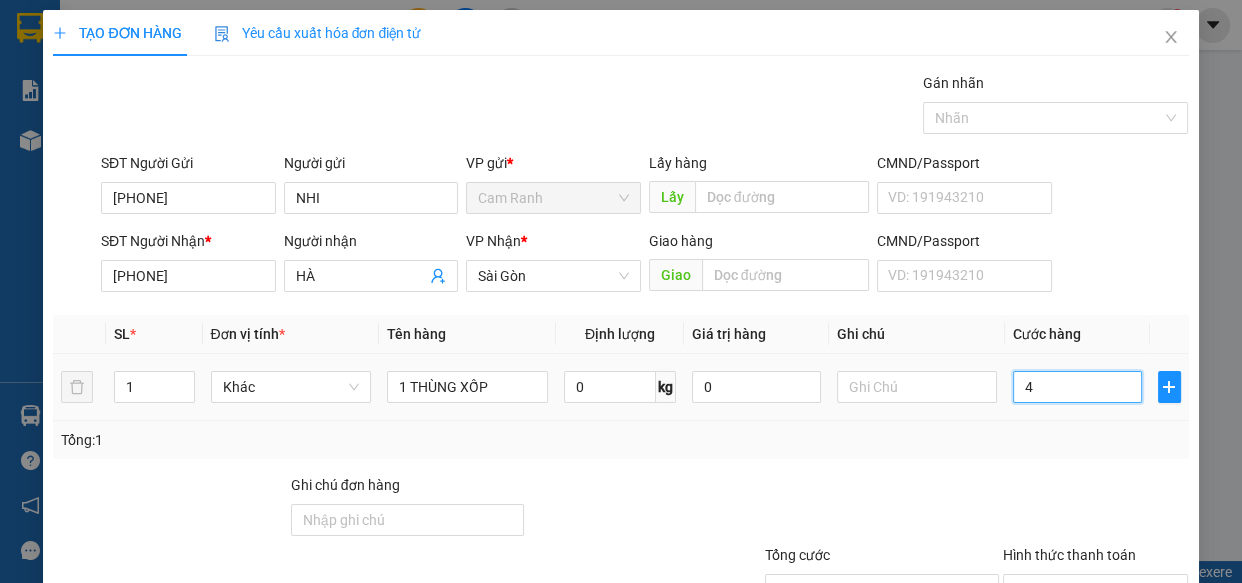 type on "40" 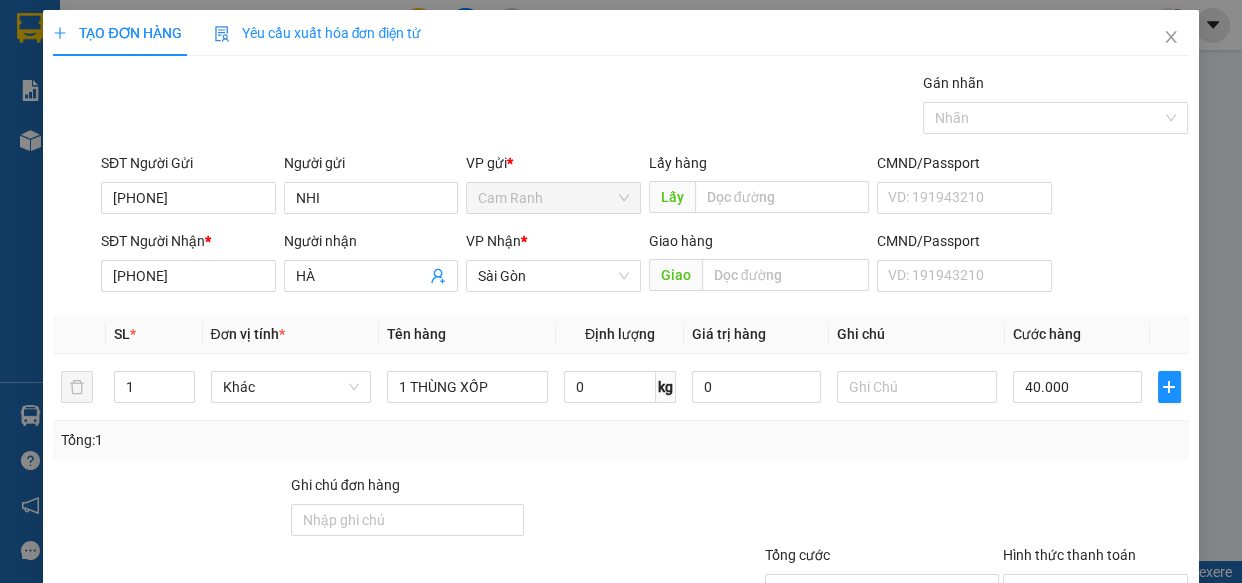 click on "Transit Pickup Surcharge Ids Transit Deliver Surcharge Ids Transit Deliver Surcharge Transit Deliver Surcharge Gán nhãn   Nhãn SĐT Người Gửi [PHONE] Người gửi [NAME] VP gửi  * Cam Ranh Lấy hàng Lấy CMND/Passport VD: [ID_NUMBER] SĐT Người Nhận  * [PHONE] Người nhận HÀ VP Nhận  * Sài Gòn Giao hàng Giao CMND/Passport VD: [ID_NUMBER] SL  * Đơn vị tính  * Tên hàng  Định lượng Giá trị hàng Ghi chú Cước hàng                   1 Khác 1 THÙNG XỐP 0 kg 0 [PRICE] Tổng:  1 Ghi chú đơn hàng Tổng cước [PRICE] Hình thức thanh toán Chọn HT Thanh Toán Số tiền thu trước 0 Chưa thanh toán [PRICE] Chọn HT Thanh Toán Lưu nháp Xóa Thông tin Lưu Lưu và In" at bounding box center [620, 386] 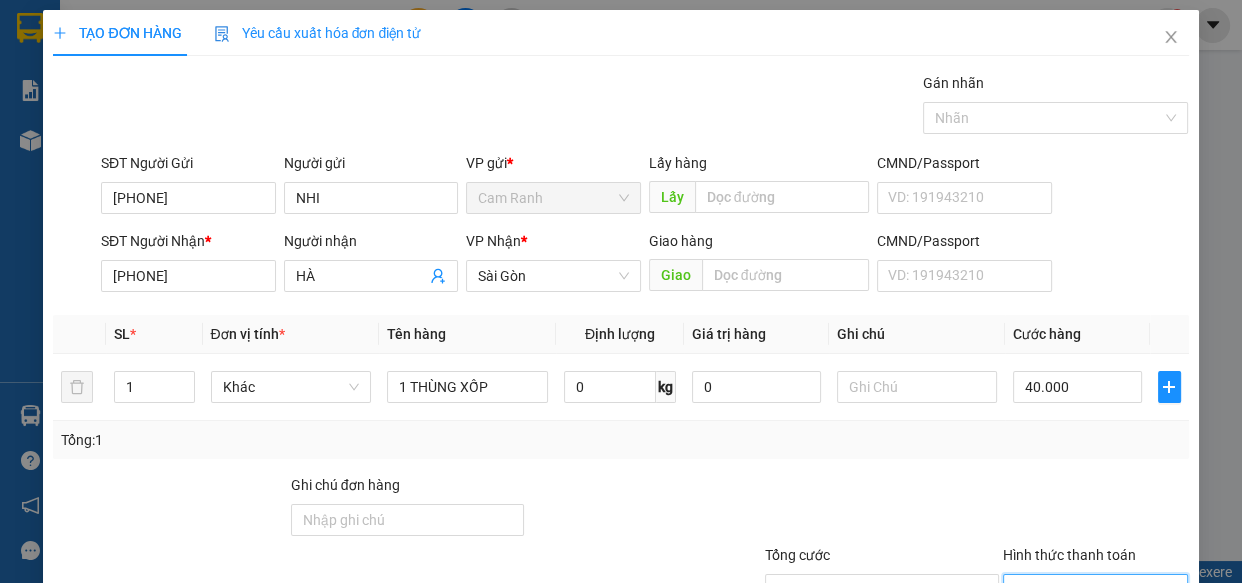 click on "Hình thức thanh toán" at bounding box center [1089, 590] 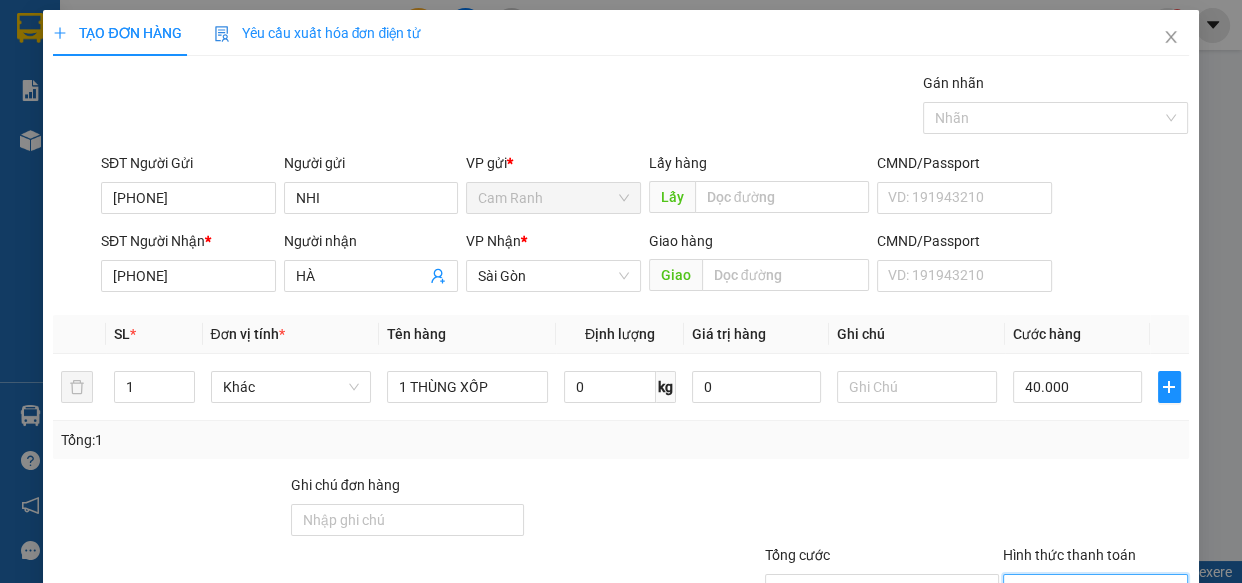 click on "Tại văn phòng" at bounding box center [1083, 628] 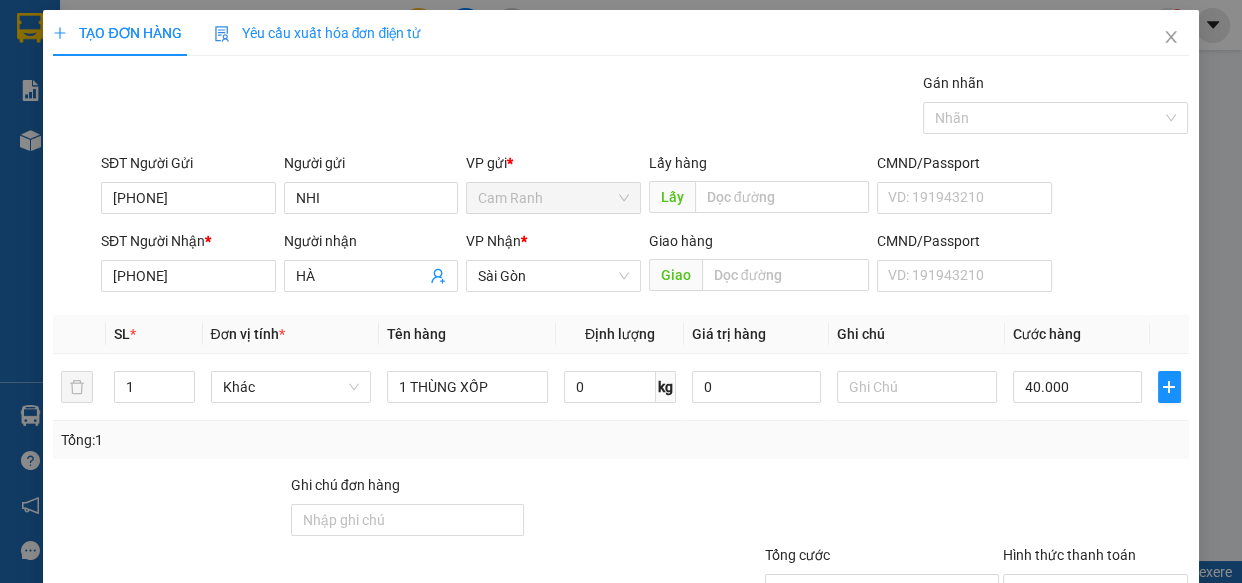 click at bounding box center (1086, 685) 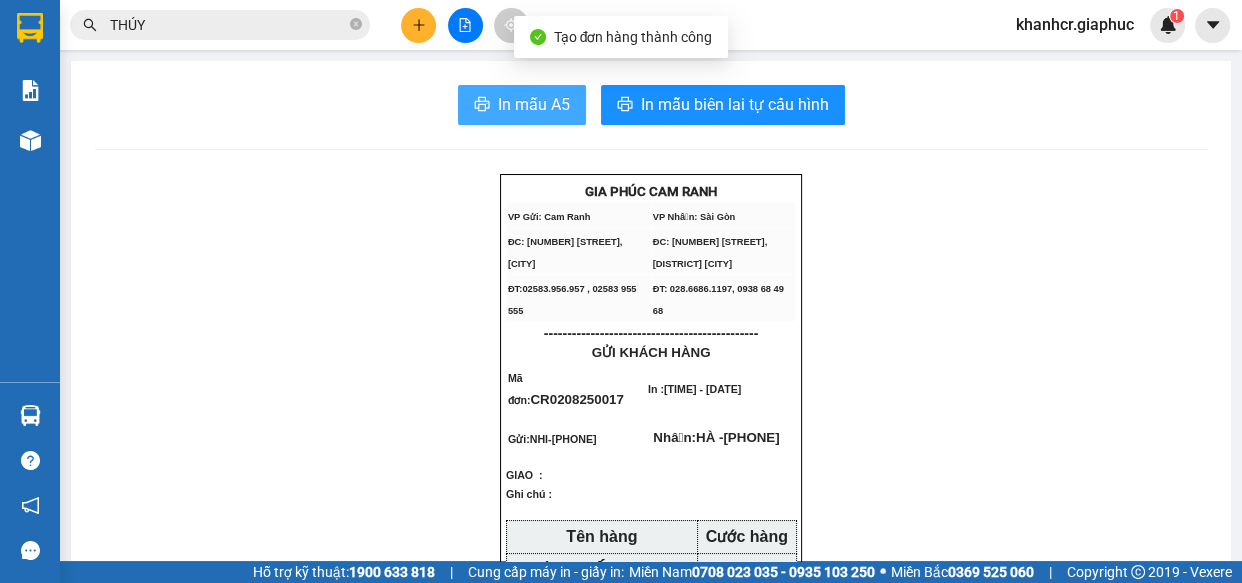 click on "In mẫu A5" at bounding box center [522, 105] 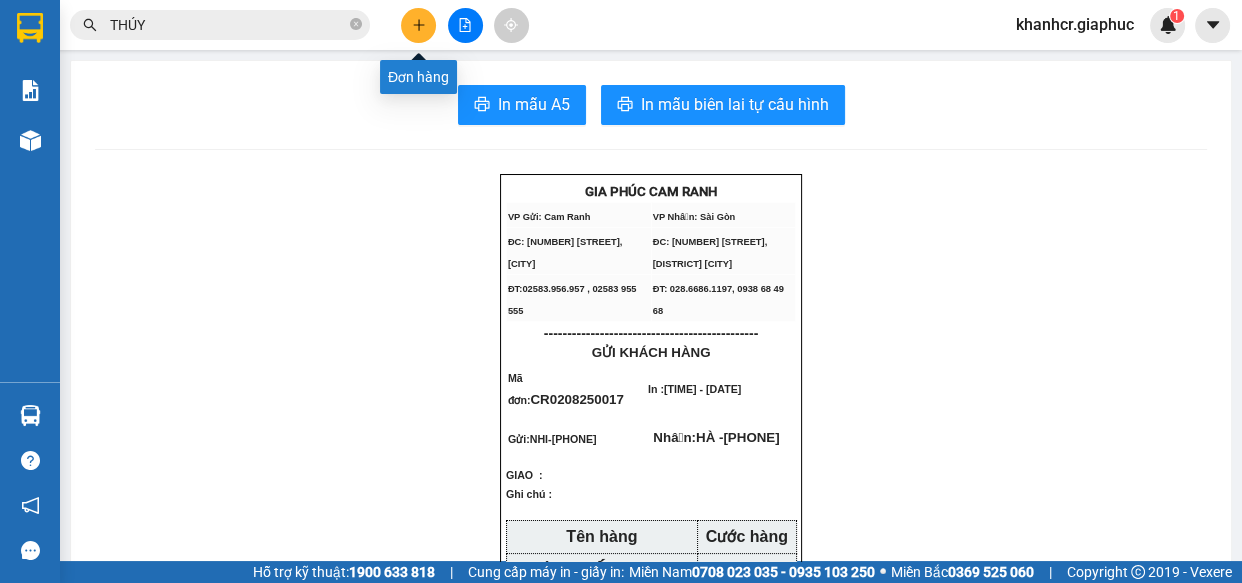 click at bounding box center (418, 25) 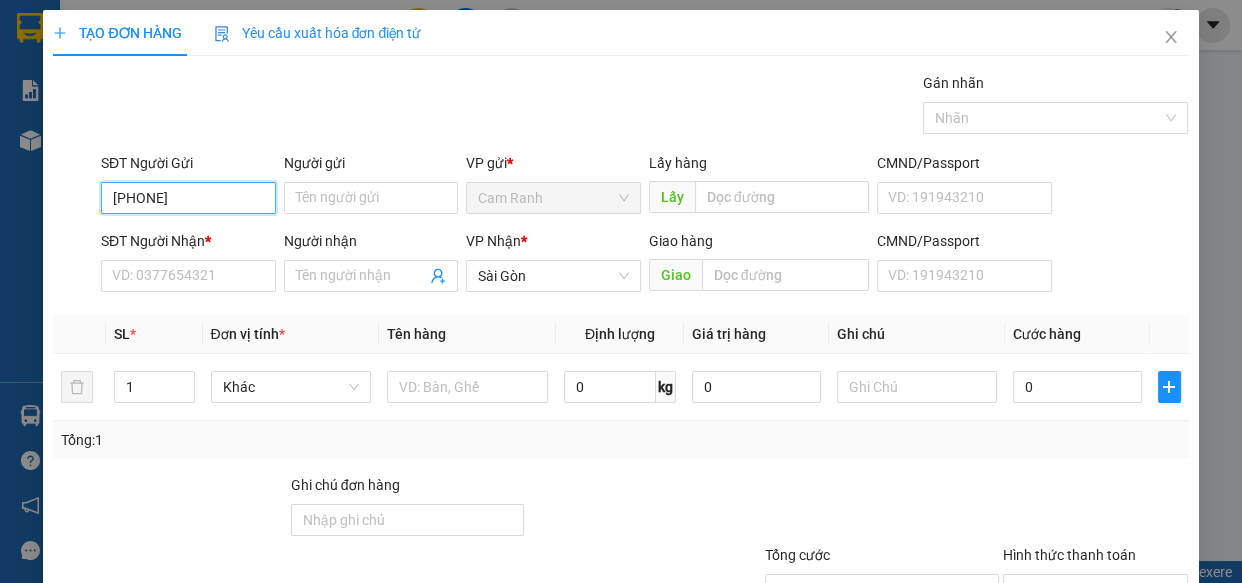 type on "[PHONE]" 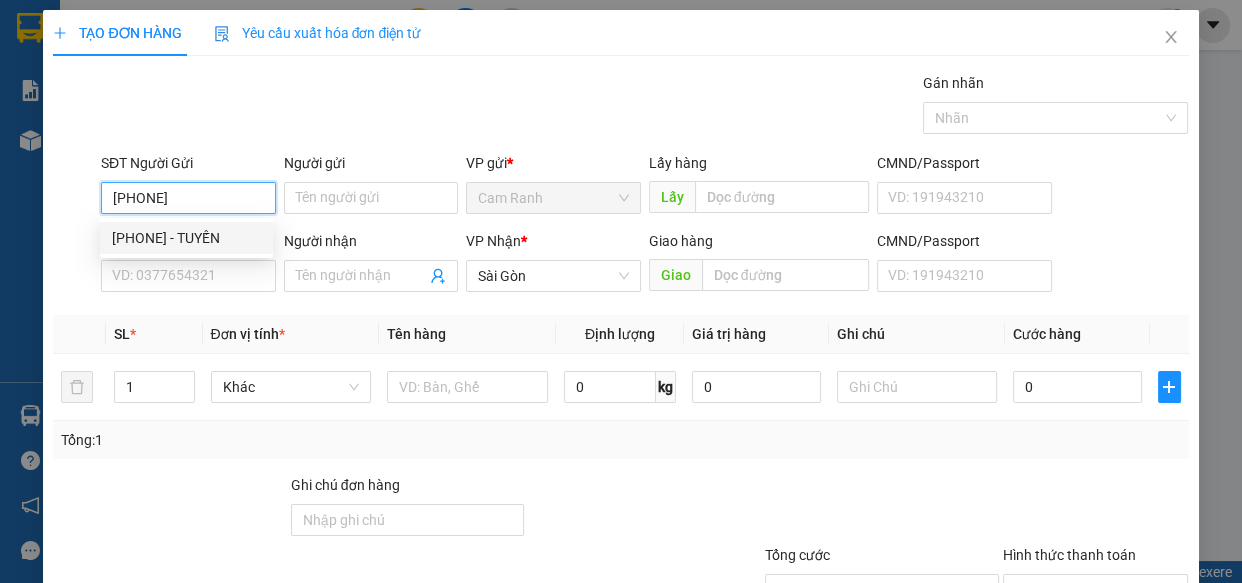 click on "[PHONE] - TUYẾN" at bounding box center [186, 238] 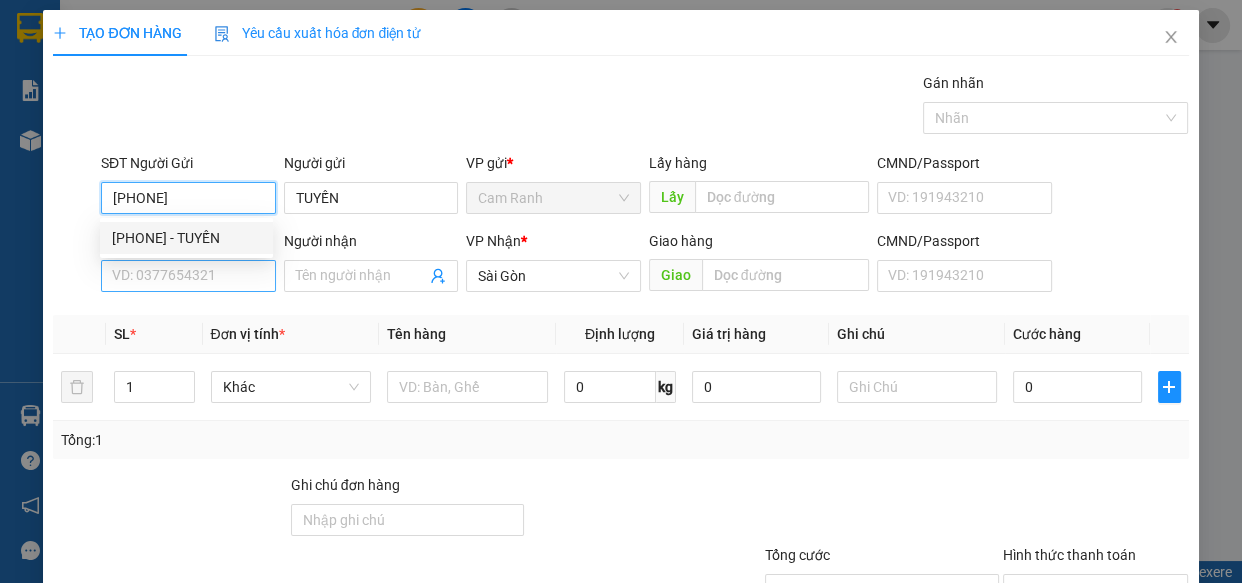 type on "[PHONE]" 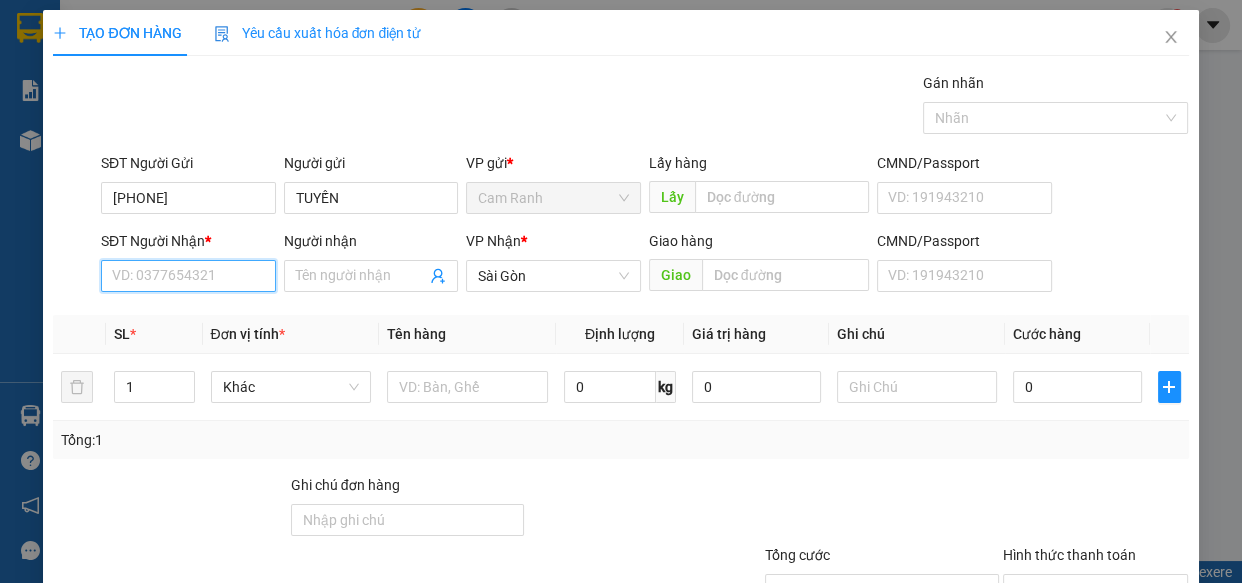 click on "SĐT Người Nhận  *" at bounding box center (188, 276) 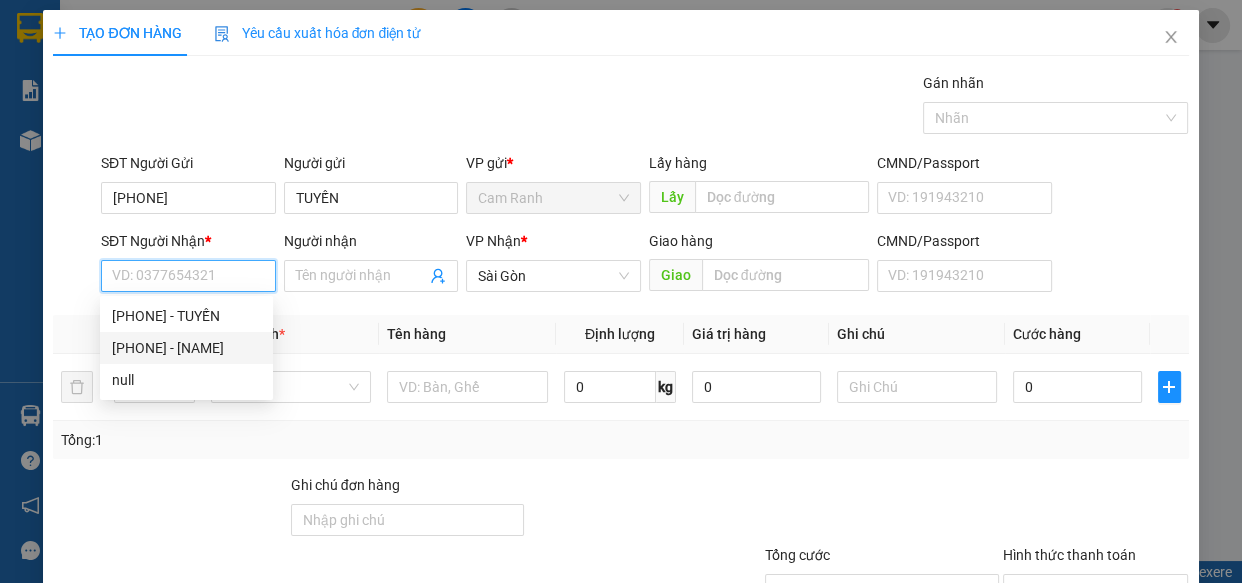 click on "[PHONE] - [NAME]" at bounding box center (186, 348) 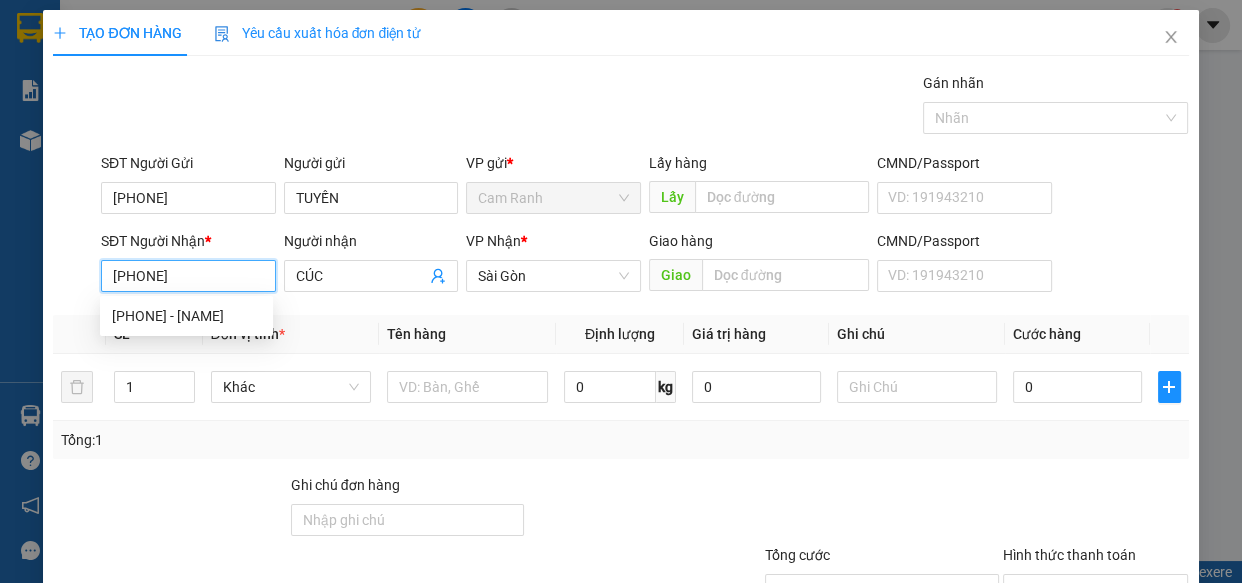 type on "[PHONE]" 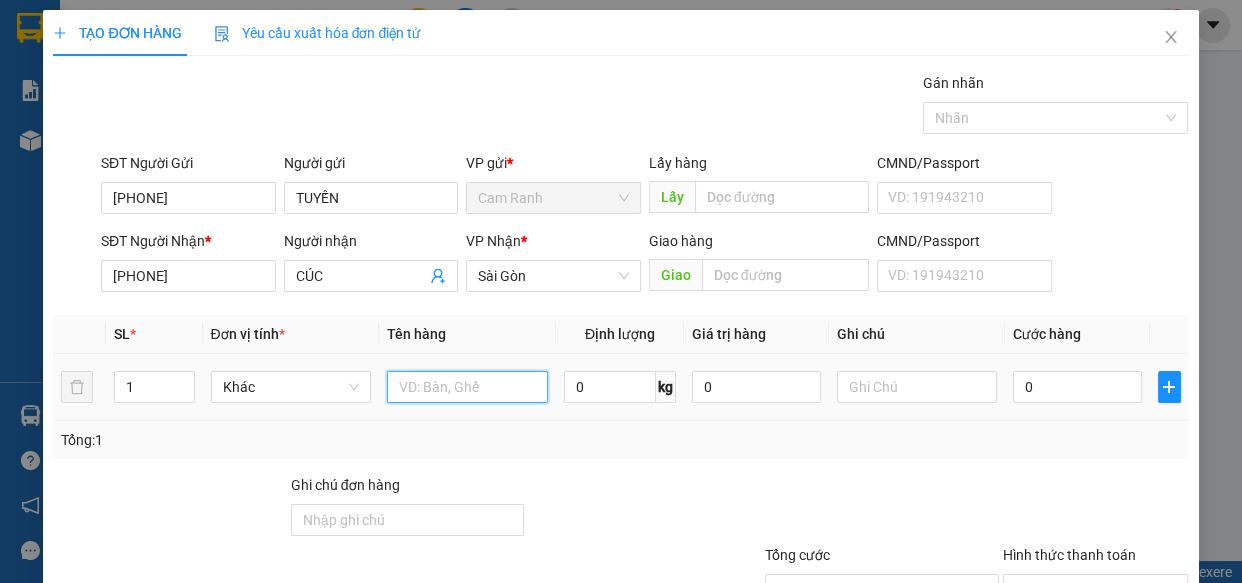 click at bounding box center (467, 387) 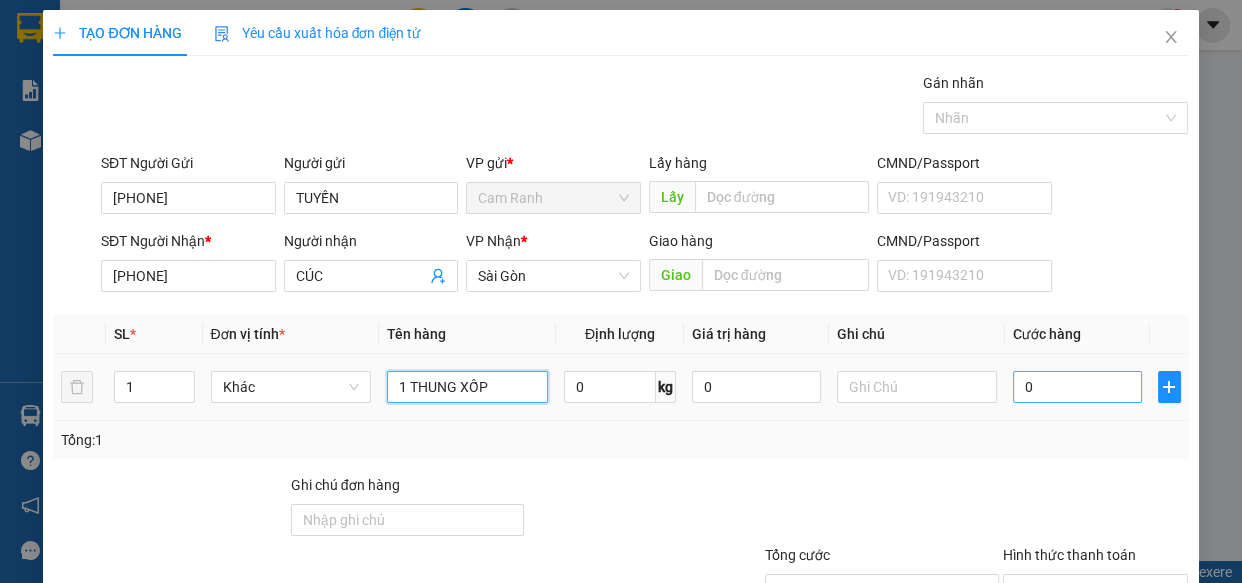 type 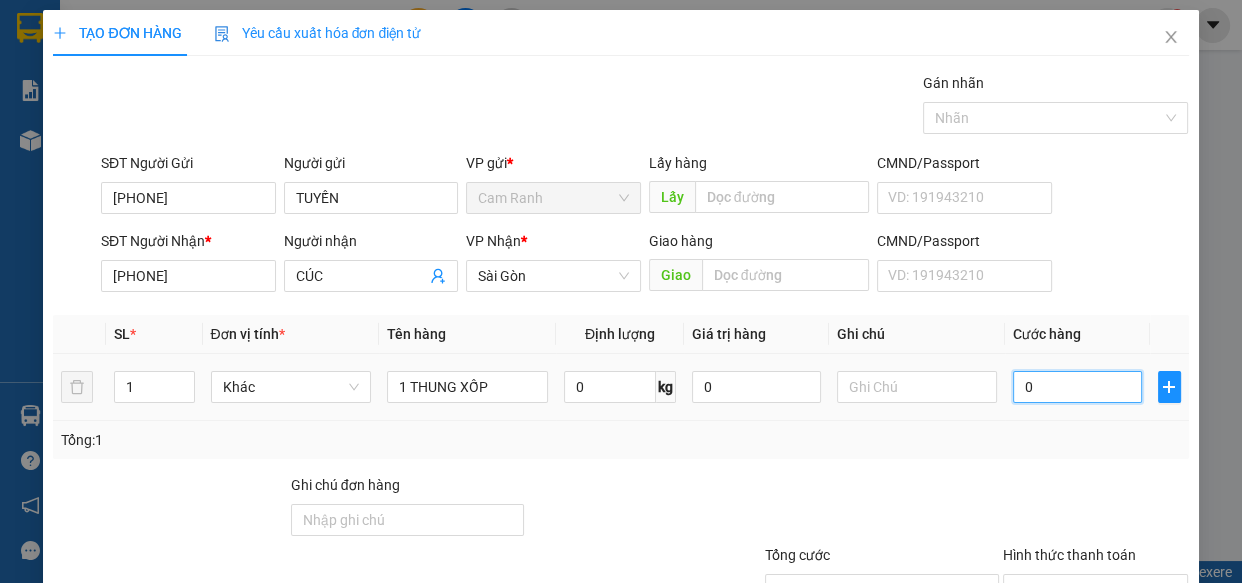 click on "0" at bounding box center [1077, 387] 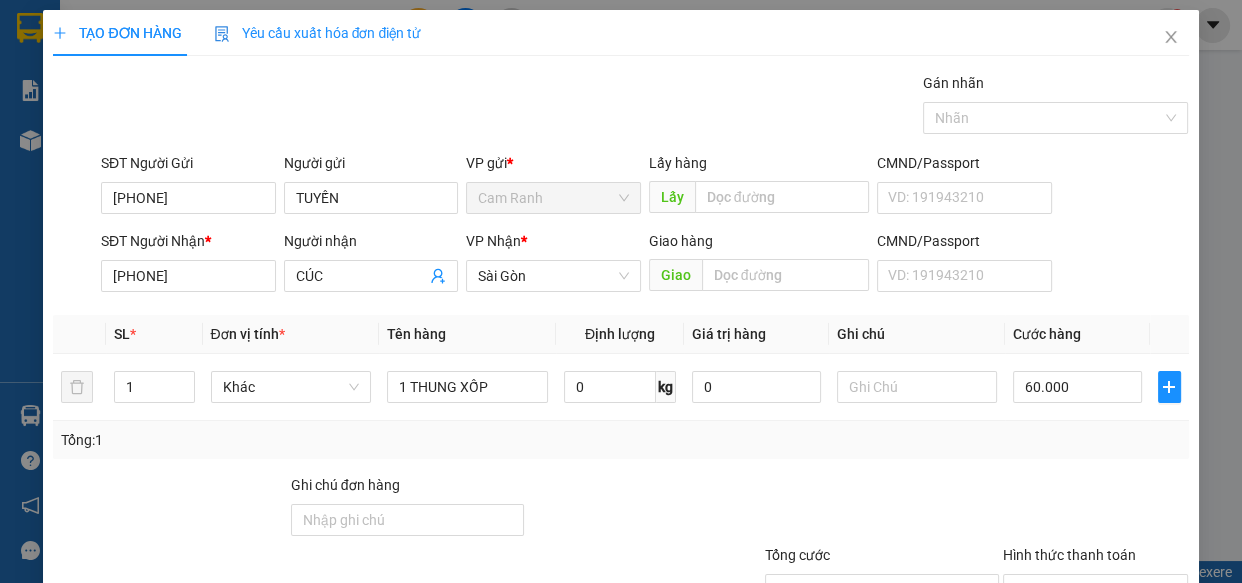 click at bounding box center (1096, 509) 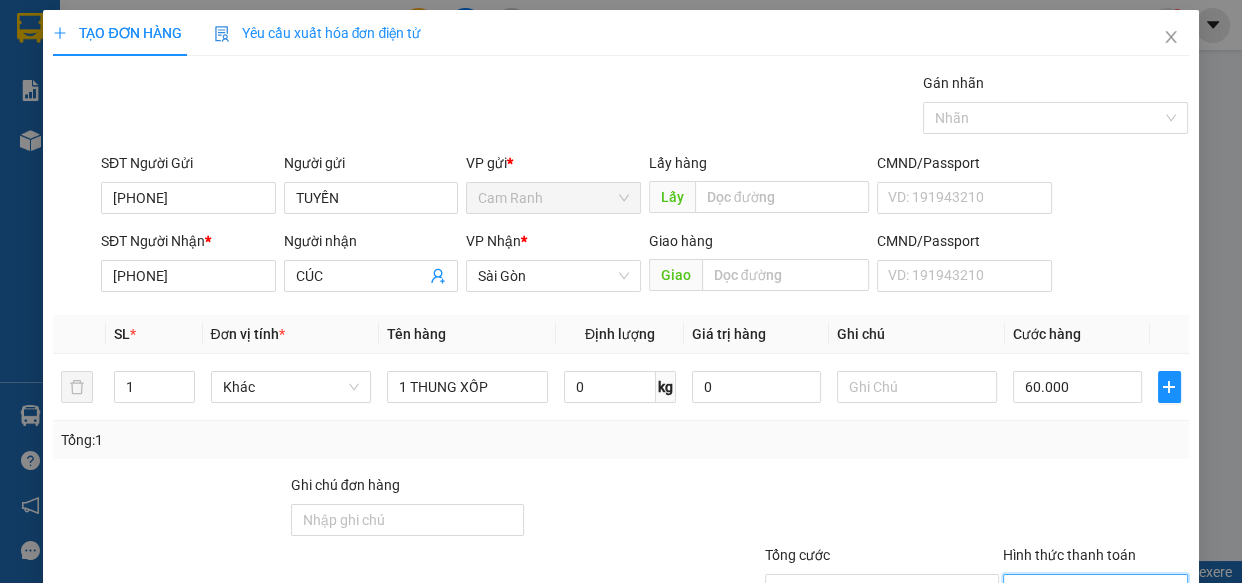 click on "Hình thức thanh toán" at bounding box center [1089, 590] 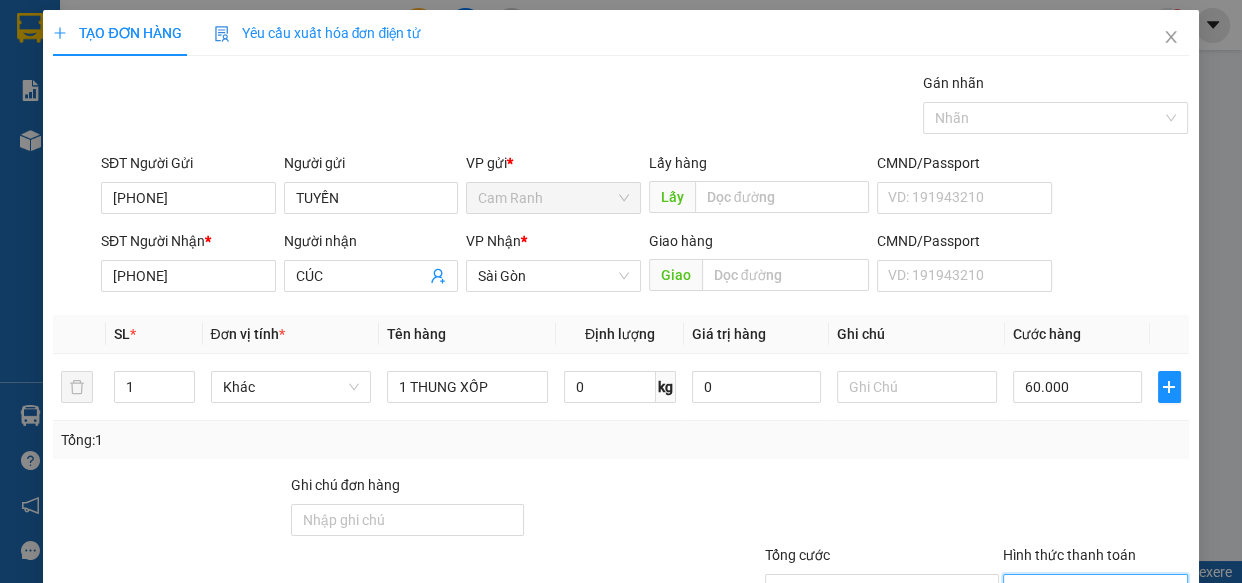 click on "Tại văn phòng" at bounding box center [1083, 628] 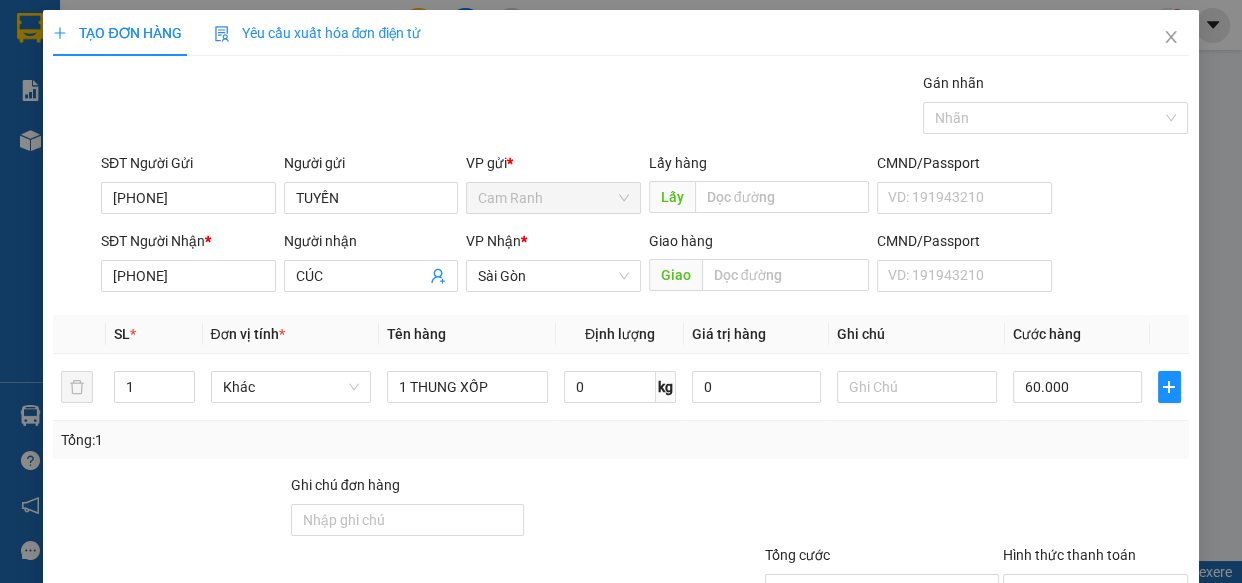 click on "Lưu và In" at bounding box center (1119, 685) 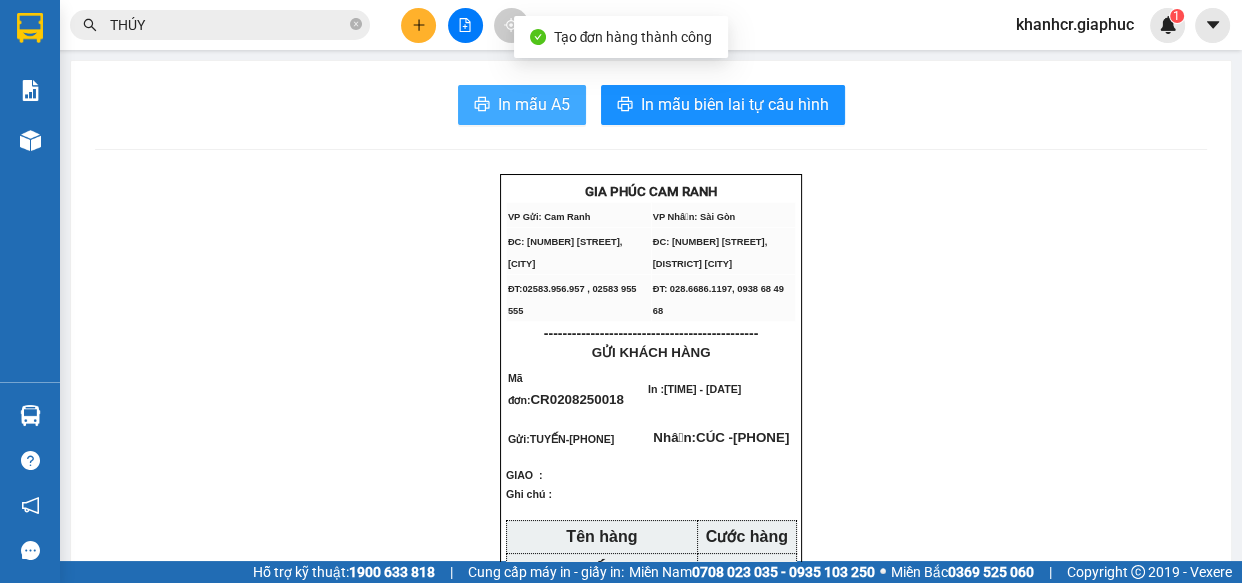 click on "In mẫu A5" at bounding box center [522, 105] 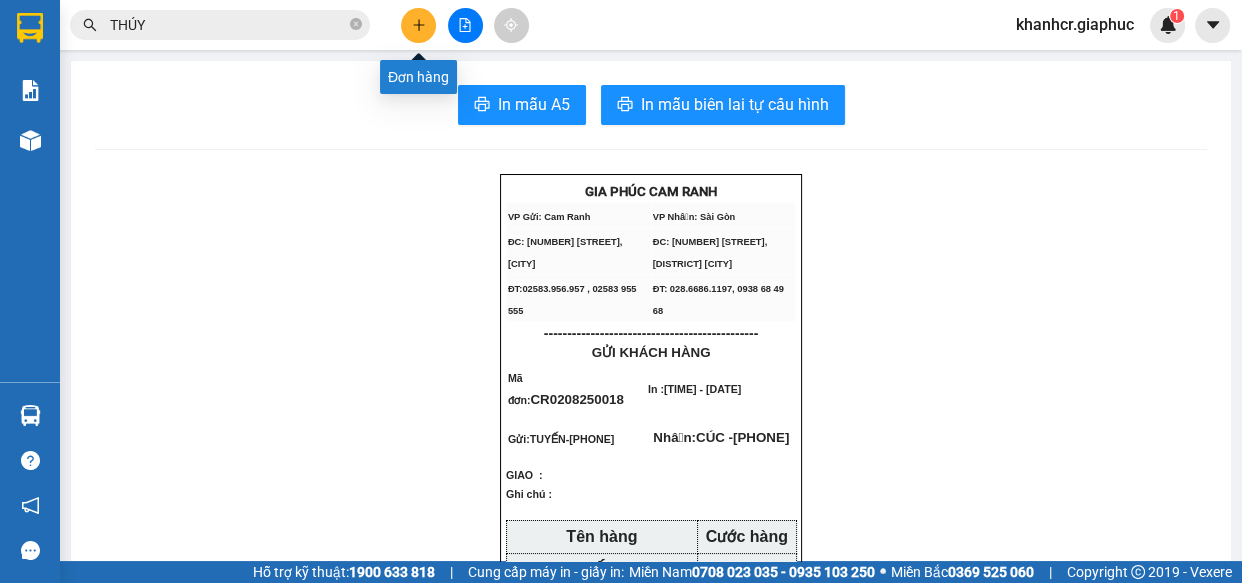 click at bounding box center [418, 25] 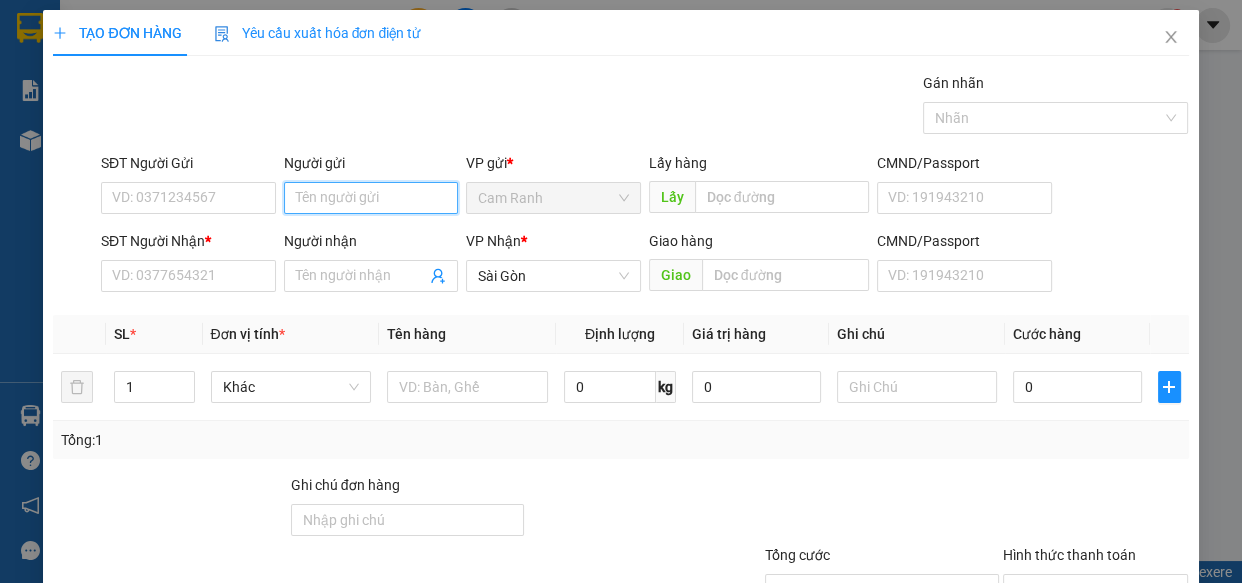 click on "Người gửi" at bounding box center [371, 198] 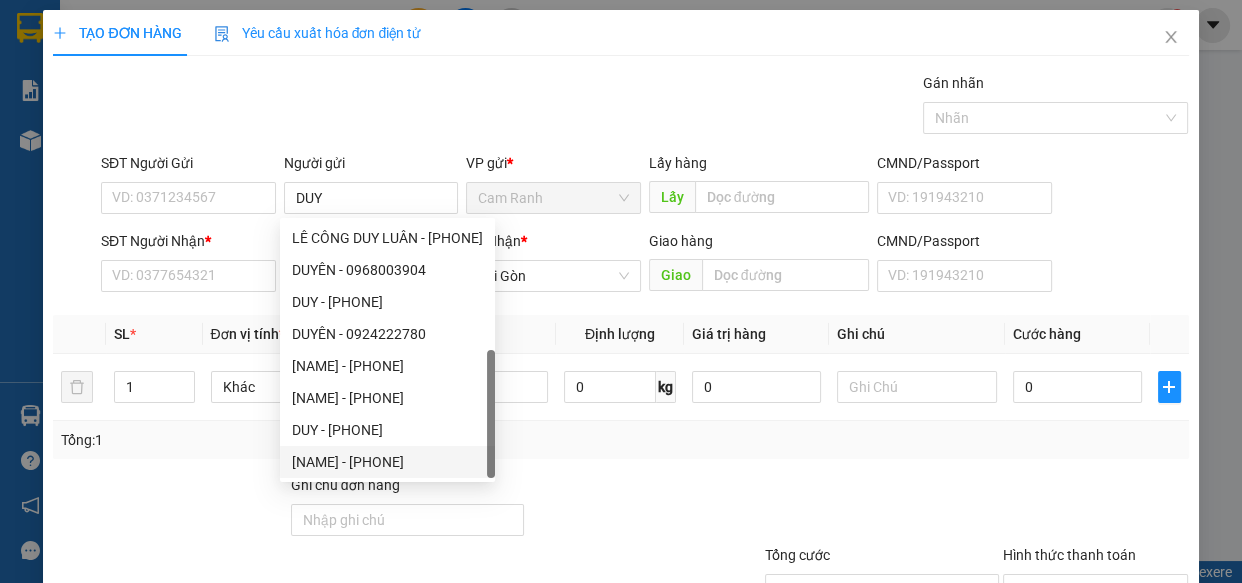 click at bounding box center (644, 509) 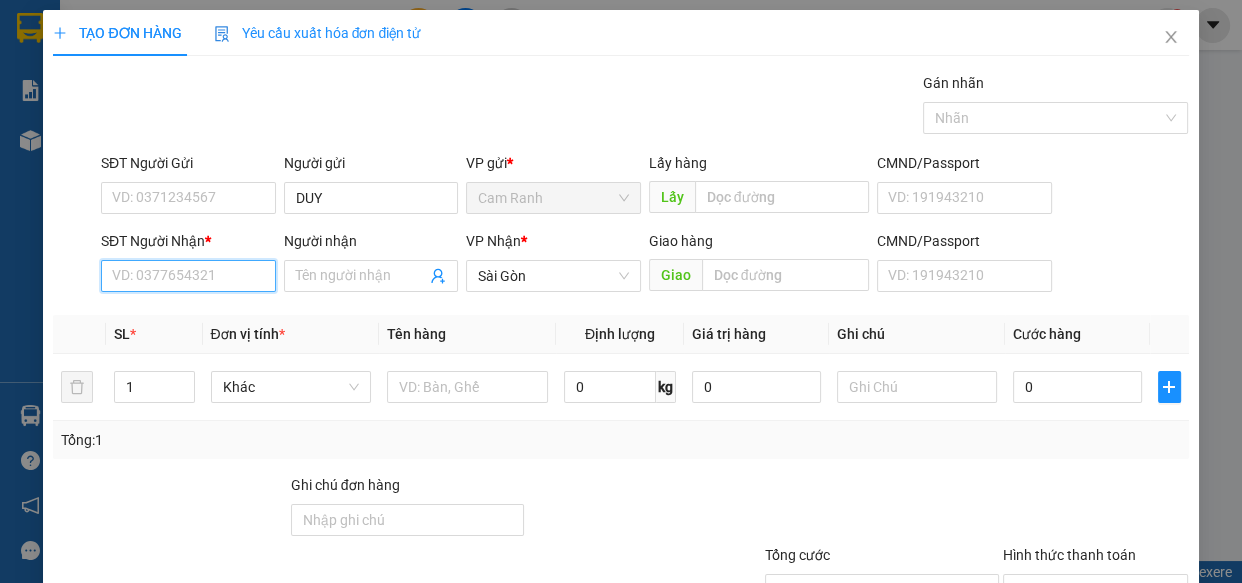click on "SĐT Người Nhận  *" at bounding box center [188, 276] 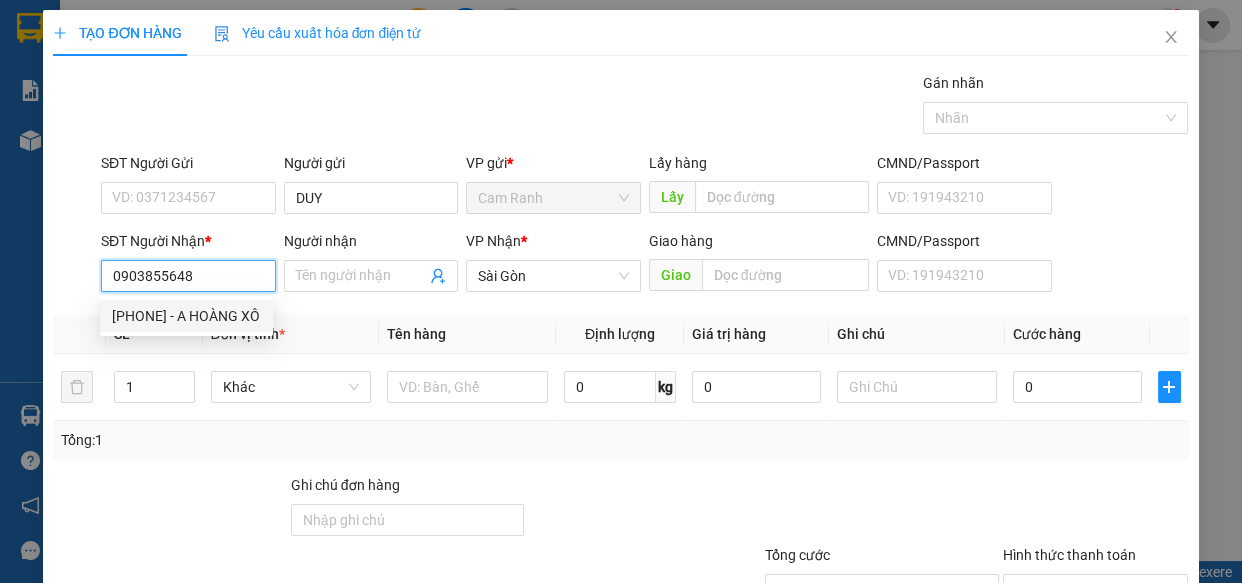 click on "[PHONE] - A HOÀNG XÔ" at bounding box center (186, 316) 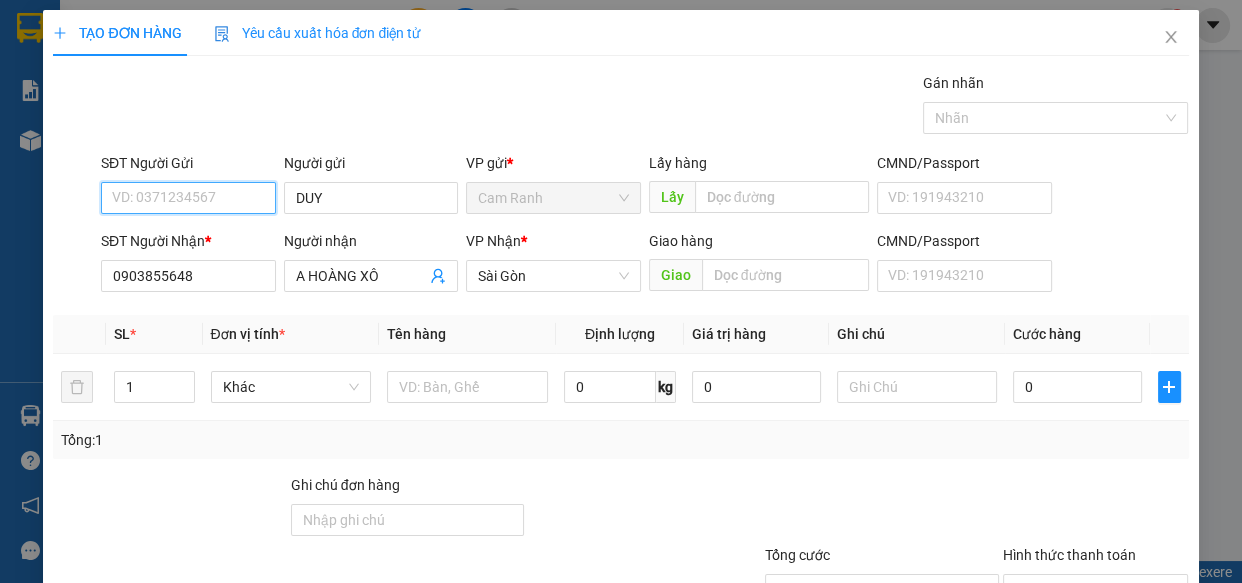 click on "SĐT Người Gửi" at bounding box center [188, 198] 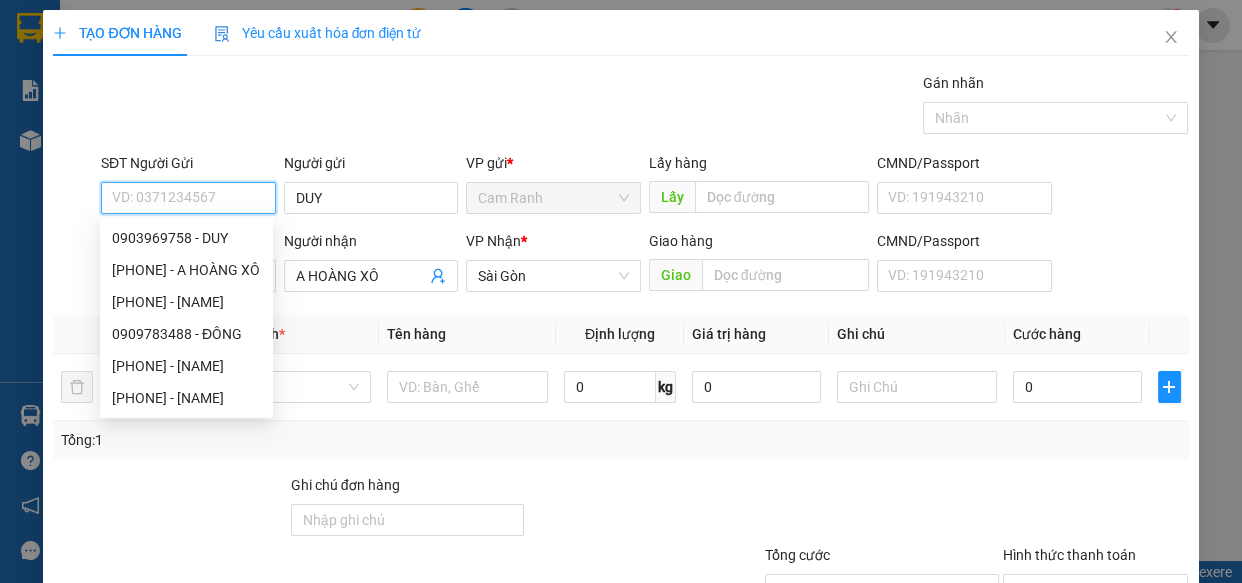 click on "SĐT Người Gửi" at bounding box center (188, 198) 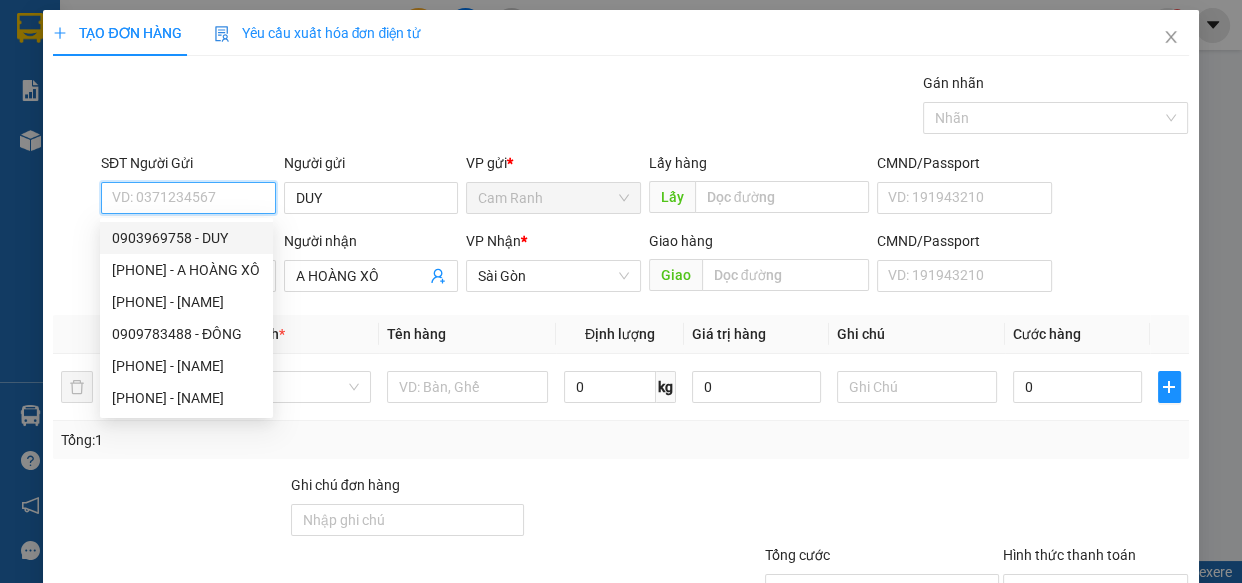 click on "0903969758 - DUY" at bounding box center (186, 238) 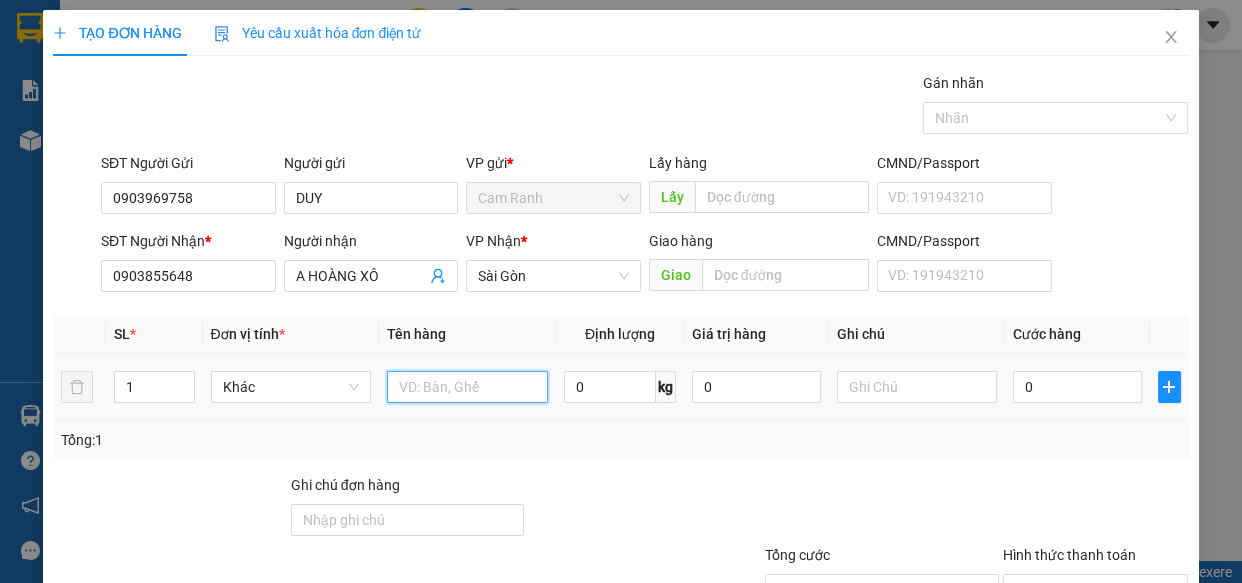 click at bounding box center (467, 387) 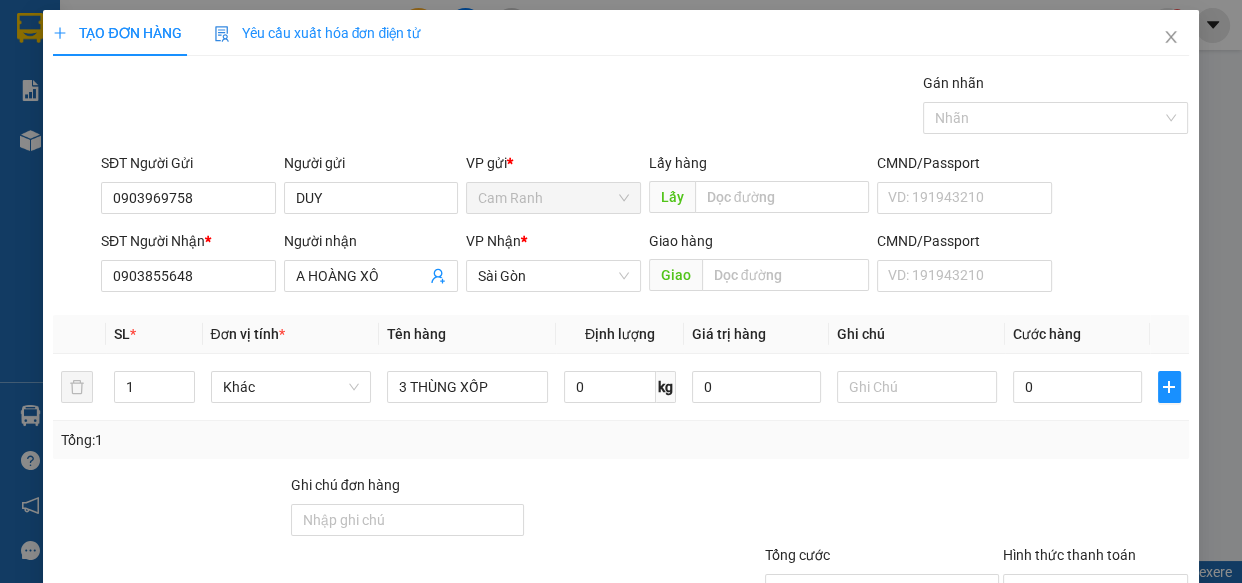 click at bounding box center (960, 685) 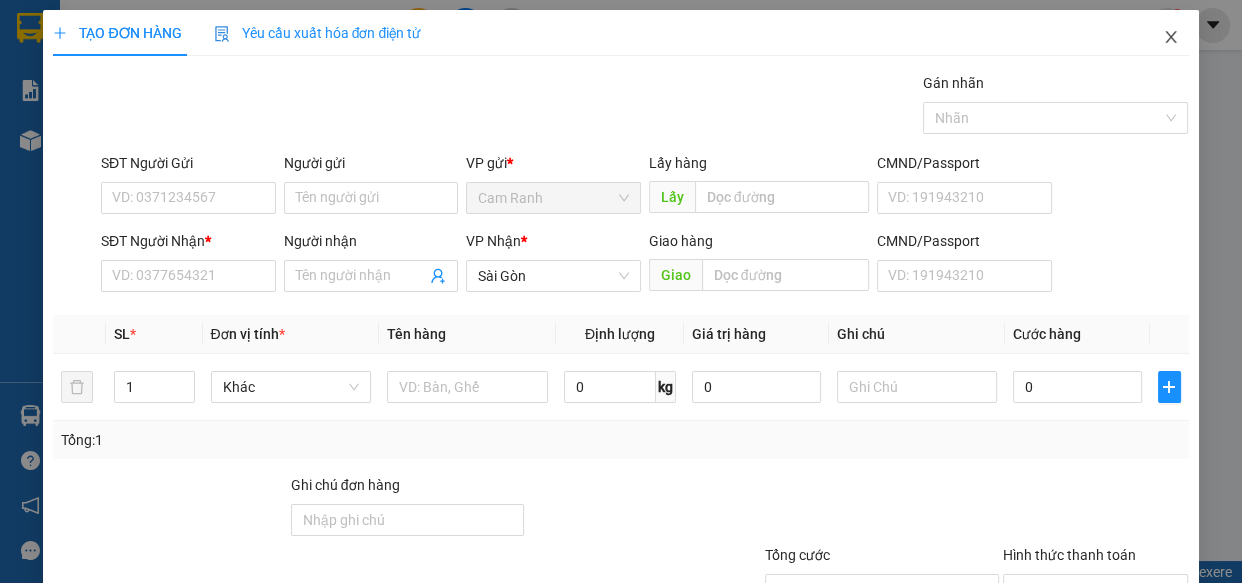 click at bounding box center [1171, 38] 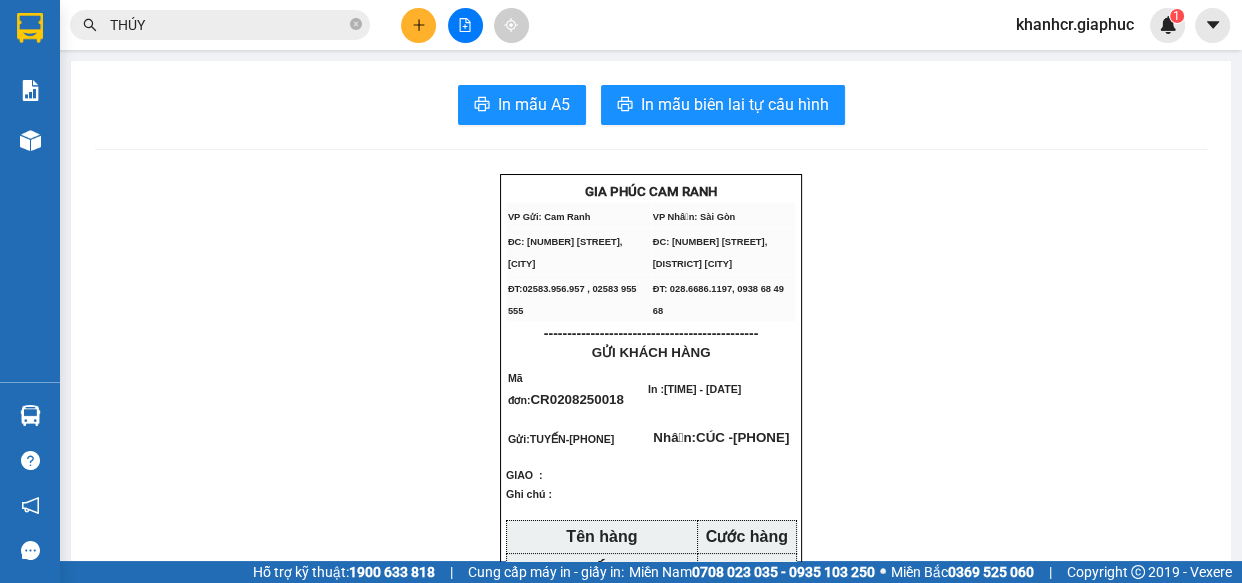 click 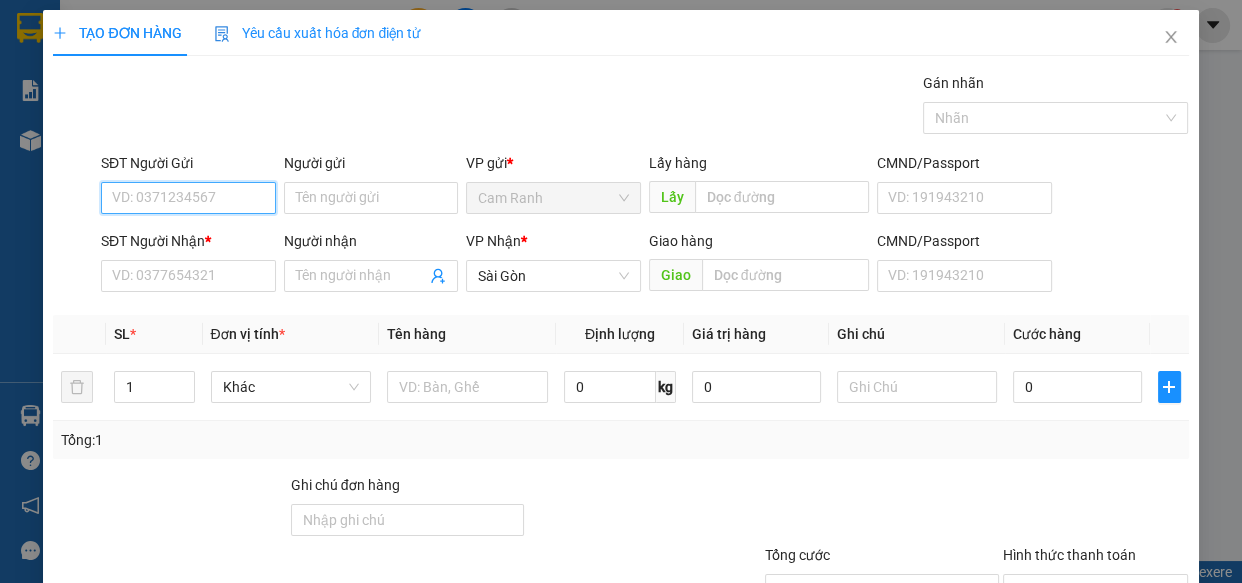 click on "SĐT Người Gửi" at bounding box center [188, 198] 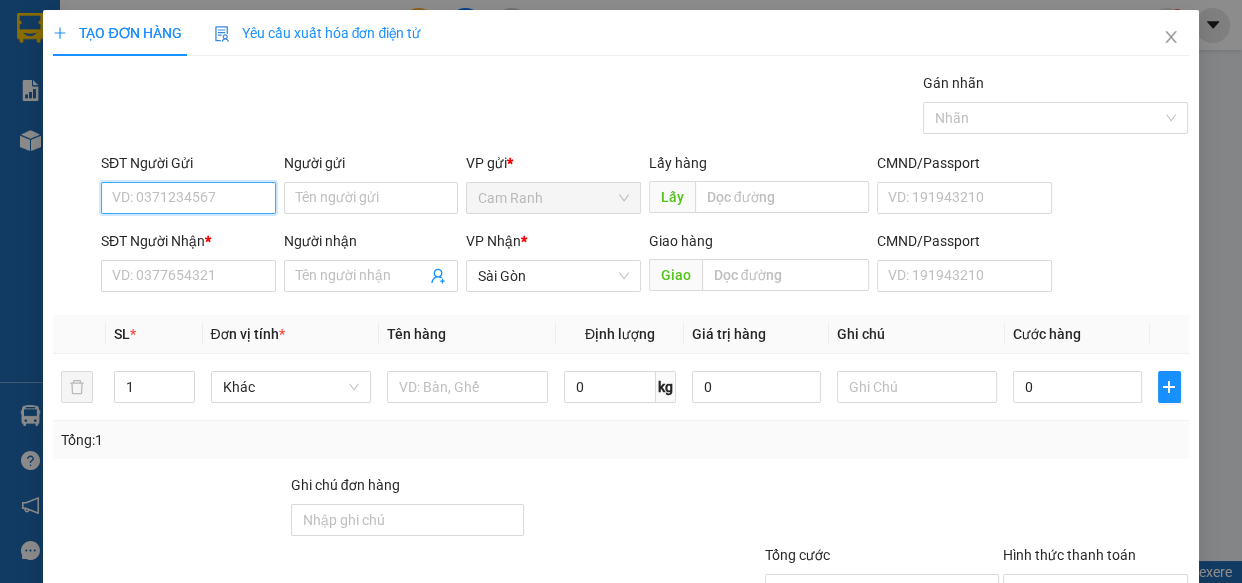 click on "SĐT Người Gửi" at bounding box center [188, 198] 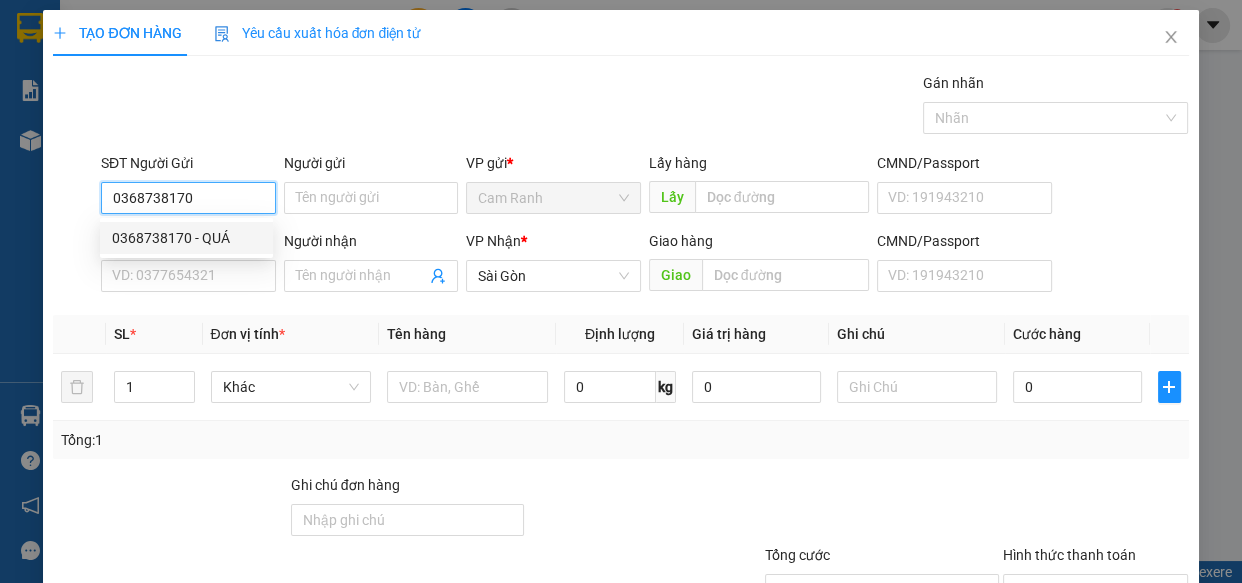 click on "0368738170 - QUÁ" at bounding box center [186, 238] 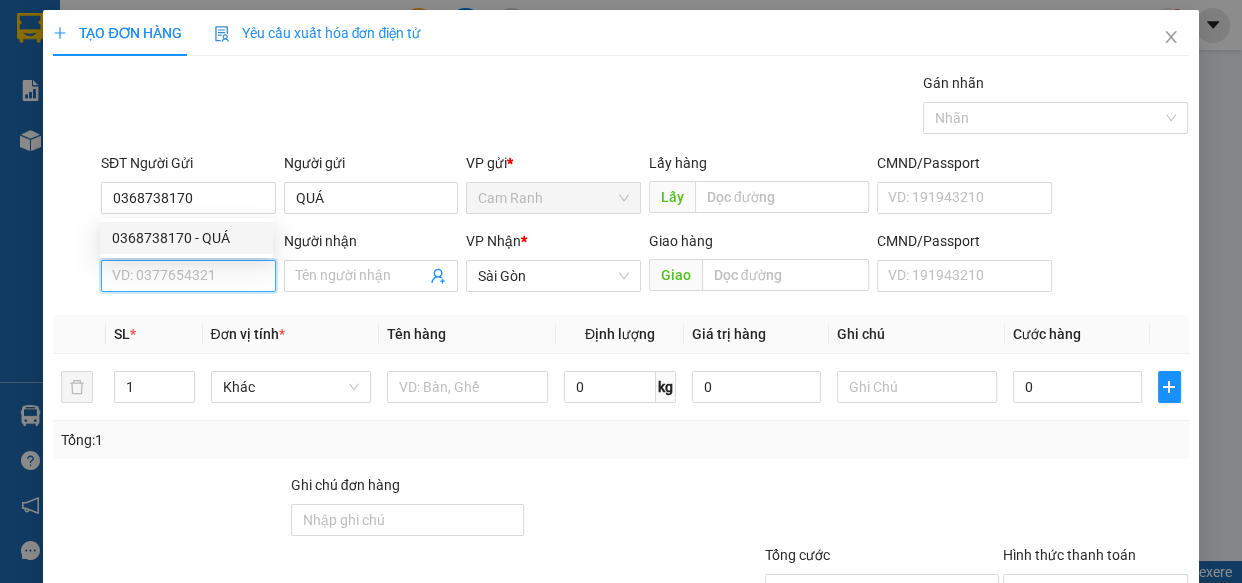 click on "SĐT Người Nhận  *" at bounding box center [188, 276] 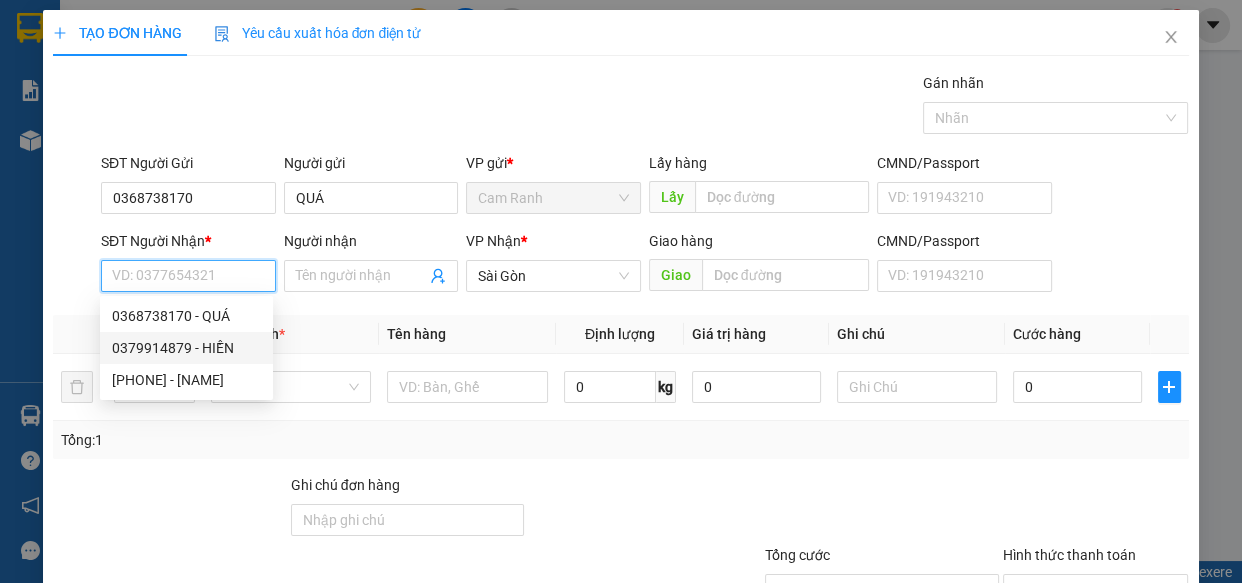 click on "0379914879 - HIỀN" at bounding box center [186, 348] 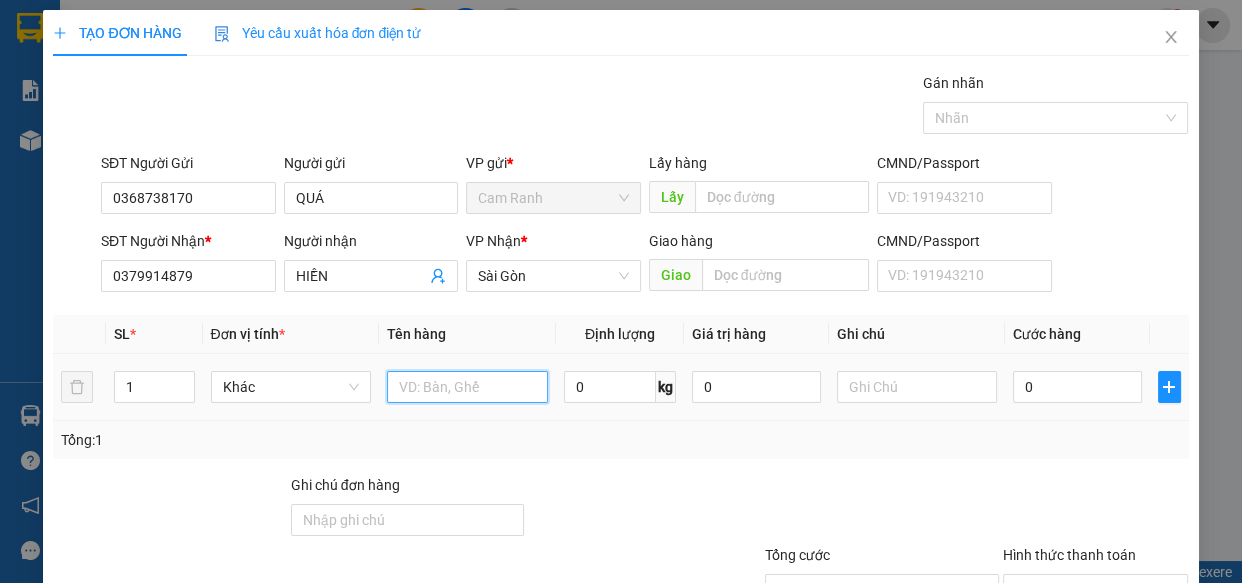click at bounding box center [467, 387] 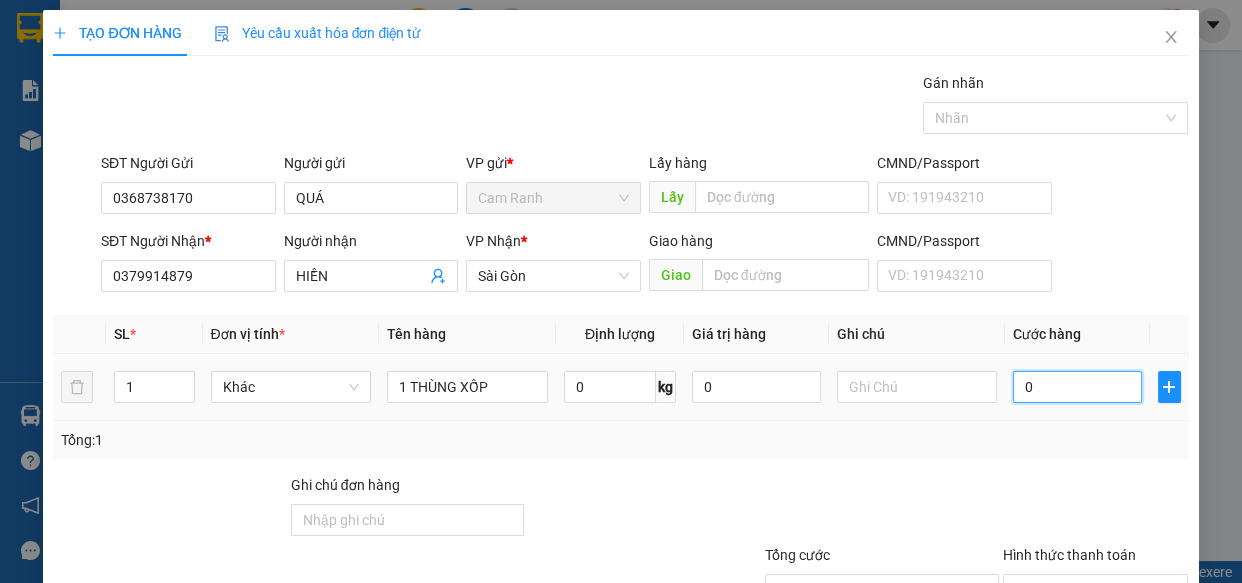 click on "0" at bounding box center [1077, 387] 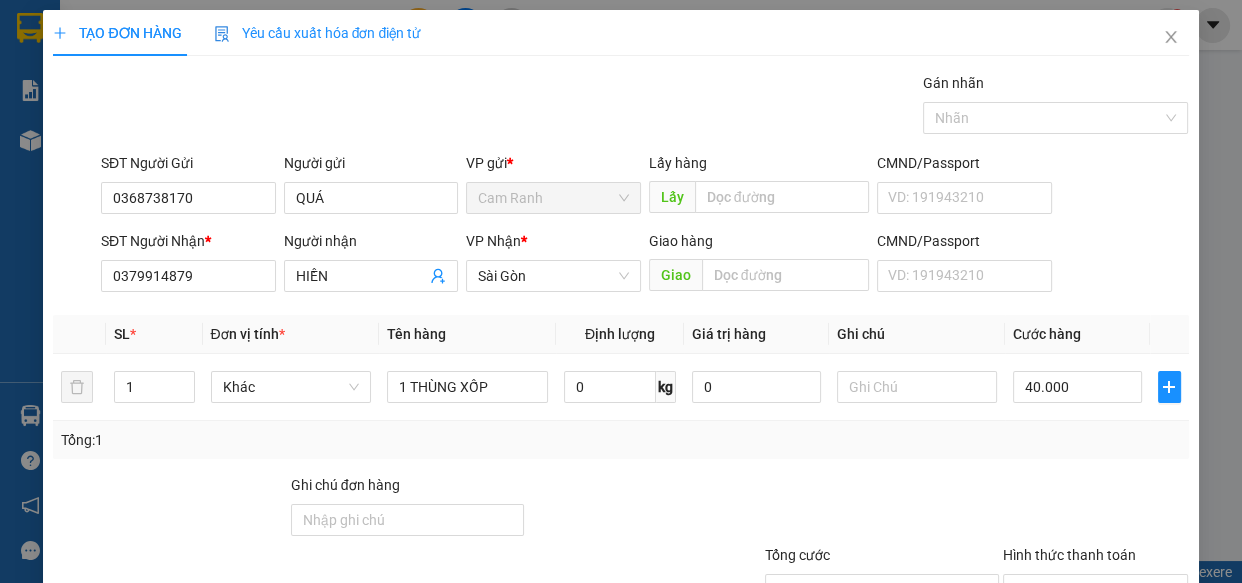 click on "Tổng:  1" at bounding box center (620, 440) 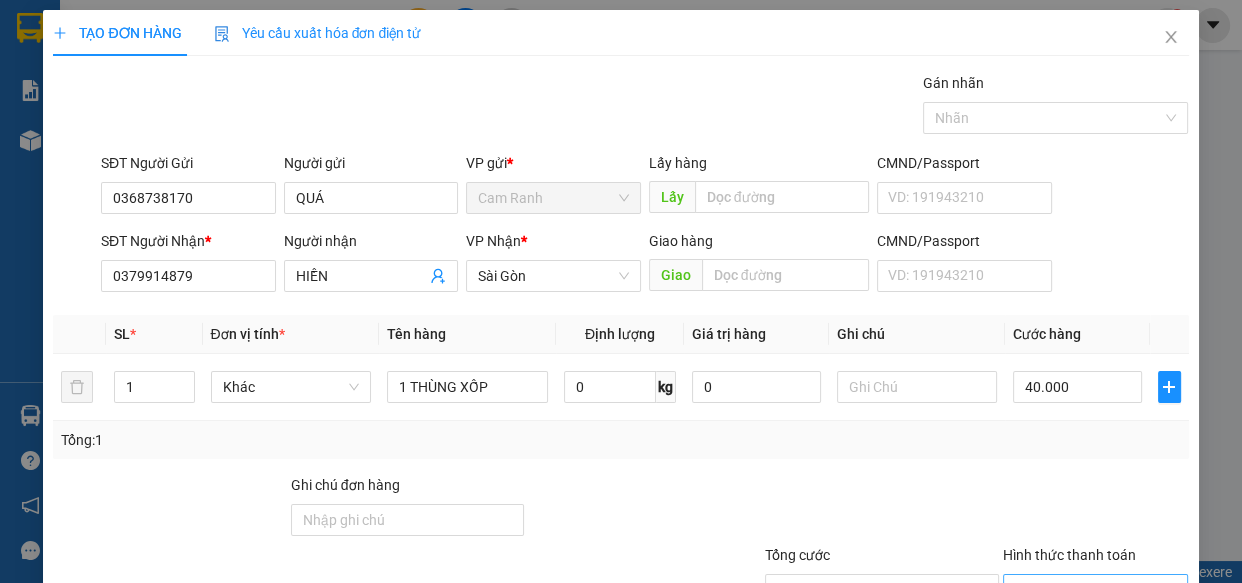 click on "Hình thức thanh toán" at bounding box center [1089, 590] 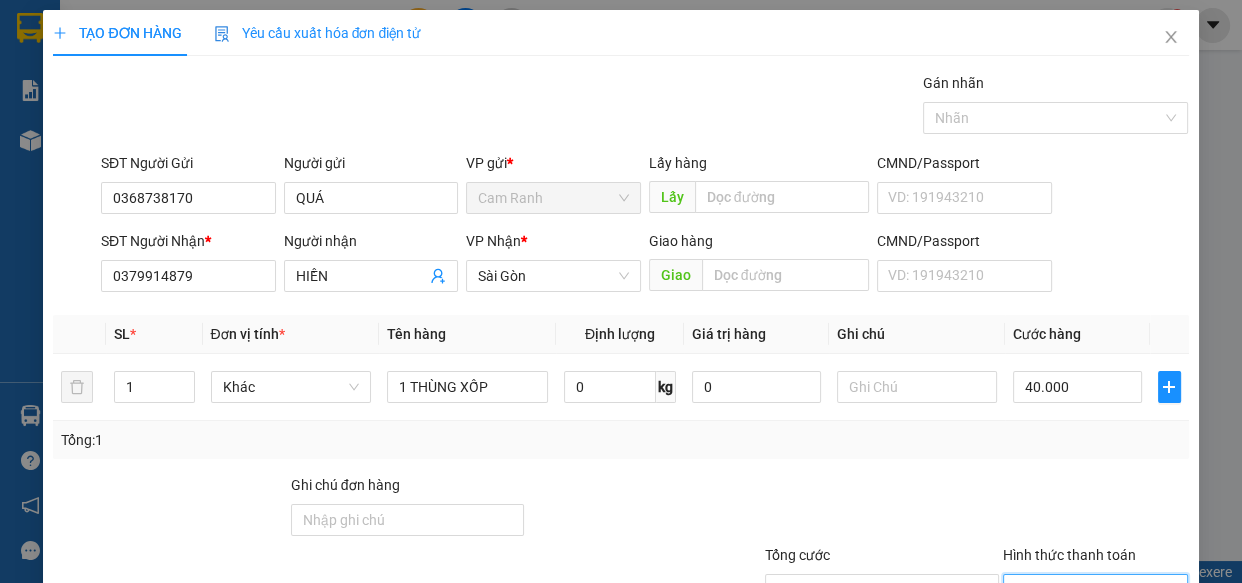 click on "Tại văn phòng" at bounding box center (1083, 628) 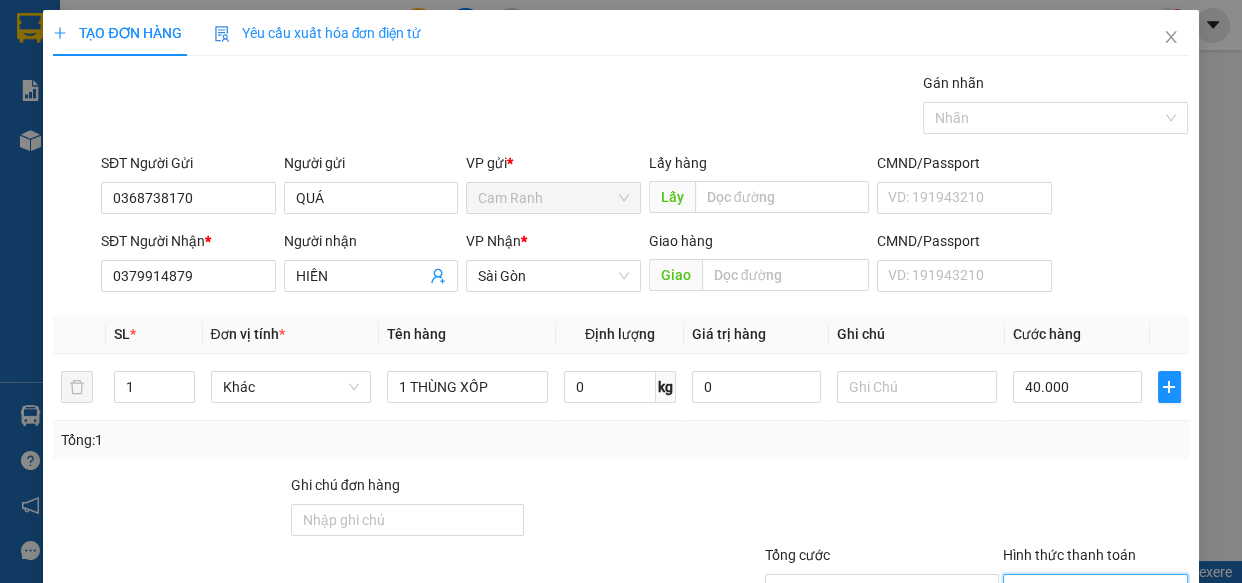 click on "Lưu và In" at bounding box center [1130, 685] 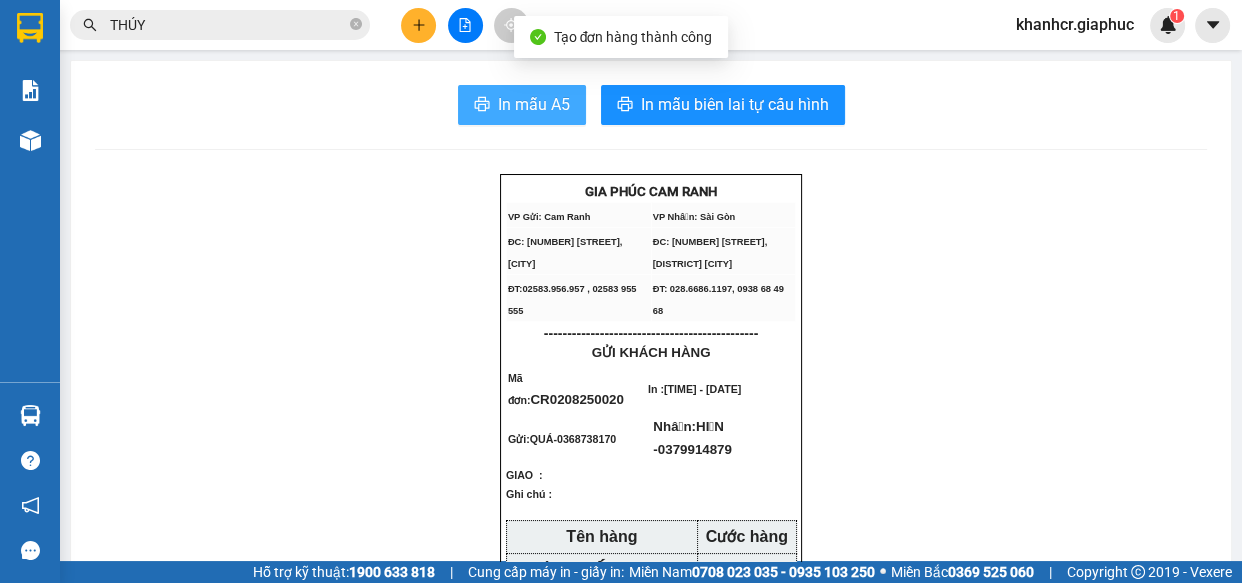 click on "In mẫu A5" at bounding box center [534, 104] 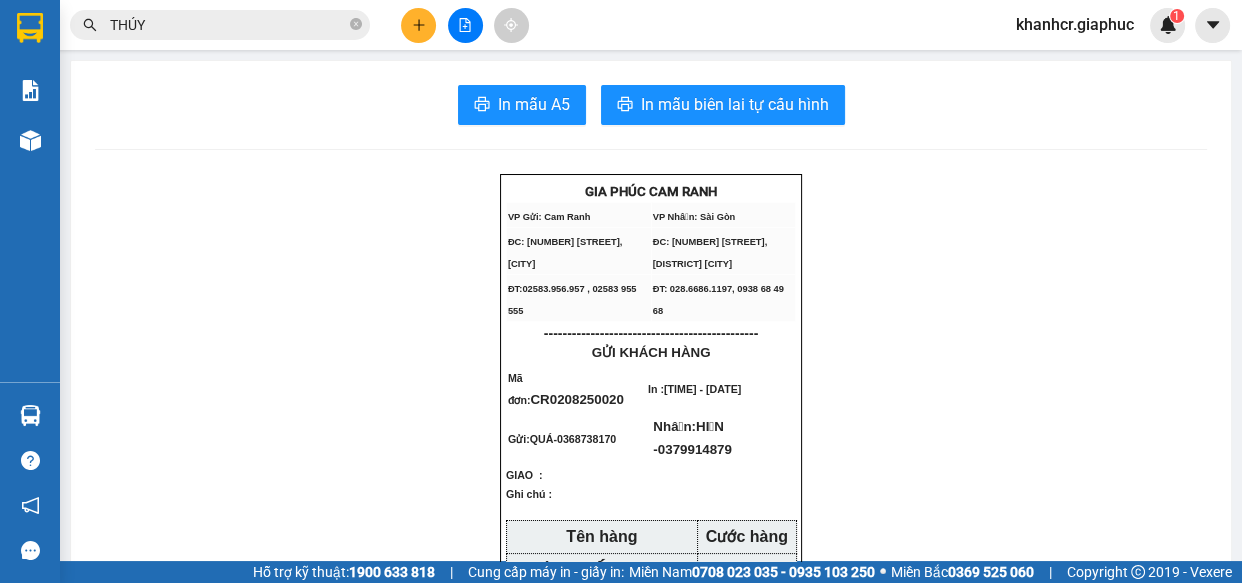 click at bounding box center [465, 25] 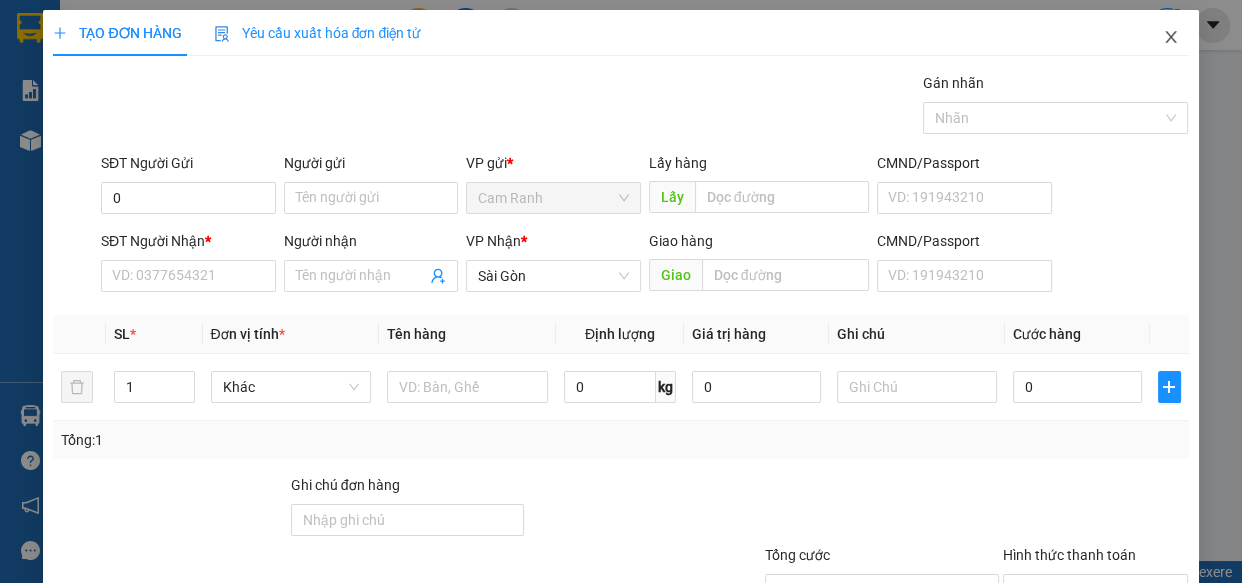 click at bounding box center (1171, 38) 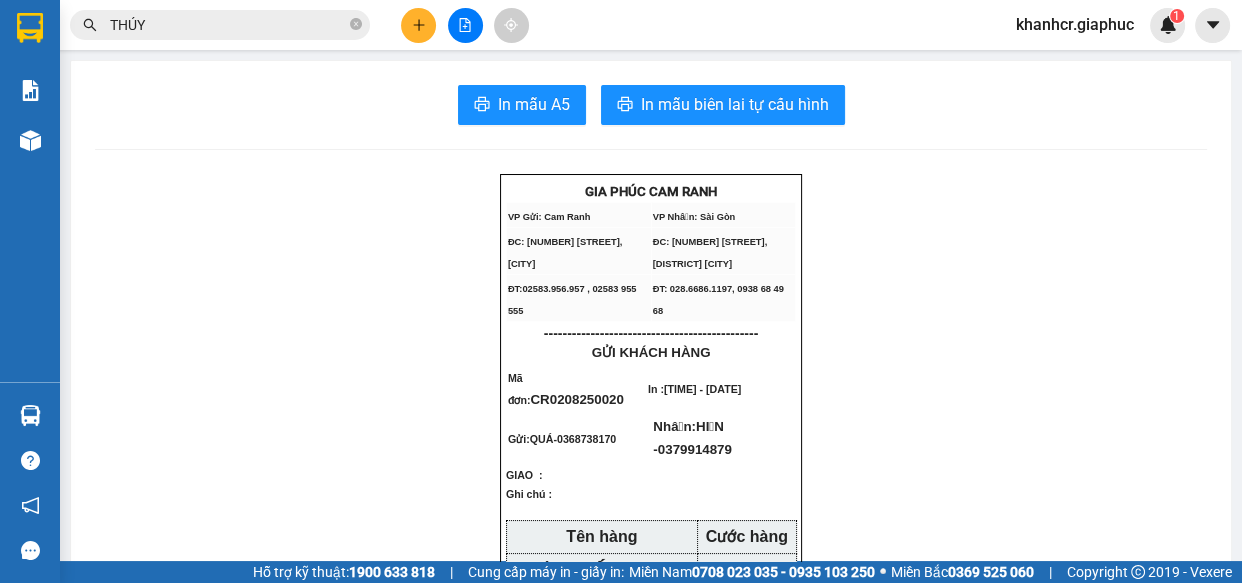 click on "THÚY" at bounding box center [228, 25] 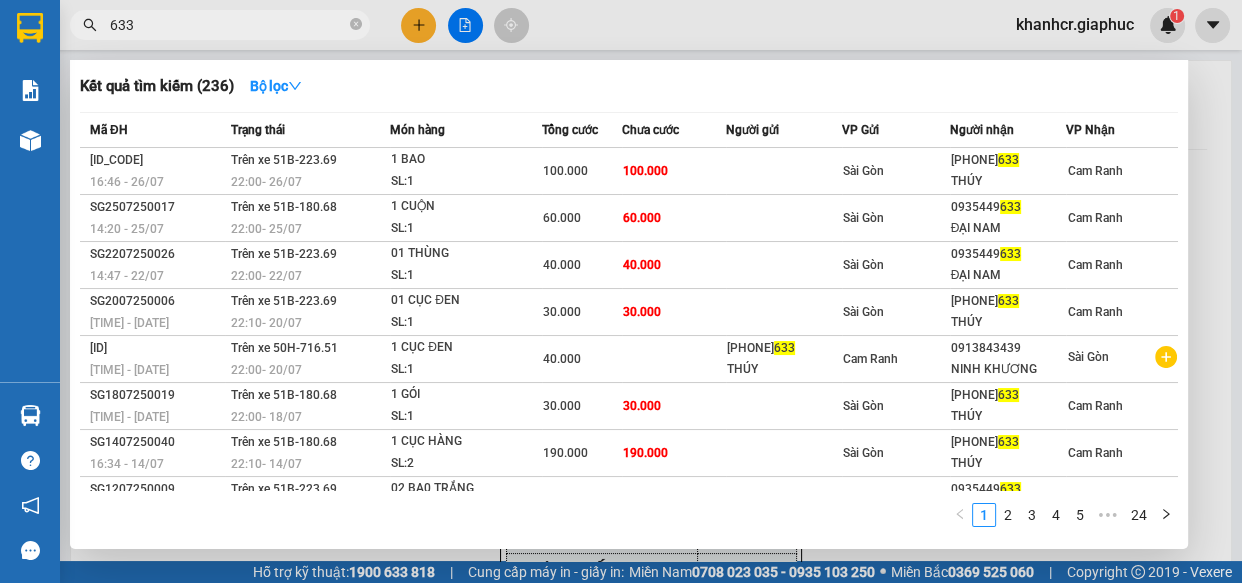 click at bounding box center [621, 291] 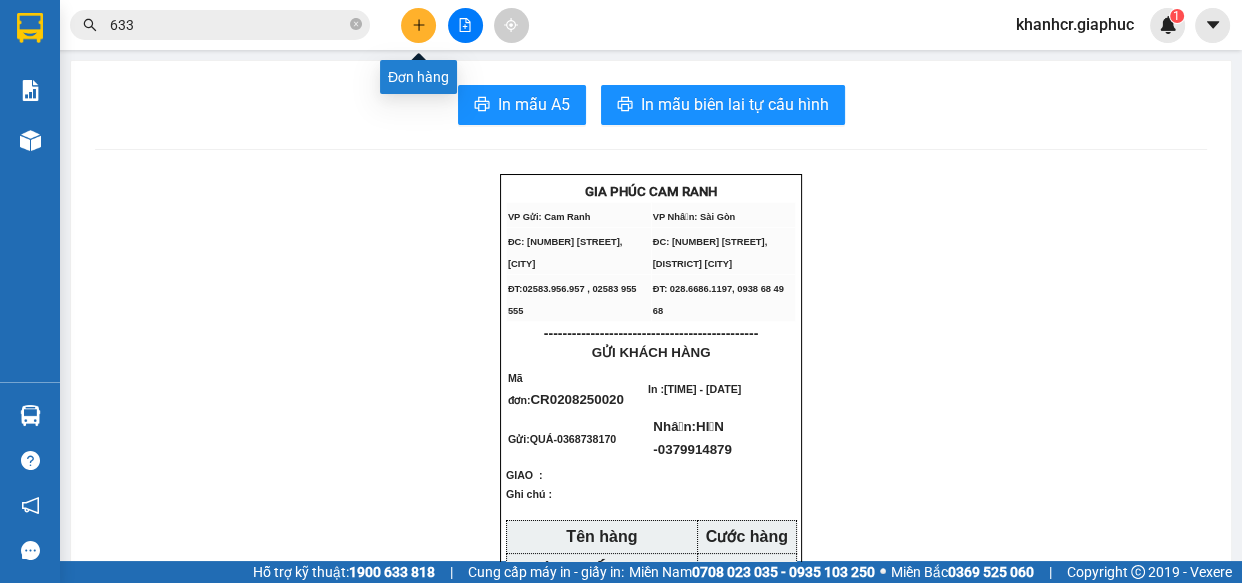 click at bounding box center (418, 25) 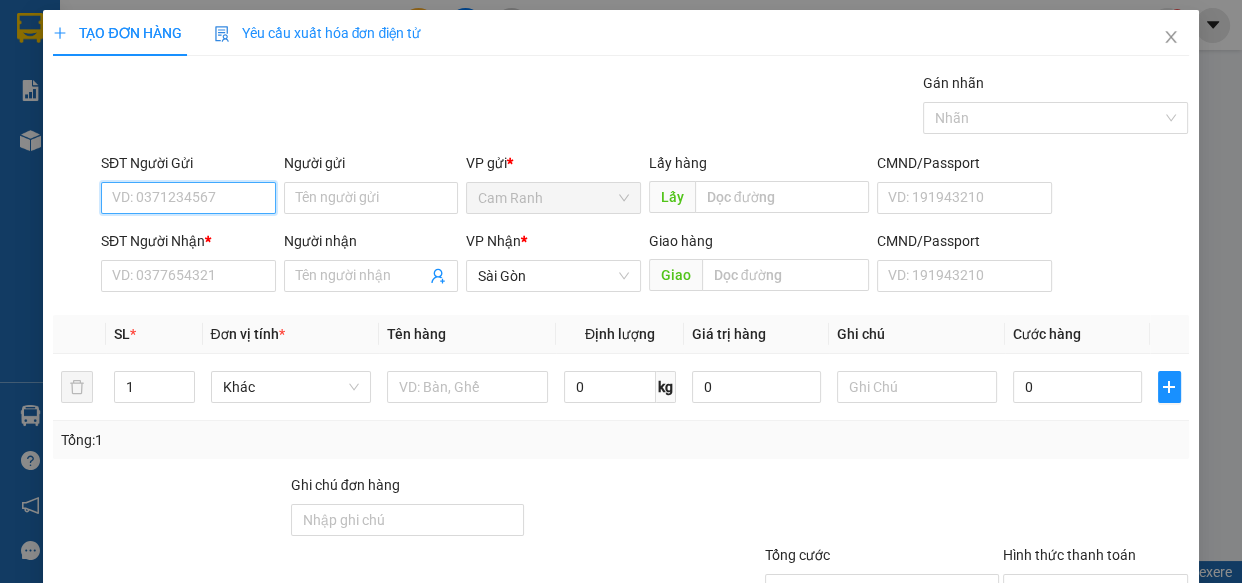 click on "SĐT Người Gửi" at bounding box center (188, 198) 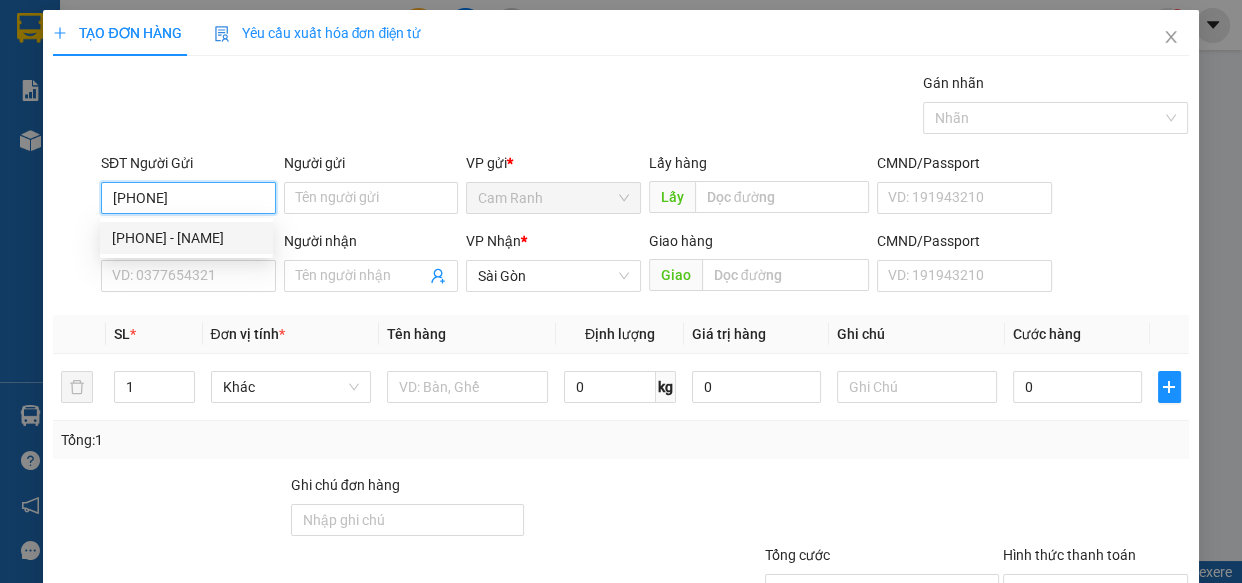 click on "[PHONE] - [NAME]" at bounding box center [186, 238] 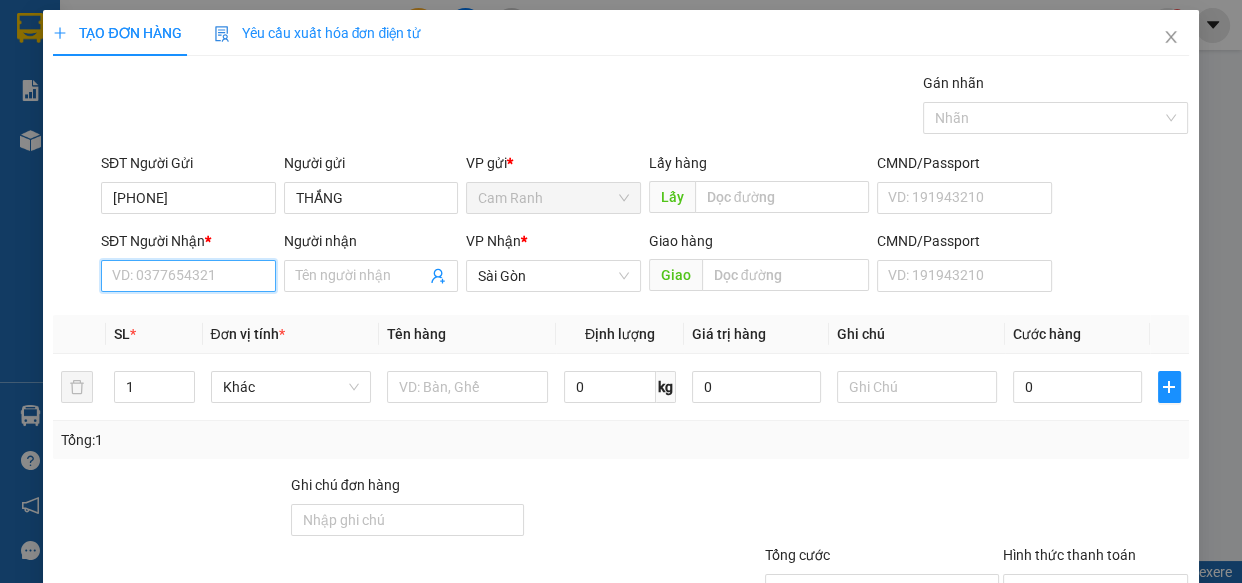 click on "SĐT Người Nhận  *" at bounding box center [188, 276] 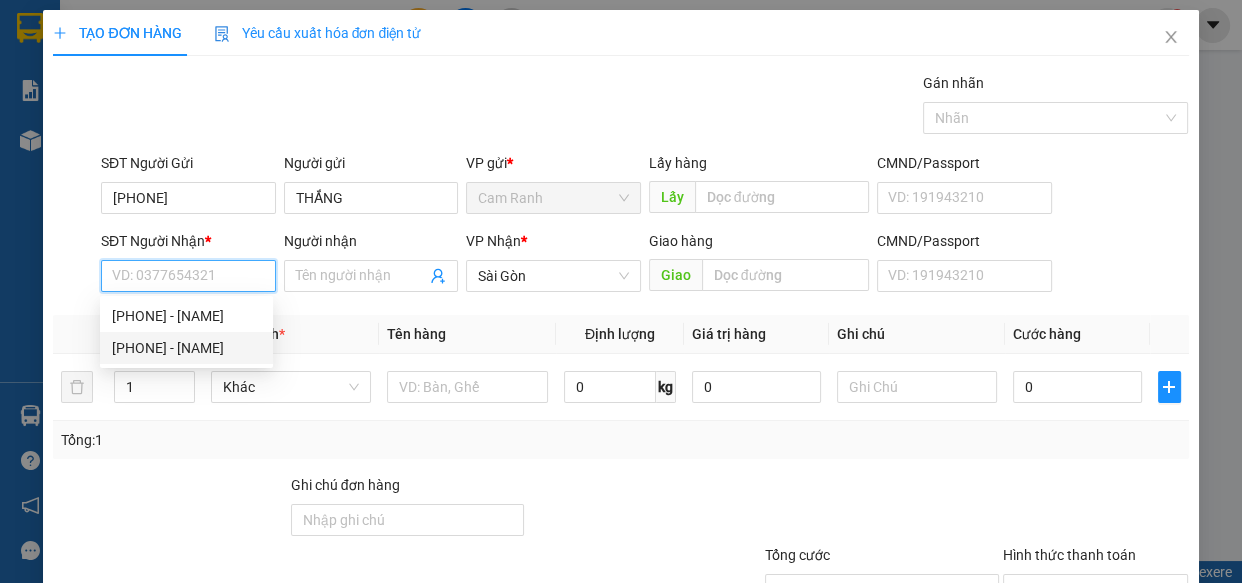 click on "[PHONE] - [NAME]" at bounding box center (186, 348) 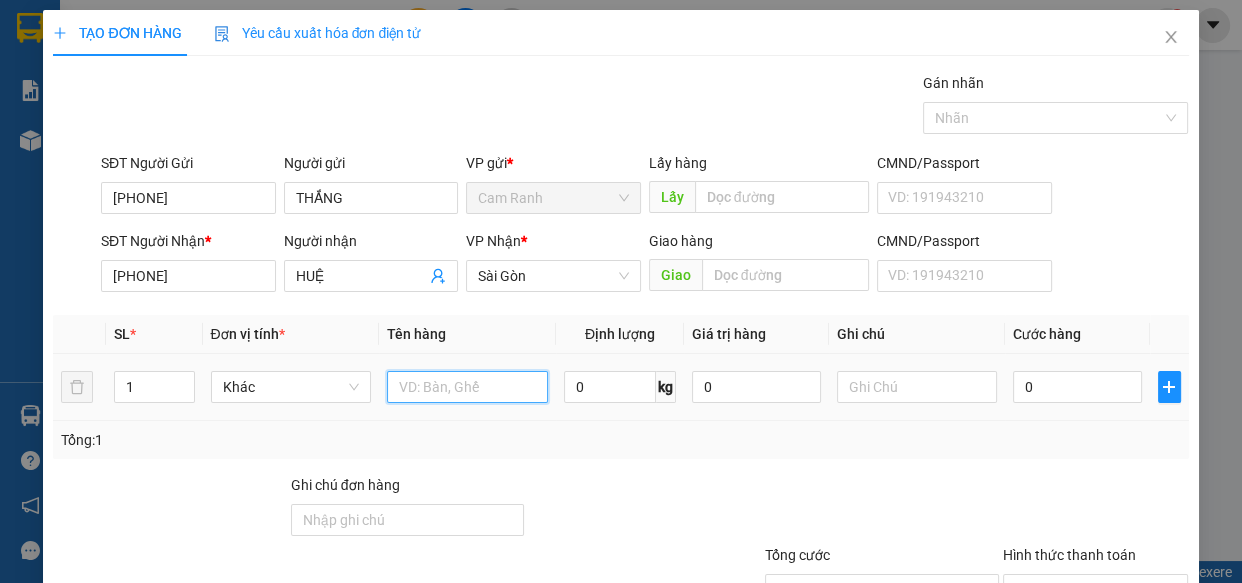 click at bounding box center (467, 387) 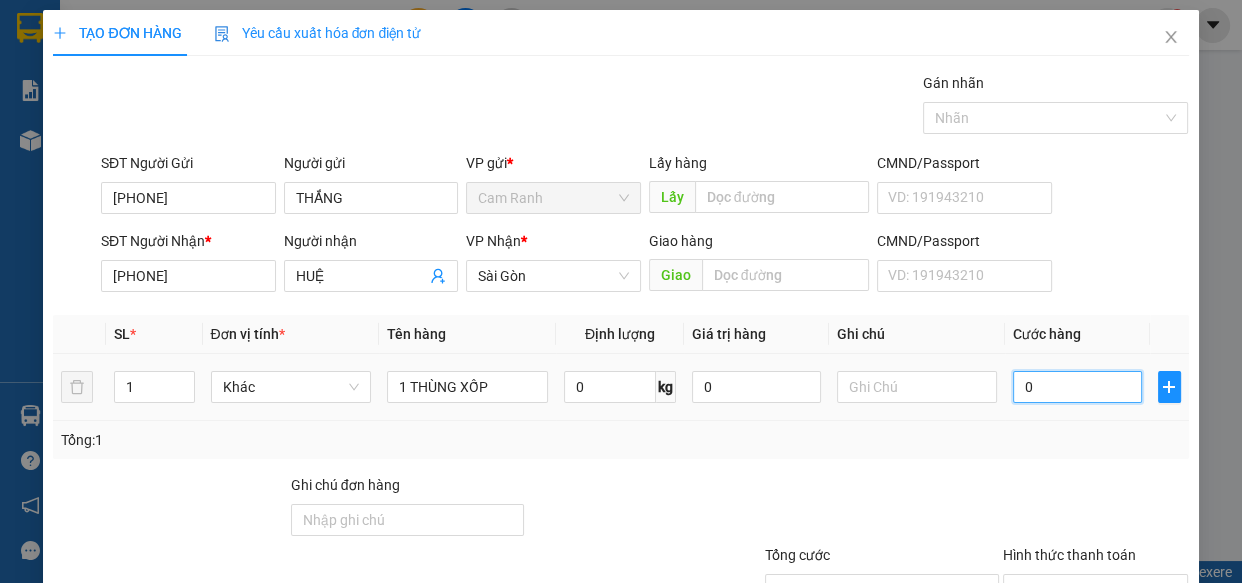 click on "0" at bounding box center (1077, 387) 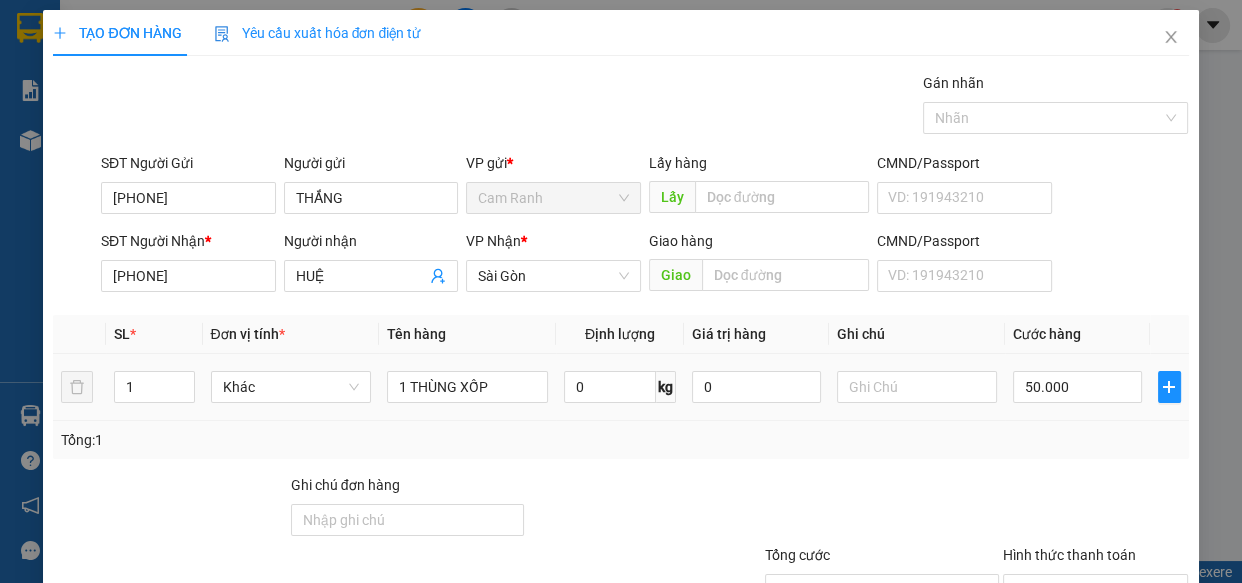 click on "Tổng:  1" at bounding box center (620, 440) 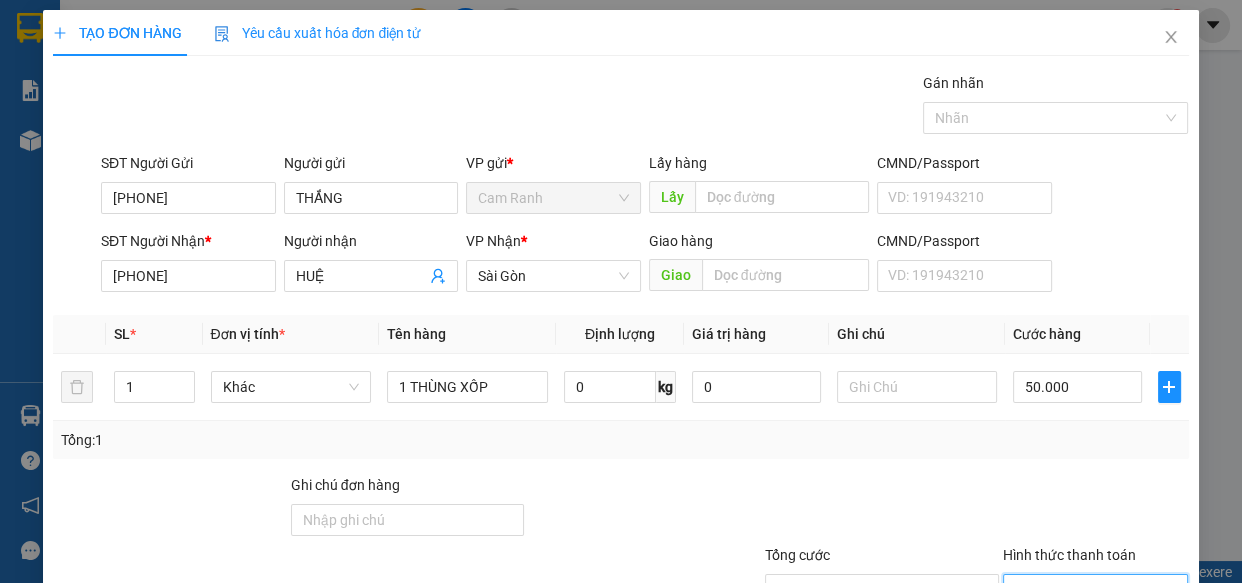 click on "Hình thức thanh toán" at bounding box center (1089, 590) 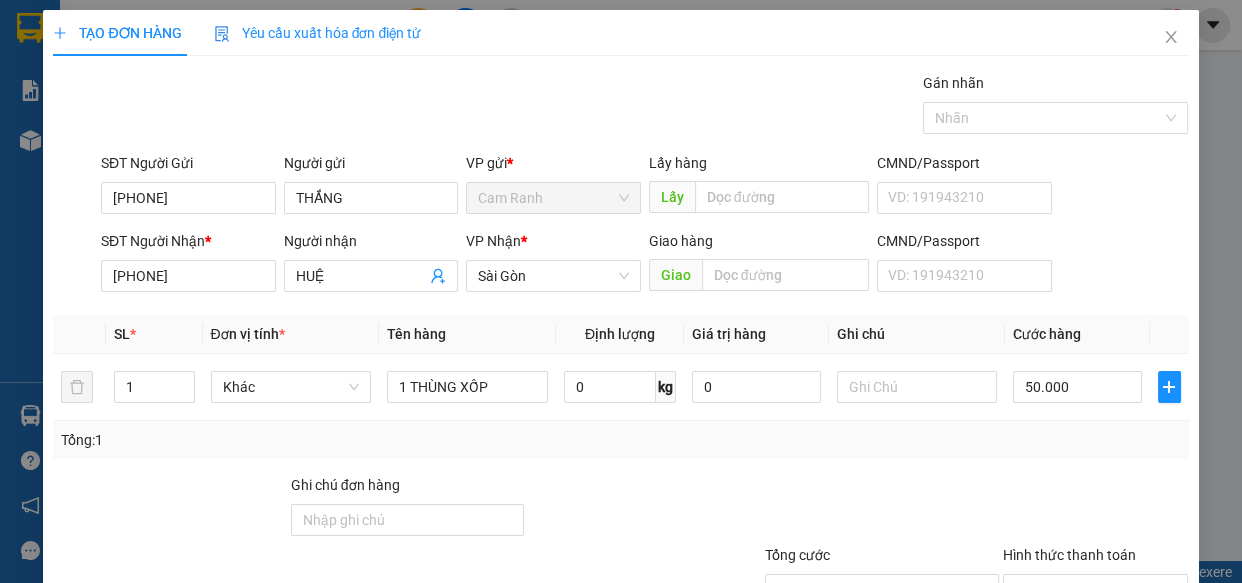 click on "Lưu và In" at bounding box center (1130, 685) 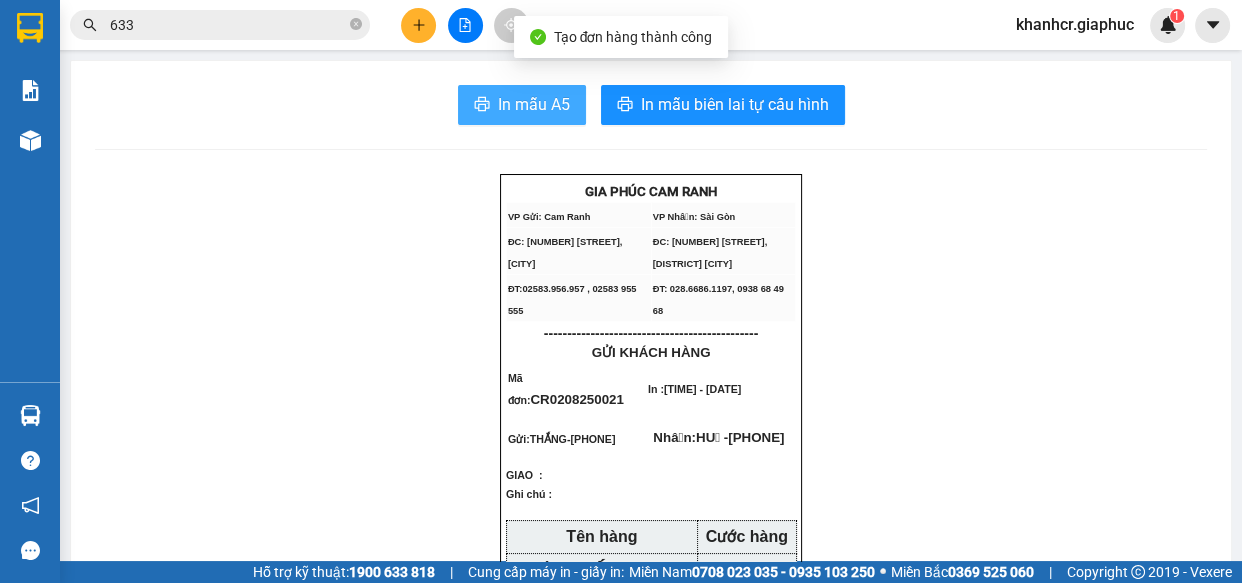 click on "In mẫu A5" at bounding box center (522, 105) 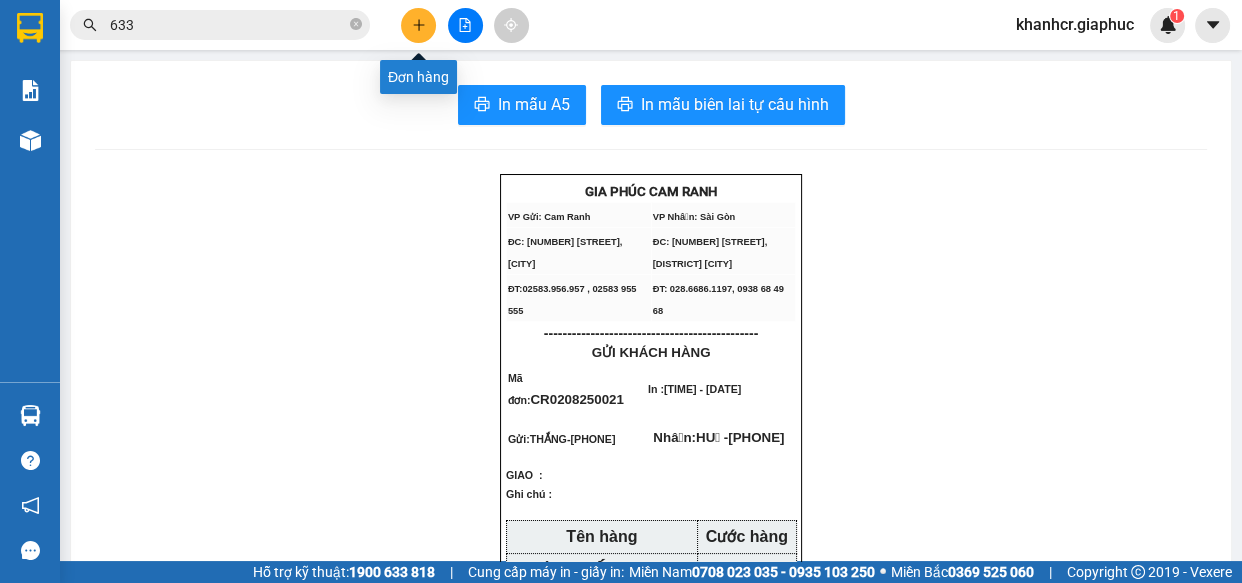 click 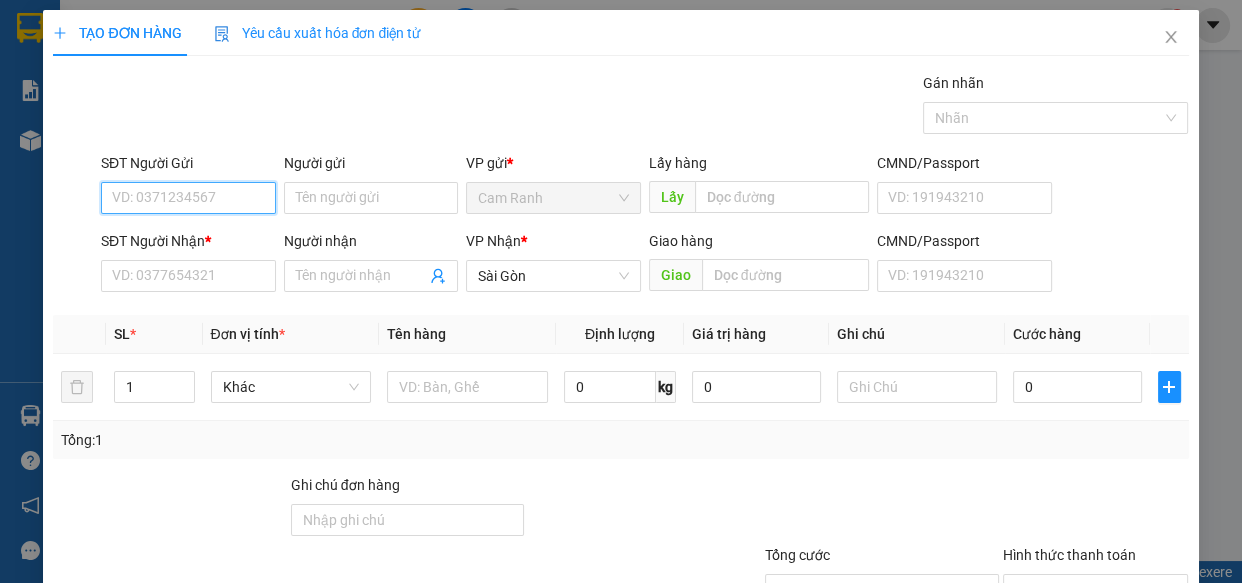 click on "SĐT Người Gửi" at bounding box center (188, 198) 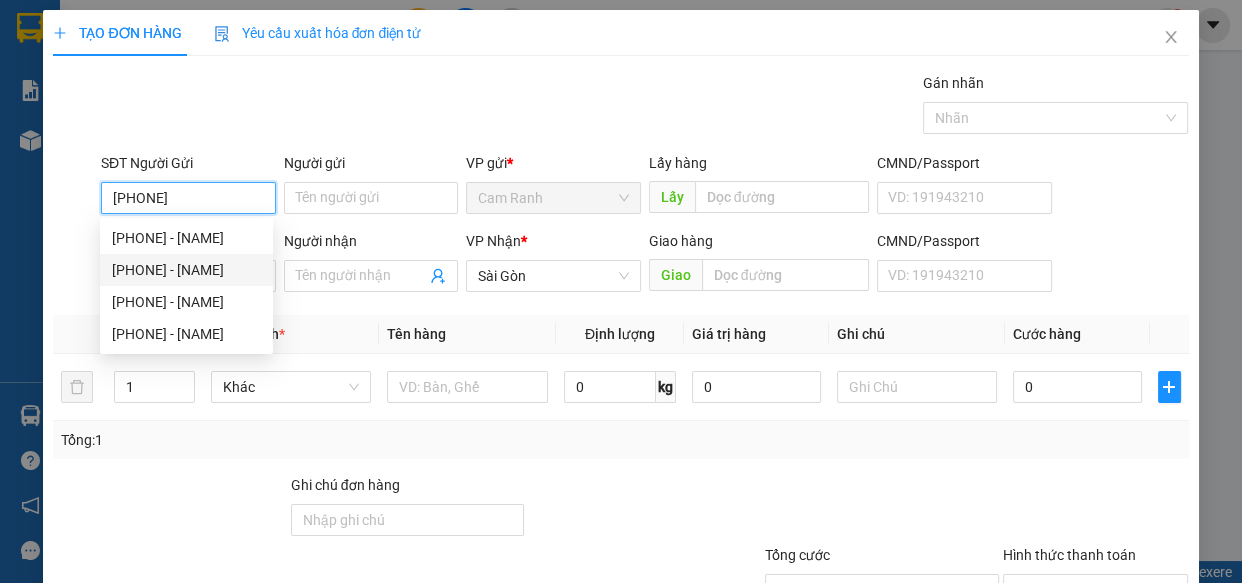 click on "[PHONE] - [NAME]" at bounding box center [186, 270] 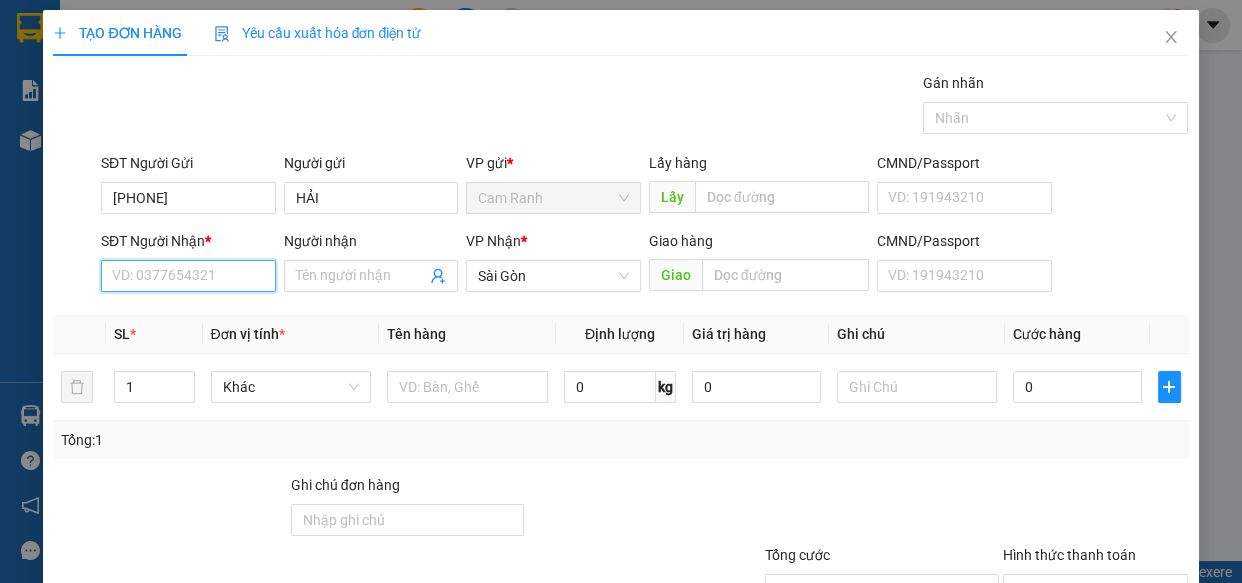 click on "SĐT Người Nhận  *" at bounding box center [188, 276] 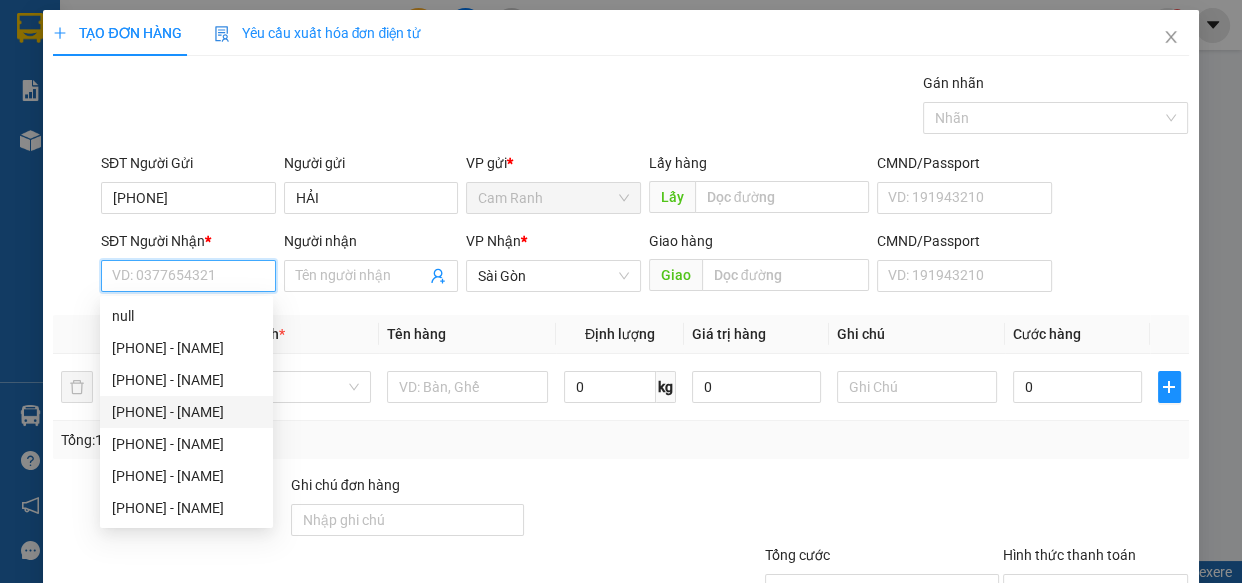 click on "[PHONE] - [NAME]" at bounding box center [186, 412] 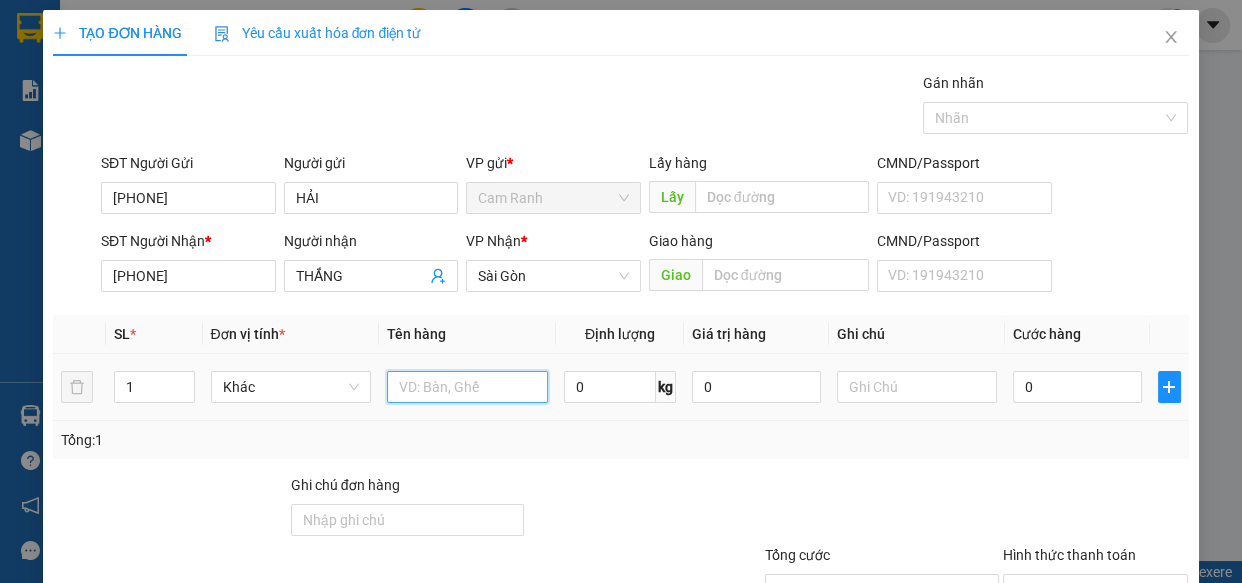click at bounding box center [467, 387] 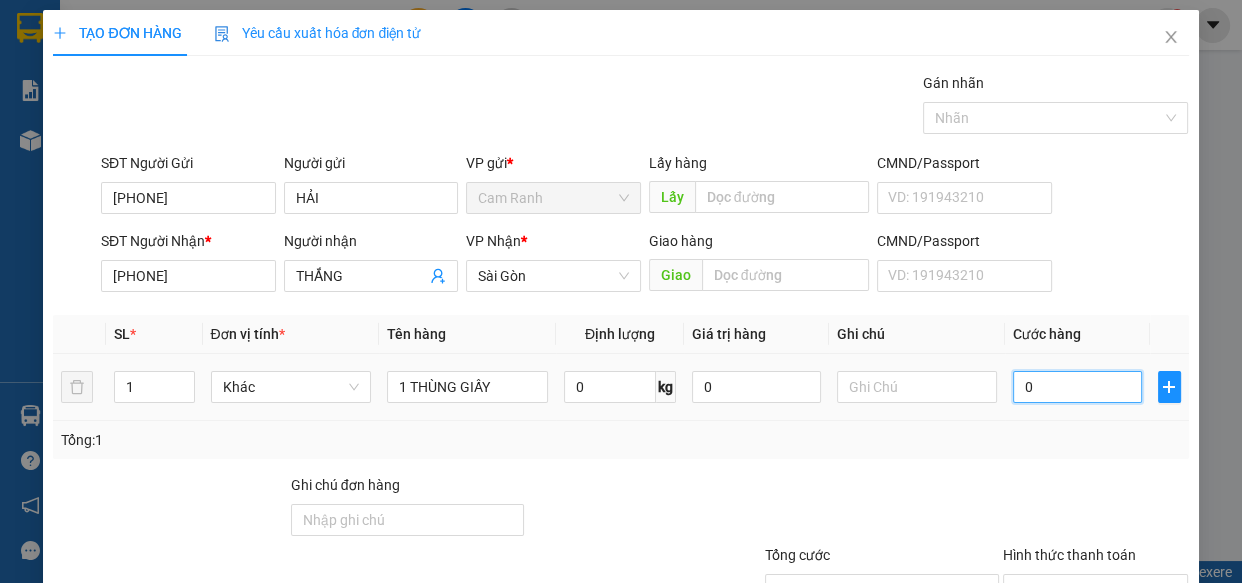 click on "0" at bounding box center [1077, 387] 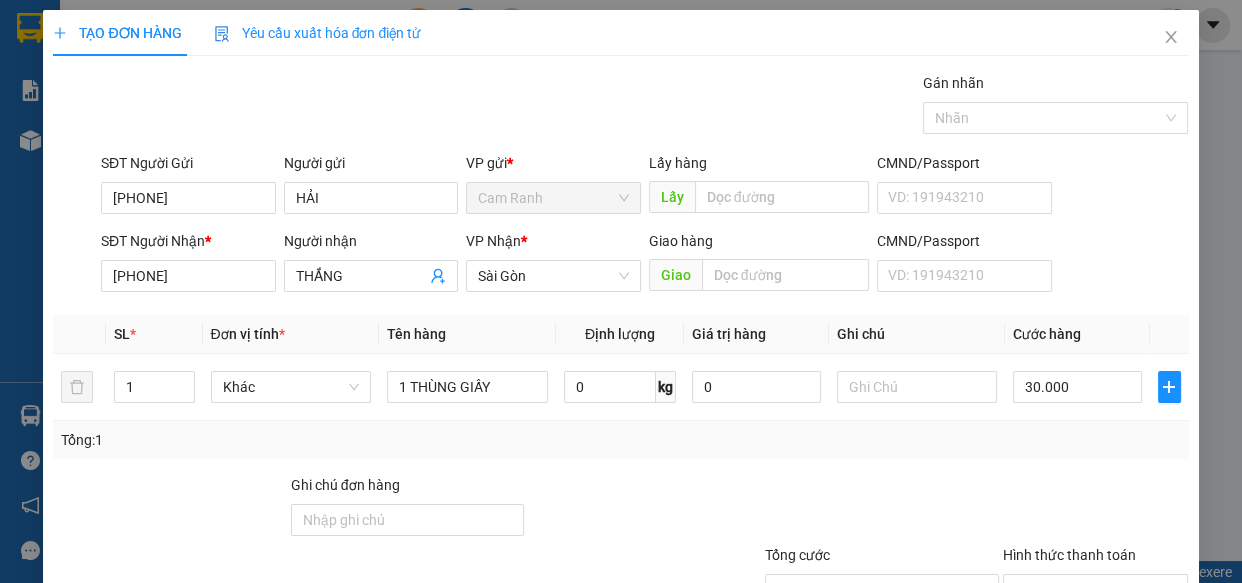 click at bounding box center (1096, 509) 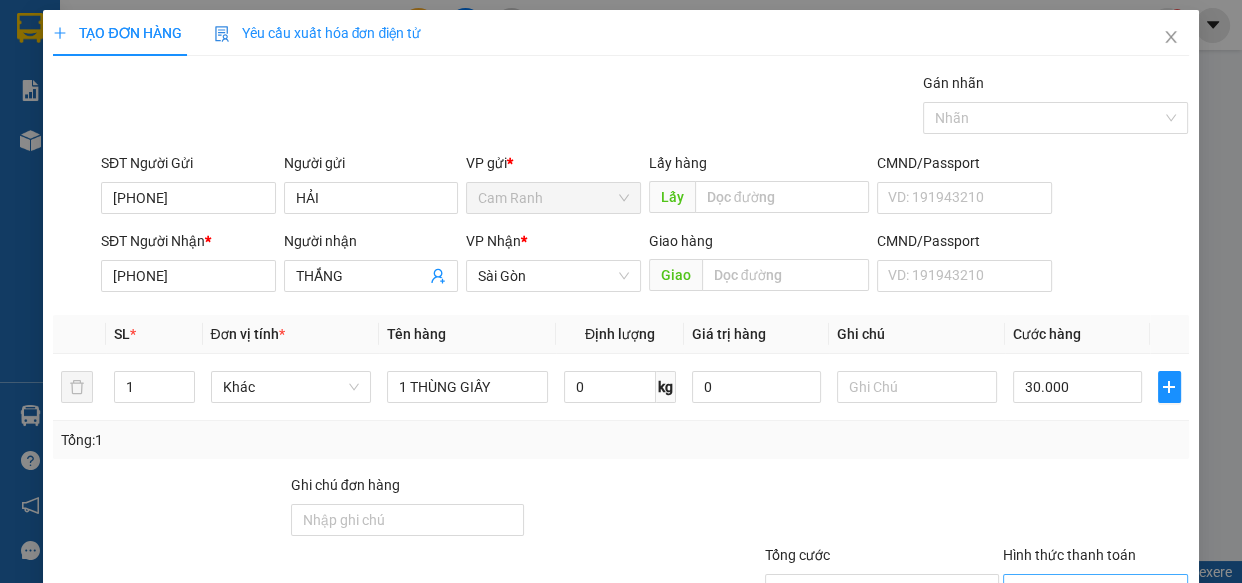 click on "Hình thức thanh toán" at bounding box center [1089, 590] 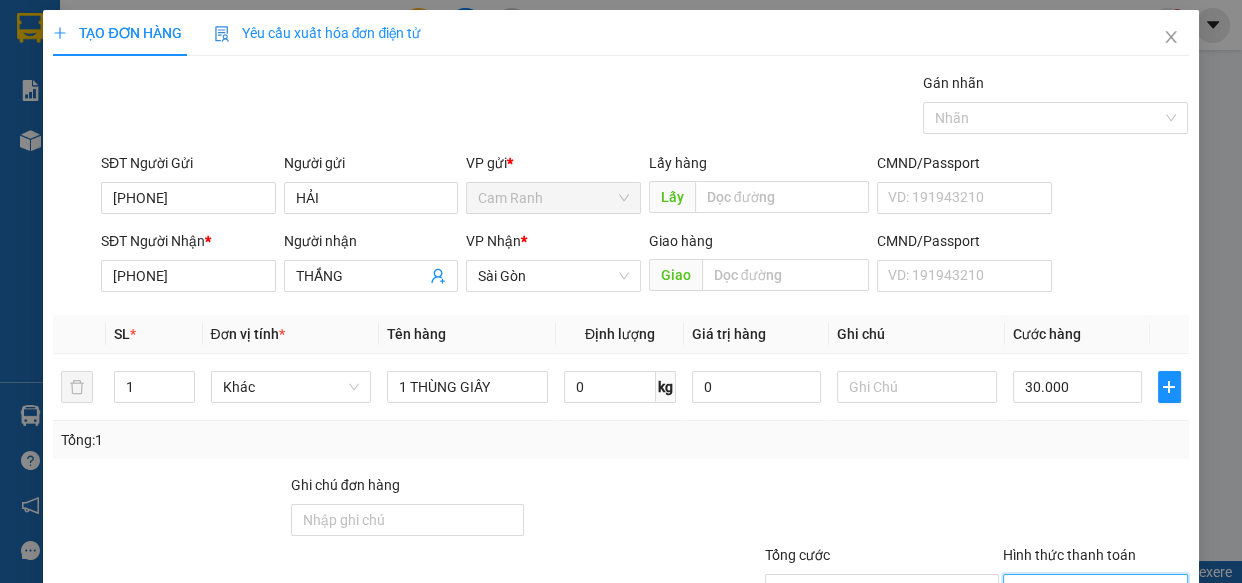 click on "Tại văn phòng" at bounding box center [1083, 628] 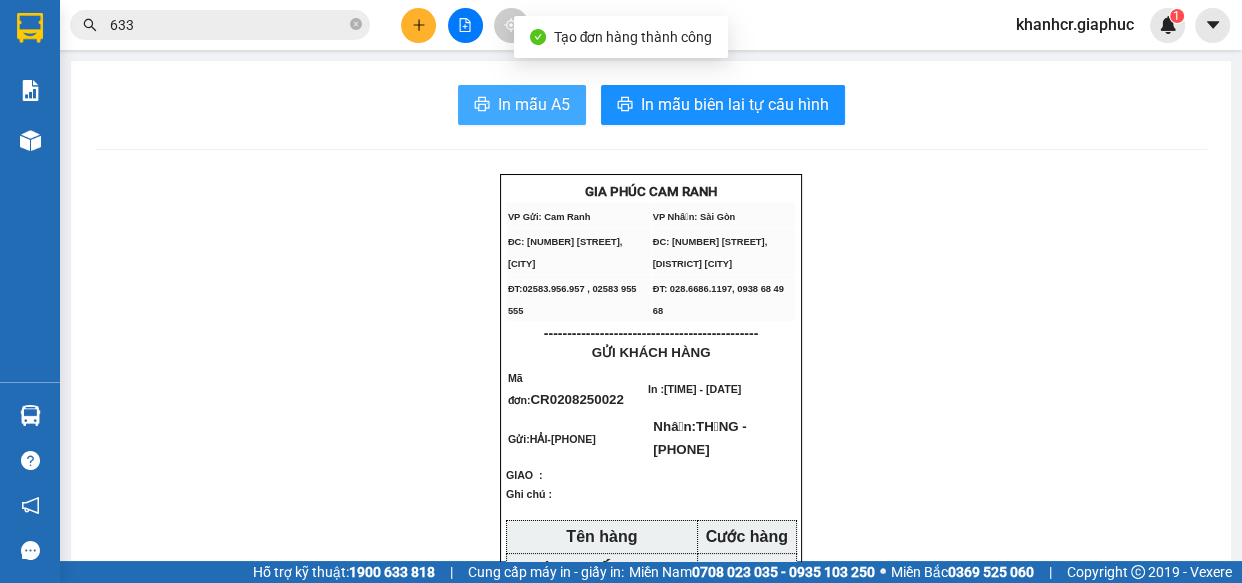 drag, startPoint x: 492, startPoint y: 94, endPoint x: 705, endPoint y: 178, distance: 228.96506 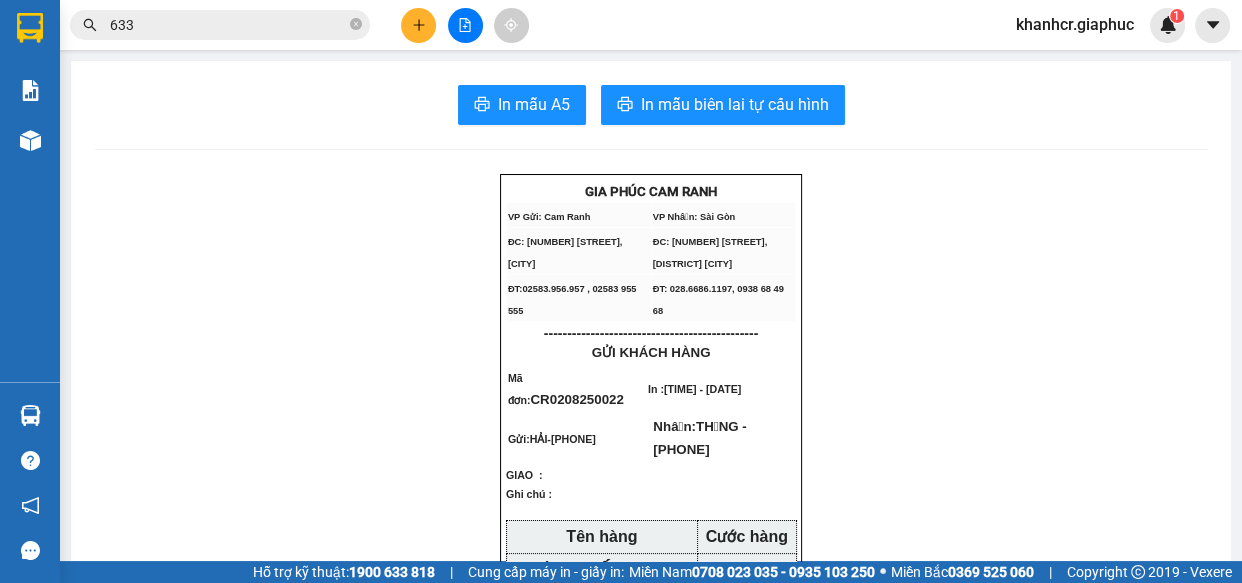 click at bounding box center [418, 25] 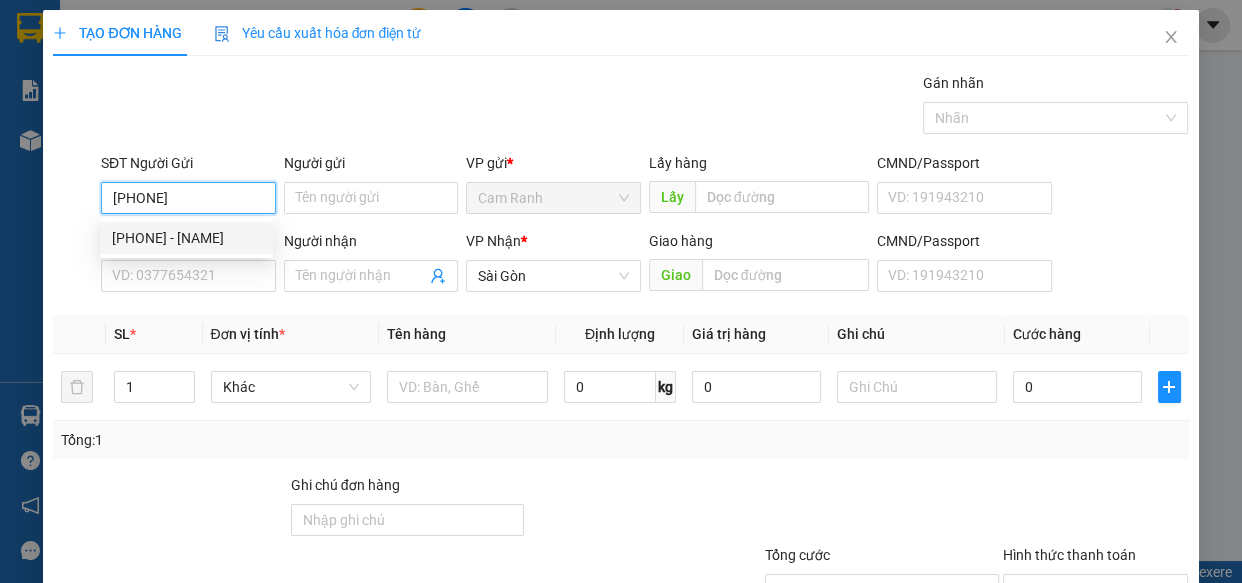 click on "[PHONE] - [NAME]" at bounding box center [186, 238] 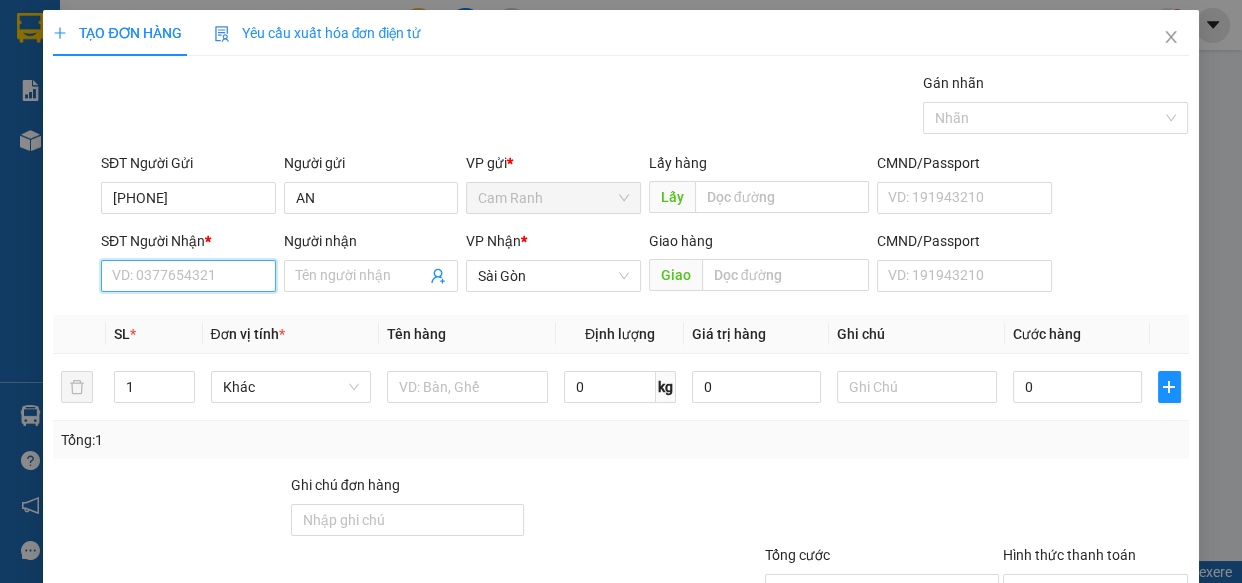 click on "SĐT Người Nhận  *" at bounding box center (188, 276) 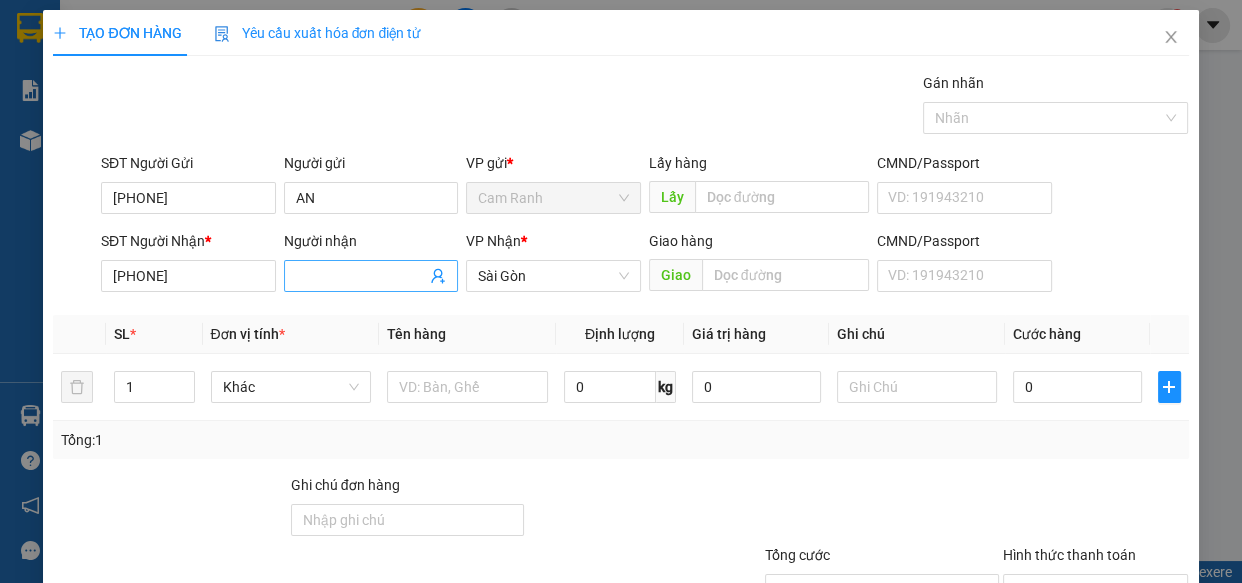 click on "Người nhận" at bounding box center (361, 276) 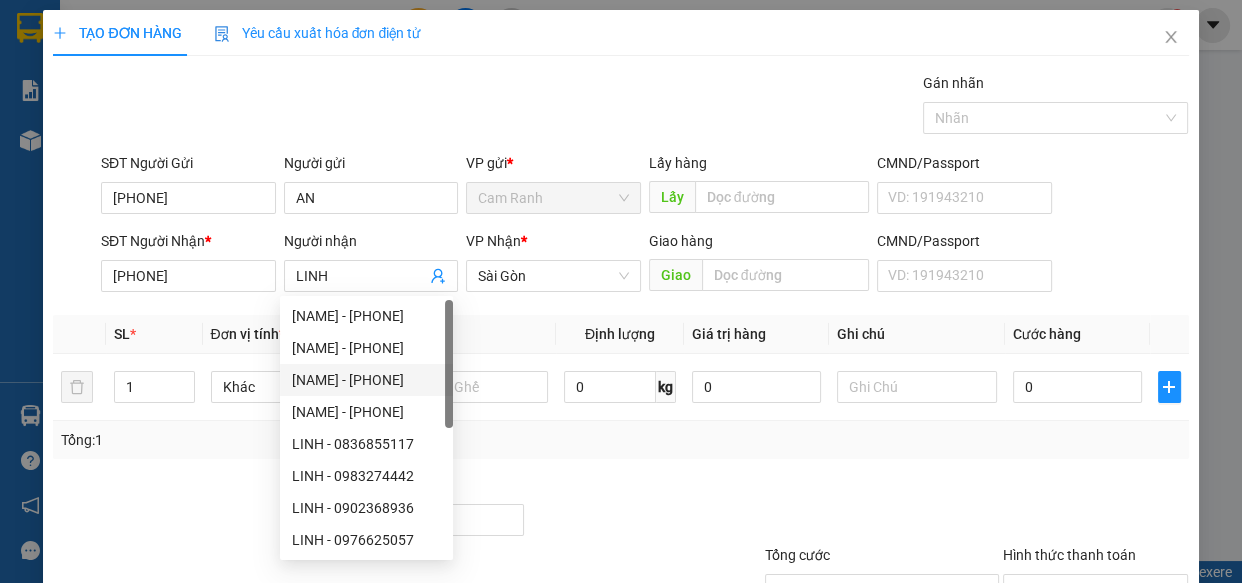 click at bounding box center (644, 509) 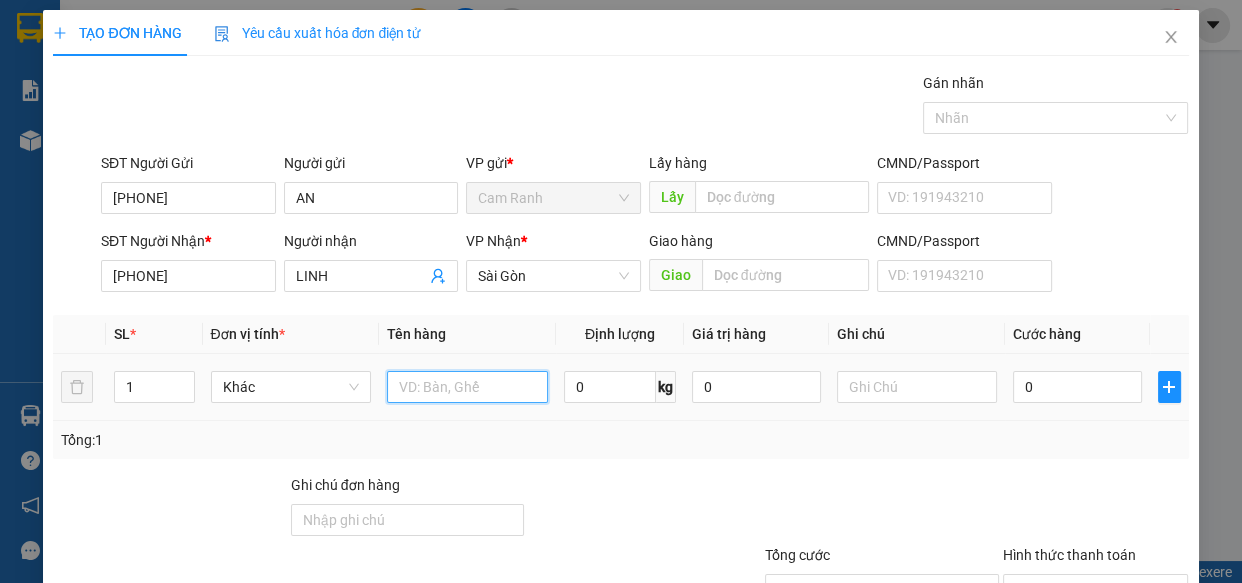 click at bounding box center (467, 387) 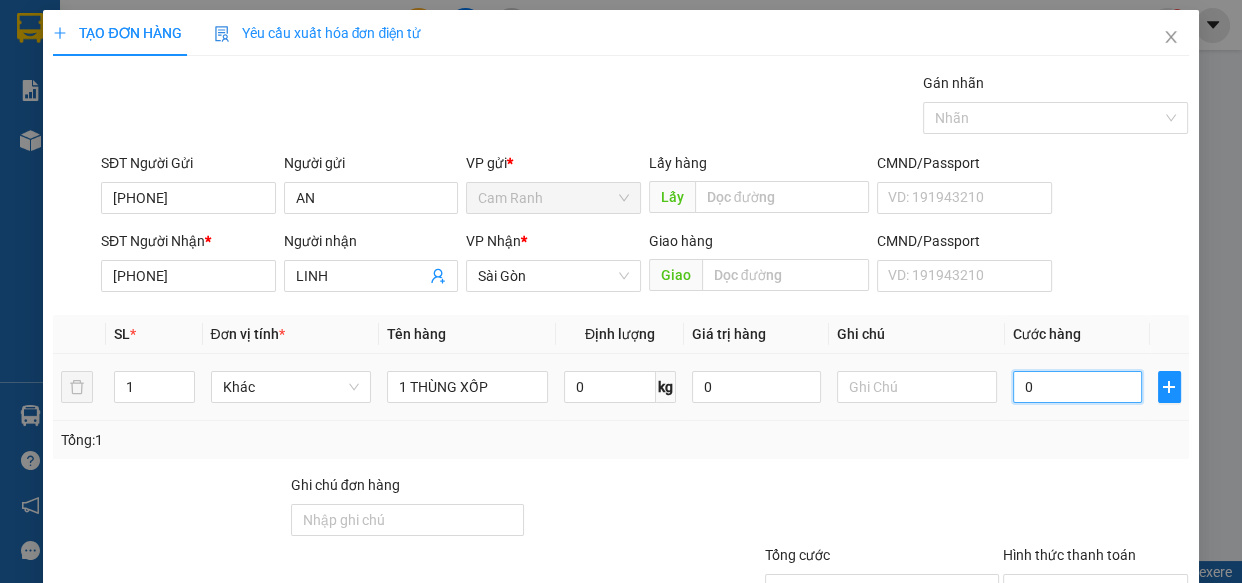 click on "0" at bounding box center [1077, 387] 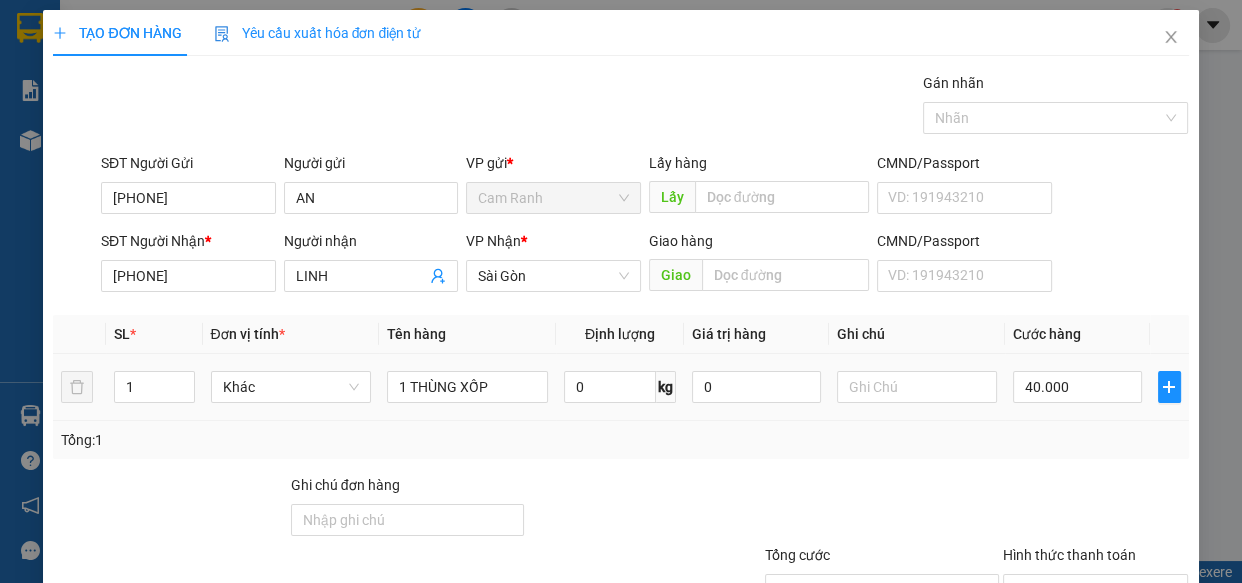 click on "Tổng:  1" at bounding box center [620, 440] 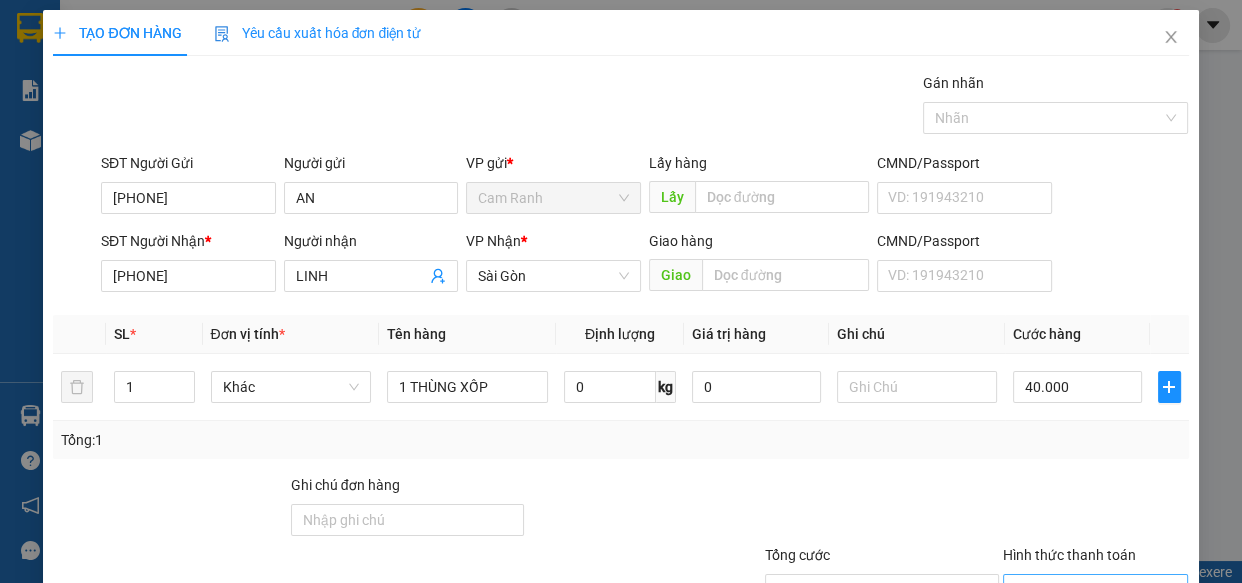 click on "Hình thức thanh toán" at bounding box center [1089, 590] 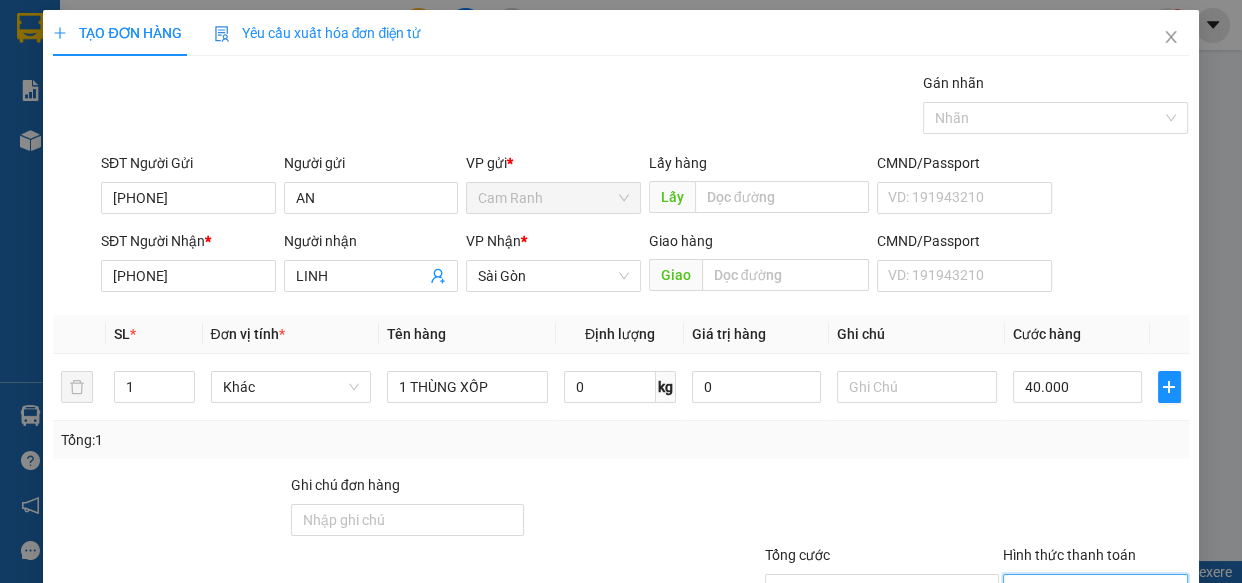 click on "Tại văn phòng" at bounding box center [1083, 628] 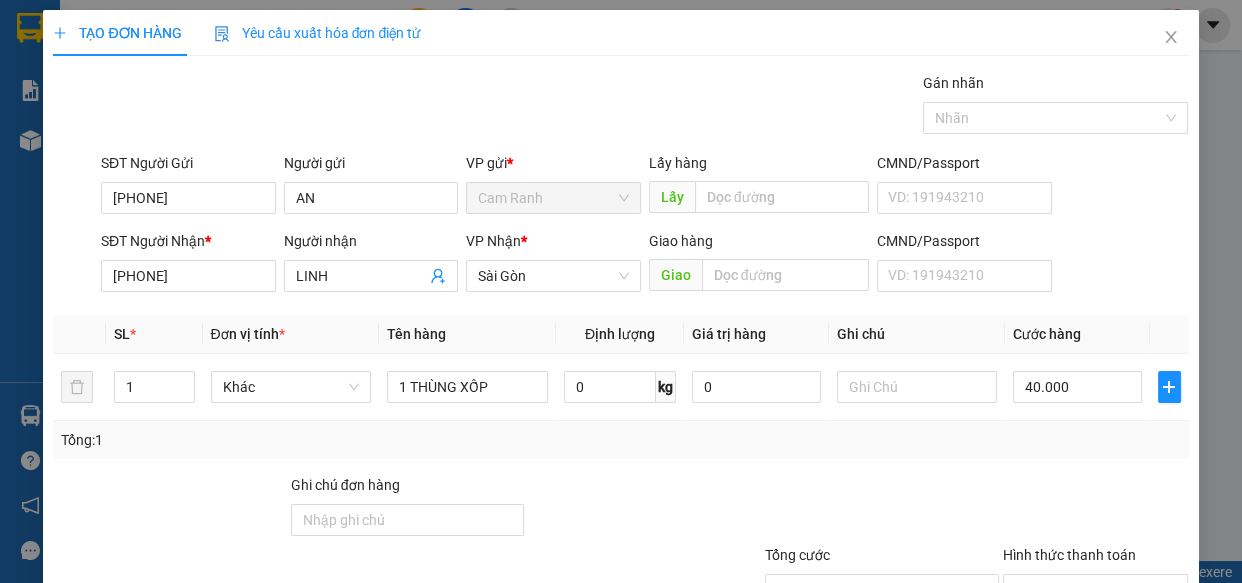 click on "Lưu và In" at bounding box center [1130, 685] 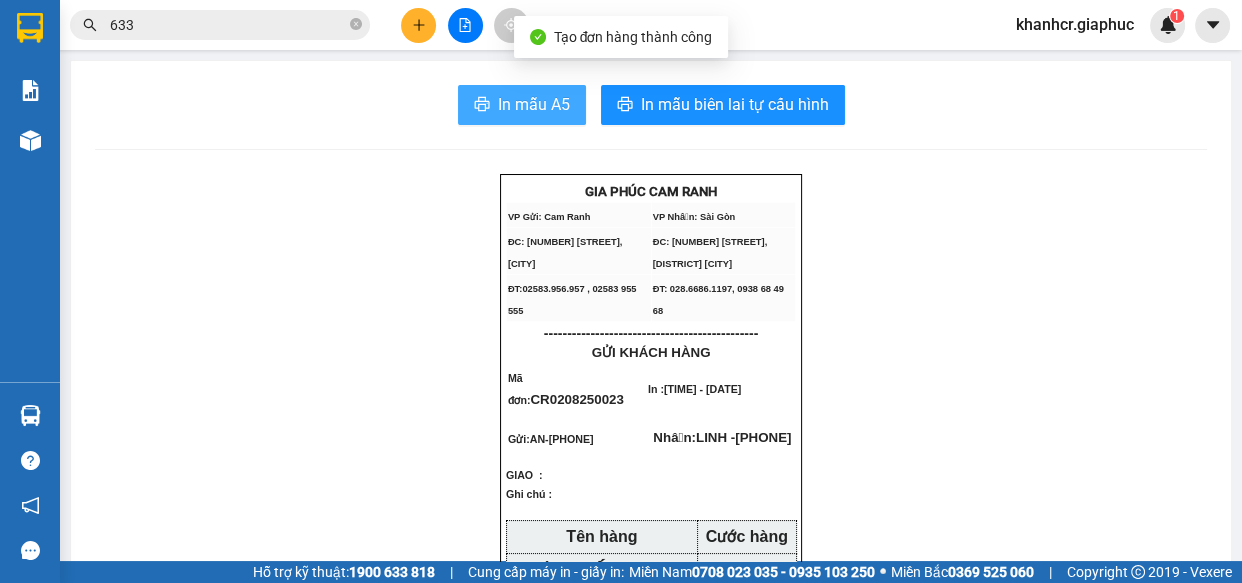 click on "In mẫu A5" at bounding box center (534, 104) 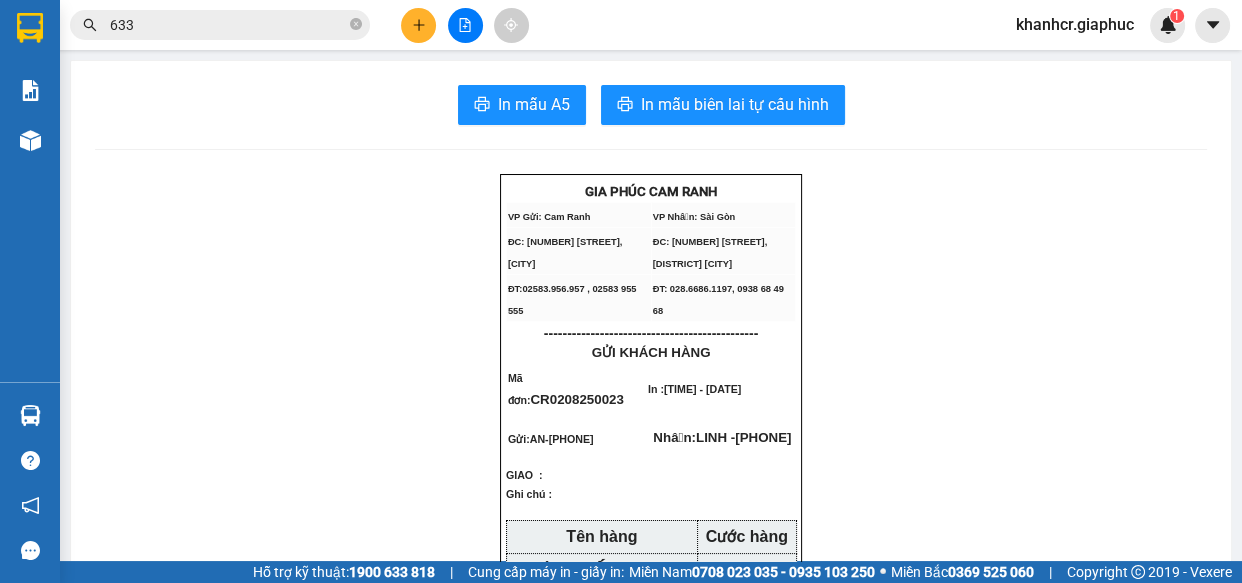 click at bounding box center [418, 25] 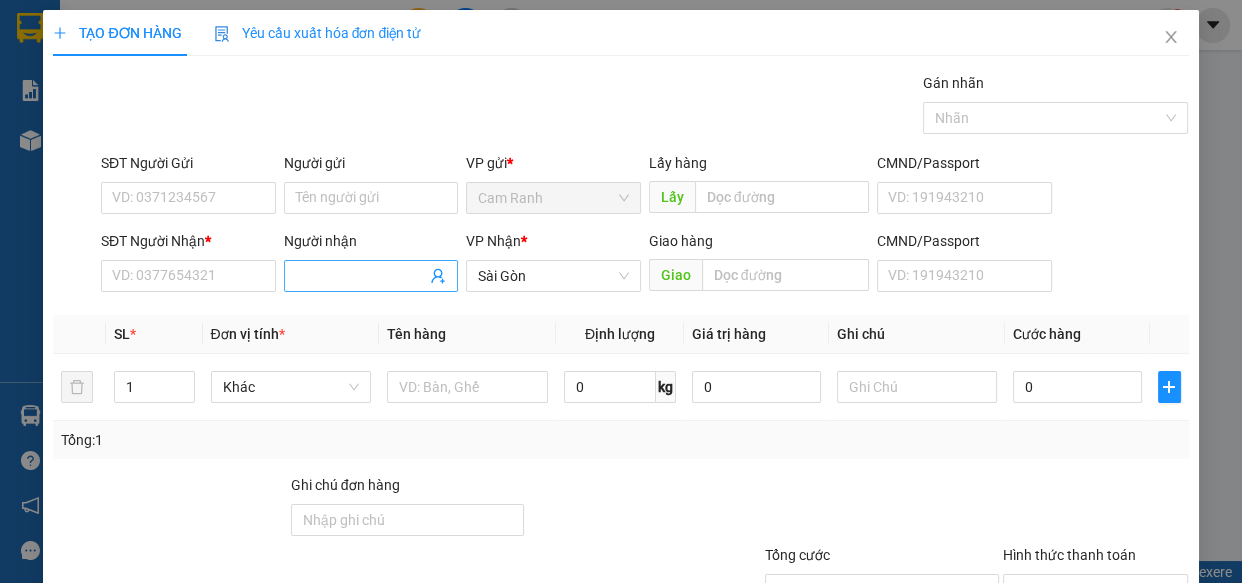 click on "Người nhận" at bounding box center [361, 276] 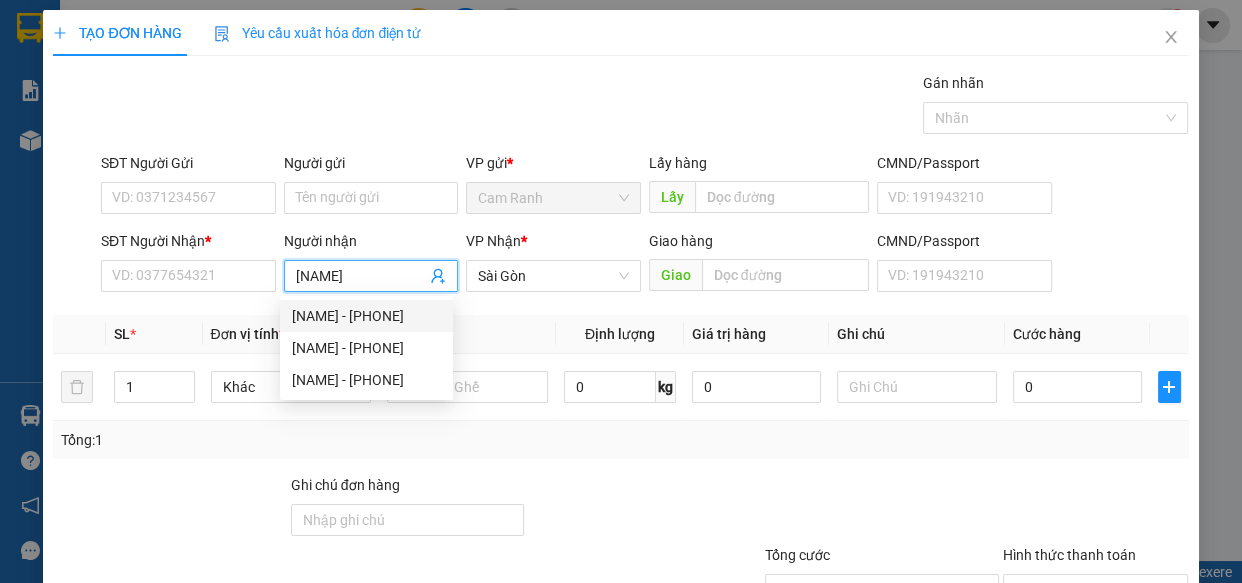 click on "[NAME] - [PHONE]" at bounding box center (366, 316) 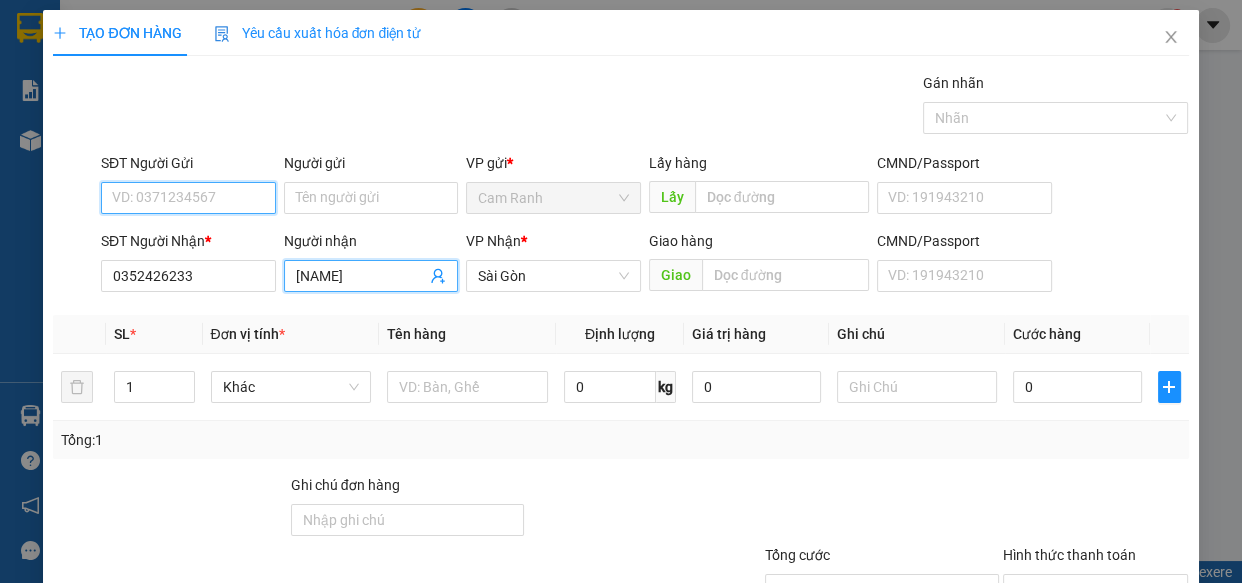 click on "SĐT Người Gửi" at bounding box center (188, 198) 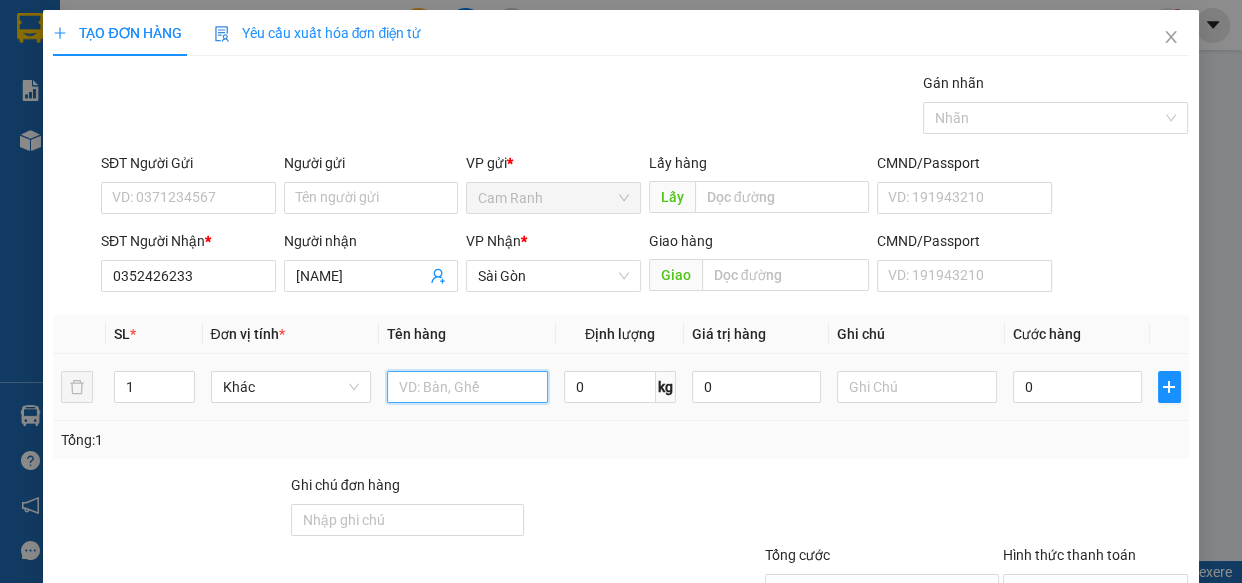 click at bounding box center (467, 387) 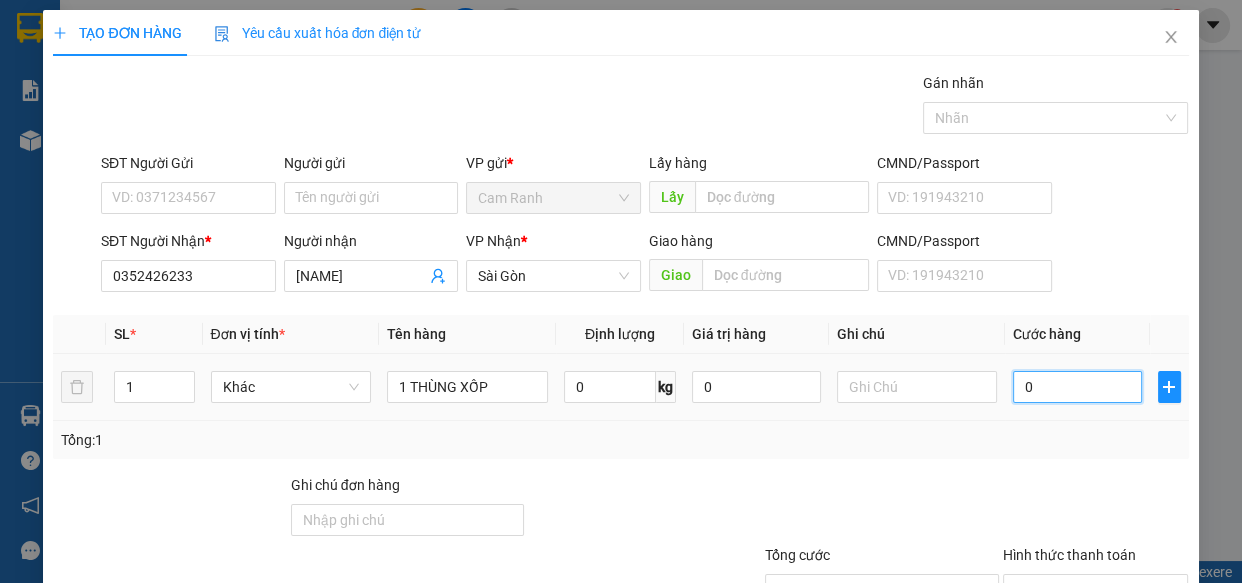 click on "0" at bounding box center [1077, 387] 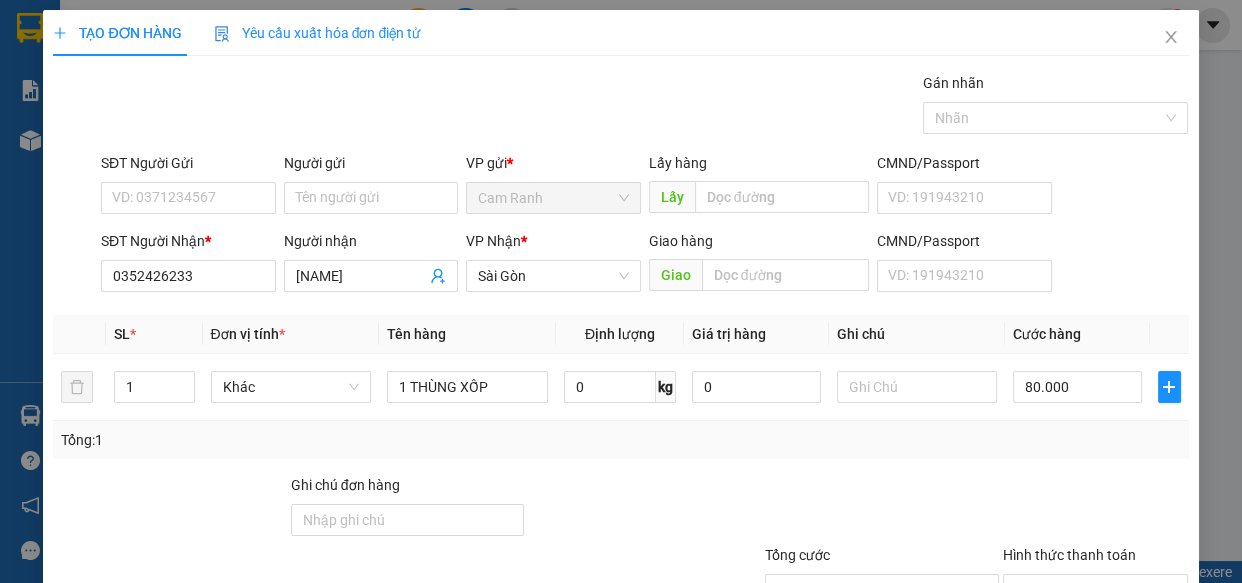click on "Tổng:  1" at bounding box center (620, 440) 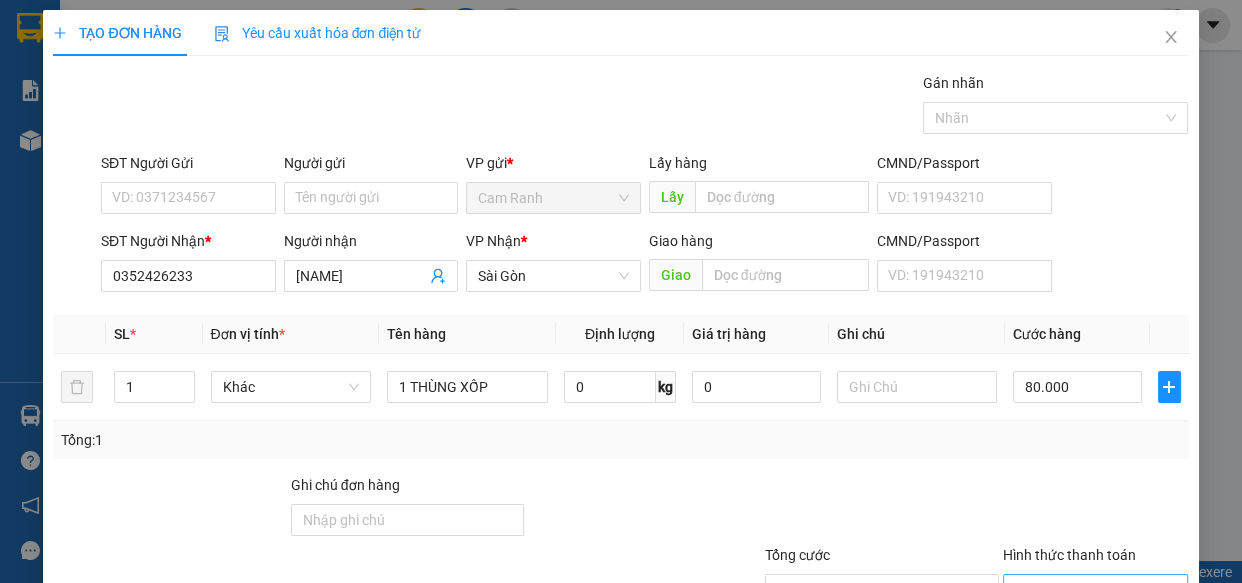 click on "Hình thức thanh toán" at bounding box center [1089, 590] 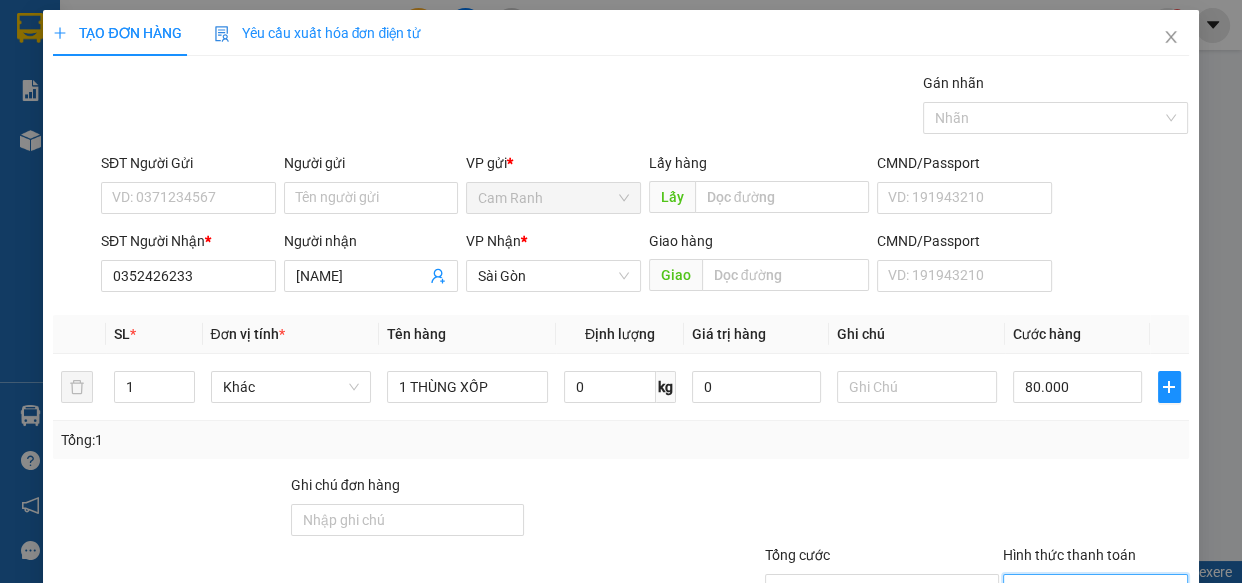 click on "Tại văn phòng" at bounding box center (1083, 628) 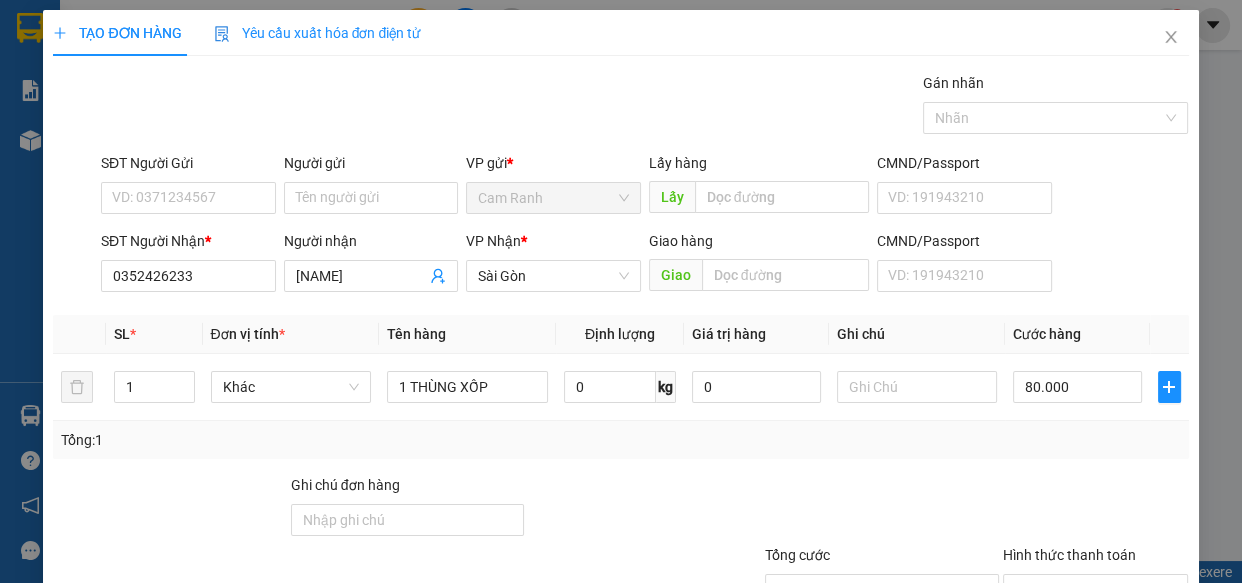 click 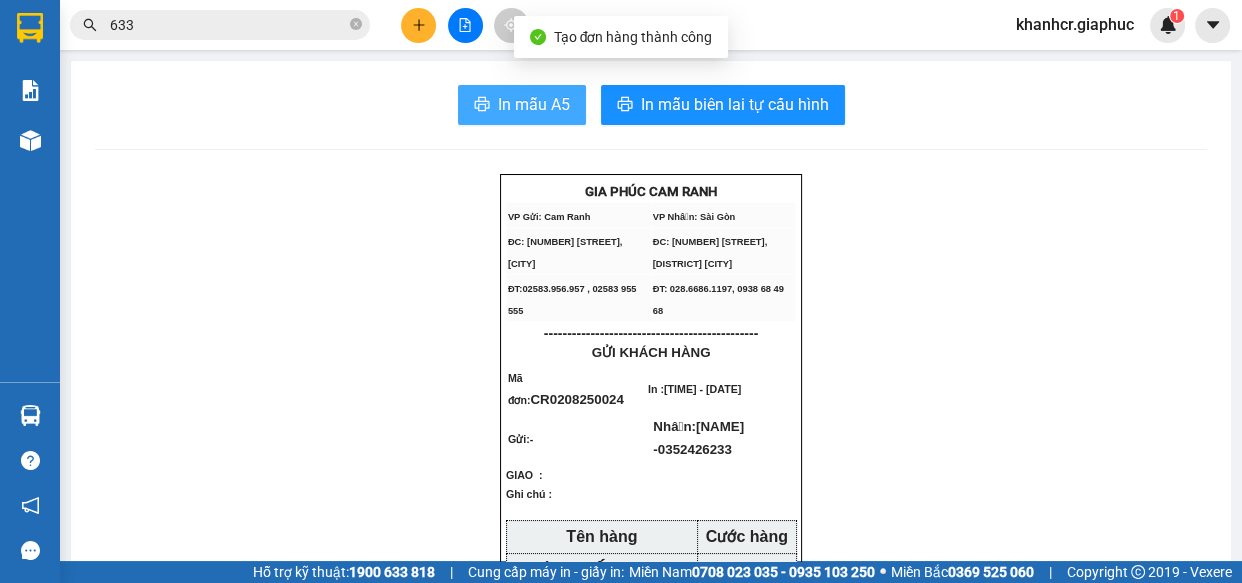 click on "In mẫu A5" at bounding box center [534, 104] 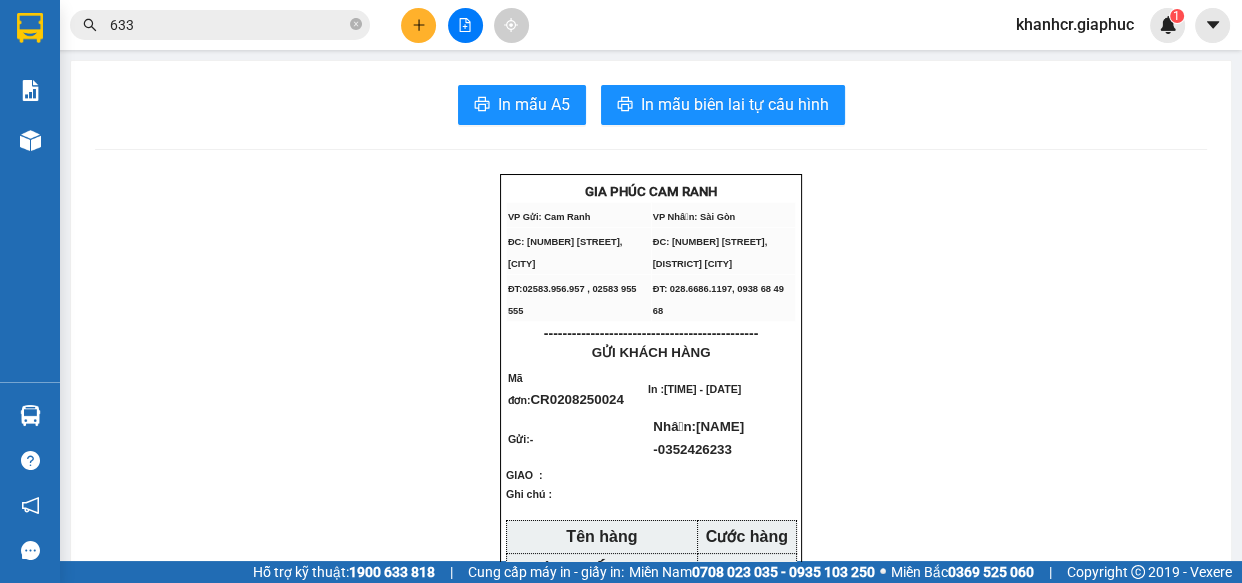 click on "VP Gửi: Cam Ranh
VP Nhận: Sài Gòn
ĐC: [NUMBER] [STREET], [CITY]
ĐC: [NUMBER] [STREET], [CITY]
ĐT:[PHONE] , [PHONE]
ĐT: [PHONE], [PHONE]
----------------------------------------------
GỬI KHÁCH HÀNG
Mã đơn  : [ID]
In :  [TIME] - [DATE]
Gửi:     -
Nhận:   [NAME] -  [PHONE]
GIAO  :
Ghi chú :
Tên hàng
Cước hàng
1 THÙNG XỐP
80.000đ
Chưa Cước:  0đ
Cước Rồi:  80.000đ
Tổng phải thu:  0đ
biên nhận chỉ có giá trị trong 07 ngày
Hàng gửi không thuộc hàng Quốc cấm, hàng gian, hàng giả, hàng dễ gây cháy nổ....Hàng không có hoá đơn chứng từ nếu bị cơ quan Nhà Nước kiểm tra, tạm giữ hoặc tịch thu, Quý khách tự liên hệ giải quyết." at bounding box center [651, 1268] 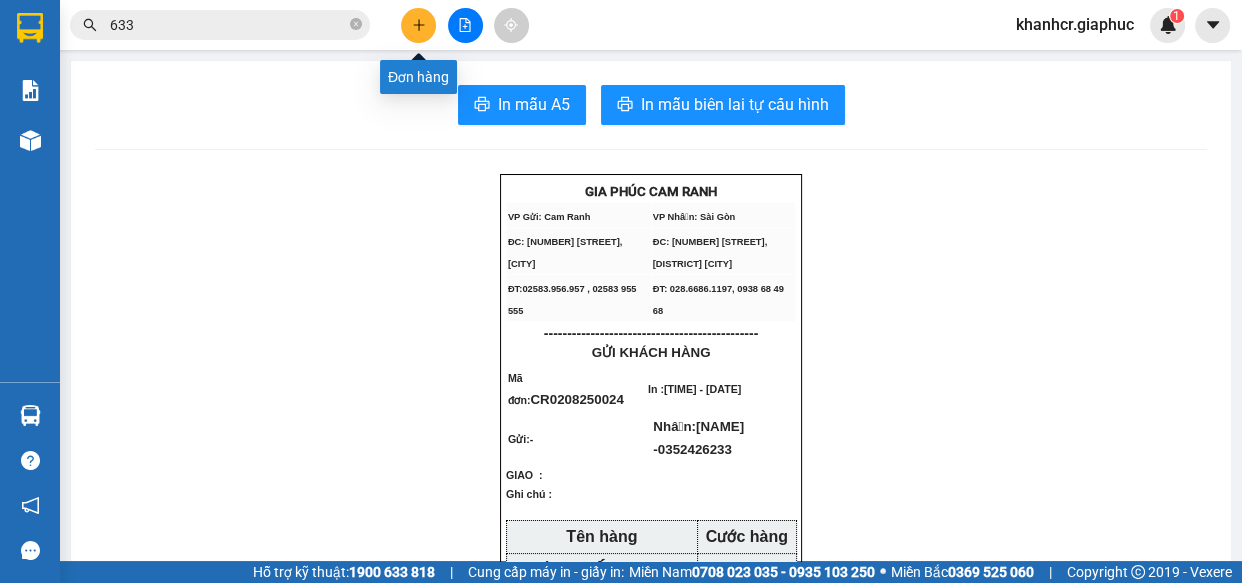 click at bounding box center [418, 25] 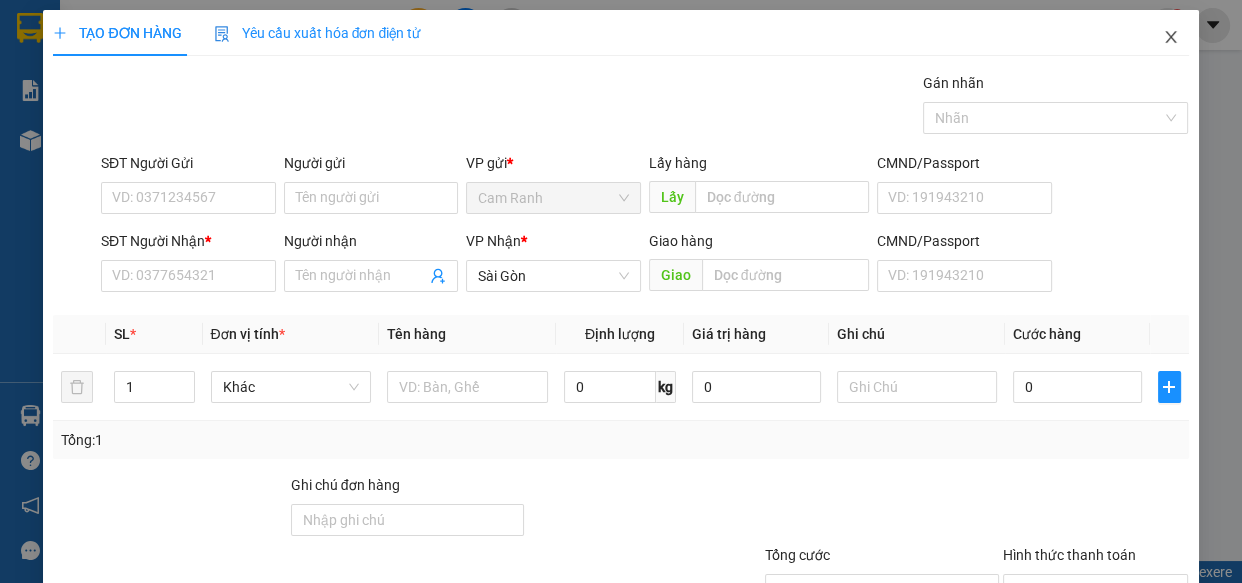 click 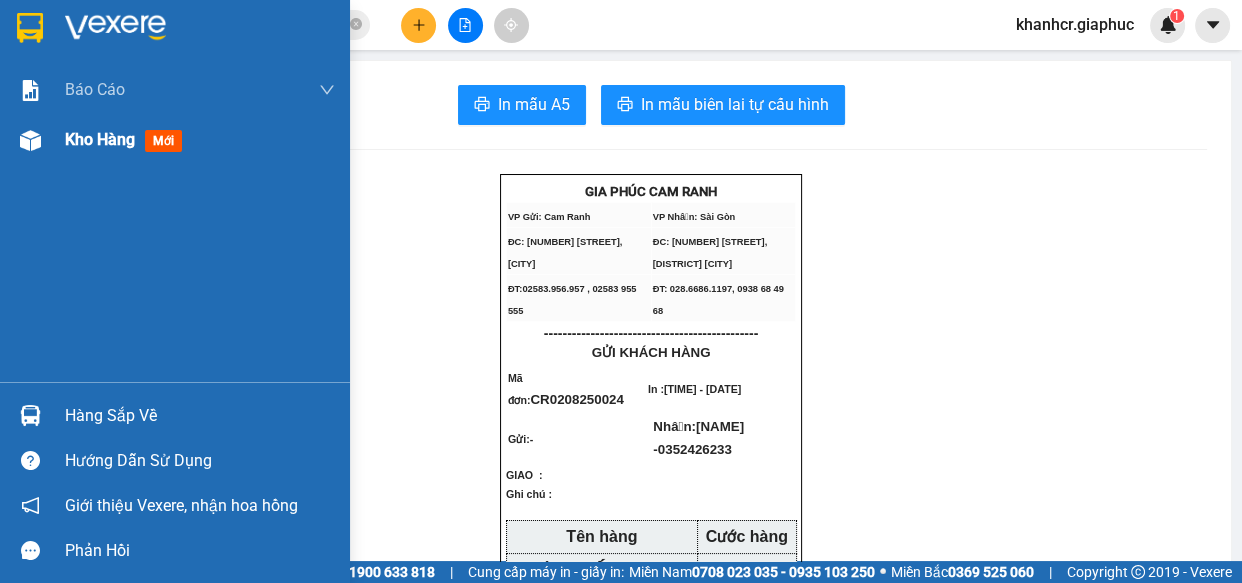 click at bounding box center [30, 140] 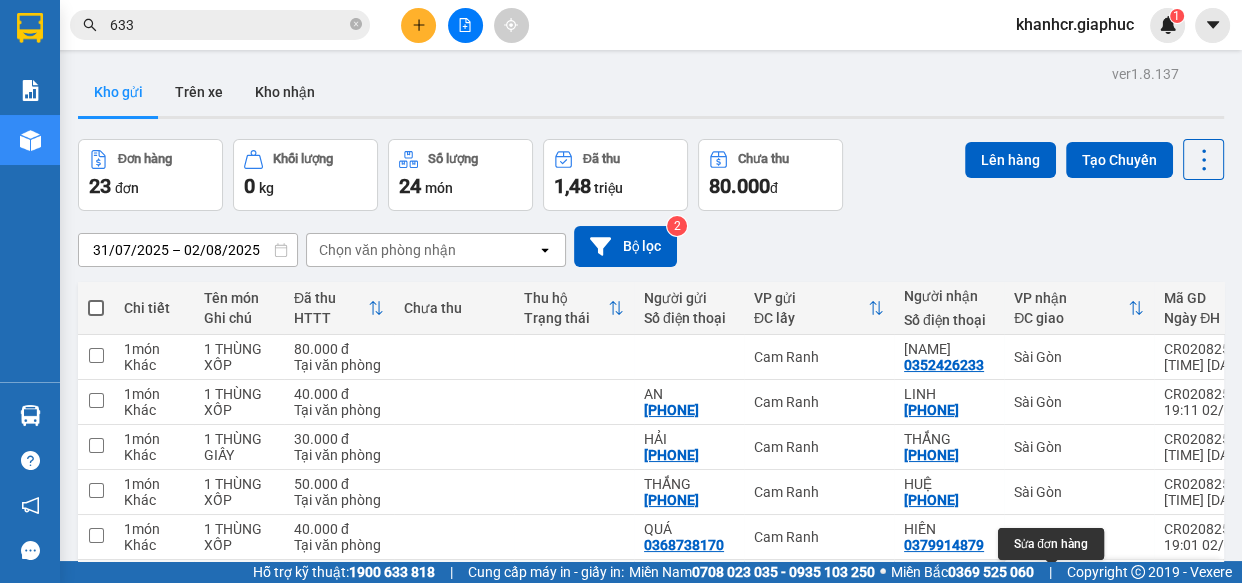 click at bounding box center [1066, 582] 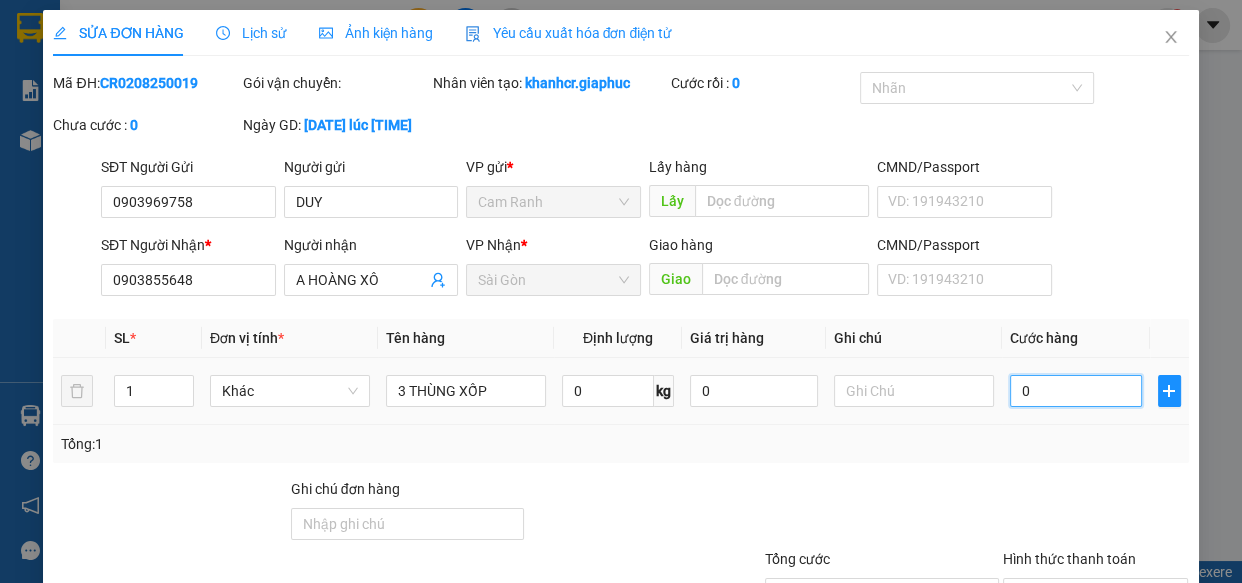 click on "0" at bounding box center (1076, 391) 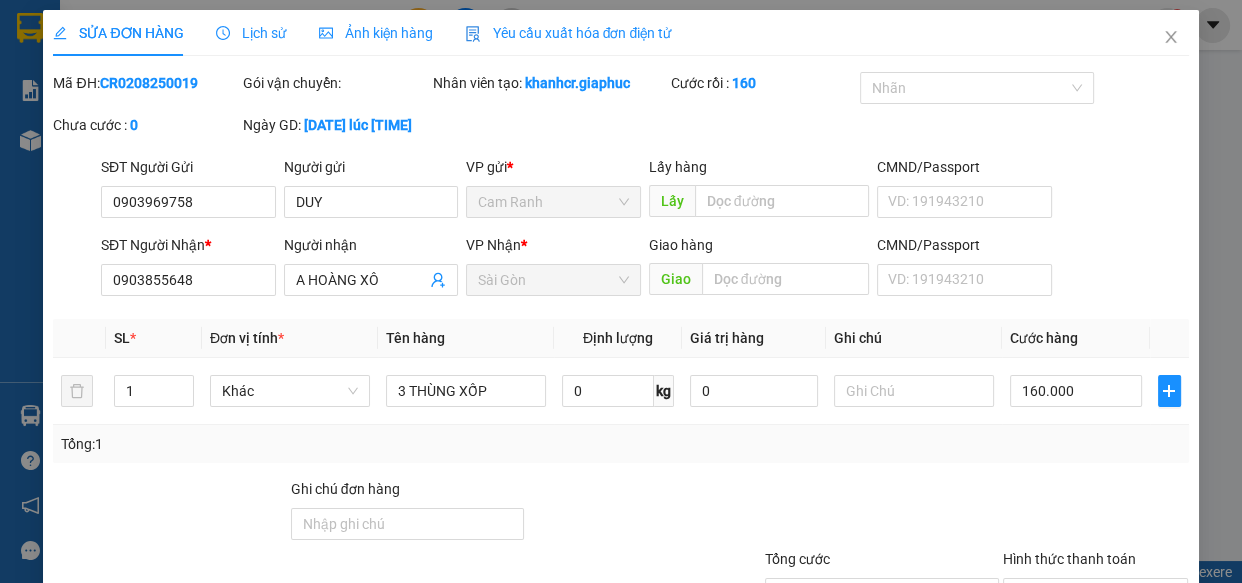 click on "Tổng:  1" at bounding box center [620, 444] 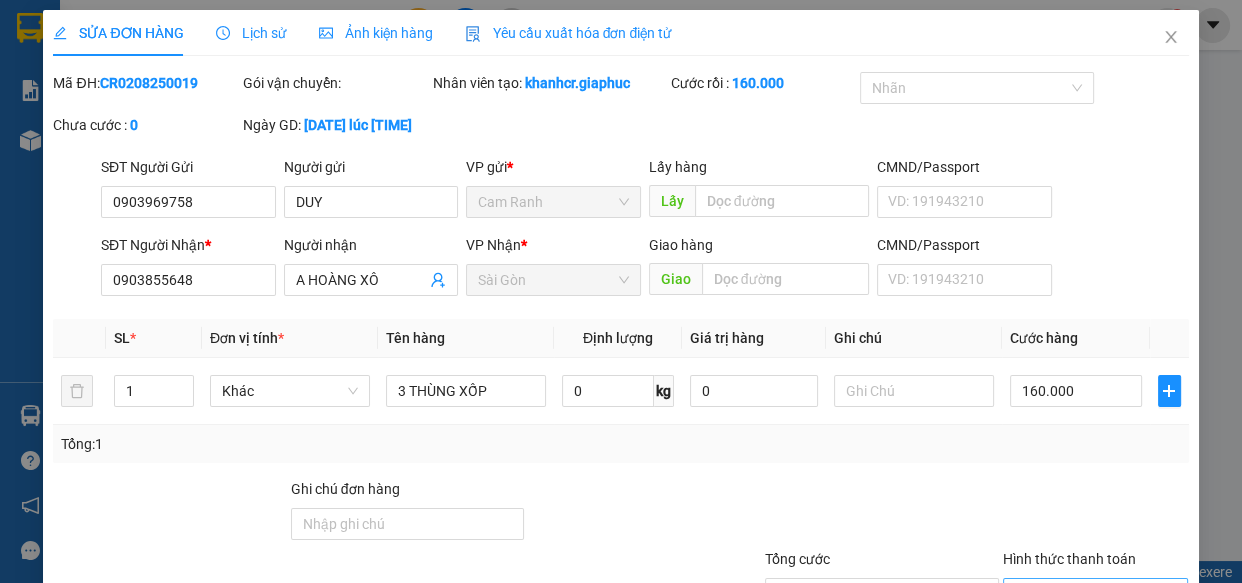 click on "Chọn HT Thanh Toán" at bounding box center [1096, 594] 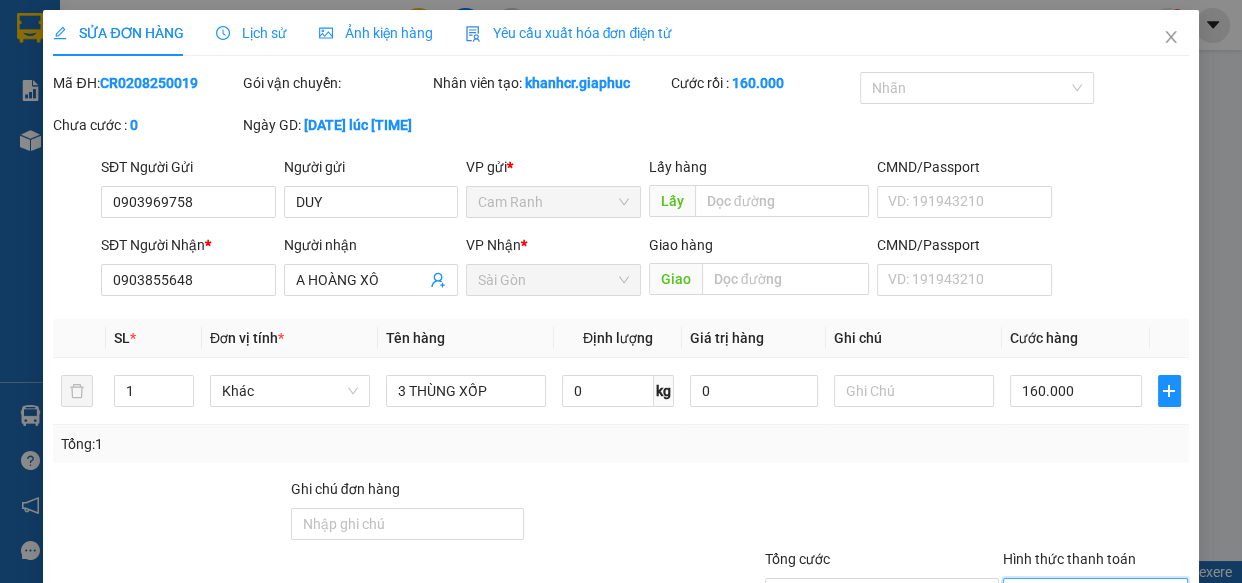 click on "Tại văn phòng" at bounding box center (1083, 655) 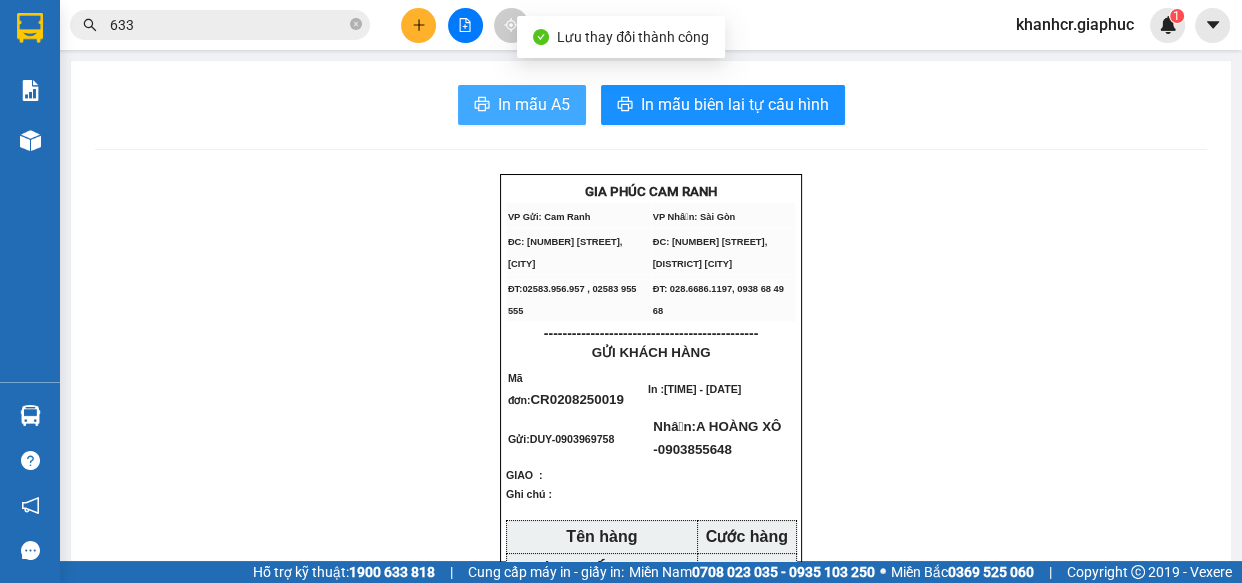 click on "In mẫu A5" at bounding box center [534, 104] 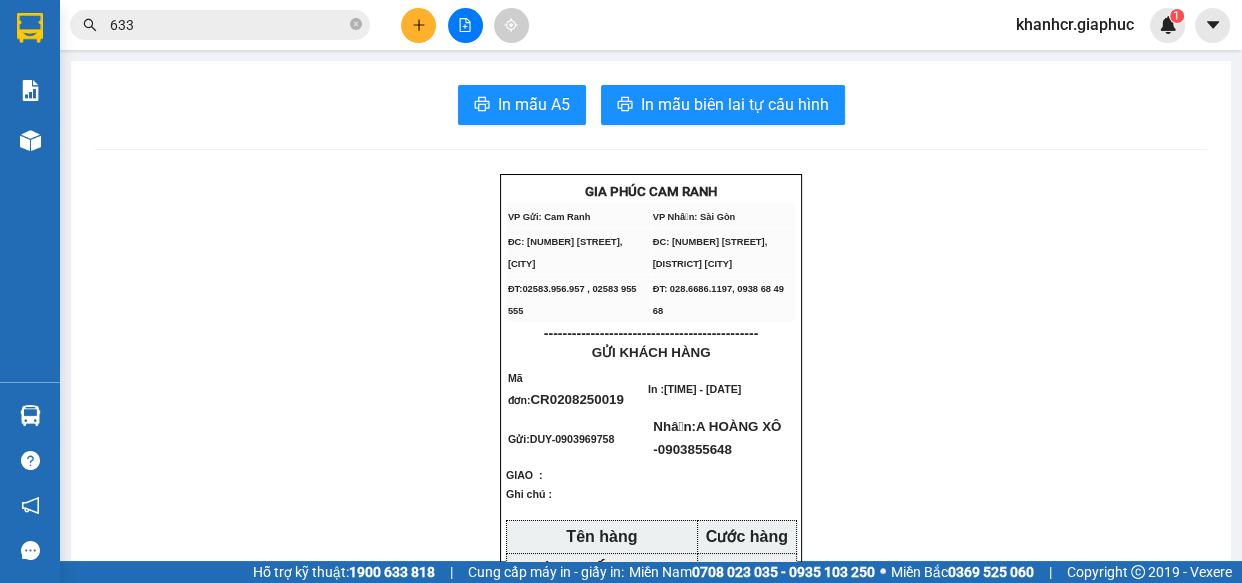 click at bounding box center (418, 25) 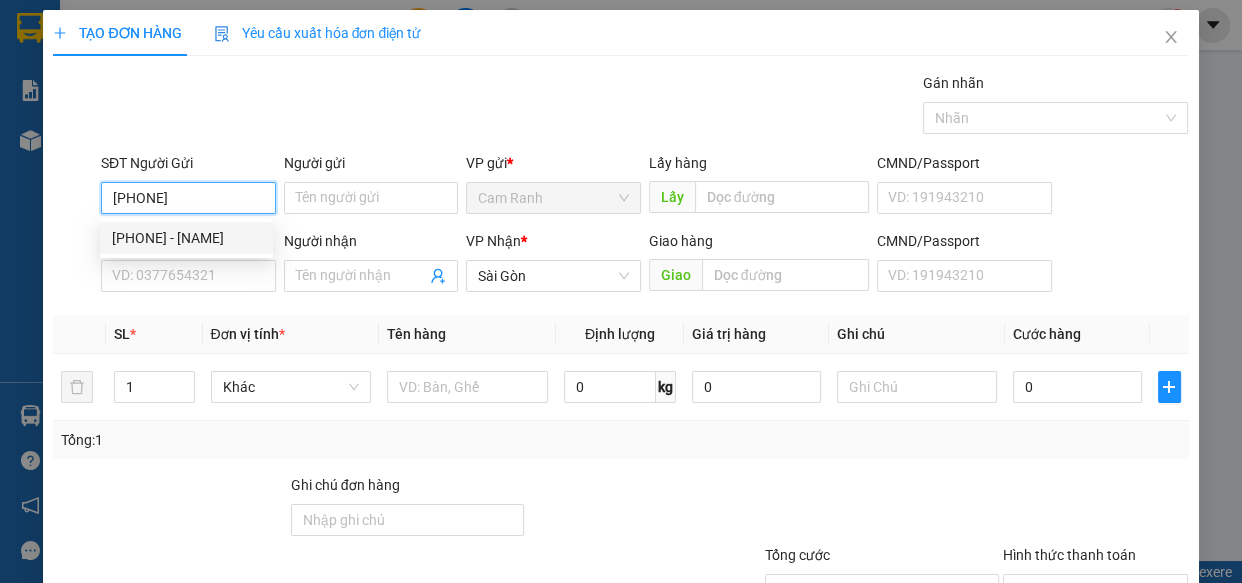 drag, startPoint x: 185, startPoint y: 236, endPoint x: 193, endPoint y: 243, distance: 10.630146 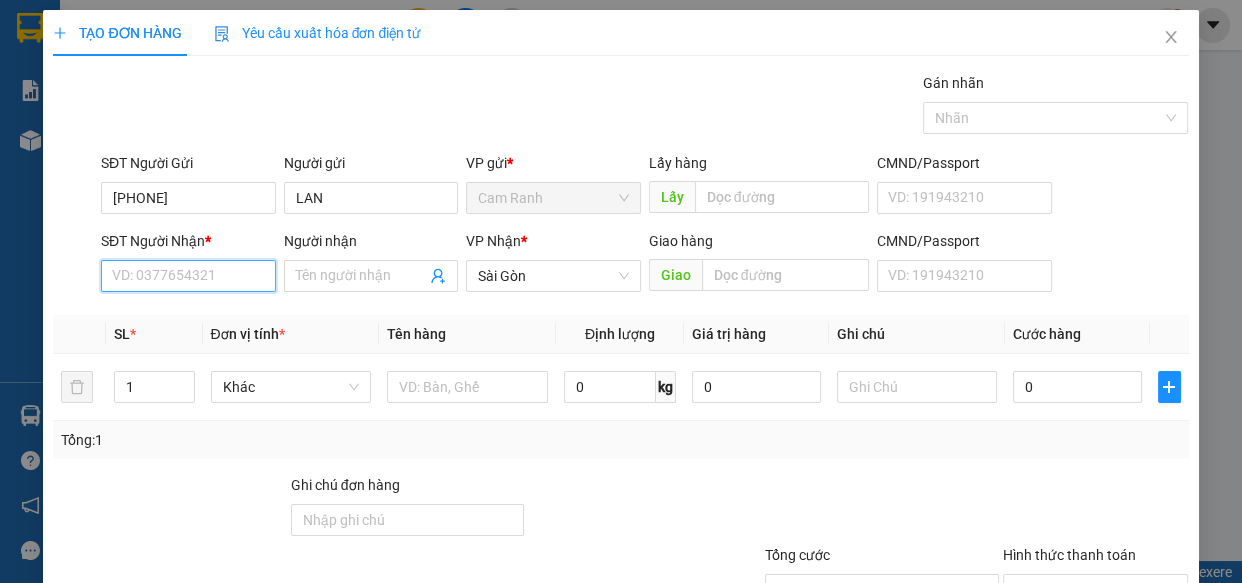 click on "SĐT Người Nhận  *" at bounding box center [188, 276] 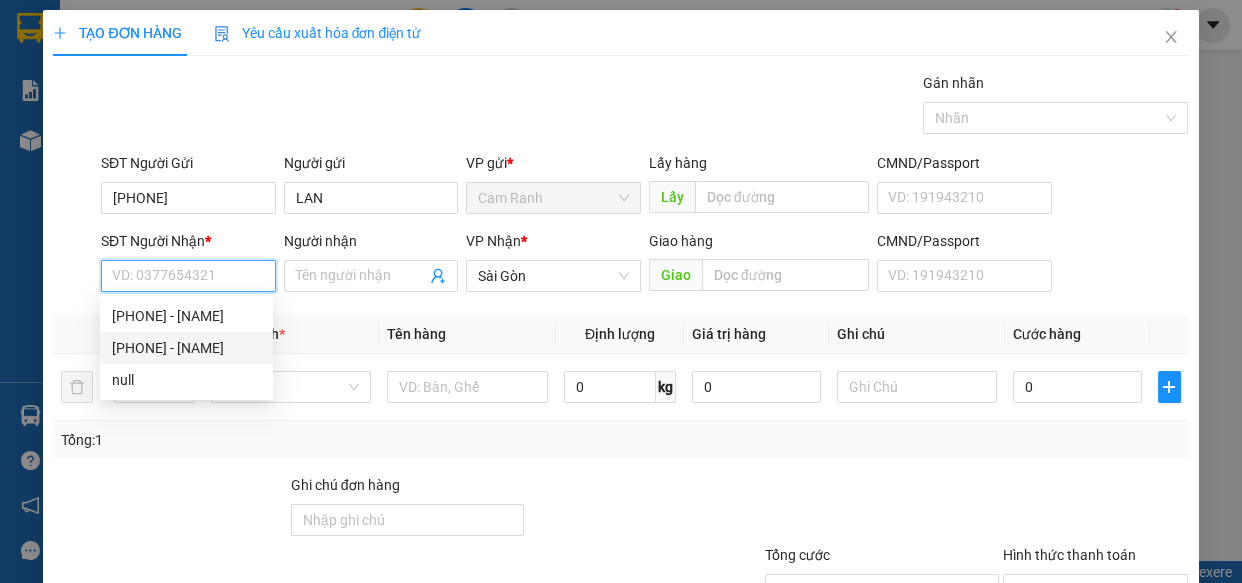 click on "[PHONE] - [NAME]" at bounding box center [186, 348] 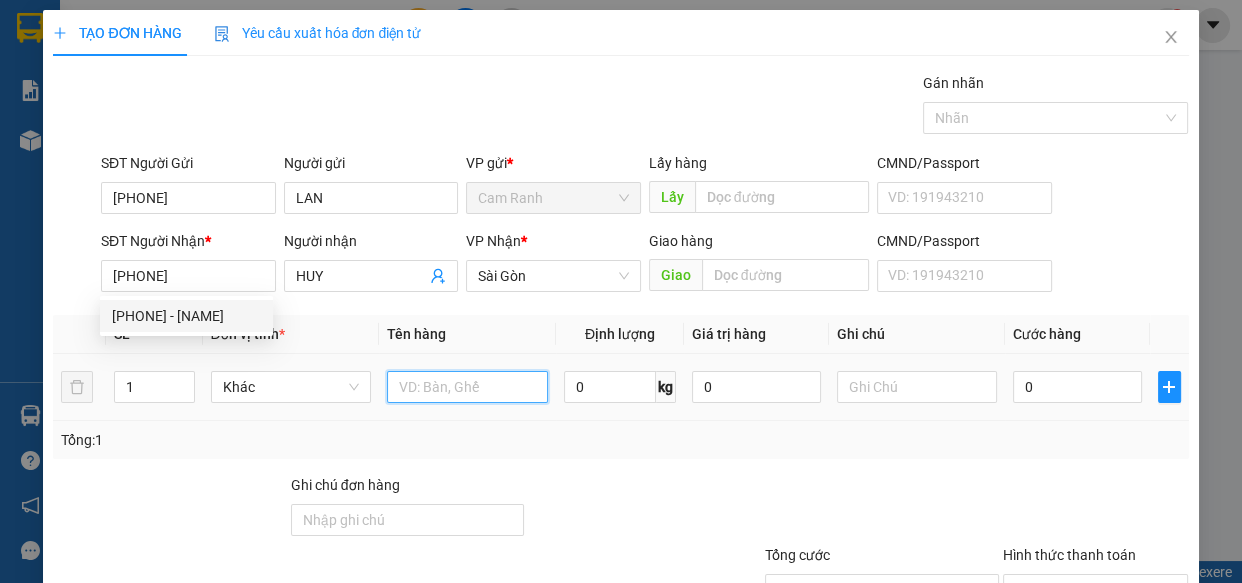 click at bounding box center (467, 387) 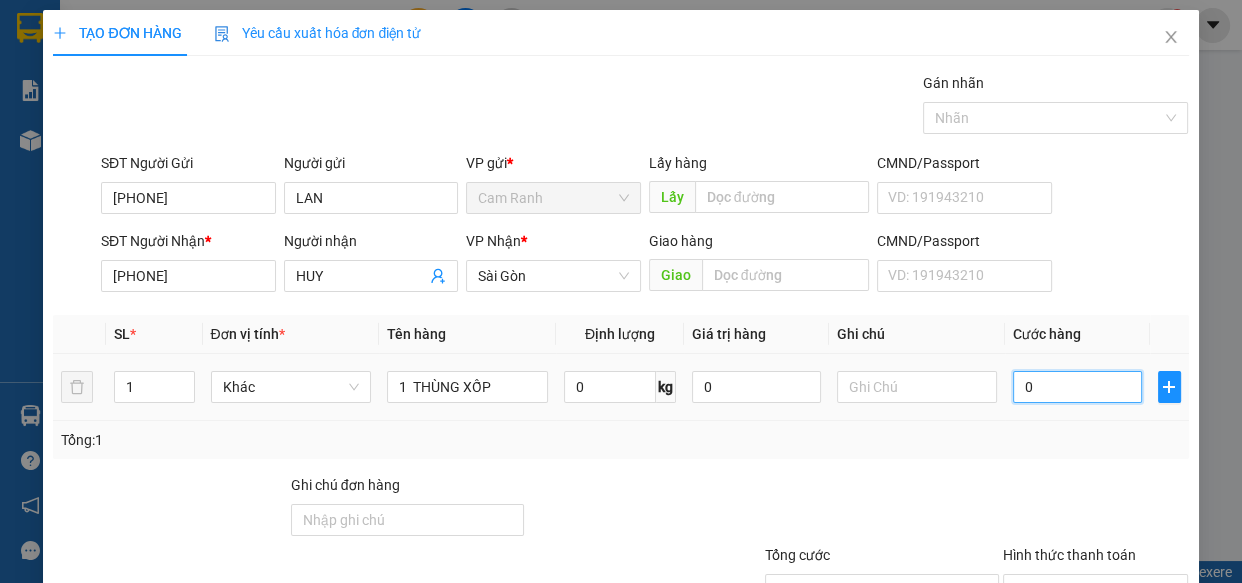 click on "0" at bounding box center (1077, 387) 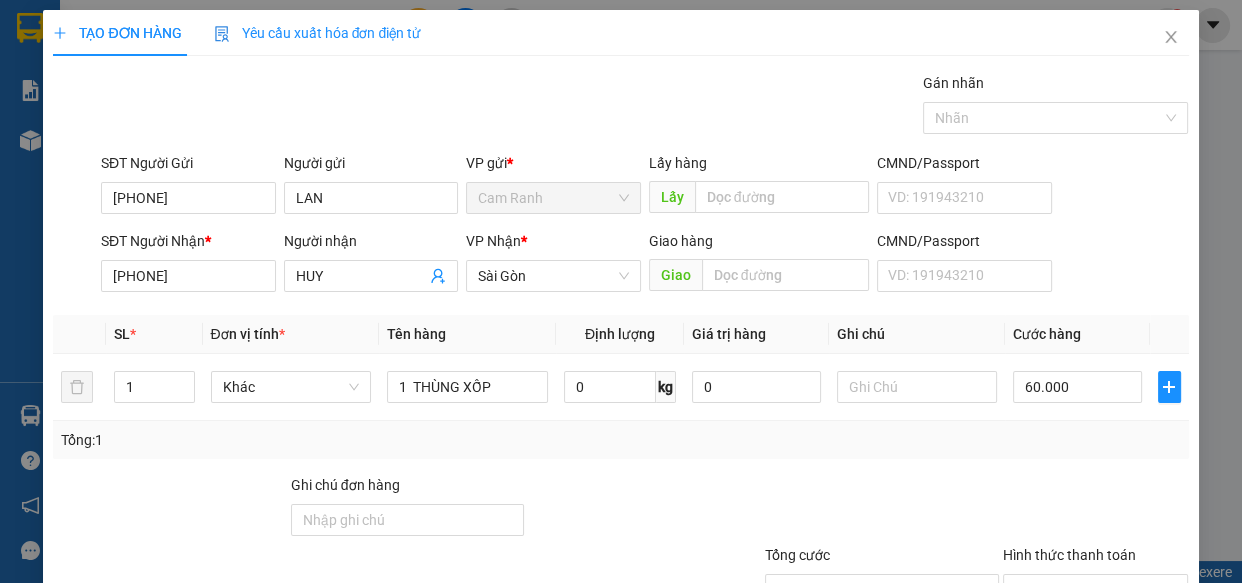 click on "Tổng:  1" at bounding box center (620, 440) 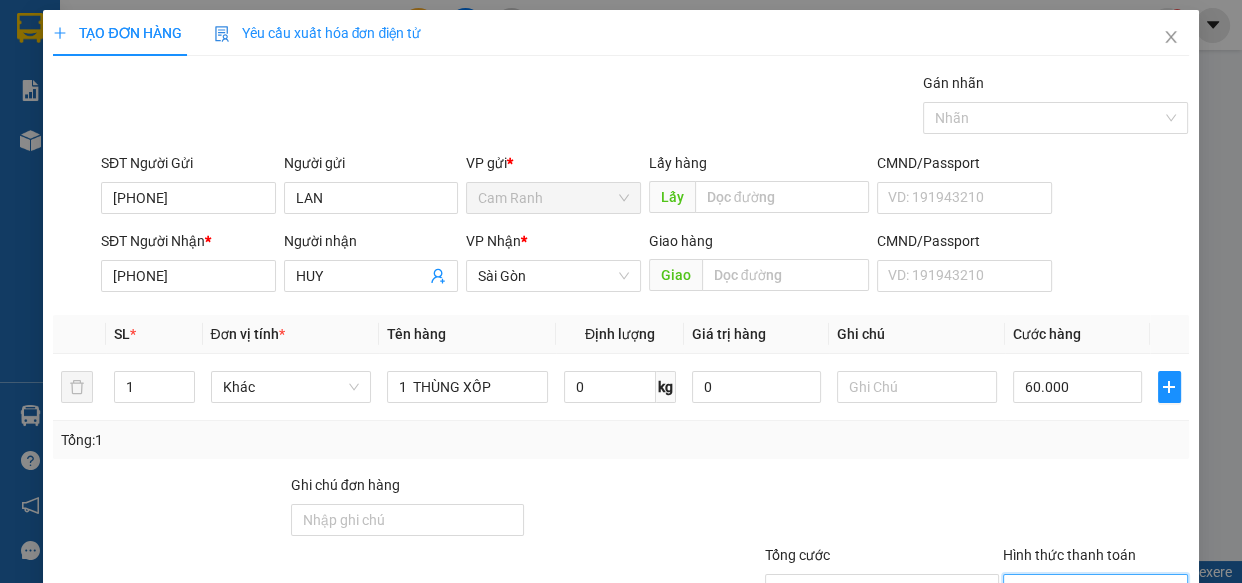 click on "Hình thức thanh toán" at bounding box center [1089, 590] 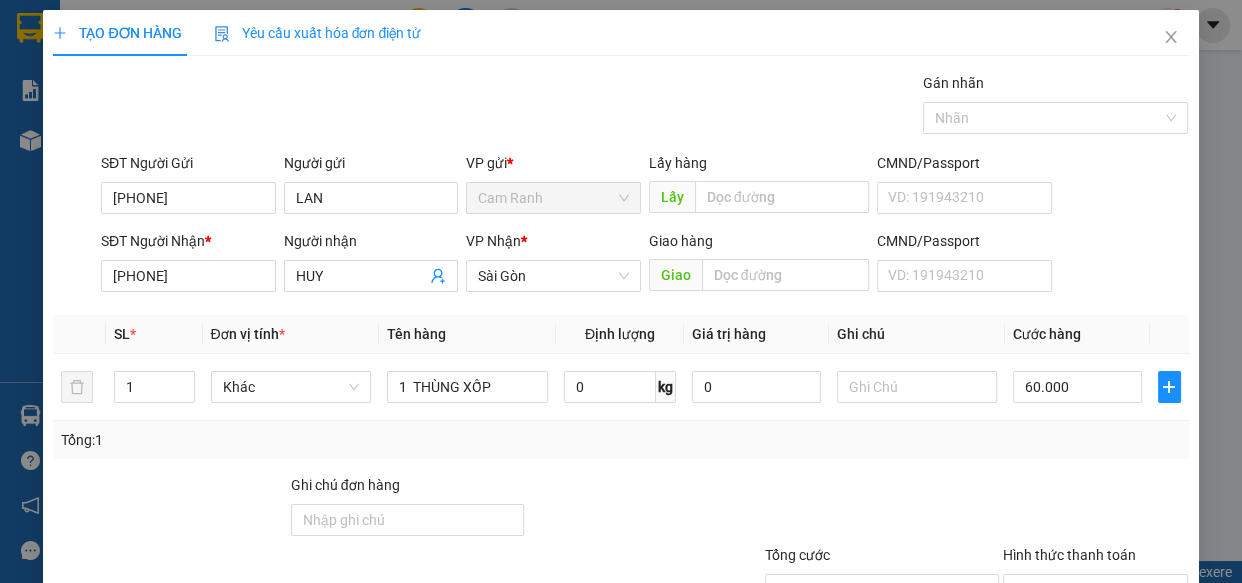 click at bounding box center [1086, 685] 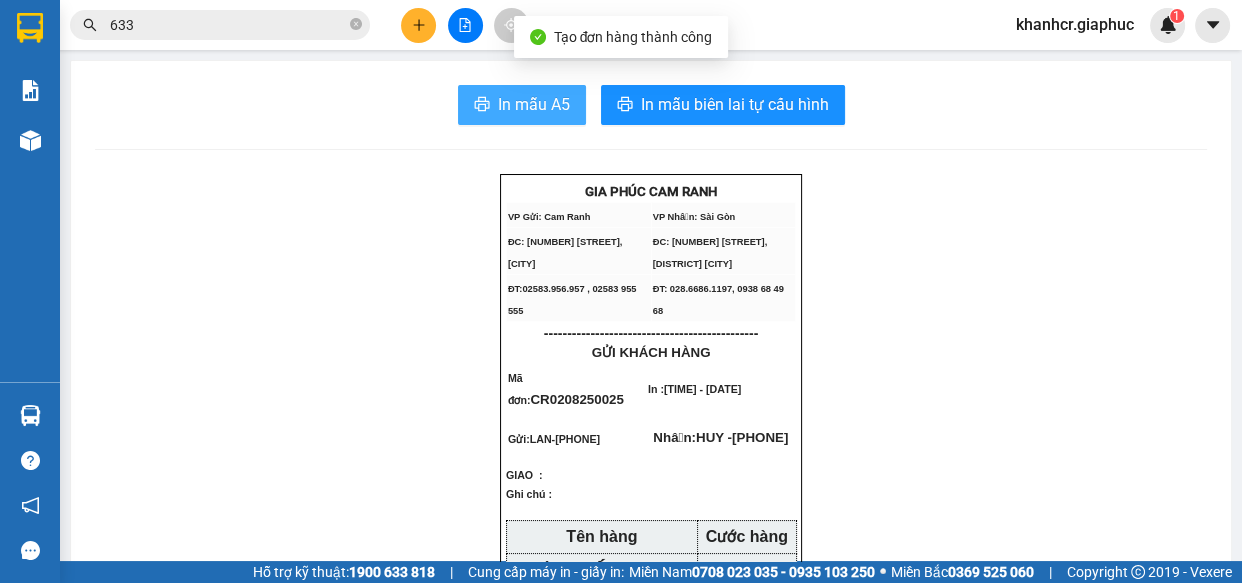 click on "In mẫu A5" at bounding box center [534, 104] 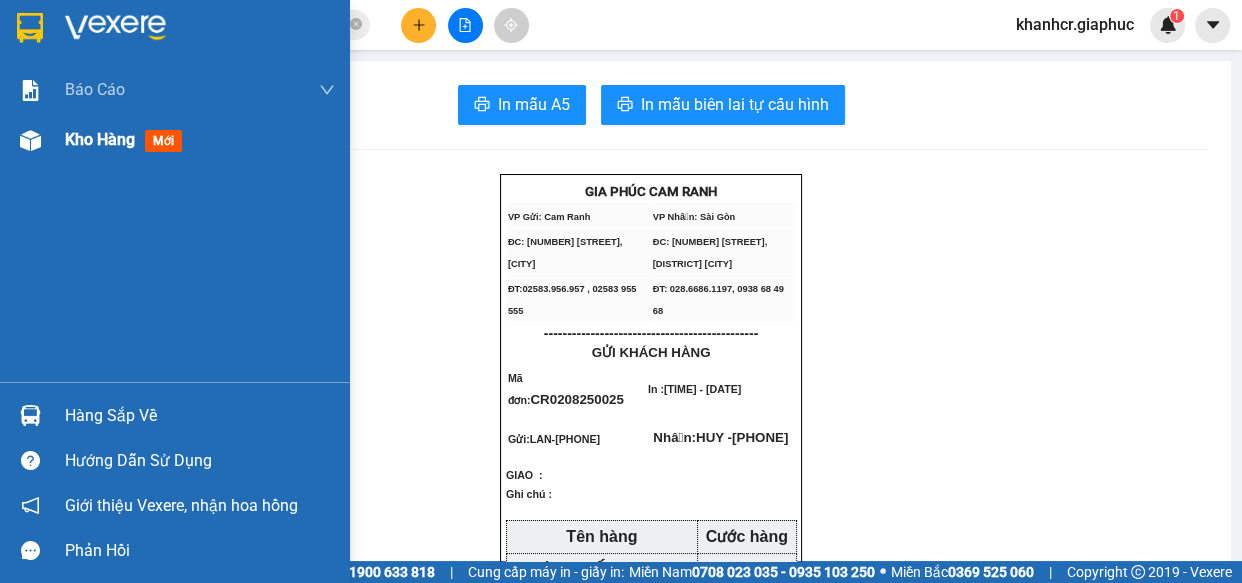 click on "Kho hàng" at bounding box center (100, 139) 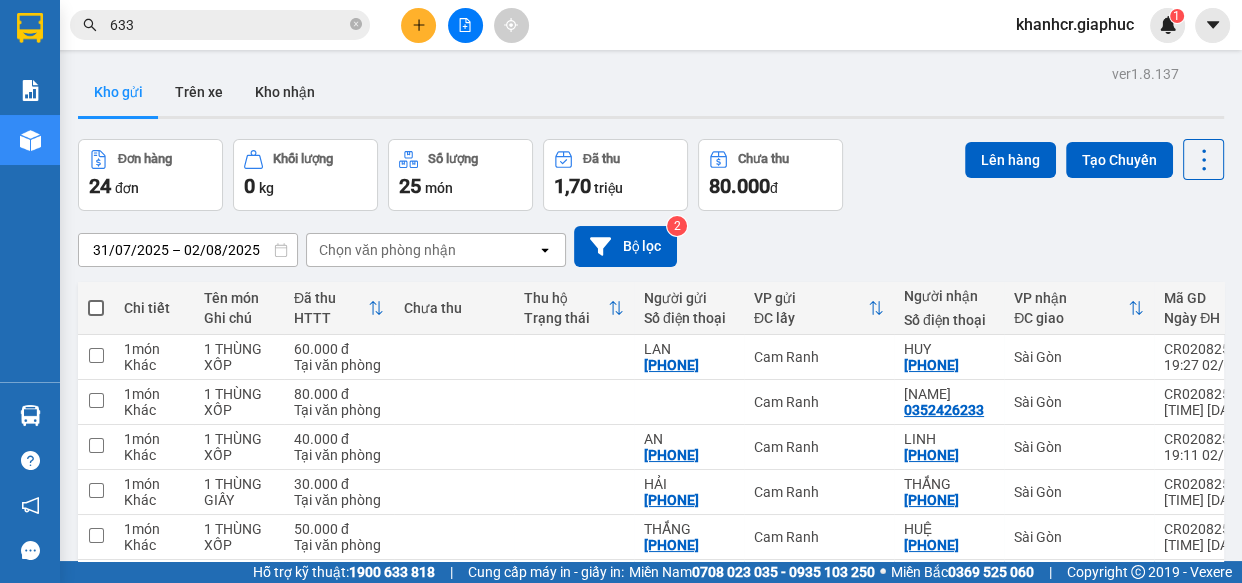 click 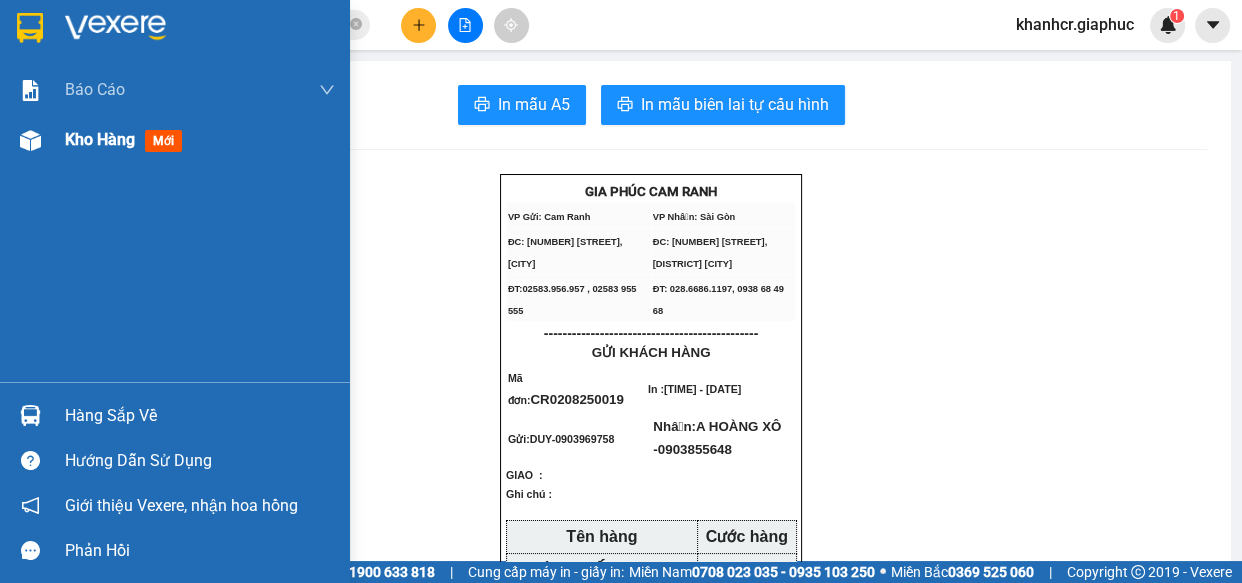click on "Kho hàng" at bounding box center (100, 139) 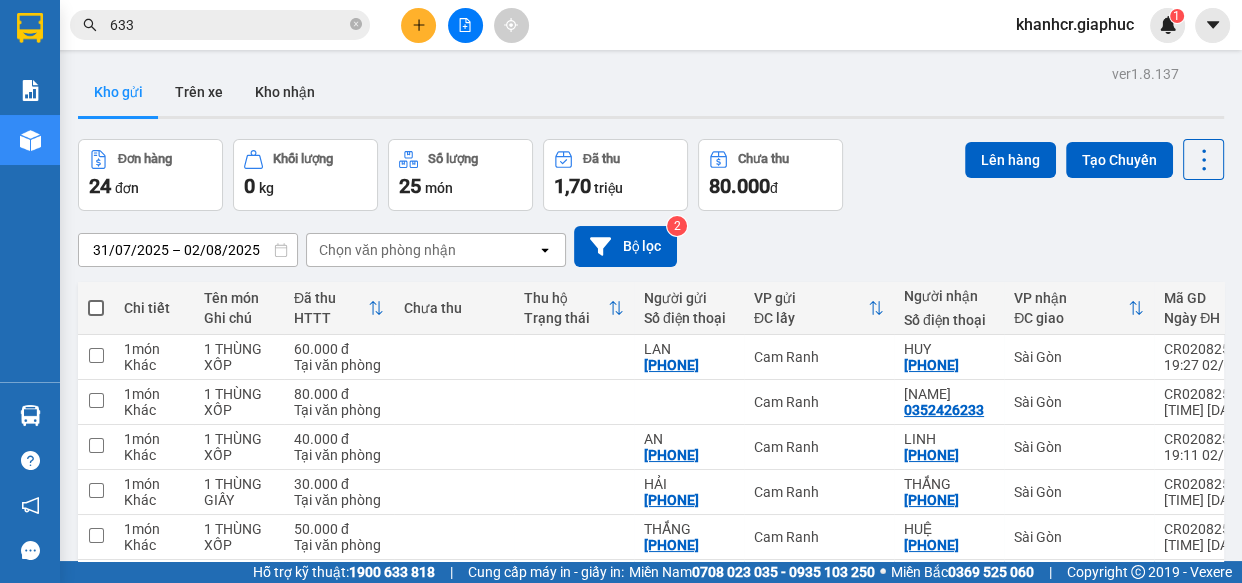 click 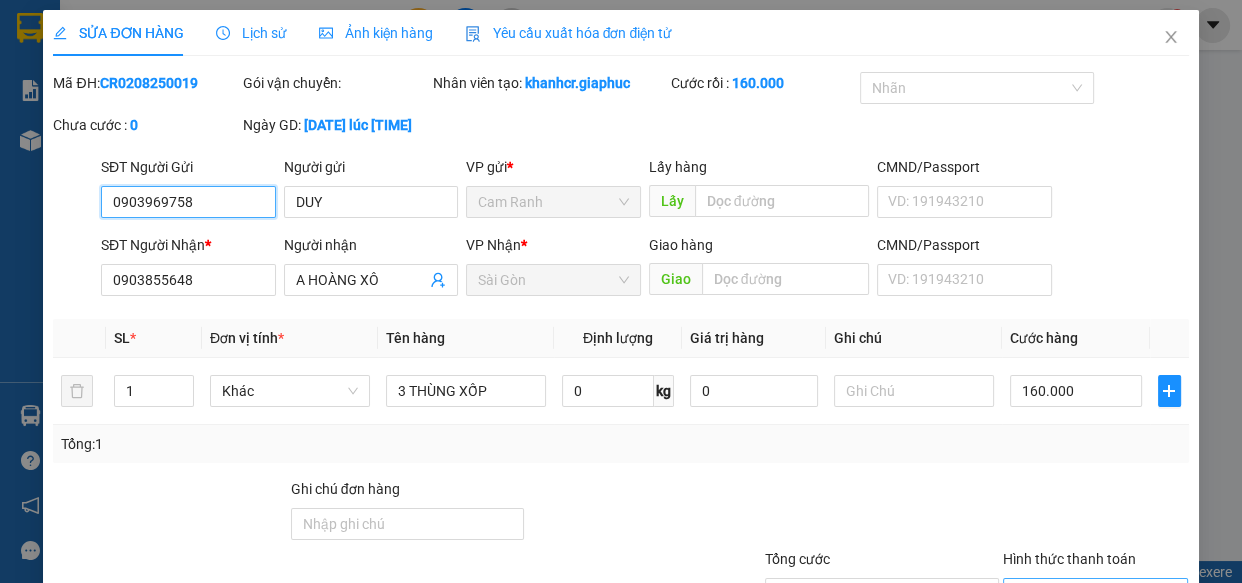 click on "Tại văn phòng" at bounding box center [1096, 594] 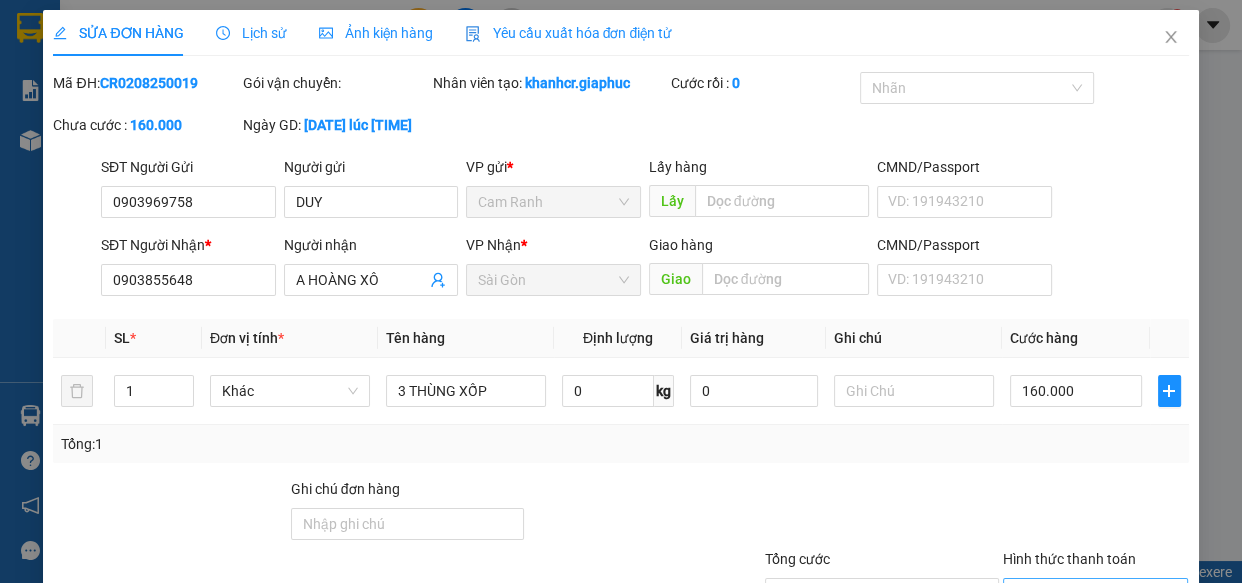 click on "Lưu và In" at bounding box center (1119, 689) 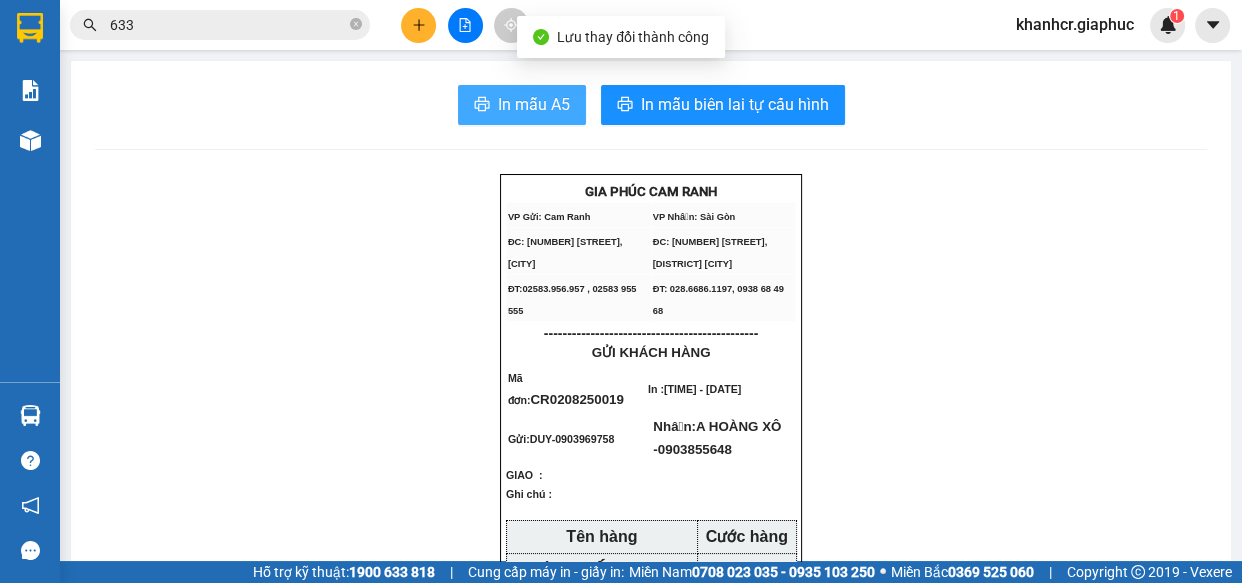 click on "In mẫu A5" at bounding box center [534, 104] 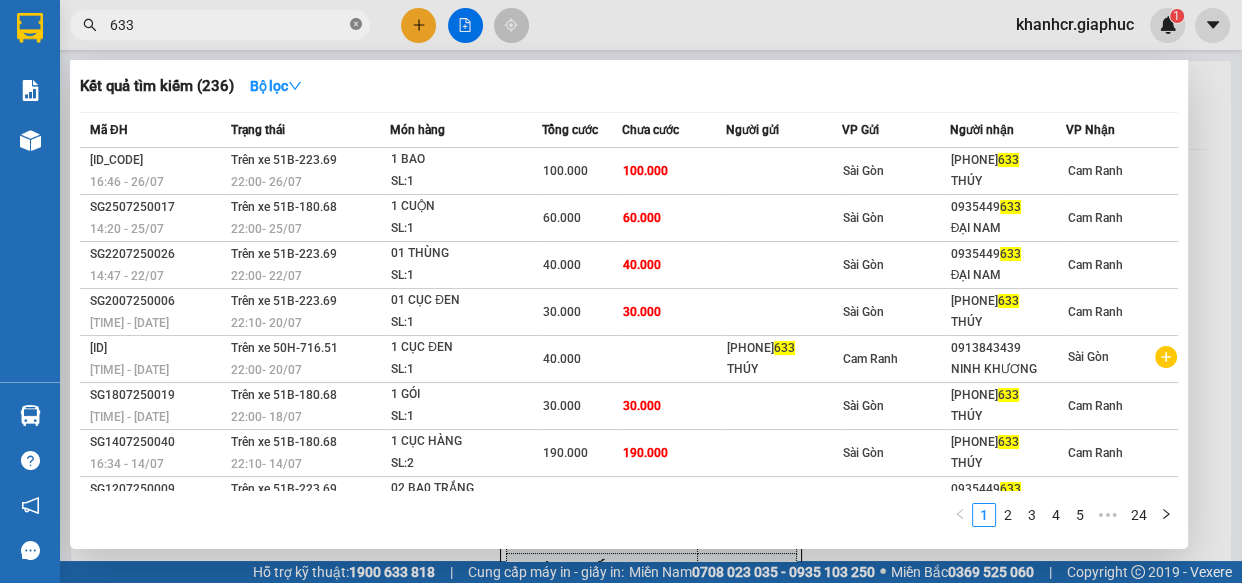 click 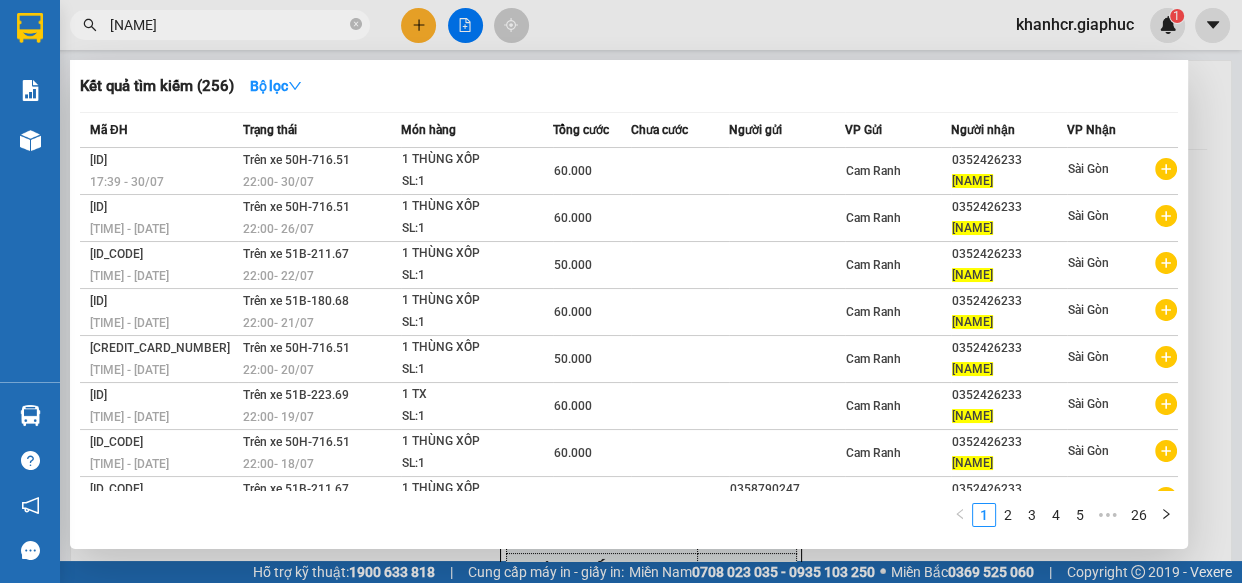 click at bounding box center (621, 291) 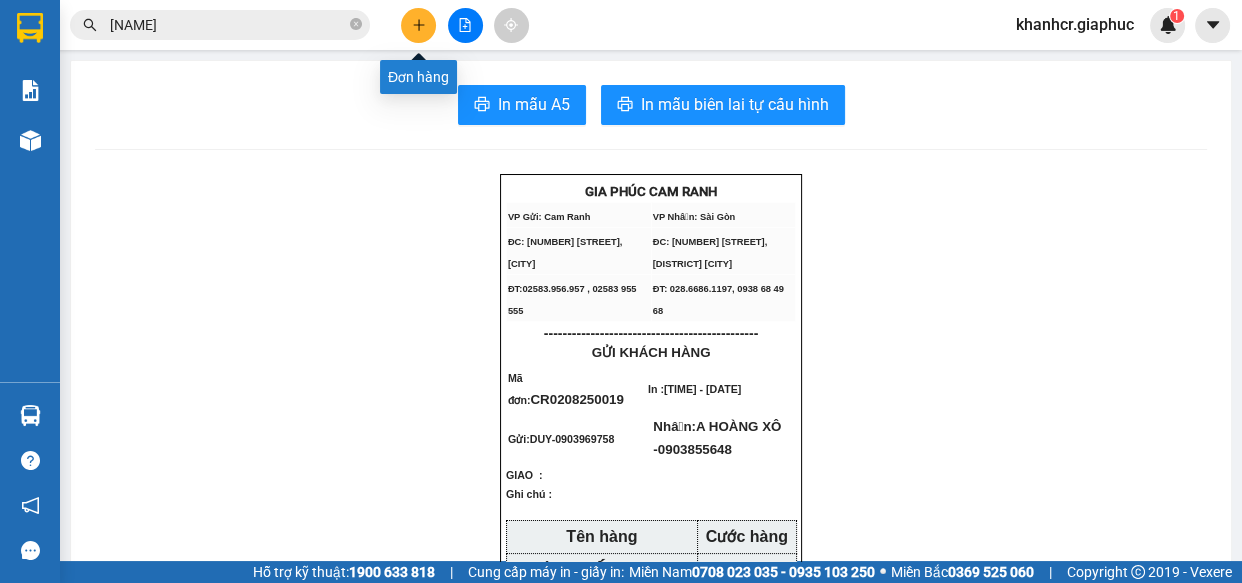 click 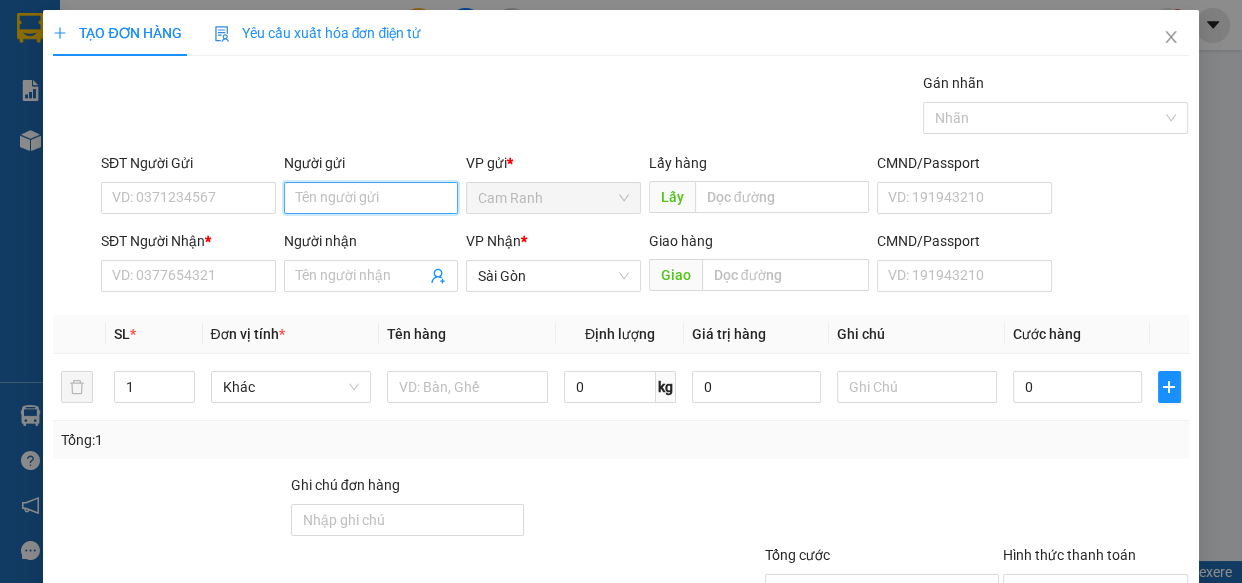 click on "Người gửi" at bounding box center (371, 198) 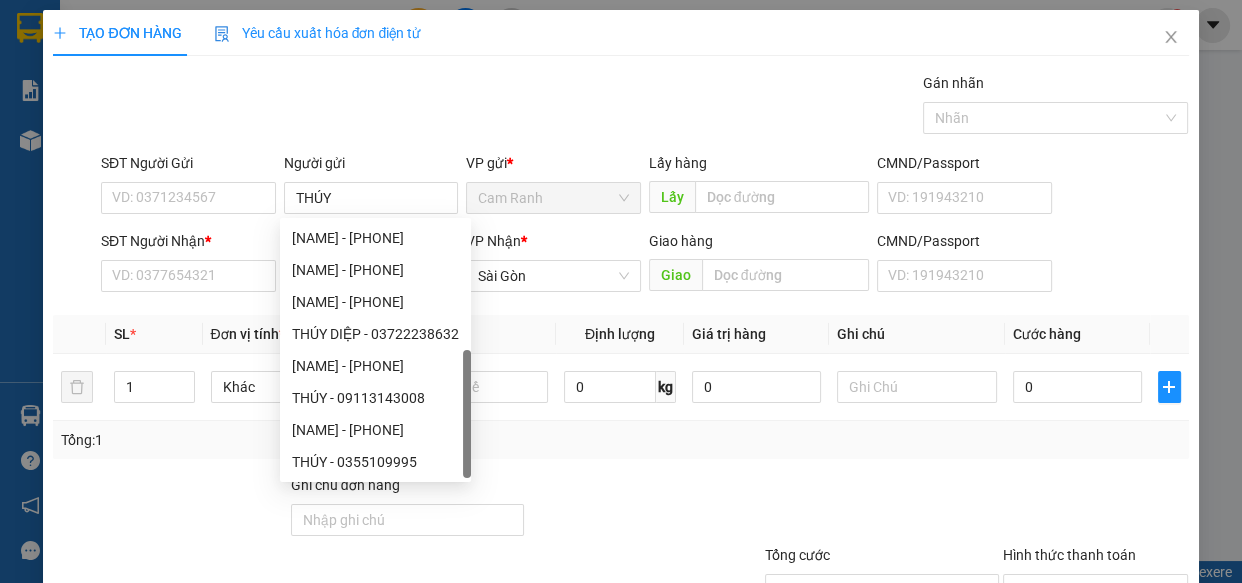 drag, startPoint x: 562, startPoint y: 506, endPoint x: 606, endPoint y: 475, distance: 53.823788 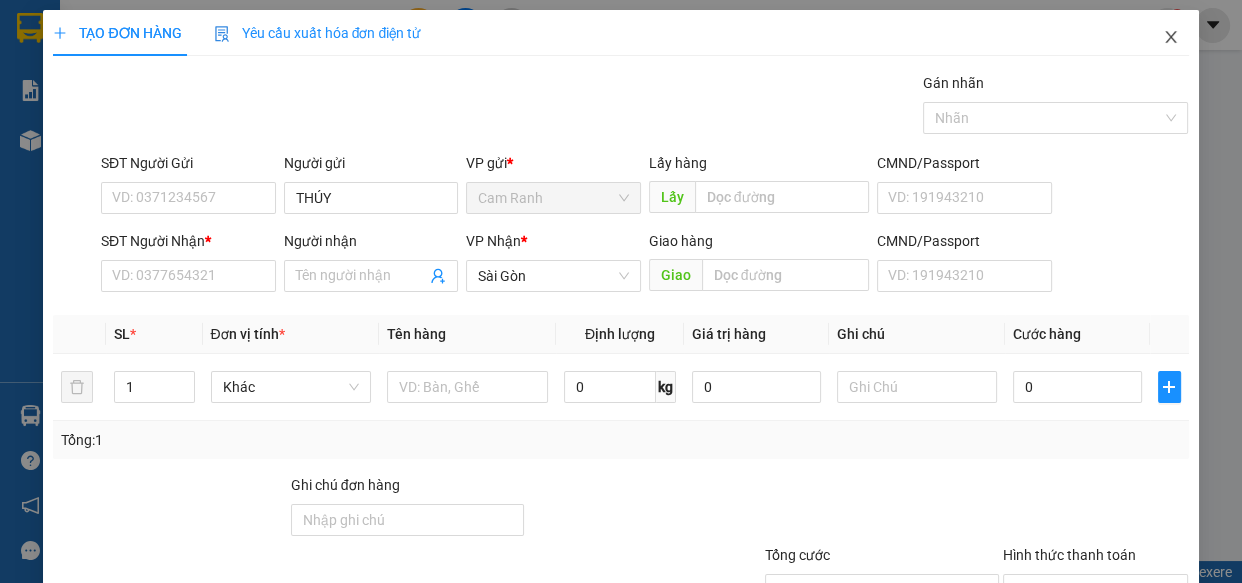 click 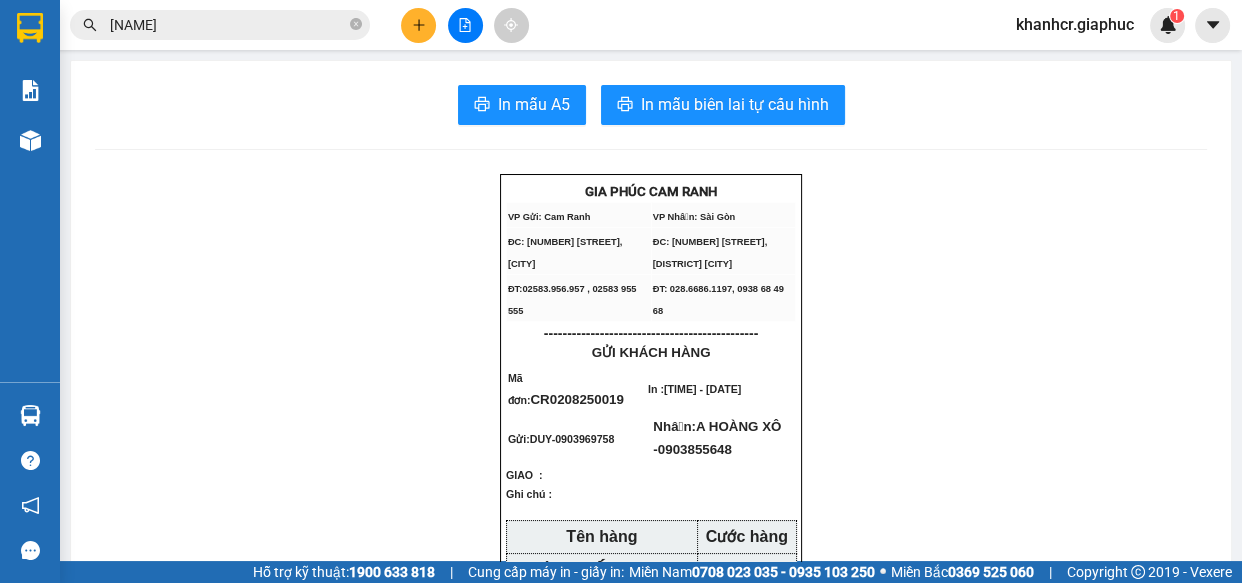 click on "[NAME]" at bounding box center (228, 25) 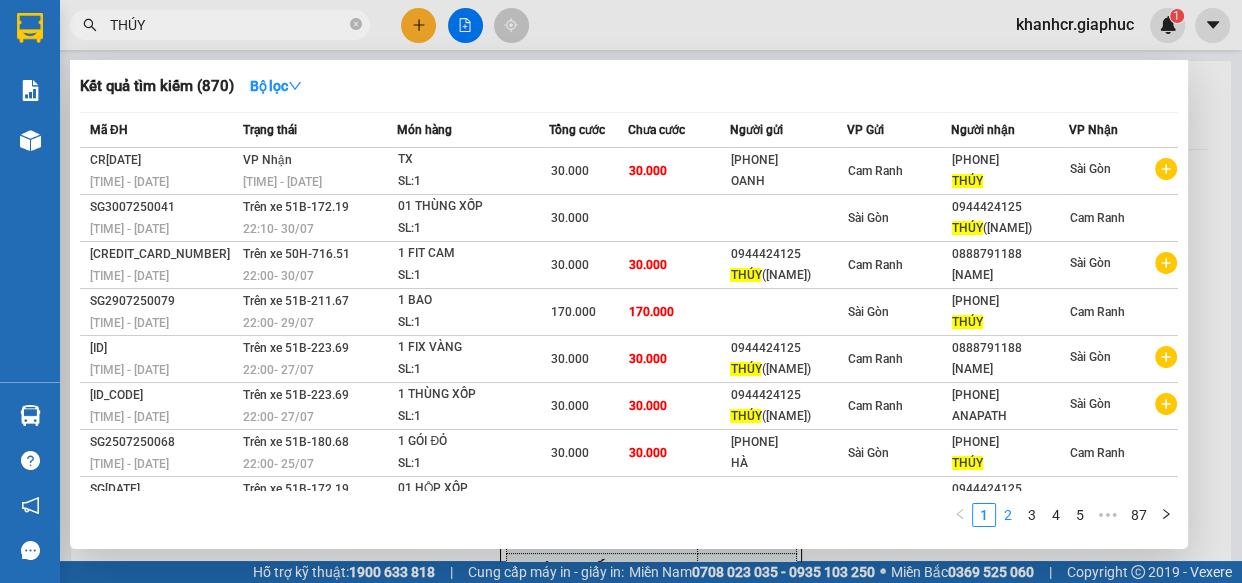 click on "2" at bounding box center [1008, 515] 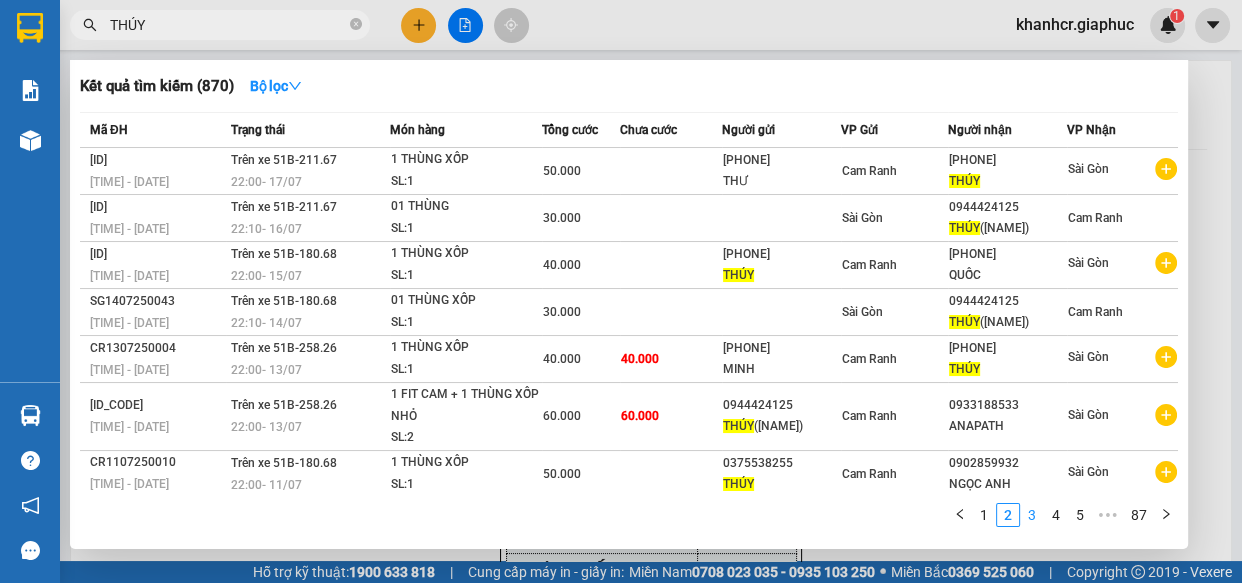 click on "3" at bounding box center (1032, 515) 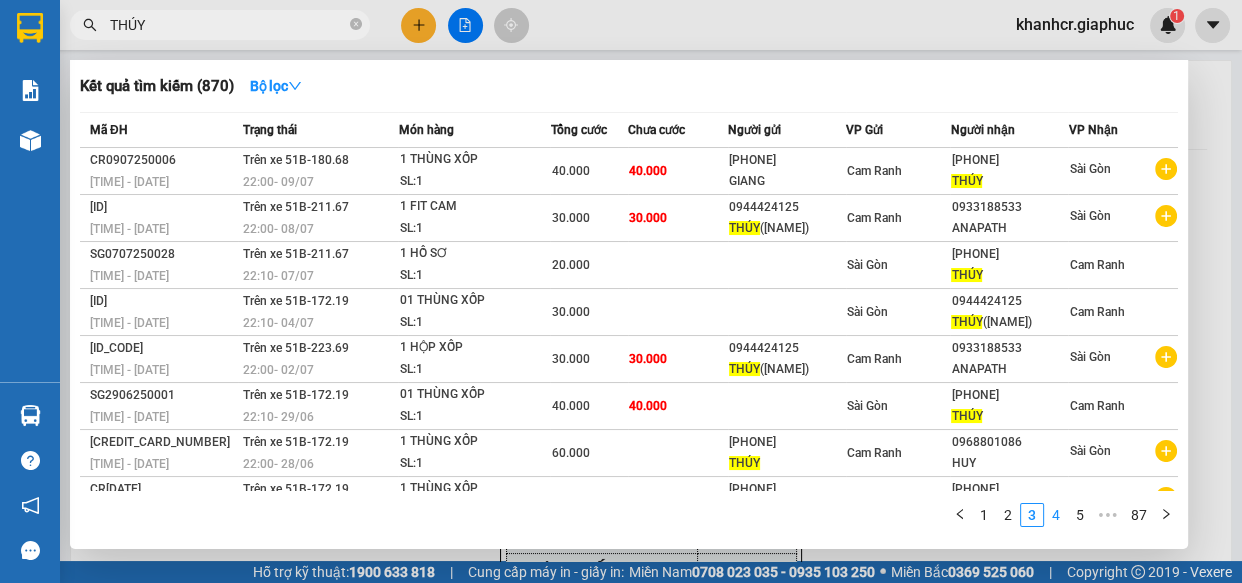 click on "4" at bounding box center (1056, 515) 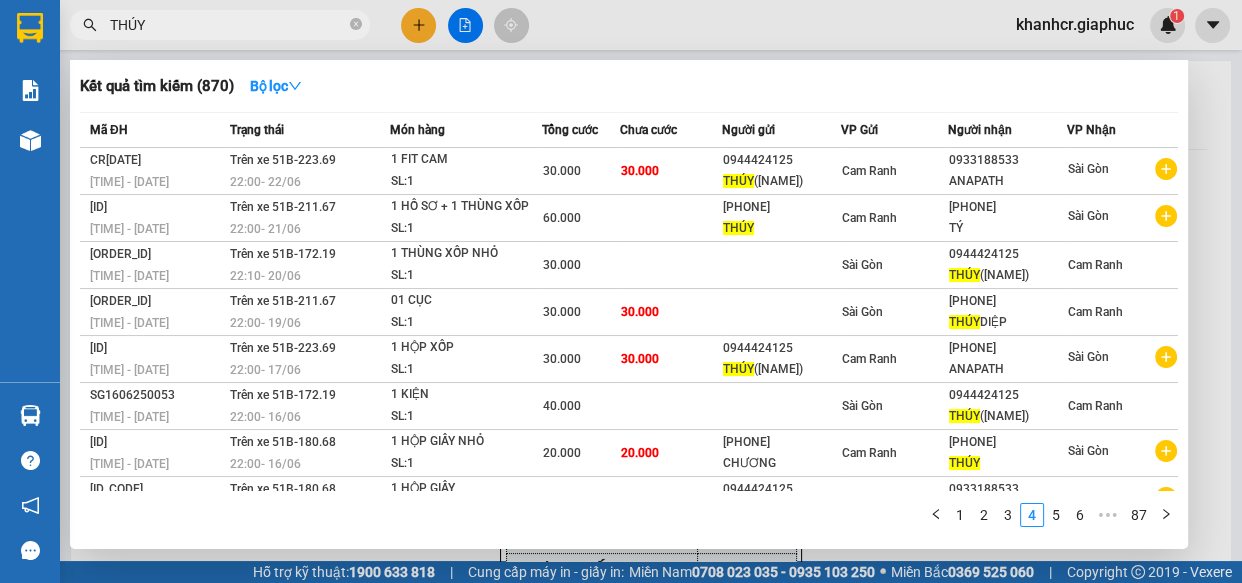 click at bounding box center (621, 291) 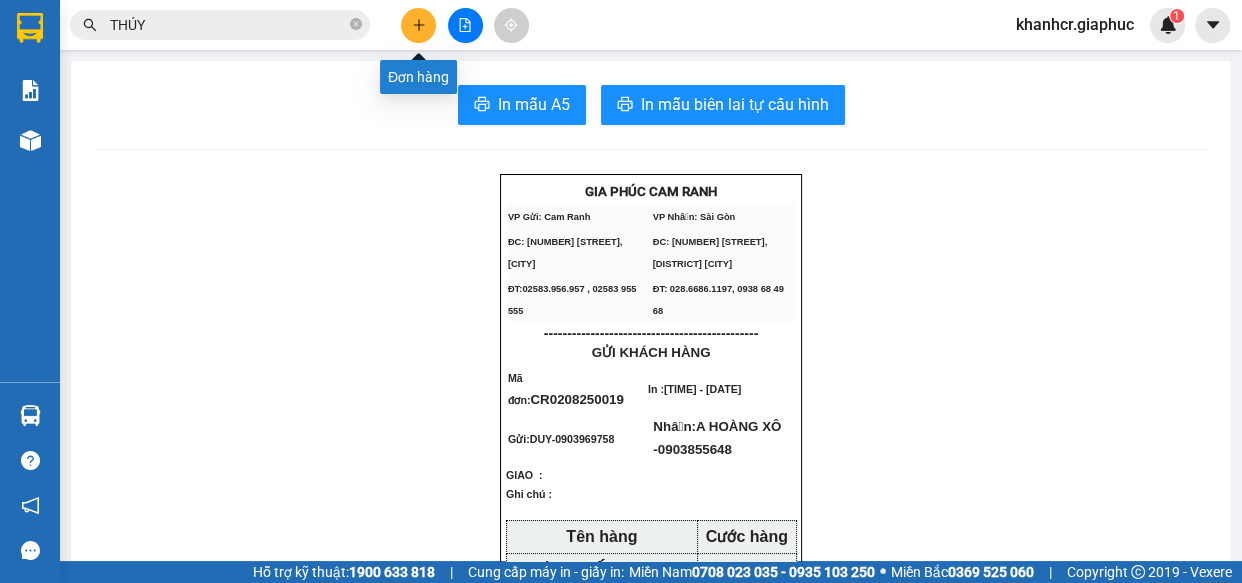 click 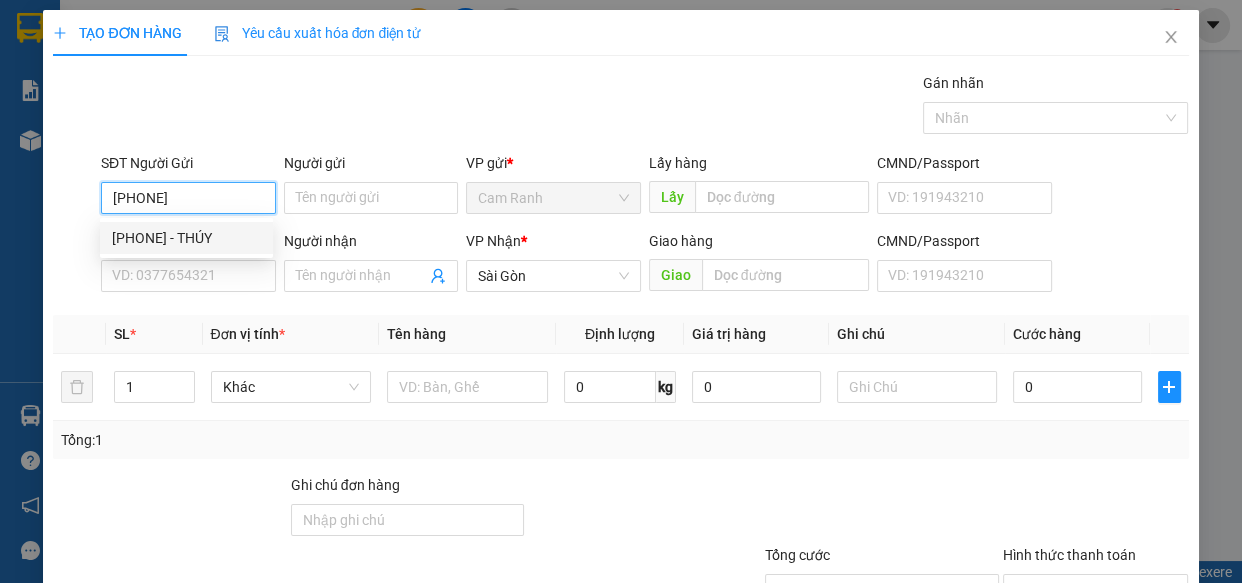 click on "[PHONE] - THÚY" at bounding box center (186, 238) 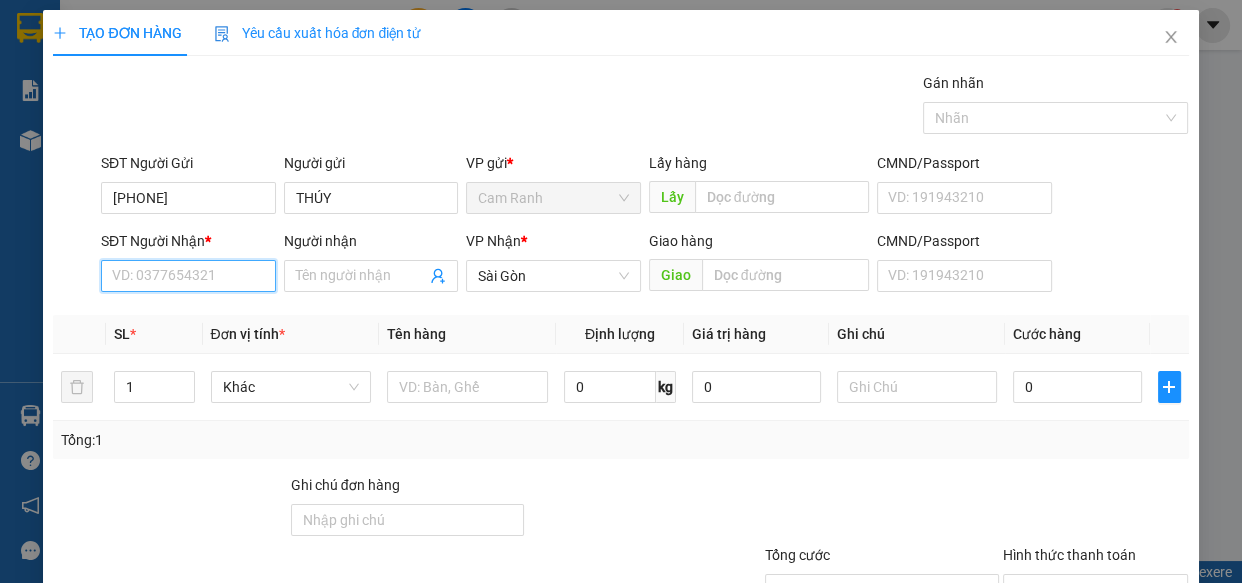 click on "SĐT Người Nhận  *" at bounding box center (188, 276) 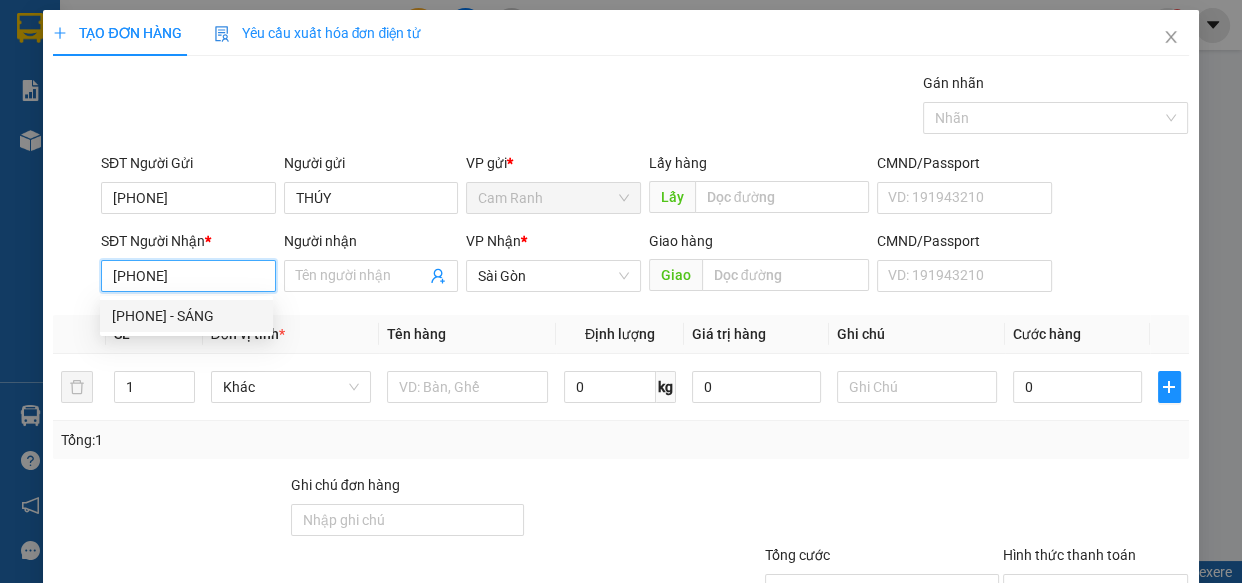 drag, startPoint x: 190, startPoint y: 305, endPoint x: 216, endPoint y: 305, distance: 26 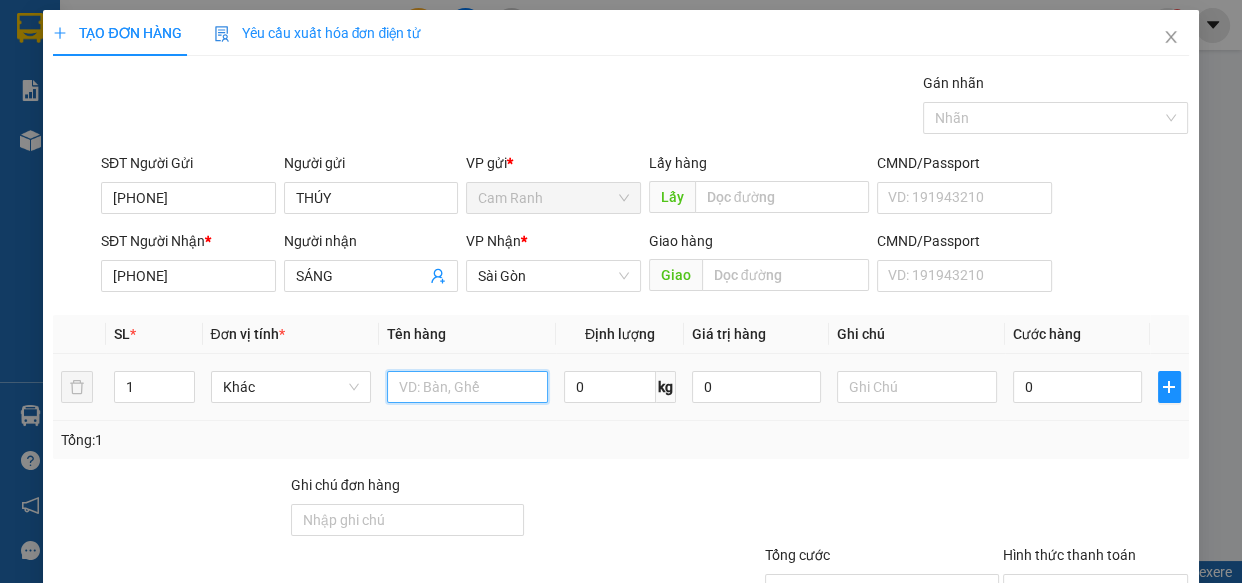 click at bounding box center [467, 387] 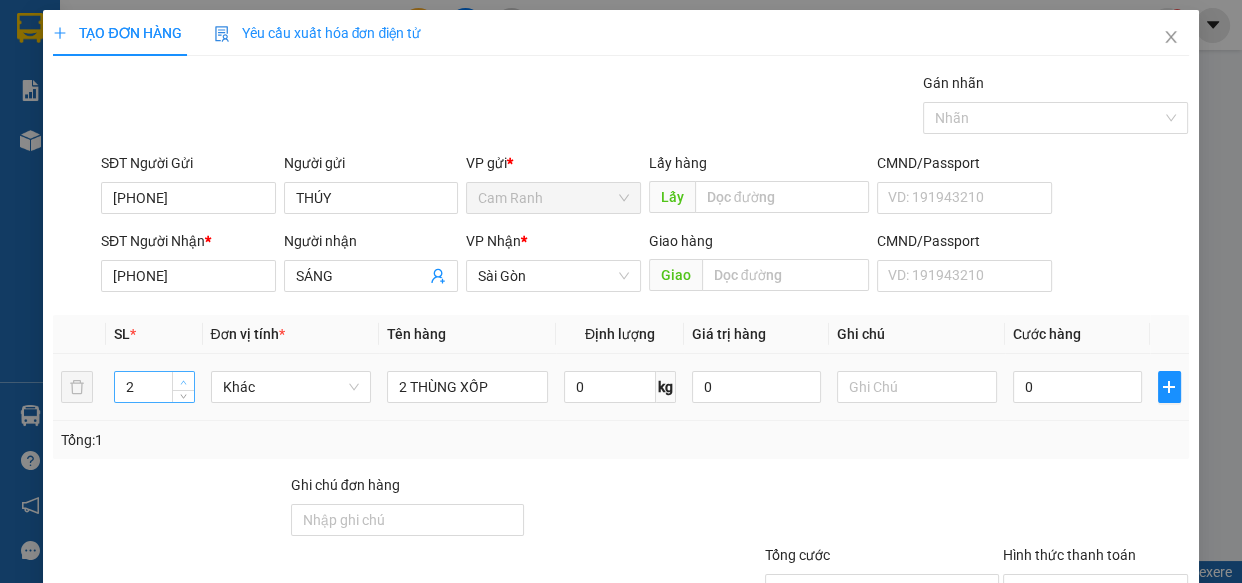 click at bounding box center (184, 382) 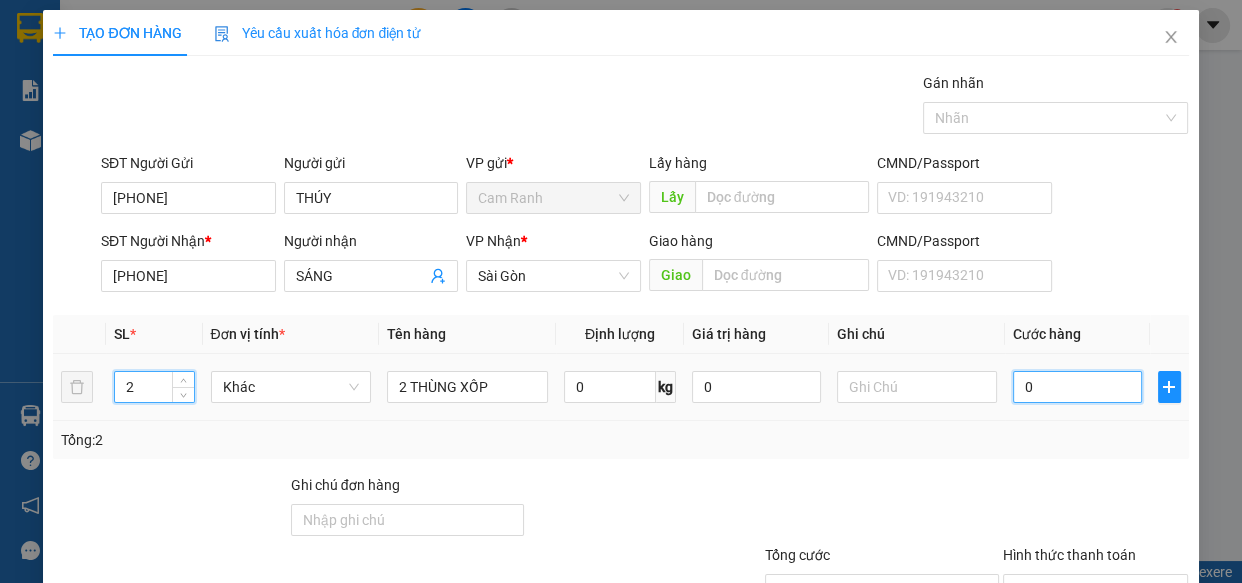 click on "0" at bounding box center (1077, 387) 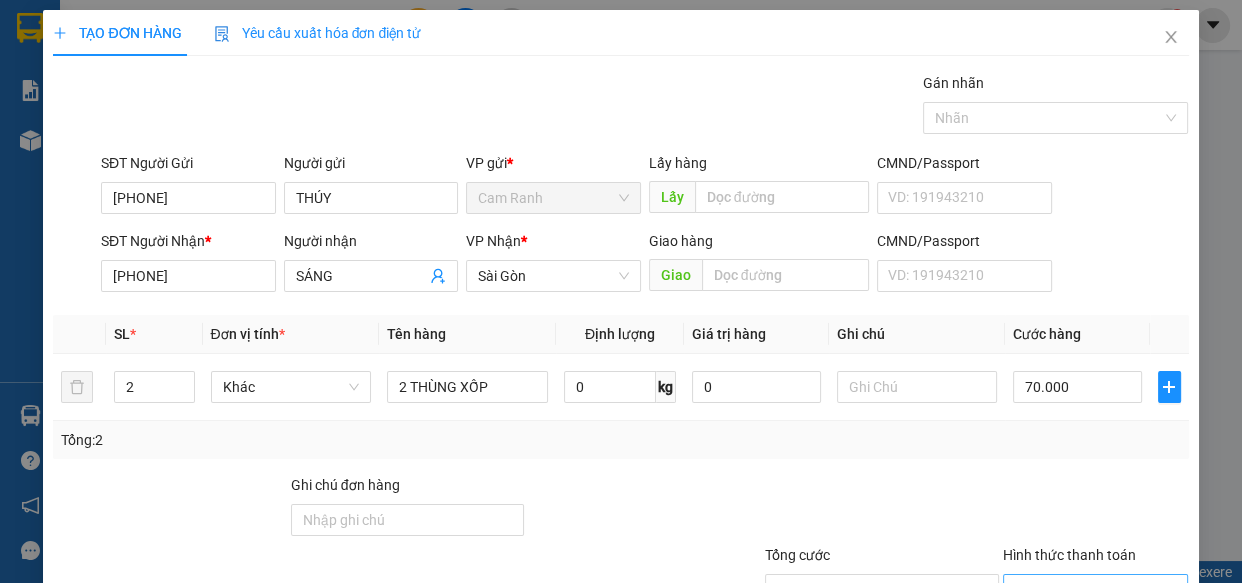click on "Hình thức thanh toán" at bounding box center (1089, 590) 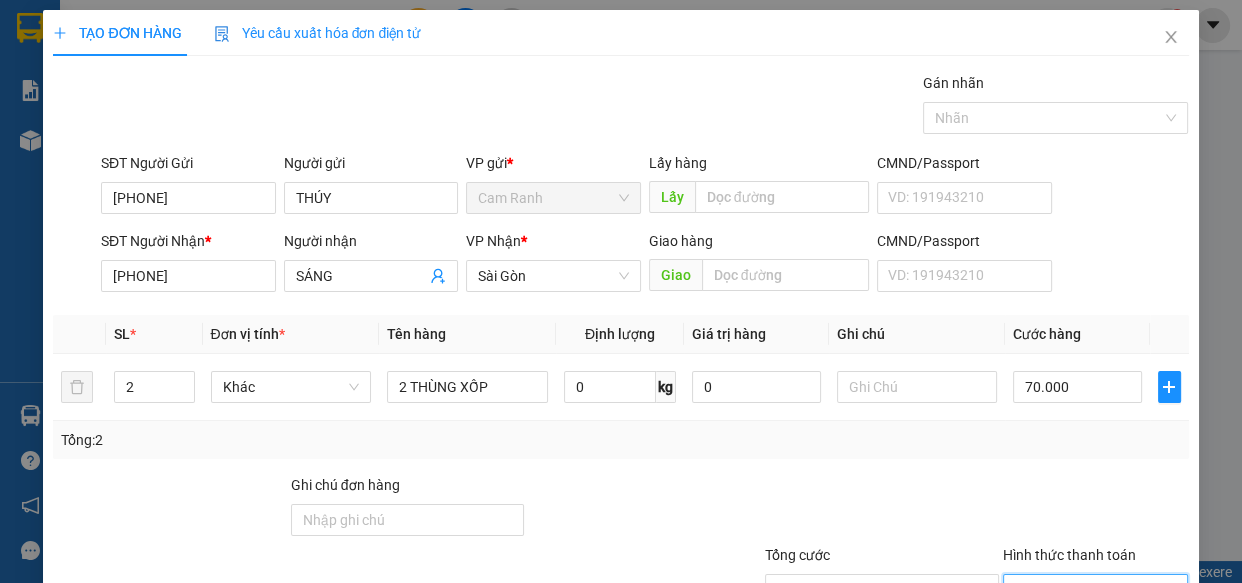 click on "Tại văn phòng" at bounding box center [1083, 628] 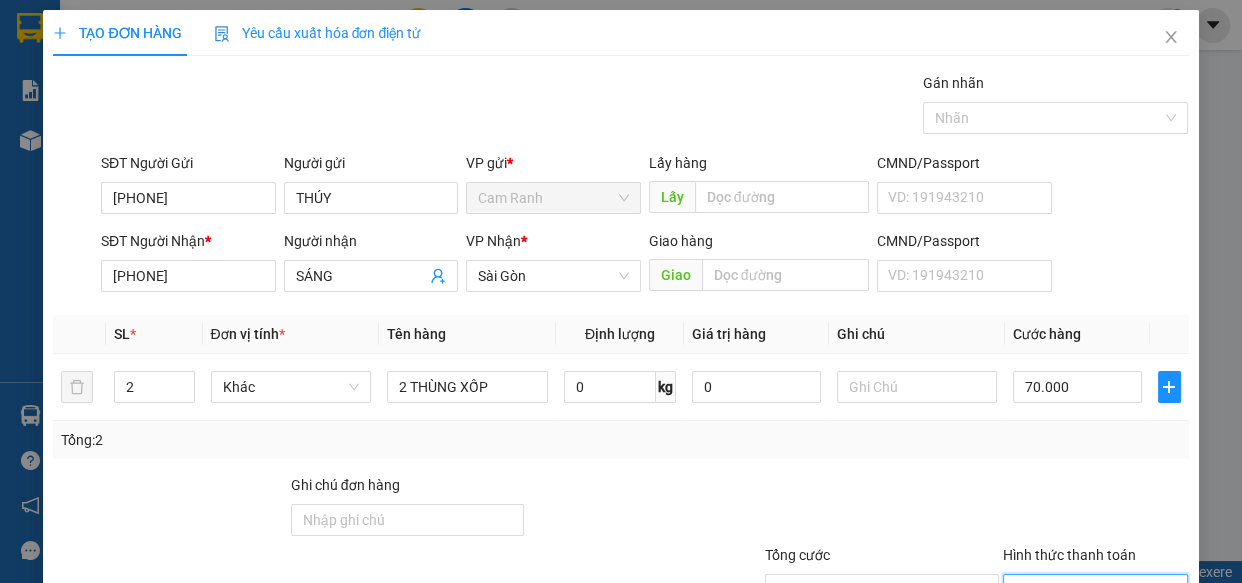 click on "Lưu và In" at bounding box center [1119, 685] 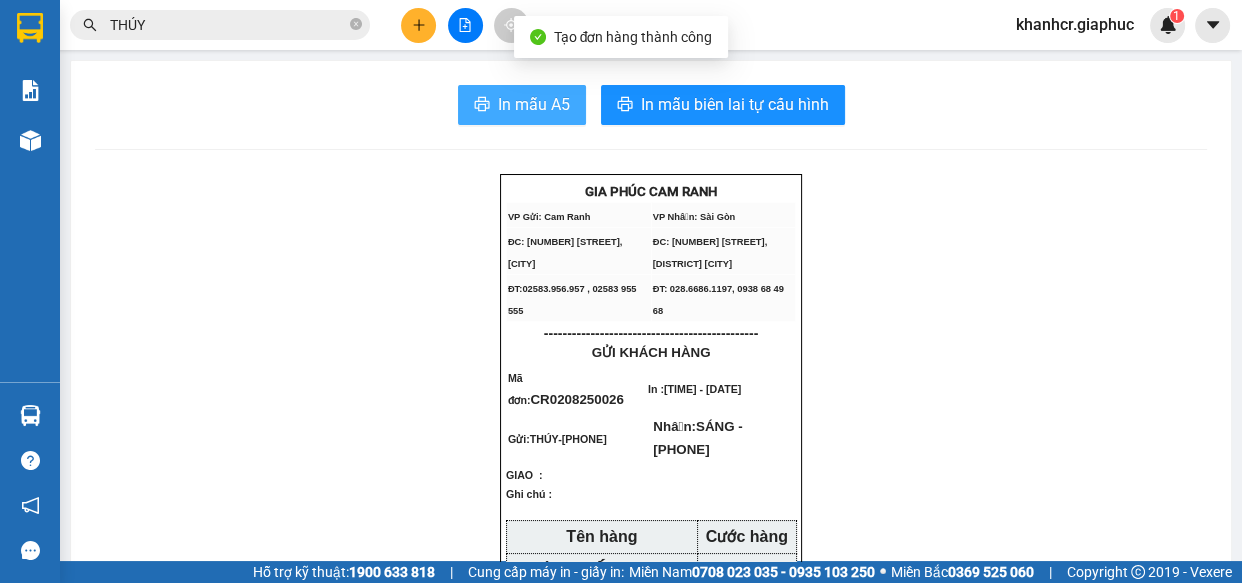 click on "In mẫu A5" at bounding box center [534, 104] 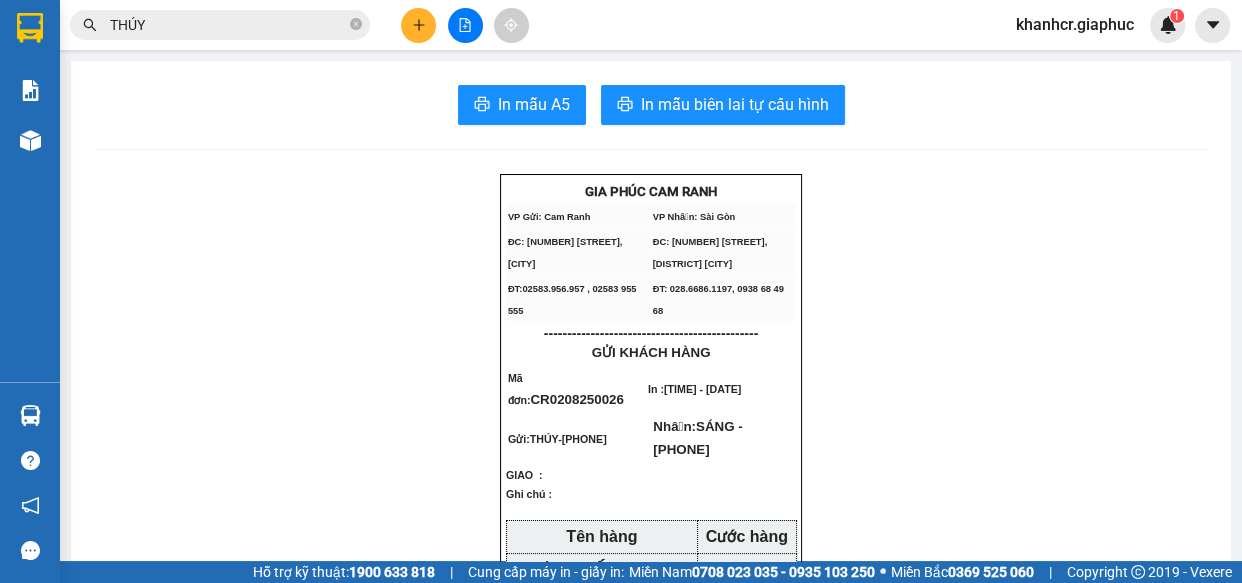 click 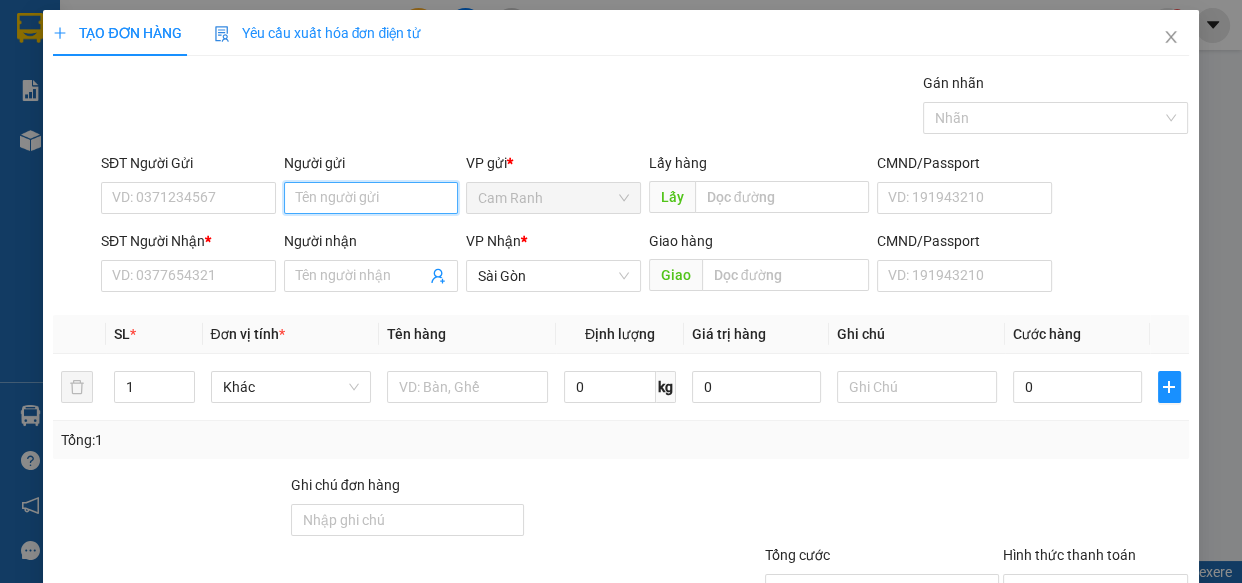click on "Người gửi" at bounding box center [371, 198] 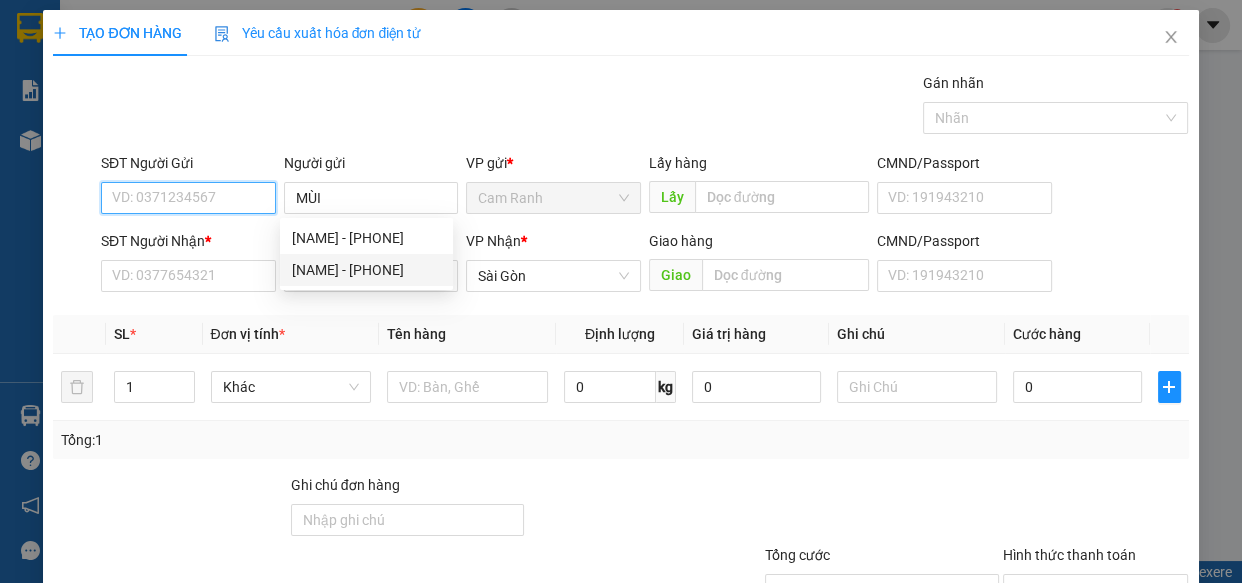click on "SĐT Người Gửi" at bounding box center (188, 198) 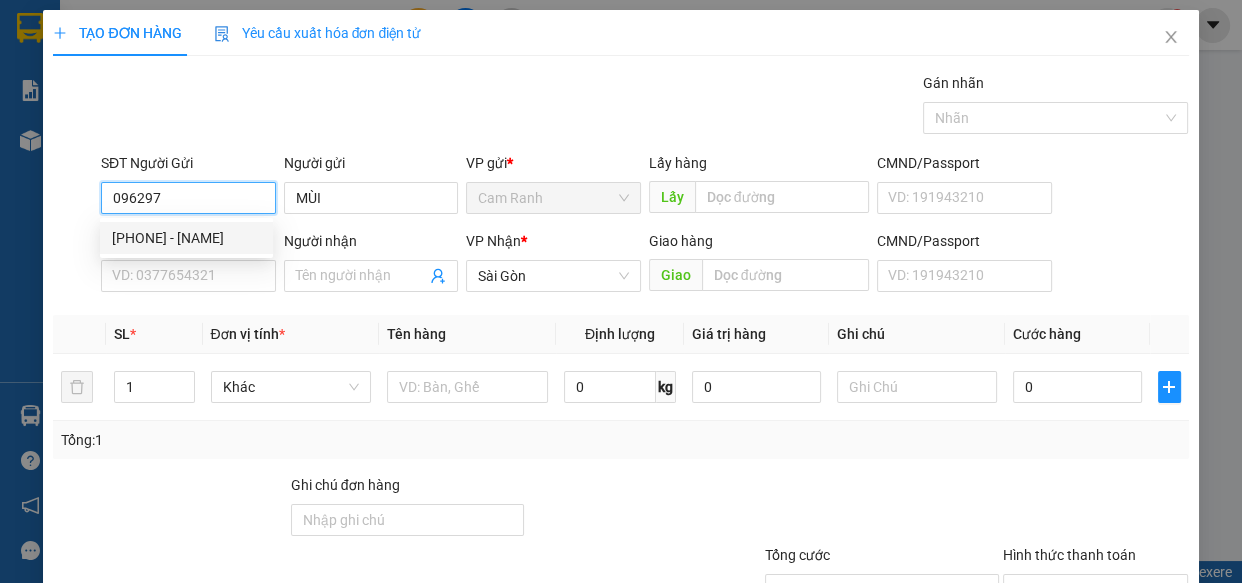 click on "[PHONE] - [NAME]" at bounding box center [186, 238] 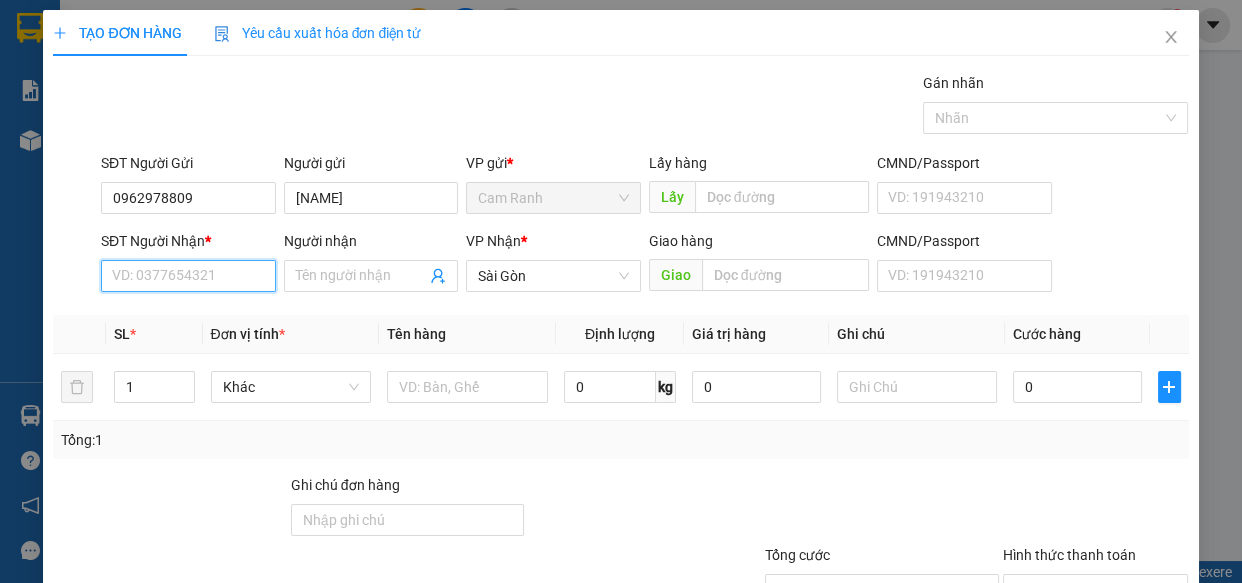 click on "SĐT Người Nhận  *" at bounding box center (188, 276) 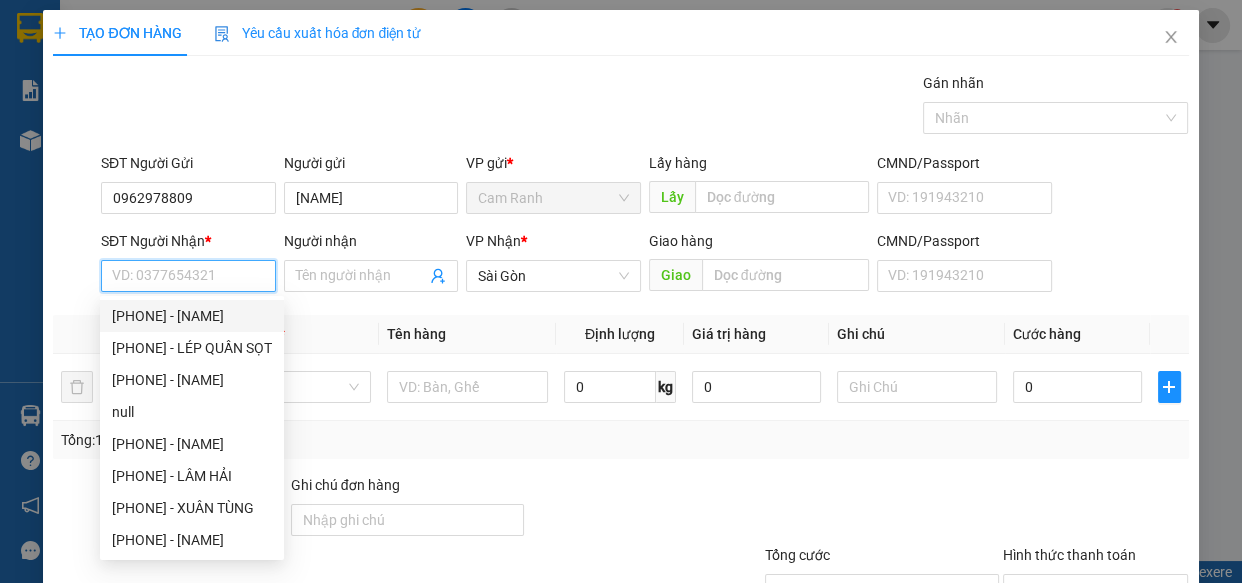 click on "[PHONE] - [NAME]" at bounding box center (192, 316) 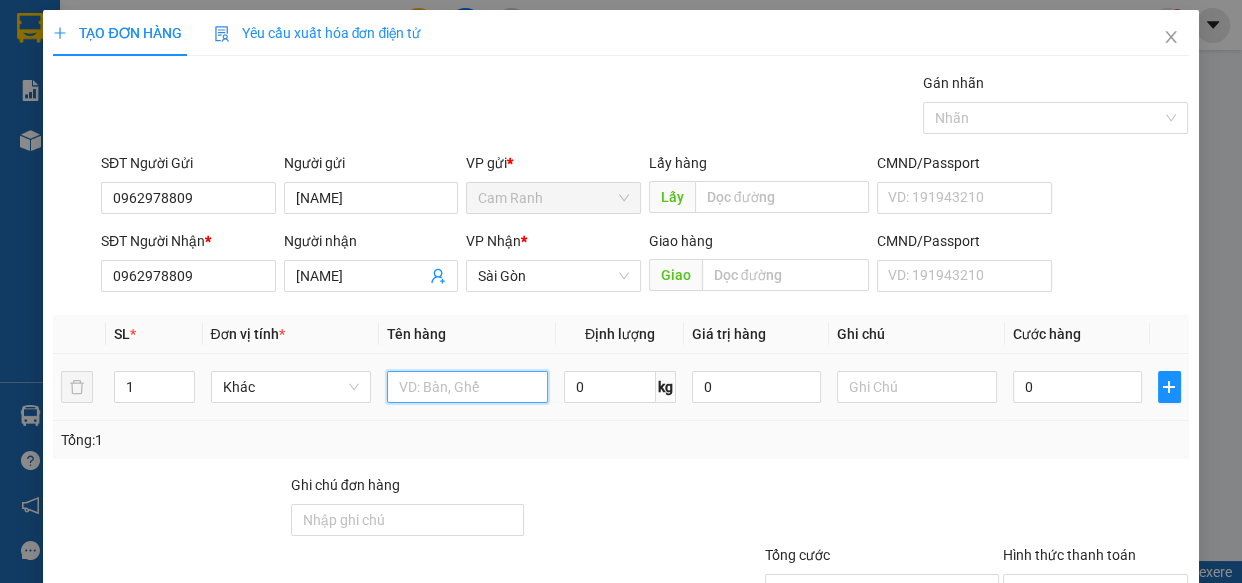 click at bounding box center (467, 387) 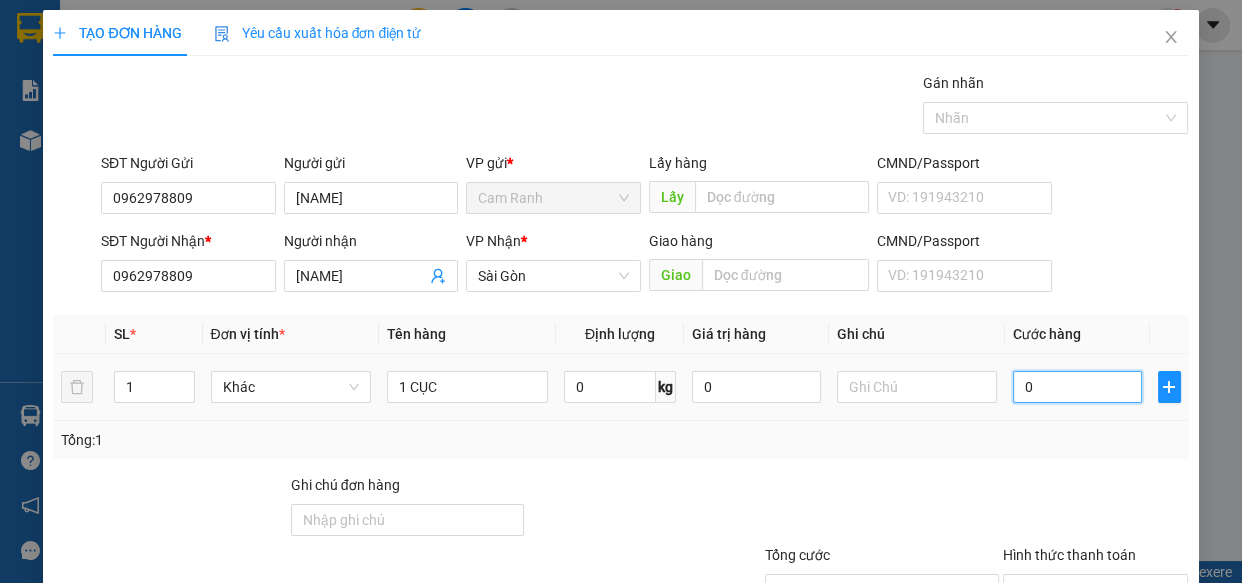 click on "0" at bounding box center (1077, 387) 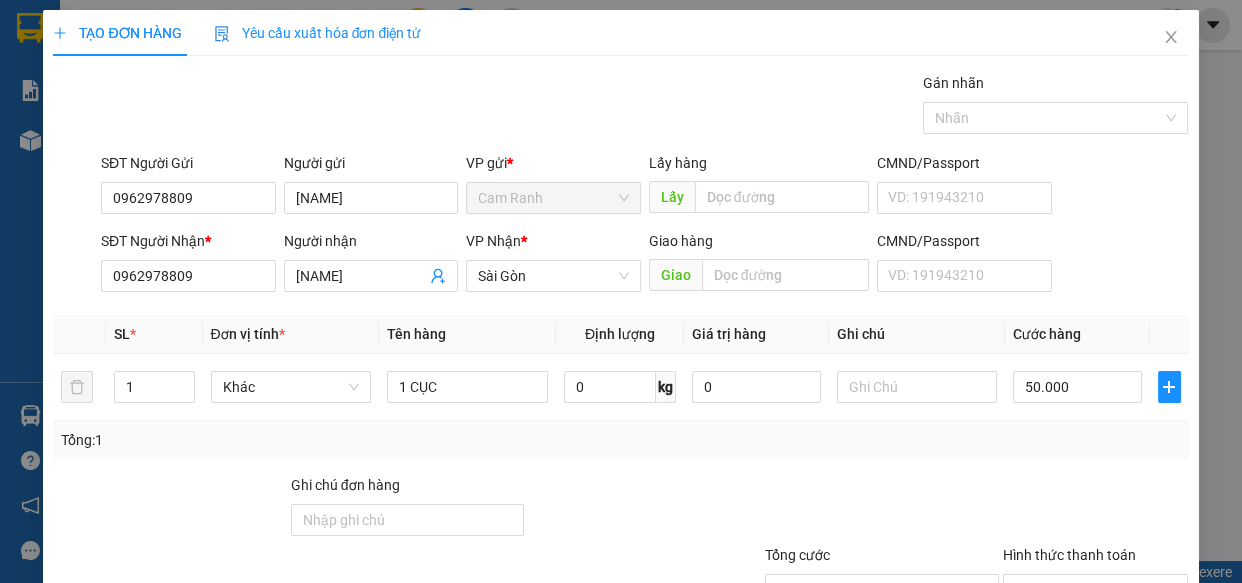 click on "Transit Pickup Surcharge Ids Transit Deliver Surcharge Ids Transit Deliver Surcharge Transit Deliver Surcharge Gán nhãn   Nhãn SĐT Người Gửi [PHONE] Người gửi [NAME] VP gửi  * Cam Ranh Lấy hàng Lấy CMND/Passport VD: [ID] SĐT Người Nhận  * [PHONE] Người nhận [NAME] VP Nhận  * Sài Gòn Giao hàng Giao CMND/Passport VD: [ID] SL  * Đơn vị tính  * Tên hàng  Định lượng Giá trị hàng Ghi chú Cước hàng                   1 Khác 1 CỤC 0 kg 0 50.000 Tổng:  1 Ghi chú đơn hàng Tổng cước 50.000 Hình thức thanh toán Chọn HT Thanh Toán Số tiền thu trước 0 Chưa thanh toán 50.000 Chọn HT Thanh Toán Lưu nháp Xóa Thông tin Lưu Lưu và In" at bounding box center [620, 386] 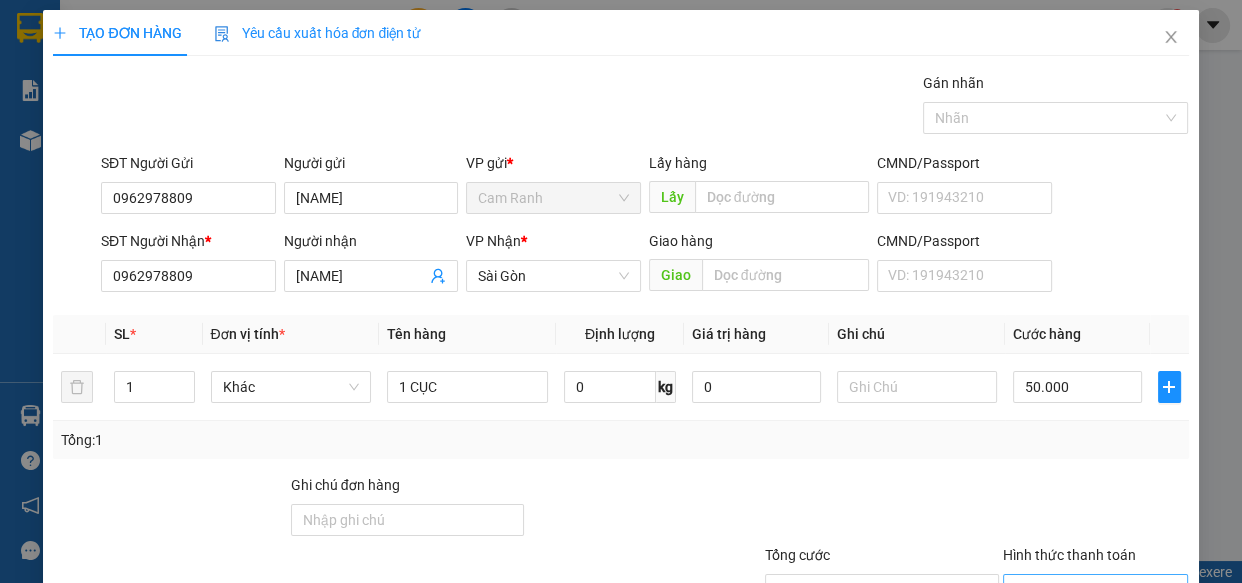 click on "Hình thức thanh toán" at bounding box center [1089, 590] 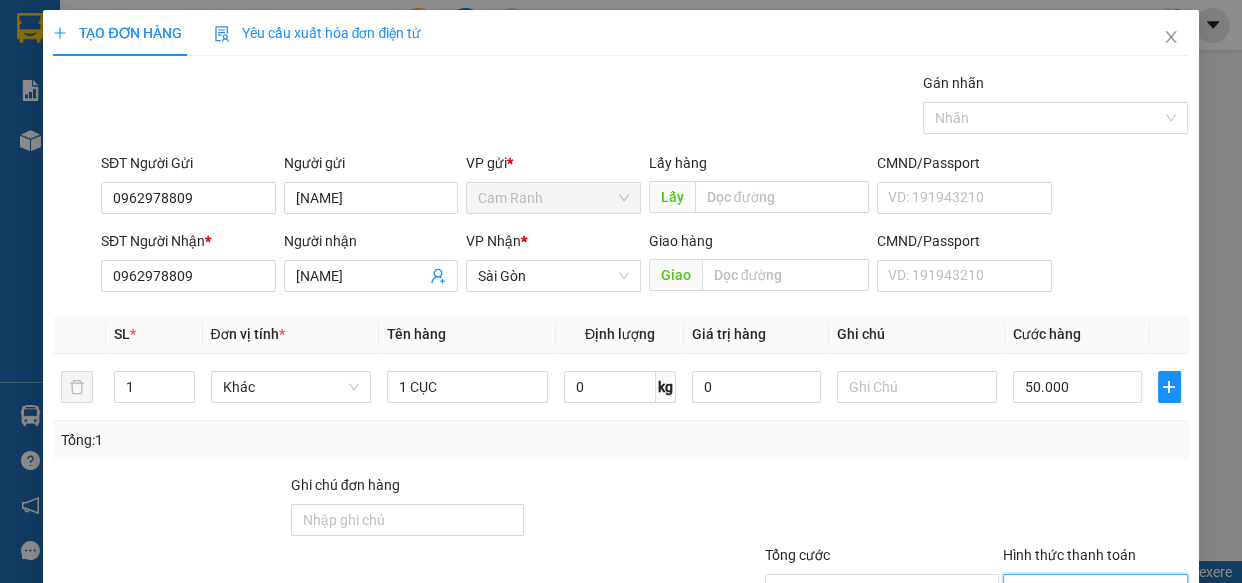 click on "Tại văn phòng" at bounding box center [1083, 628] 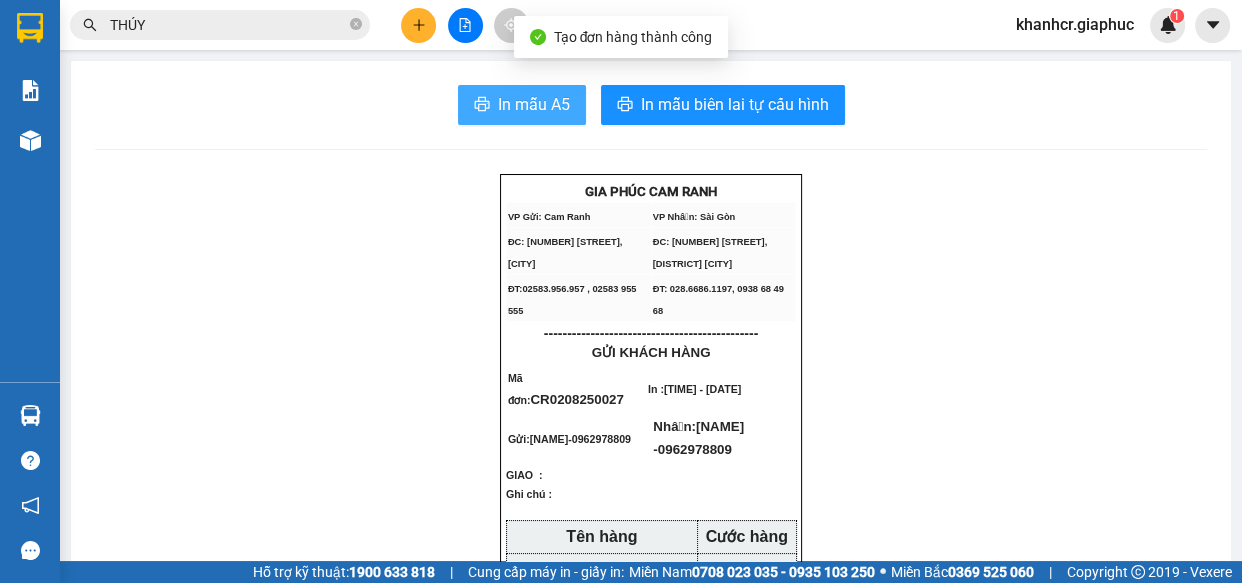 click on "In mẫu A5" at bounding box center [522, 105] 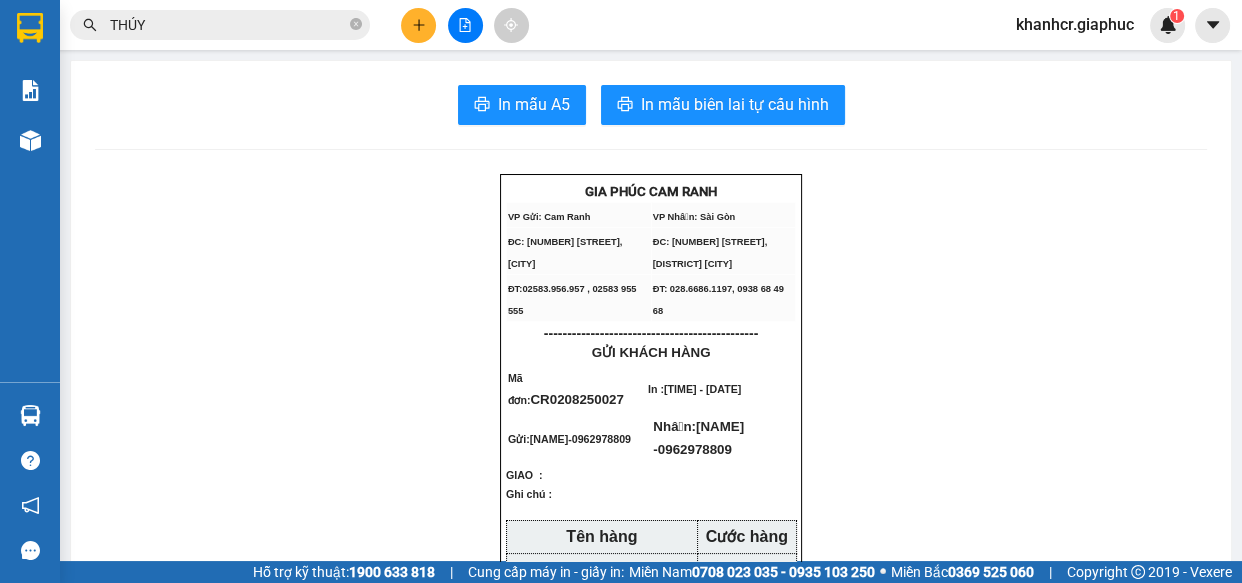 click at bounding box center [418, 25] 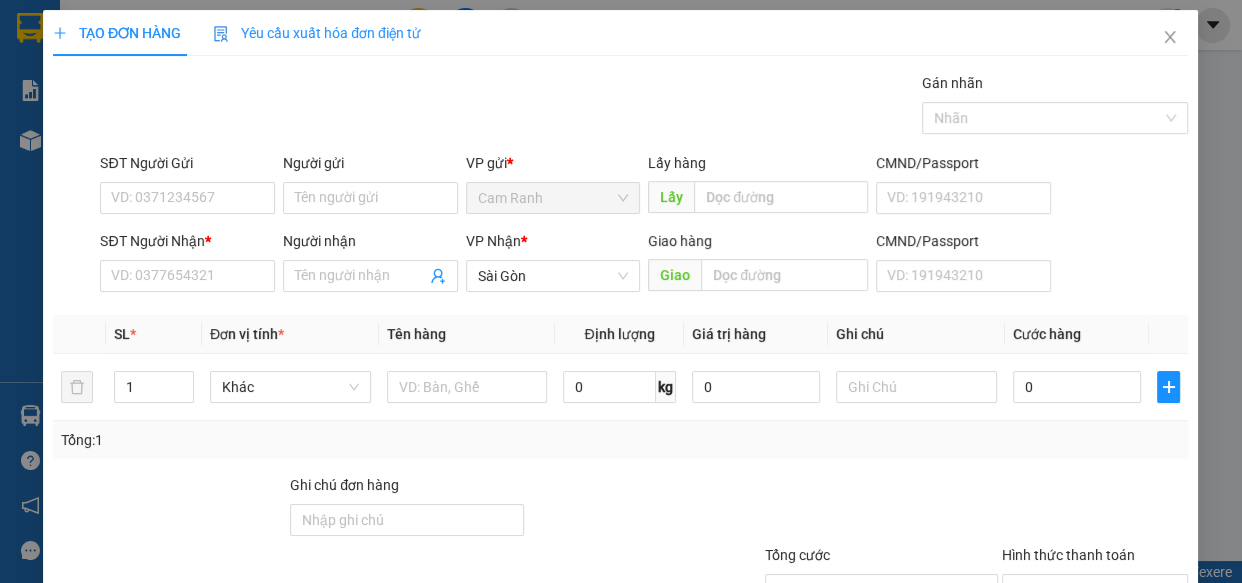 click on "Yêu cầu xuất hóa đơn điện tử" at bounding box center (318, 33) 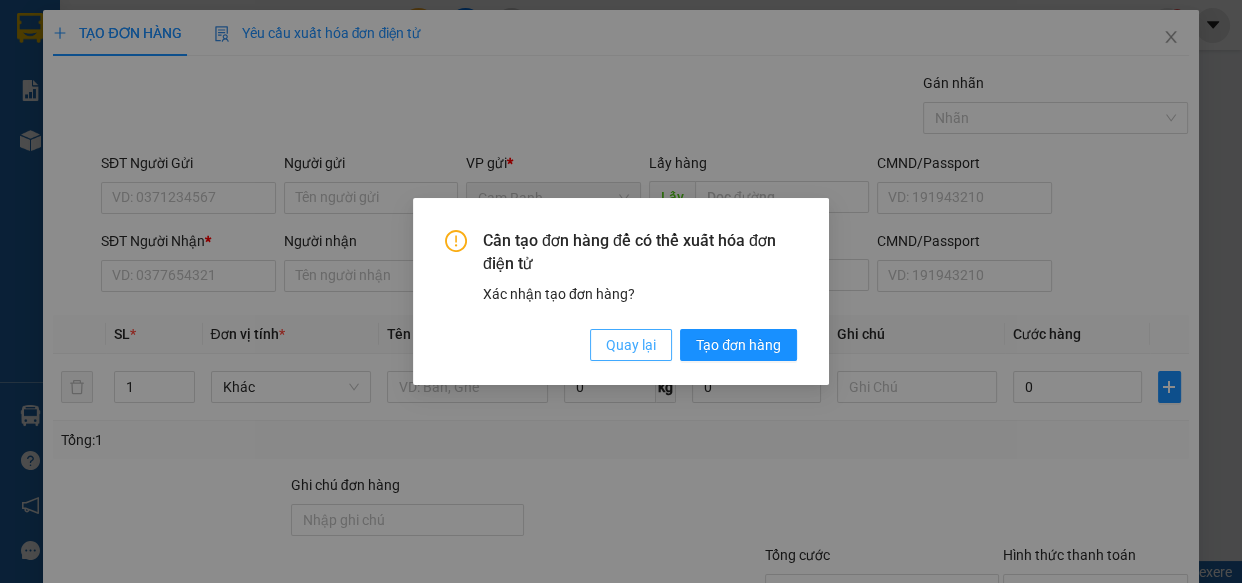 click on "Quay lại" at bounding box center [631, 345] 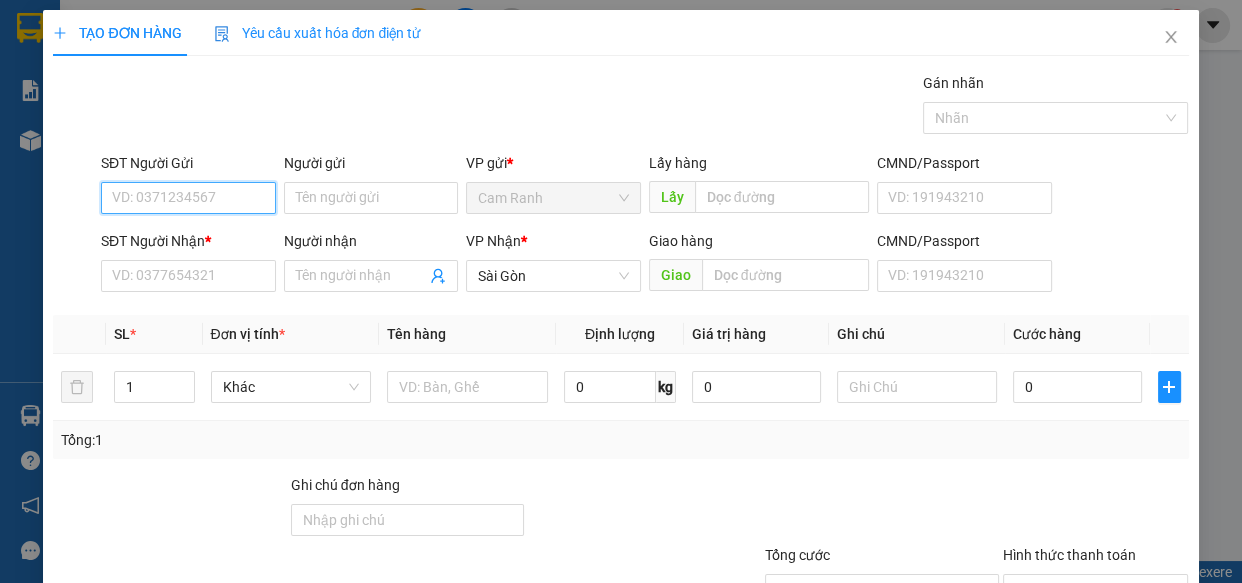 drag, startPoint x: 180, startPoint y: 197, endPoint x: 299, endPoint y: 185, distance: 119.60351 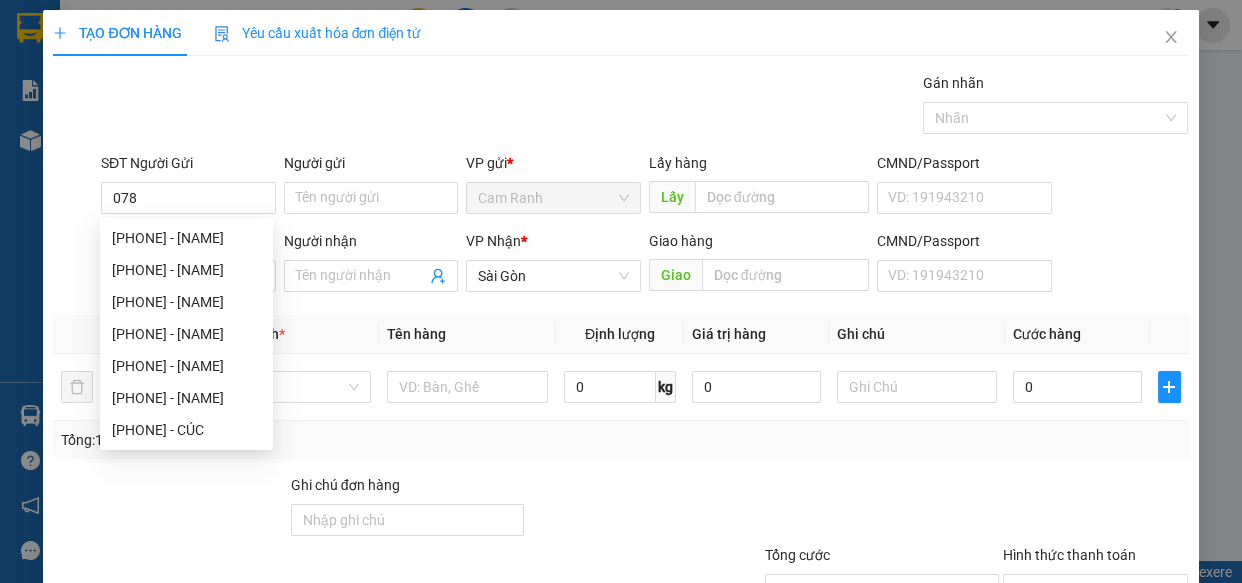 click on "Đơn vị tính  *" at bounding box center [291, 334] 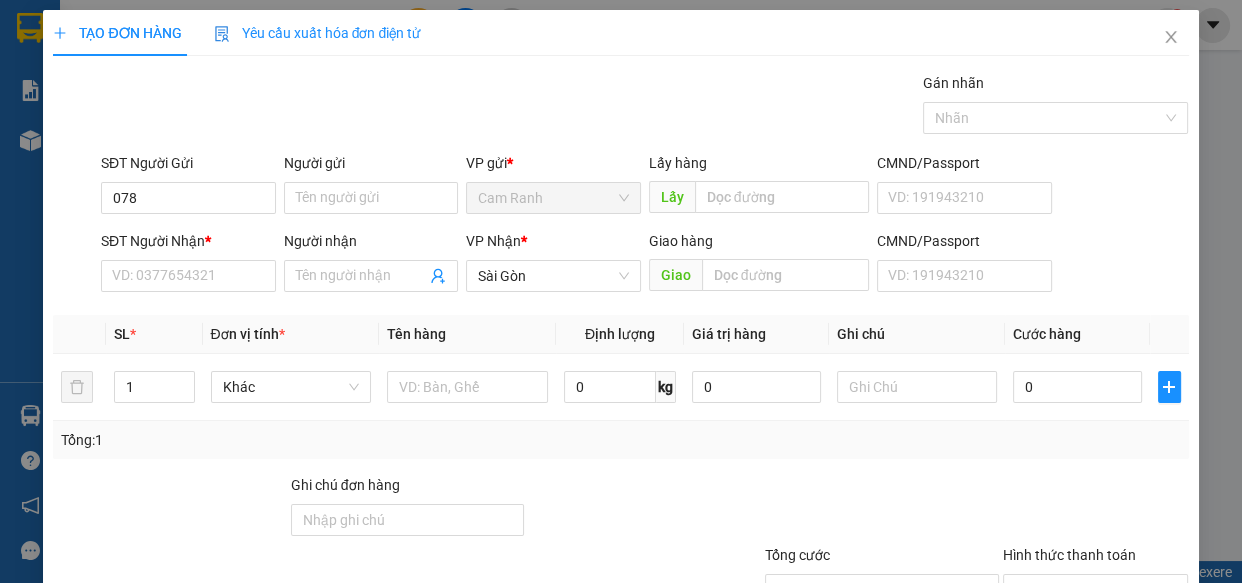 click on "SĐT Người Nhận  * VD: 0377654321" at bounding box center [188, 265] 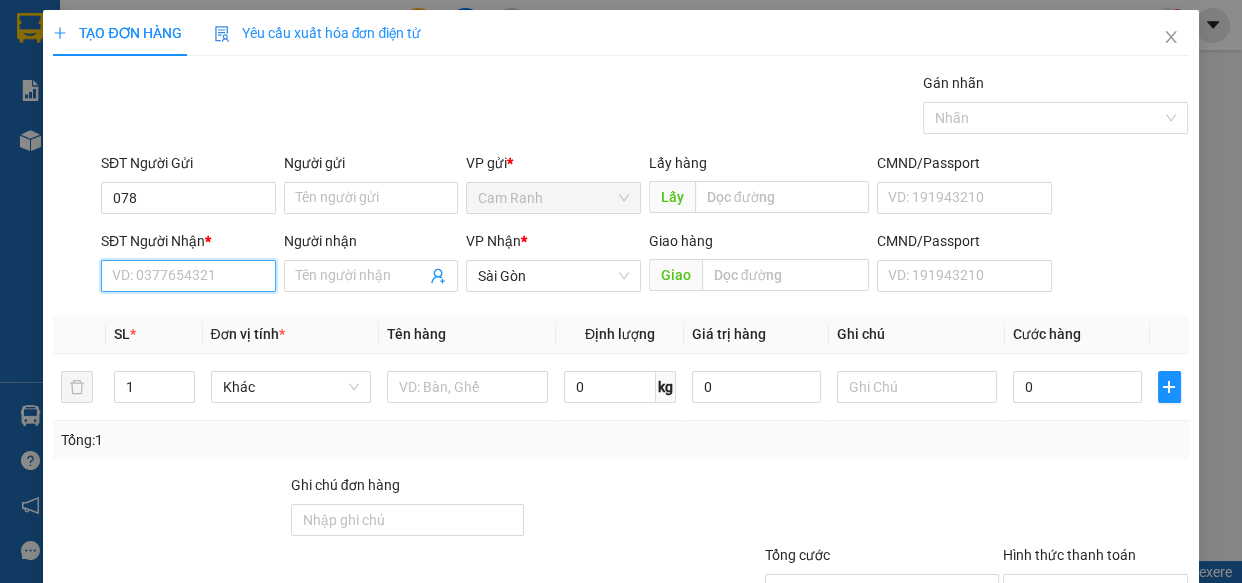 click on "SĐT Người Nhận  *" at bounding box center [188, 276] 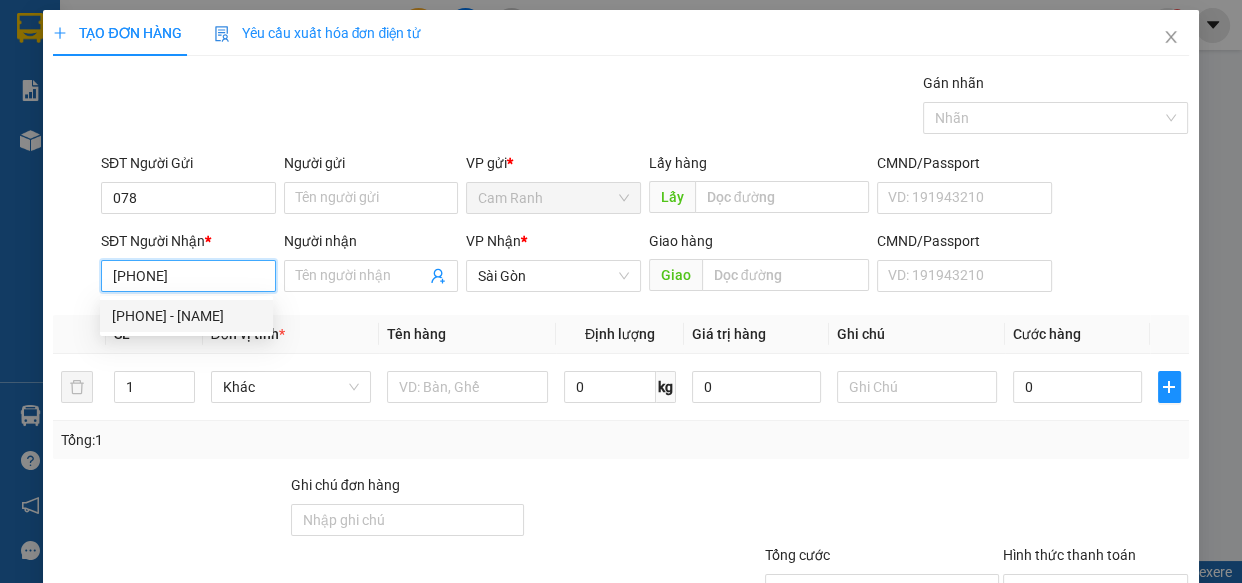 click on "[PHONE] - [NAME]" at bounding box center [186, 316] 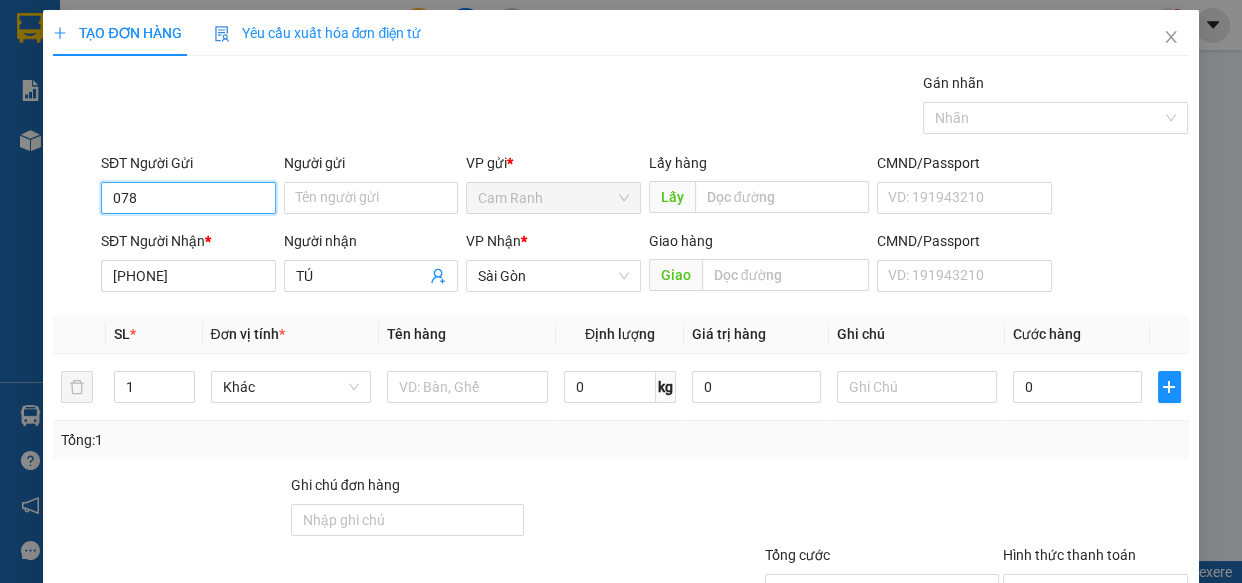 click on "078" at bounding box center [188, 198] 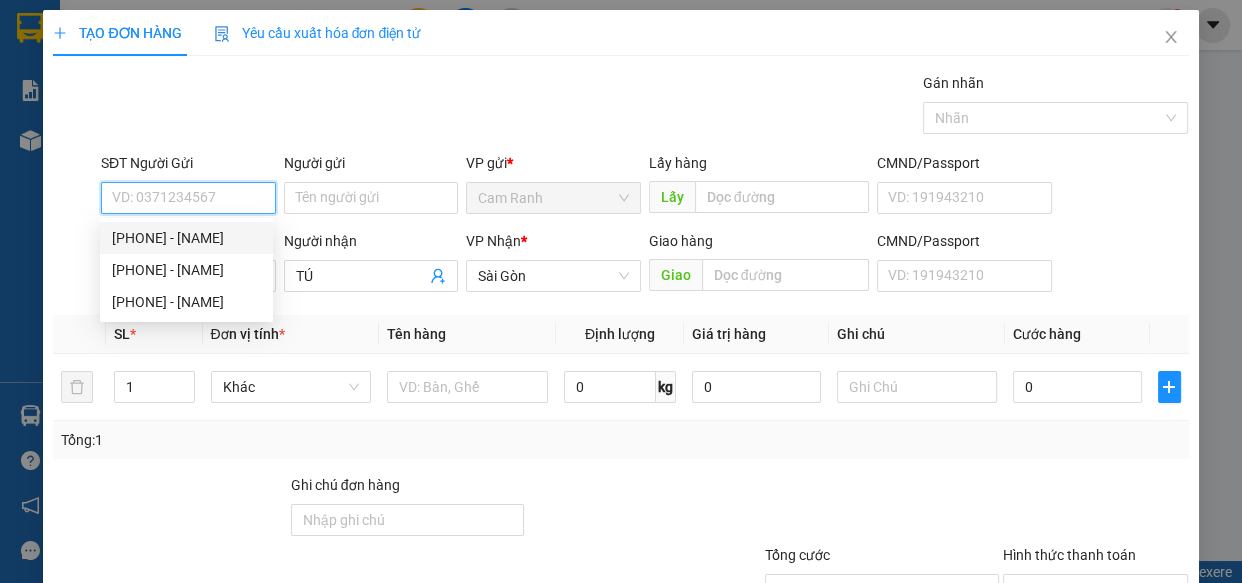 drag, startPoint x: 180, startPoint y: 236, endPoint x: 190, endPoint y: 237, distance: 10.049875 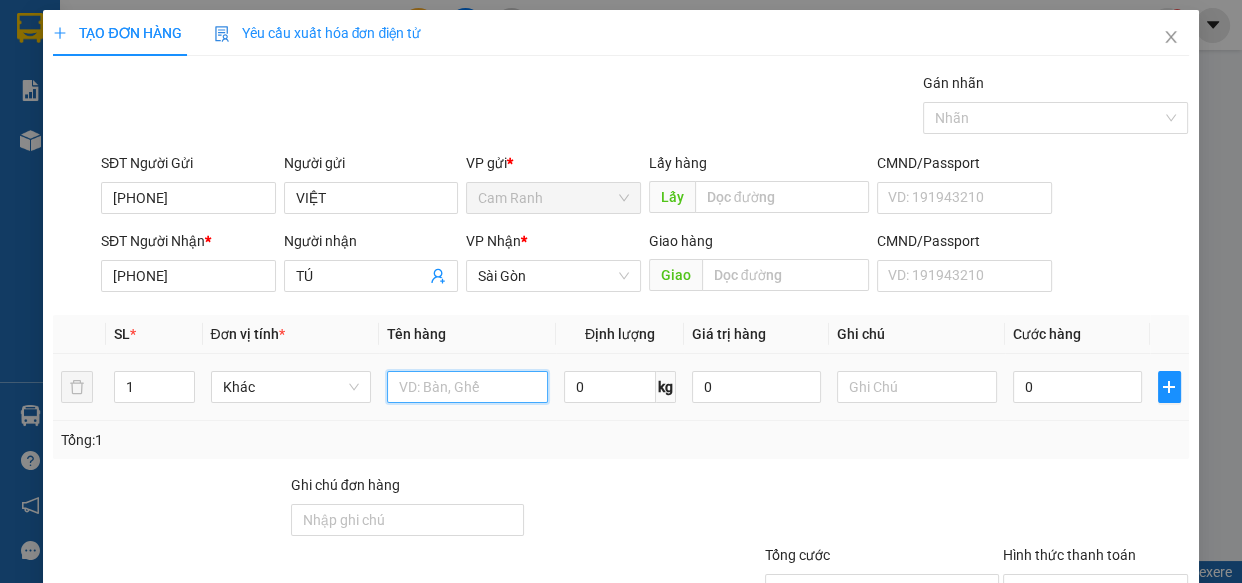 click at bounding box center (467, 387) 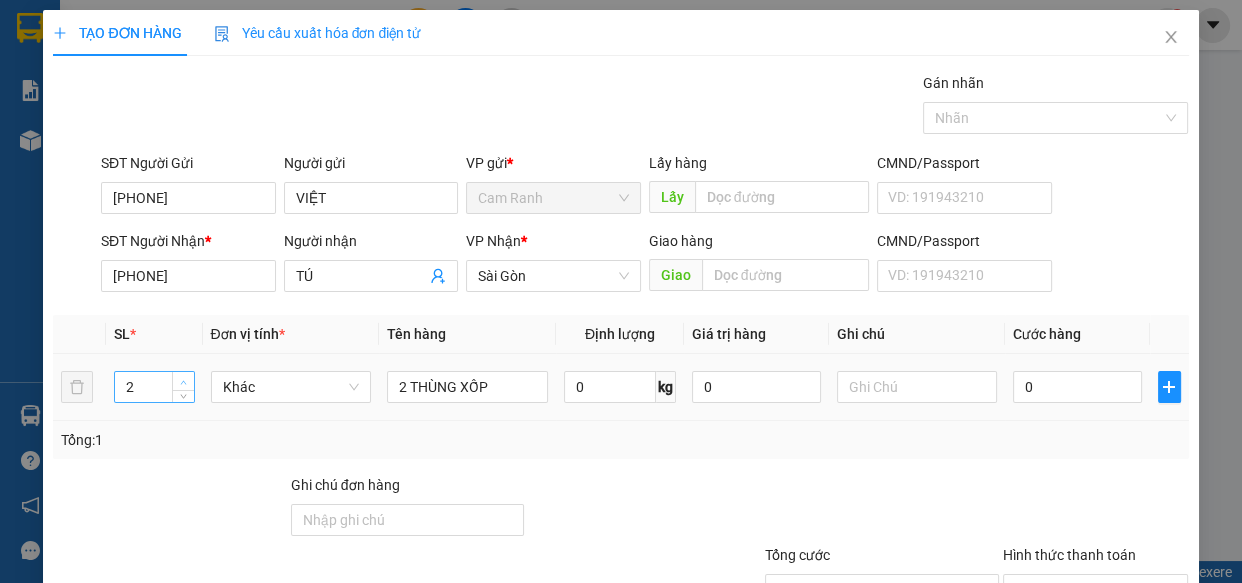 click at bounding box center [184, 382] 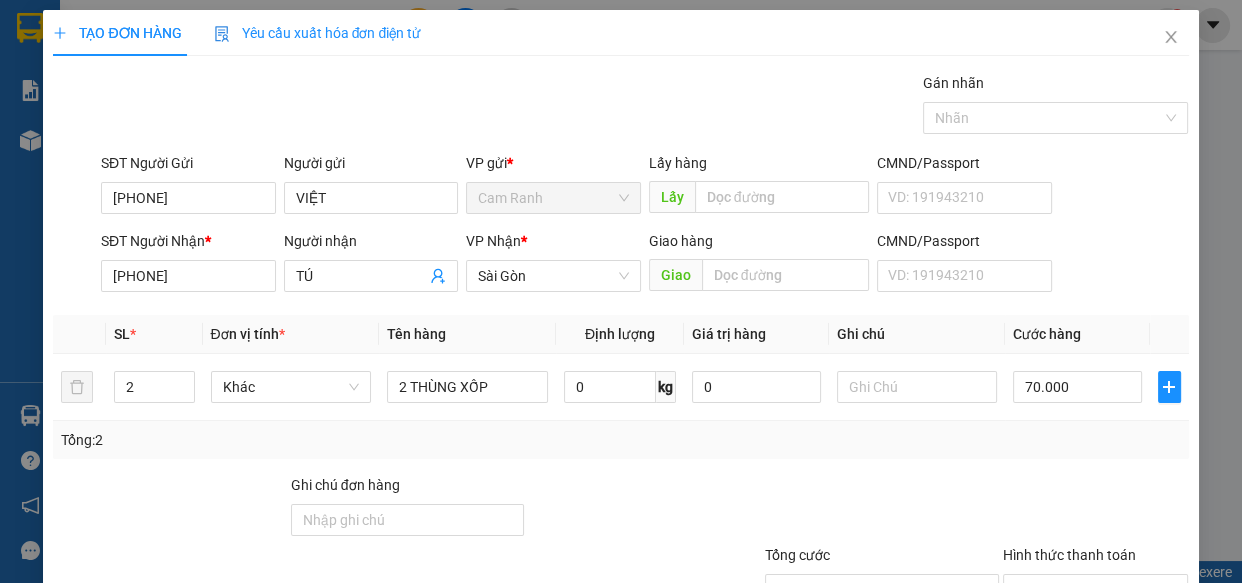 click on "Transit Pickup Surcharge Ids Transit Deliver Surcharge Ids Transit Deliver Surcharge Transit Deliver Surcharge Gán nhãn   Nhãn SĐT Người Gửi [PHONE] Người gửi [NAME] VP gửi  * Cam Ranh Lấy hàng Lấy CMND/Passport VD: [ID] SĐT Người Nhận  * [PHONE] Người nhận [NAME] VP Nhận  * Sài Gòn Giao hàng Giao CMND/Passport VD: [ID] SL  * Đơn vị tính  * Tên hàng  Định lượng Giá trị hàng Ghi chú Cước hàng                   2 Khác 2 THÙNG XỐP 0 kg 0 70.000 Tổng:  2 Ghi chú đơn hàng Tổng cước 70.000 Hình thức thanh toán Chọn HT Thanh Toán Số tiền thu trước 0 Chưa thanh toán 70.000 Chọn HT Thanh Toán Lưu nháp Xóa Thông tin Lưu Lưu và In" at bounding box center [620, 386] 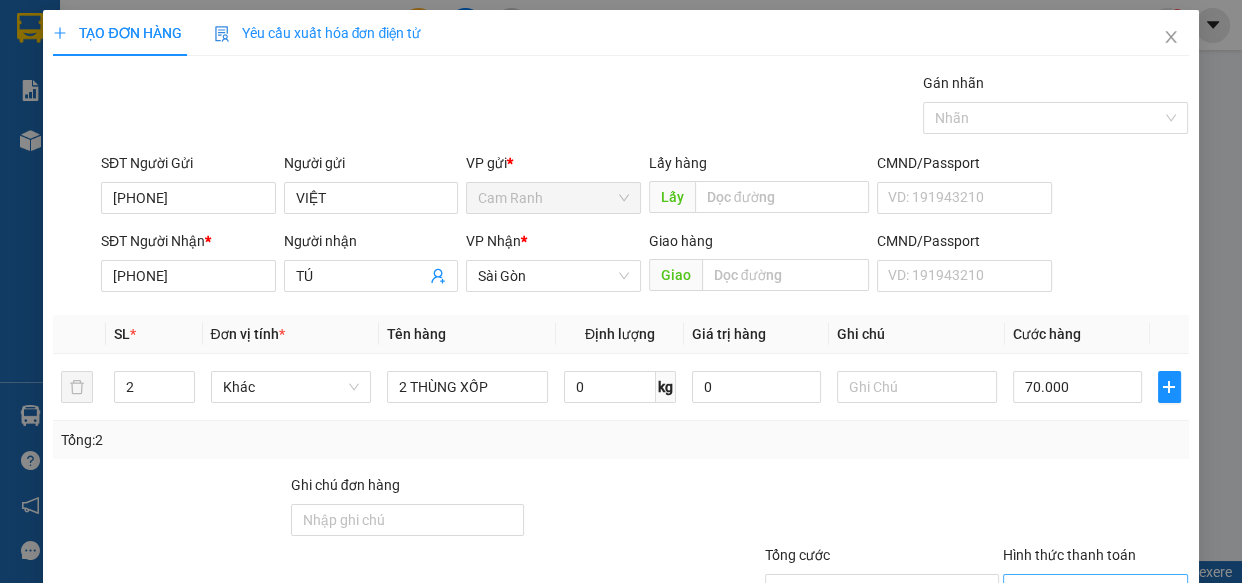 drag, startPoint x: 1056, startPoint y: 432, endPoint x: 1055, endPoint y: 444, distance: 12.0415945 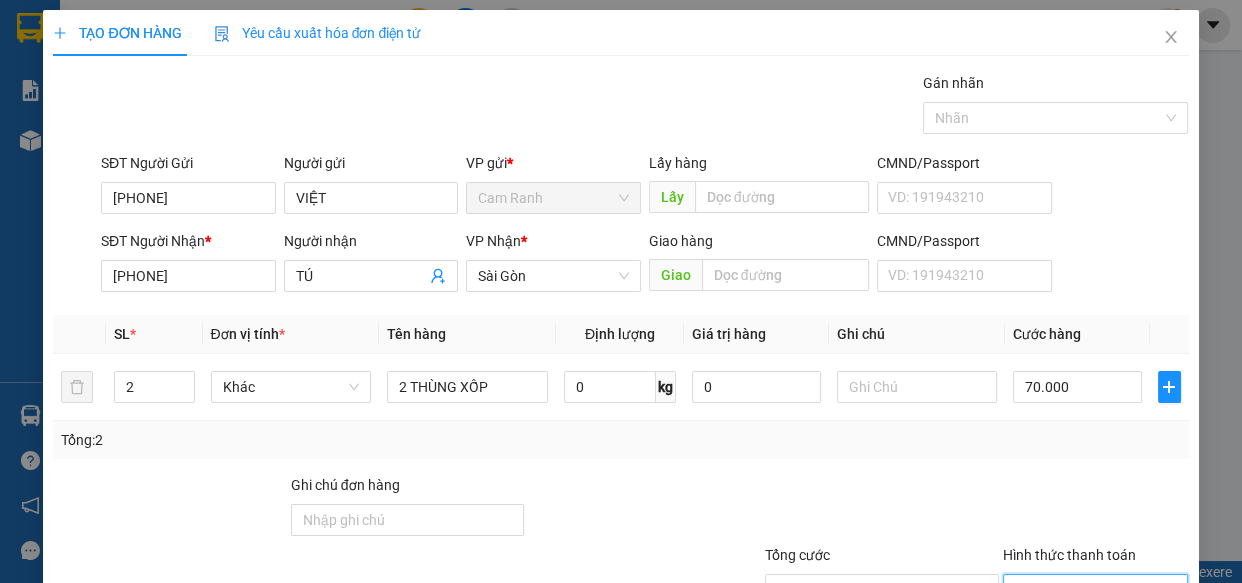 click on "Tại văn phòng" at bounding box center (1083, 628) 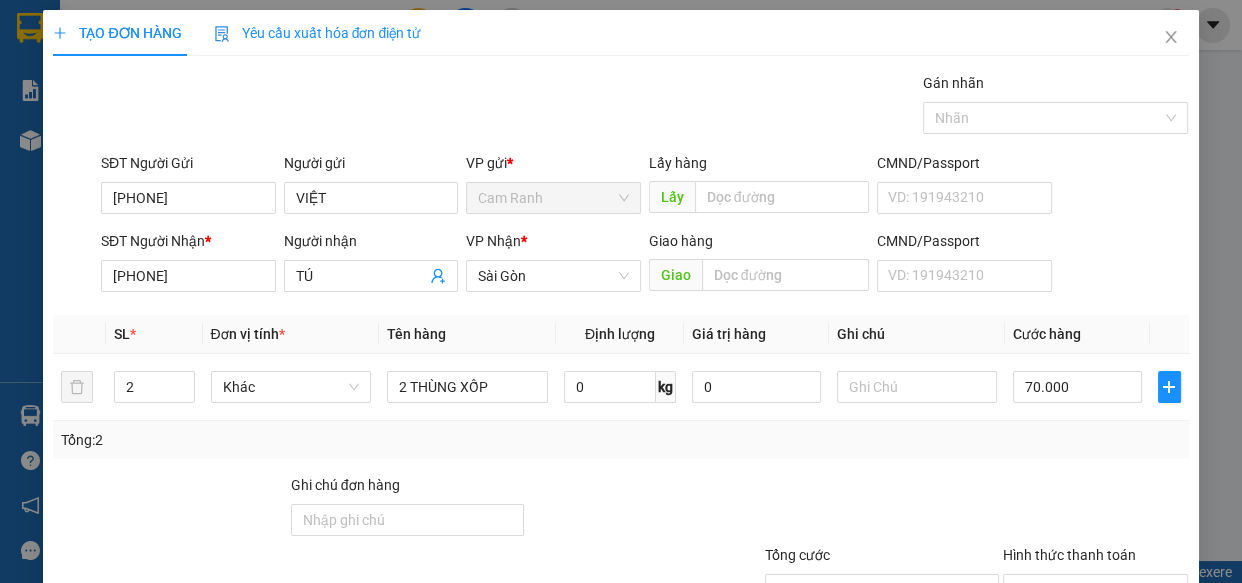 click on "Lưu và In" at bounding box center (1119, 685) 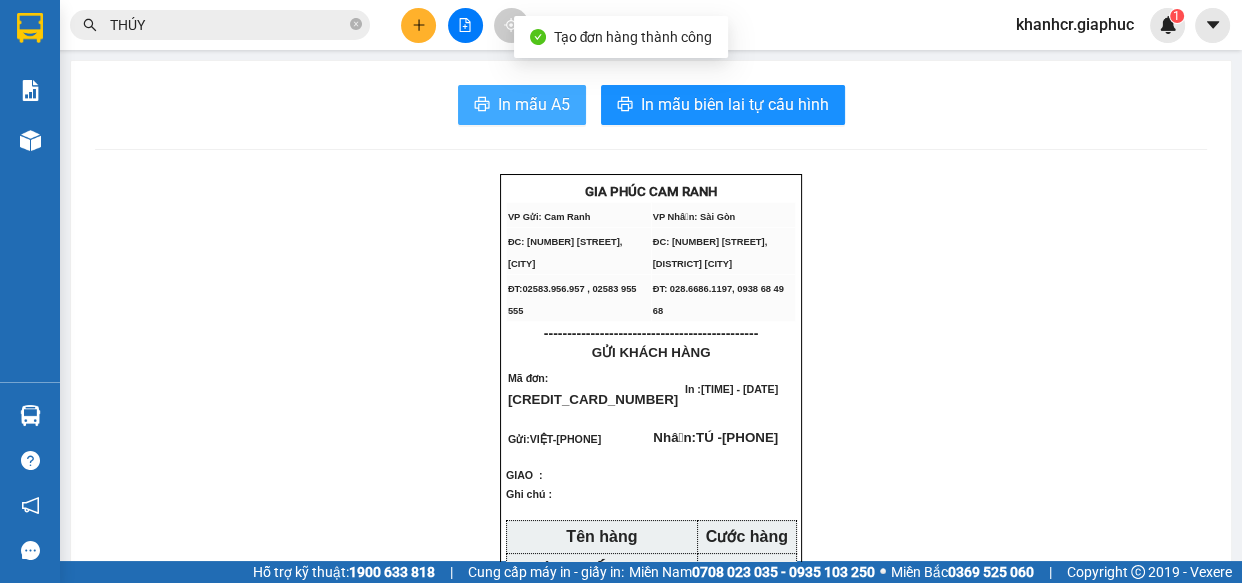 click on "In mẫu A5" at bounding box center [534, 104] 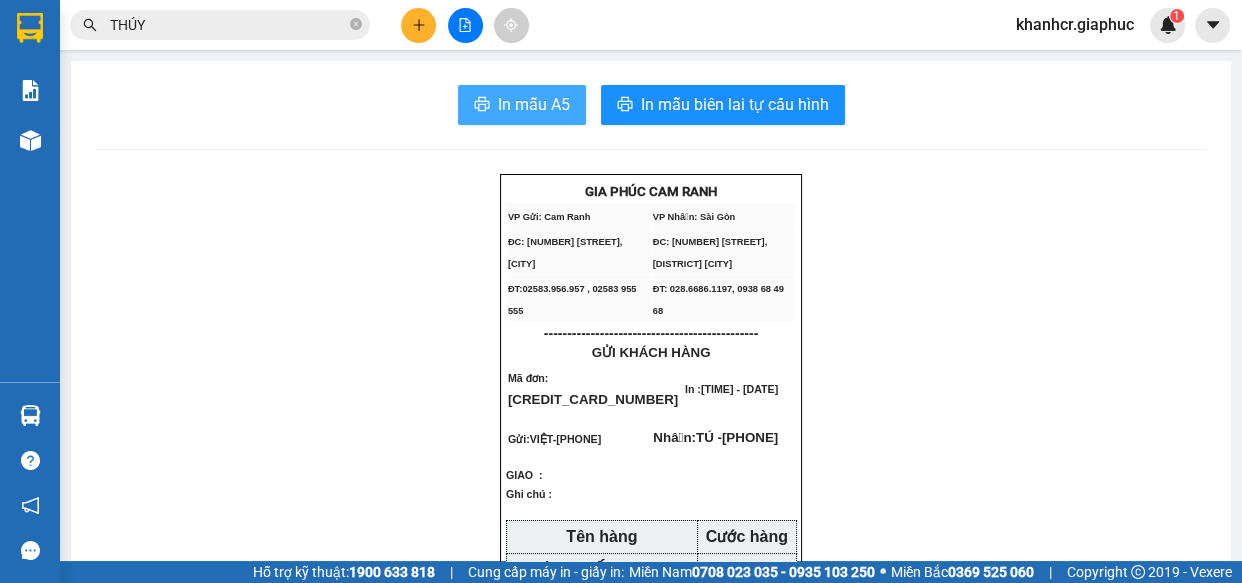 click on "In mẫu A5" at bounding box center (534, 104) 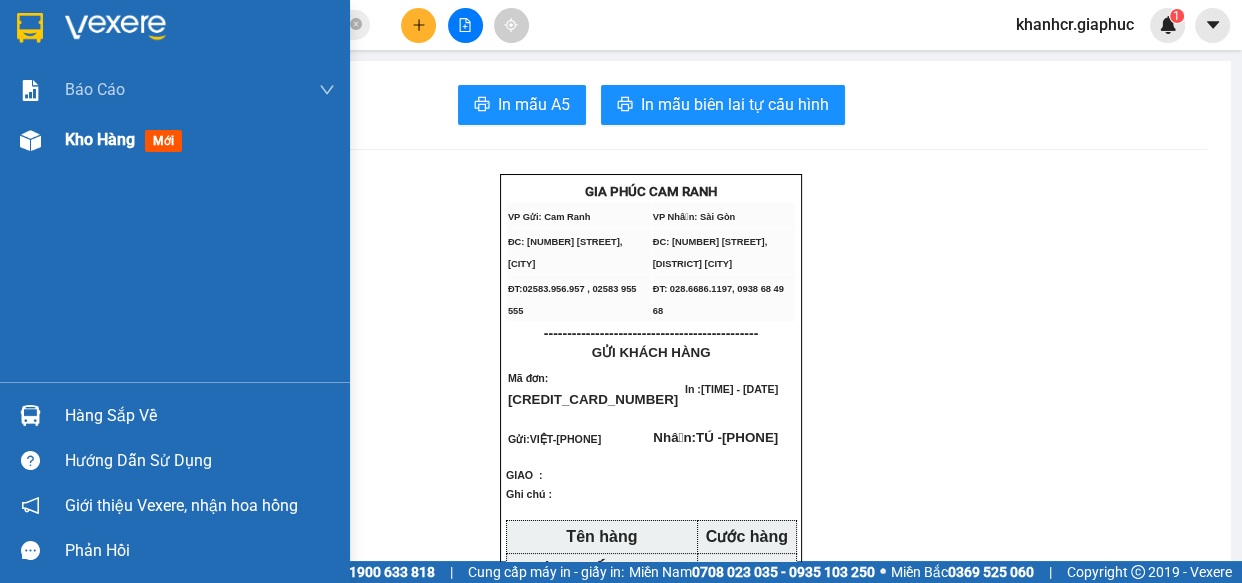 click on "Kho hàng" at bounding box center (100, 139) 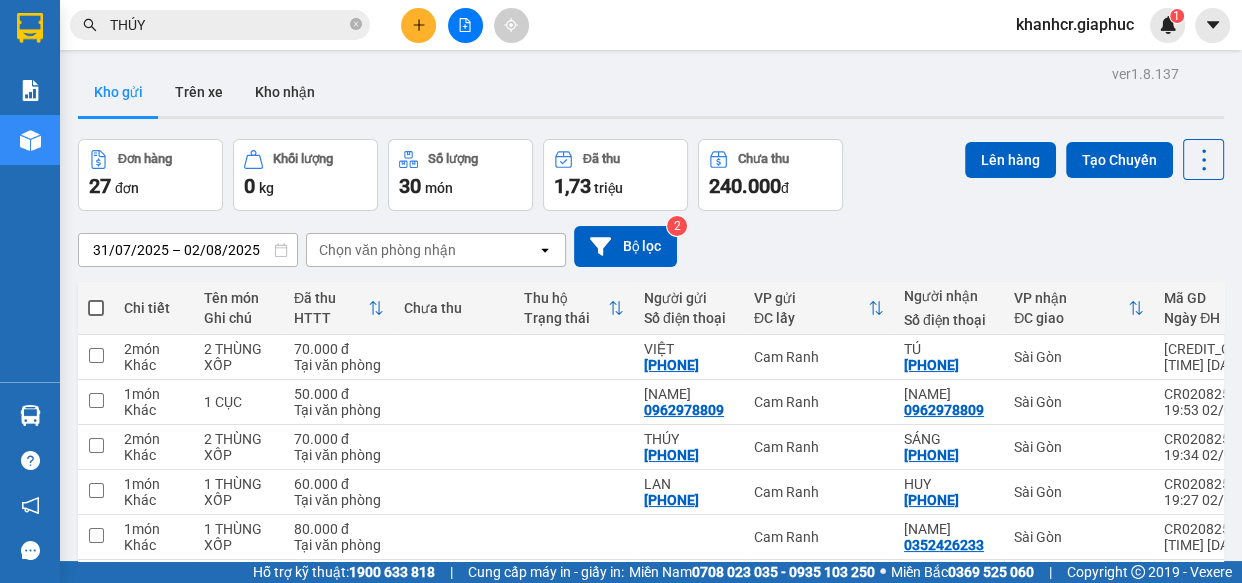 click on "10 / trang" at bounding box center (1140, 817) 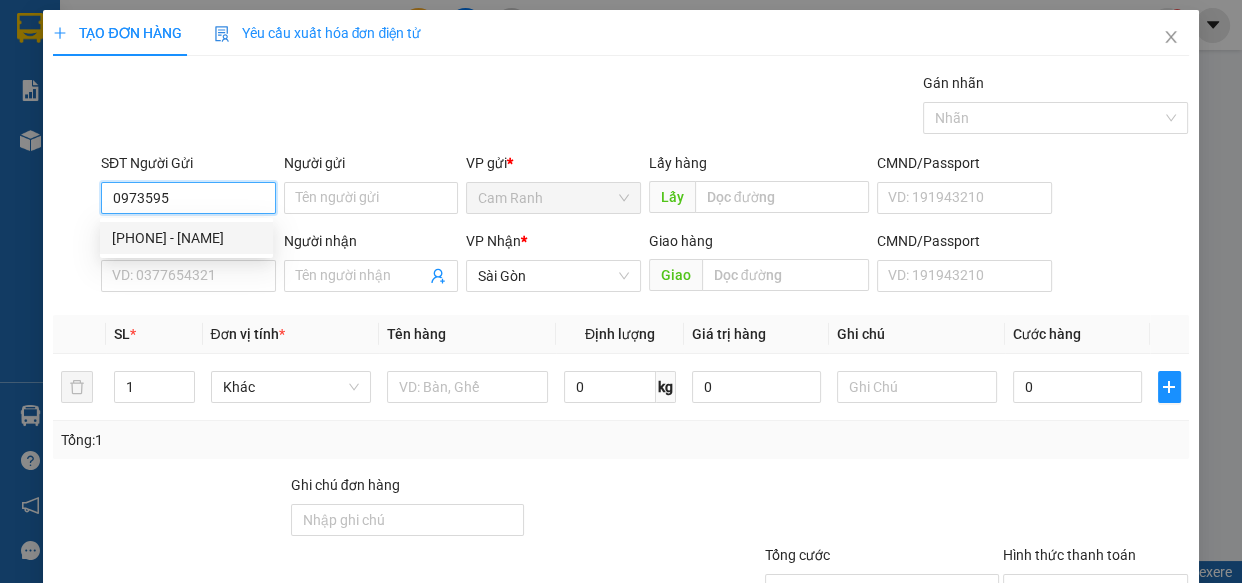 click on "[PHONE] - [NAME]" at bounding box center (186, 238) 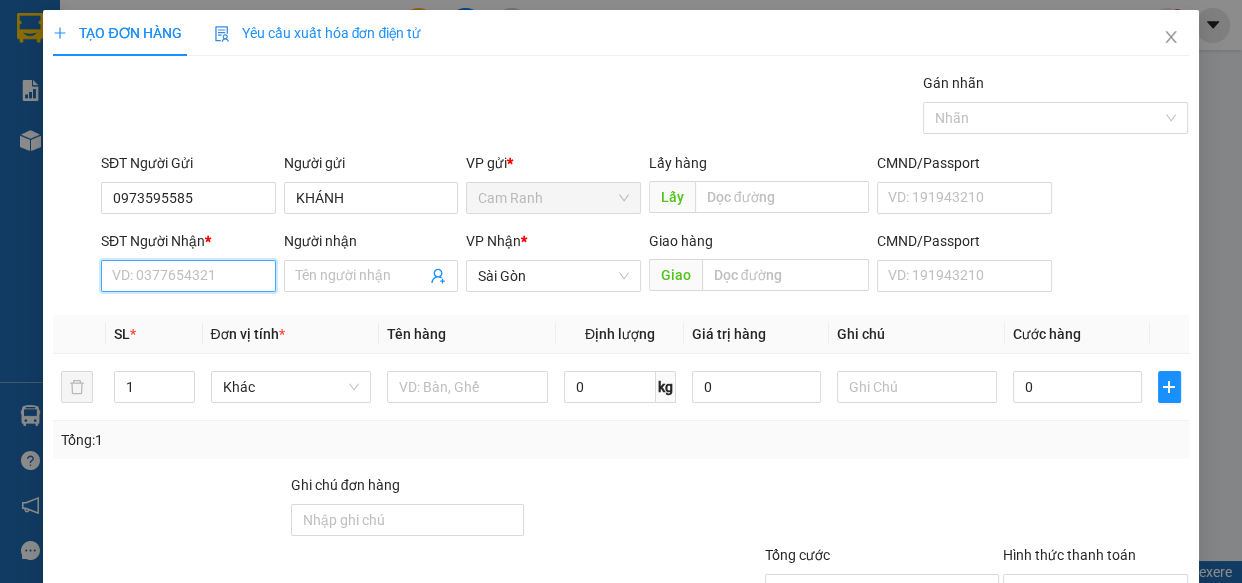 click on "SĐT Người Nhận  *" at bounding box center (188, 276) 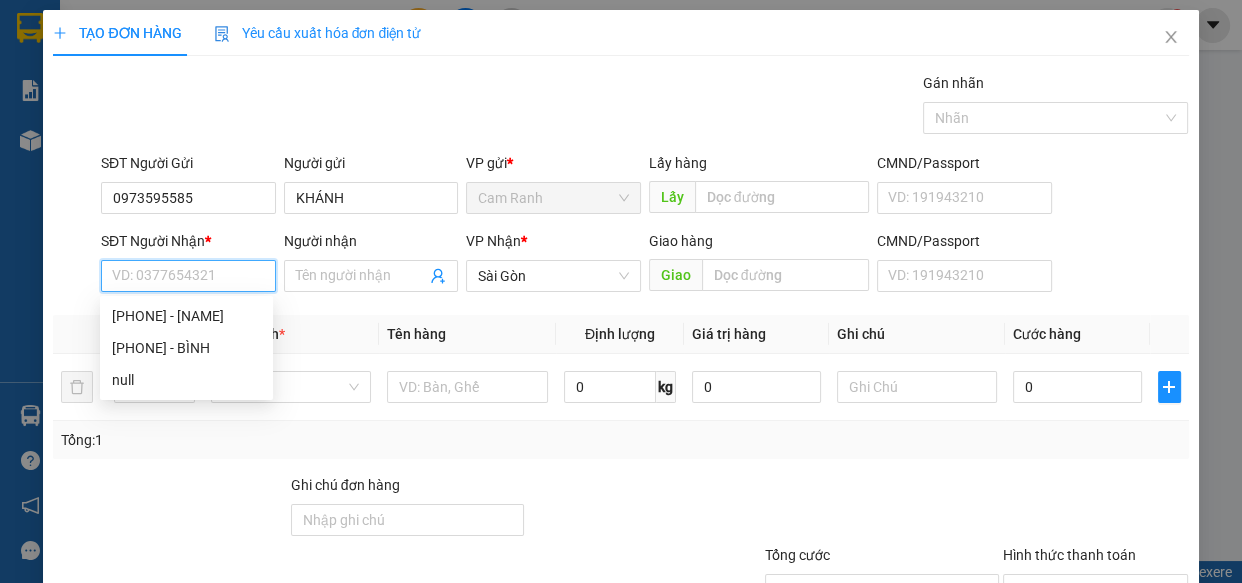 click on "SĐT Người Nhận  *" at bounding box center [188, 276] 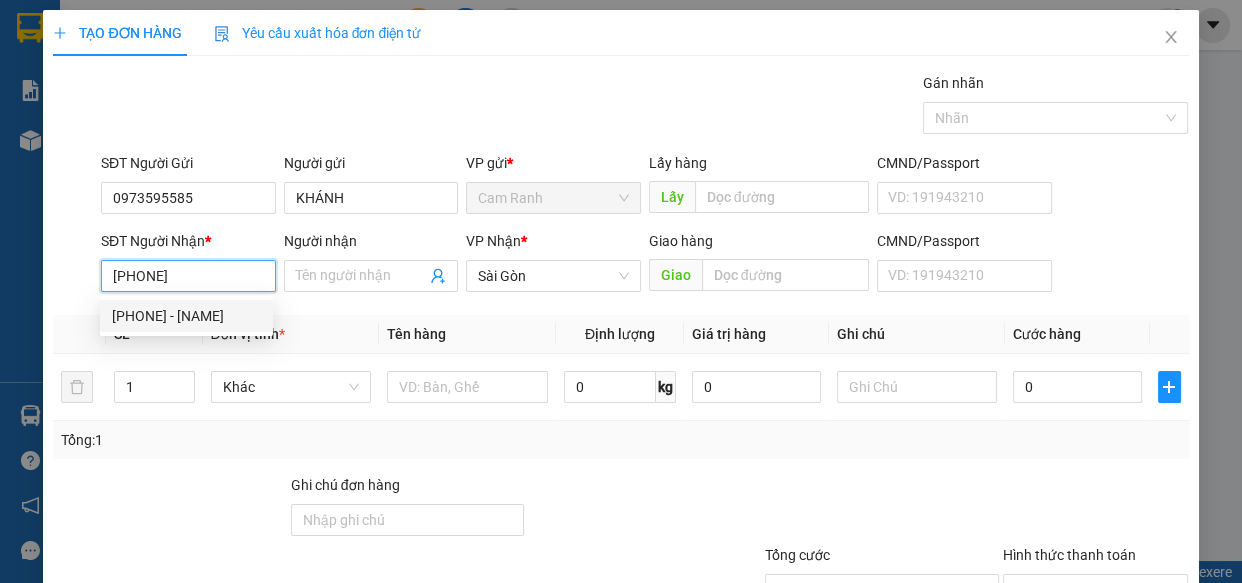 click on "[PHONE] - [NAME]" at bounding box center [186, 316] 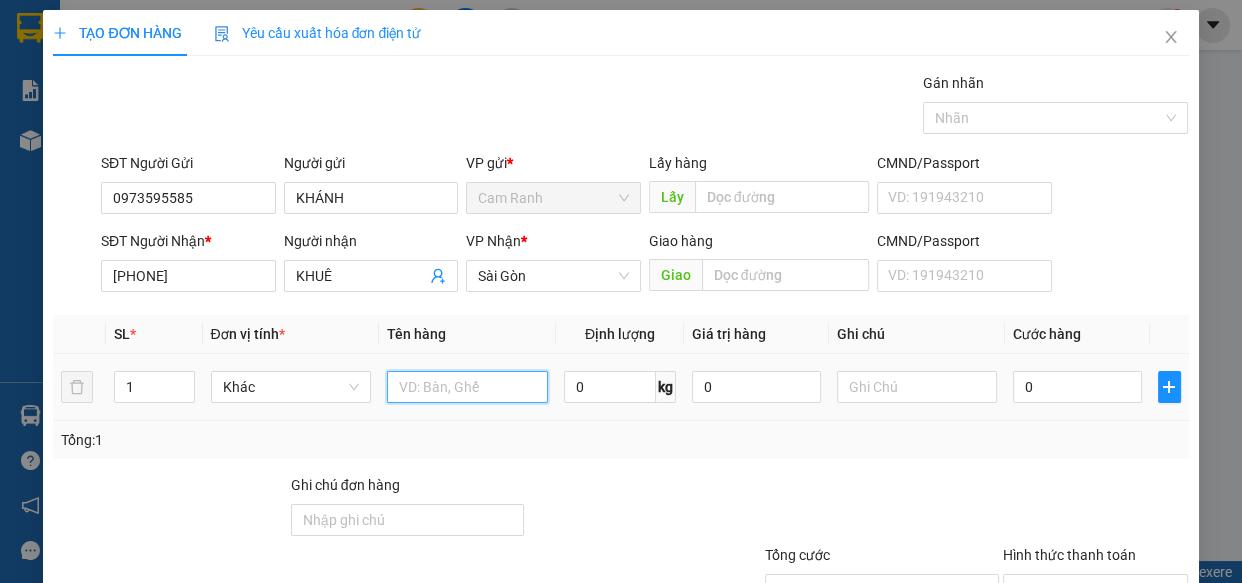 click at bounding box center (467, 387) 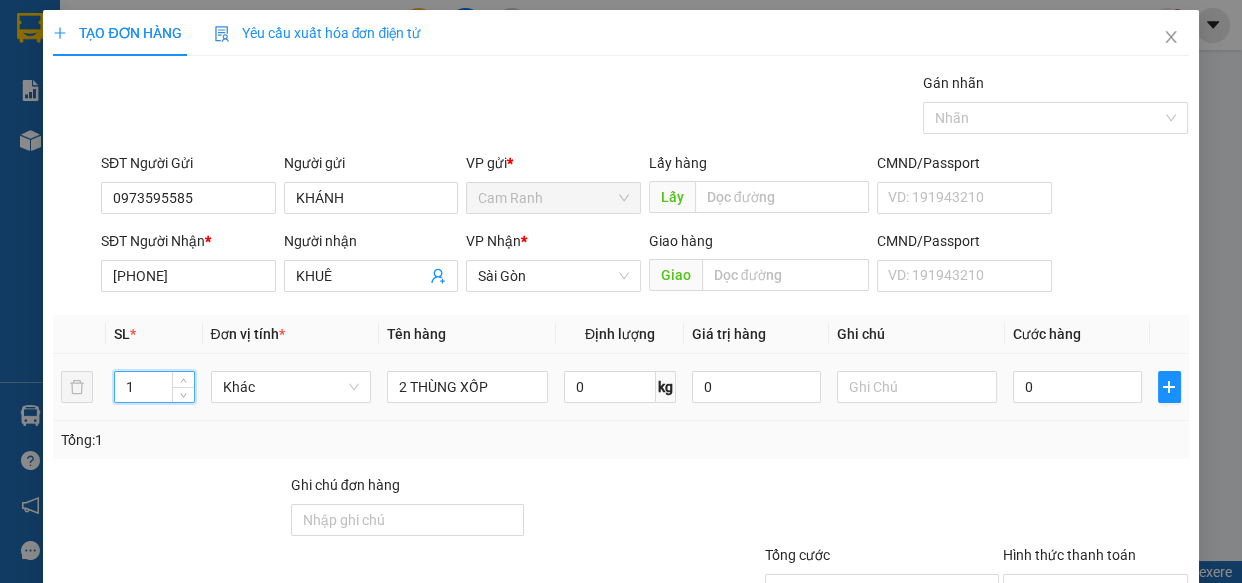 click on "1" at bounding box center [154, 387] 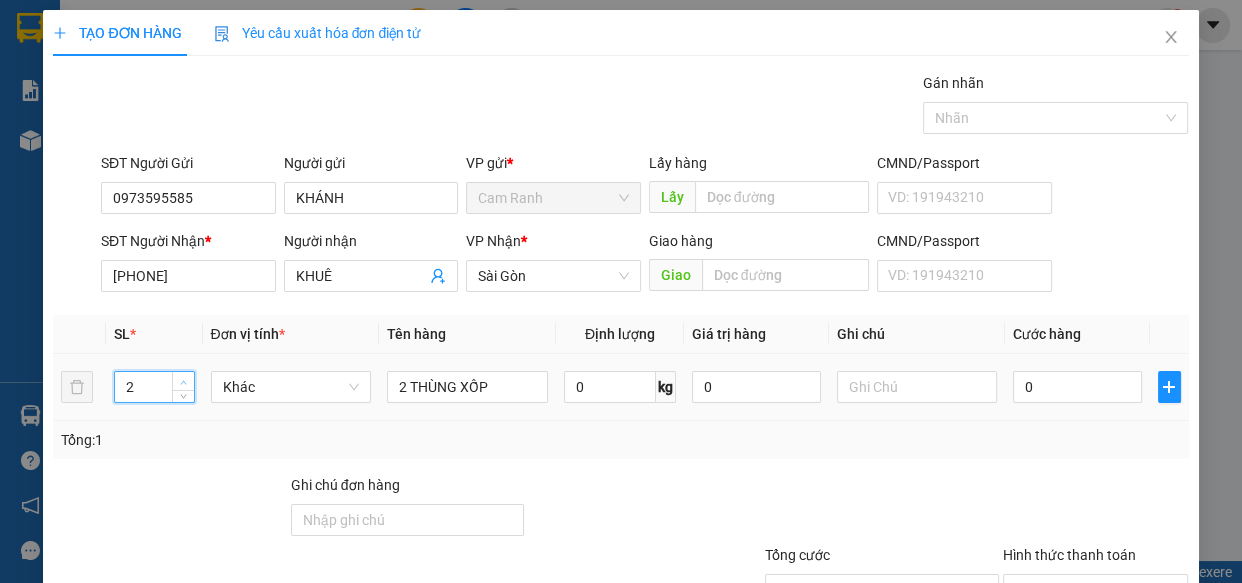 click 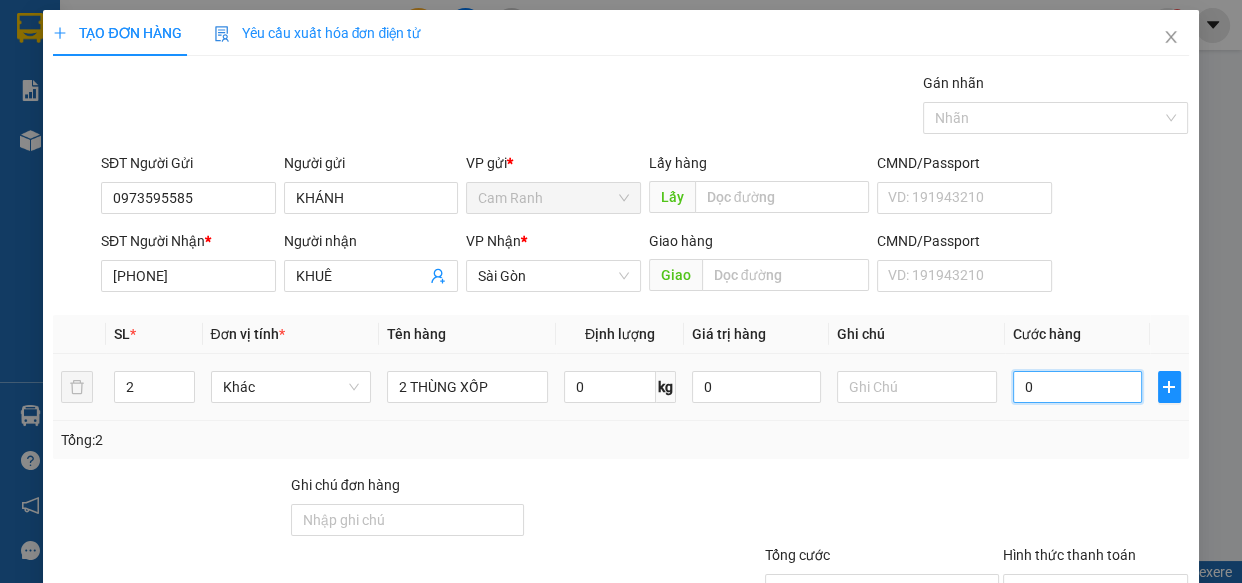 click on "0" at bounding box center [1077, 387] 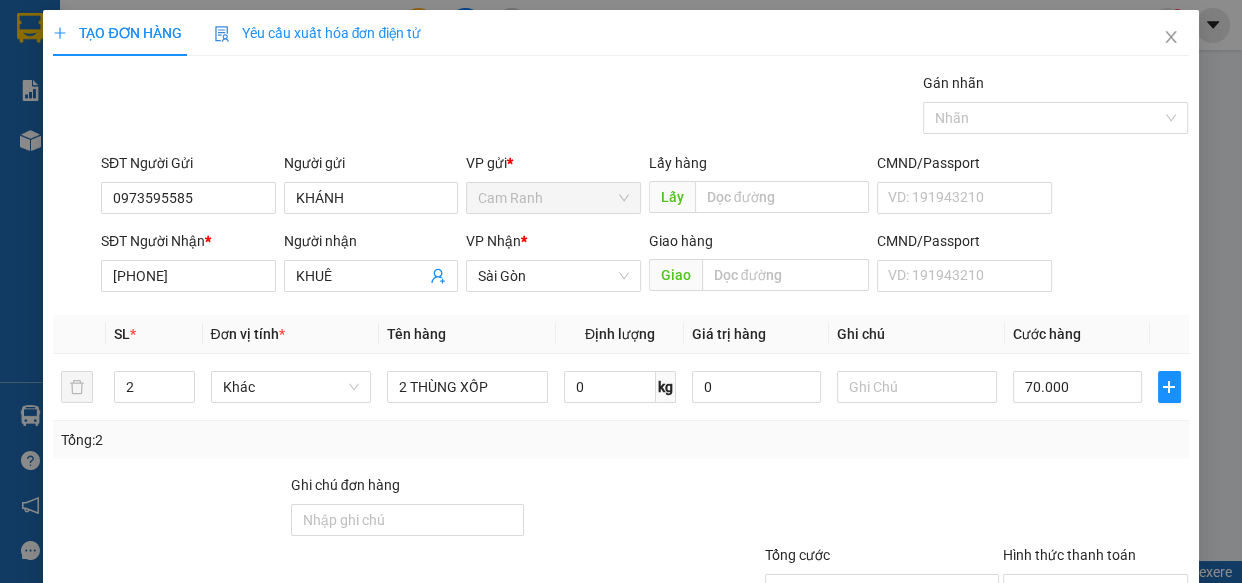 click at bounding box center (881, 509) 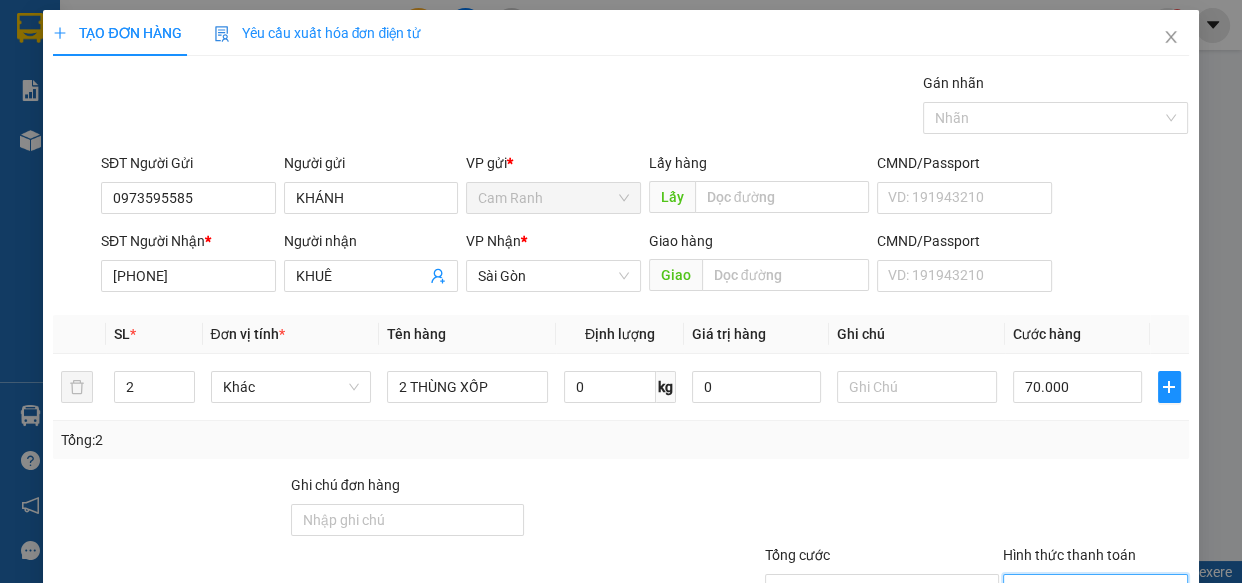 click on "Hình thức thanh toán" at bounding box center [1089, 590] 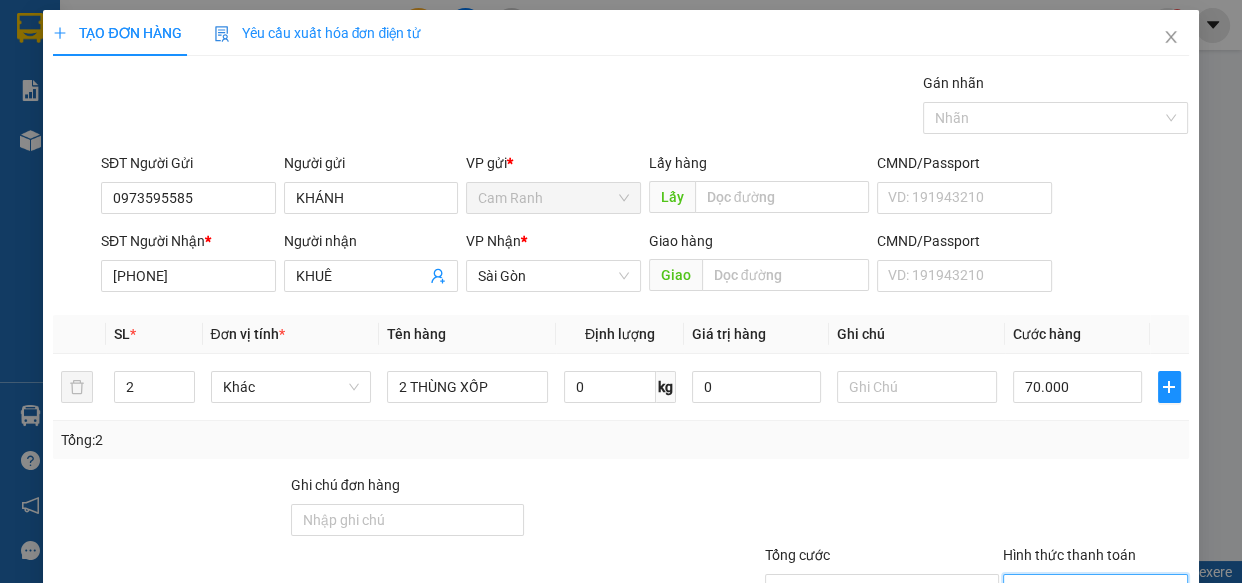 click on "Lưu và In" at bounding box center (1119, 685) 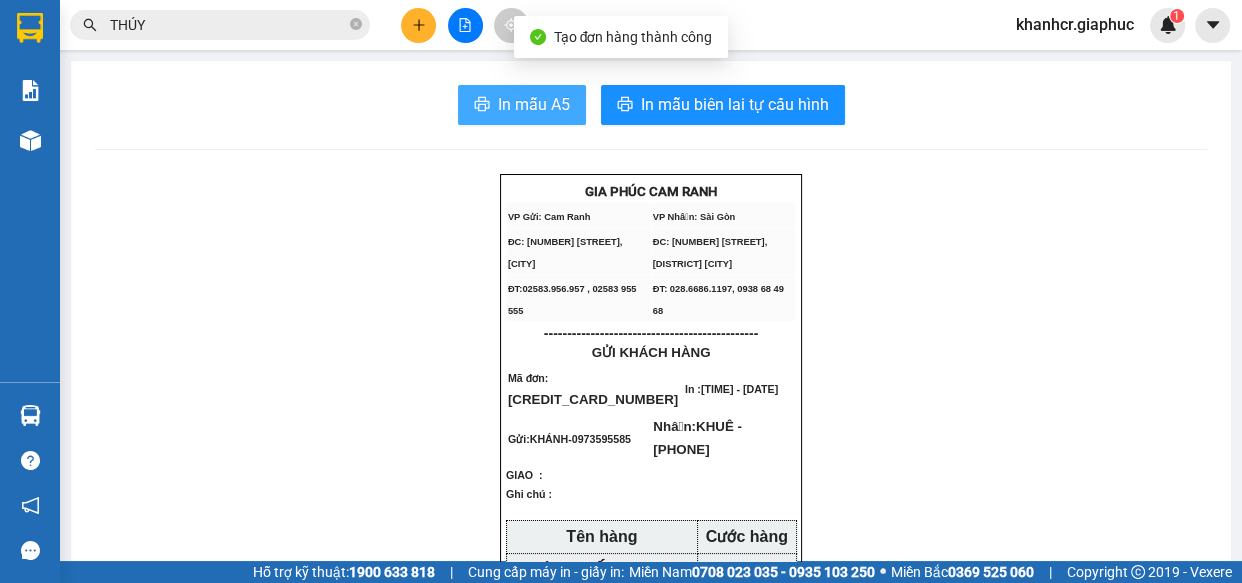 click on "In mẫu A5" at bounding box center (534, 104) 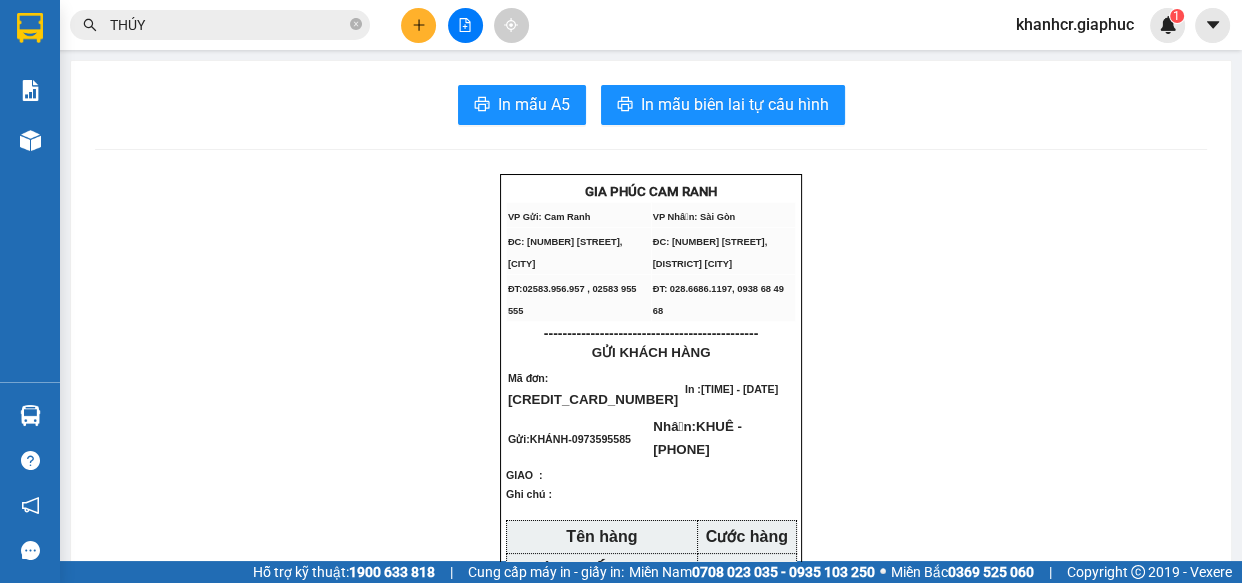 click on "GIA PHÚC CAM RANH
VP Gửi: Cam Ranh
VP Nhận: Sài Gòn
ĐC: [NUMBER] Đại lộ Hùng Vương, Cam Lộc
ĐC: [NUMBER] An Dương Vương, P[NUMBER],Quận [NUMBER]
ĐT:[PHONE] , [PHONE]
ĐT:[PHONE], [PHONE]
----------------------------------------------
GỬI KHÁCH HÀNG
Mã đơn  : CR[DATE]
In :  [TIME] - [DATE]
Gửi:     KHÁNH - [PHONE]
Nhận:   KHUÊ - [PHONE]
GIAO  :
Ghi chú :
Tên hàng
Cước hàng
2 THÙNG XỐP
70.000đ
Chưa Cước:  0đ
Cước Rồi:  70.000đ
Tổng phải thu:  0đ
biên nhận chỉ có giá trị trong 07 ngày
Hàng kính, hàng dễ vỡ, hàng chất lỏng, hàng dễ ướt, hàng đóng gói sơ sài, nếu bị hư hao Công ty không chịu trách nhiệm hoặc bồi thường.
Gia Phúc - Cam Ranh     Gia Phúc - Gửi khách hàng Vexere.com GỬI" at bounding box center [651, 1246] 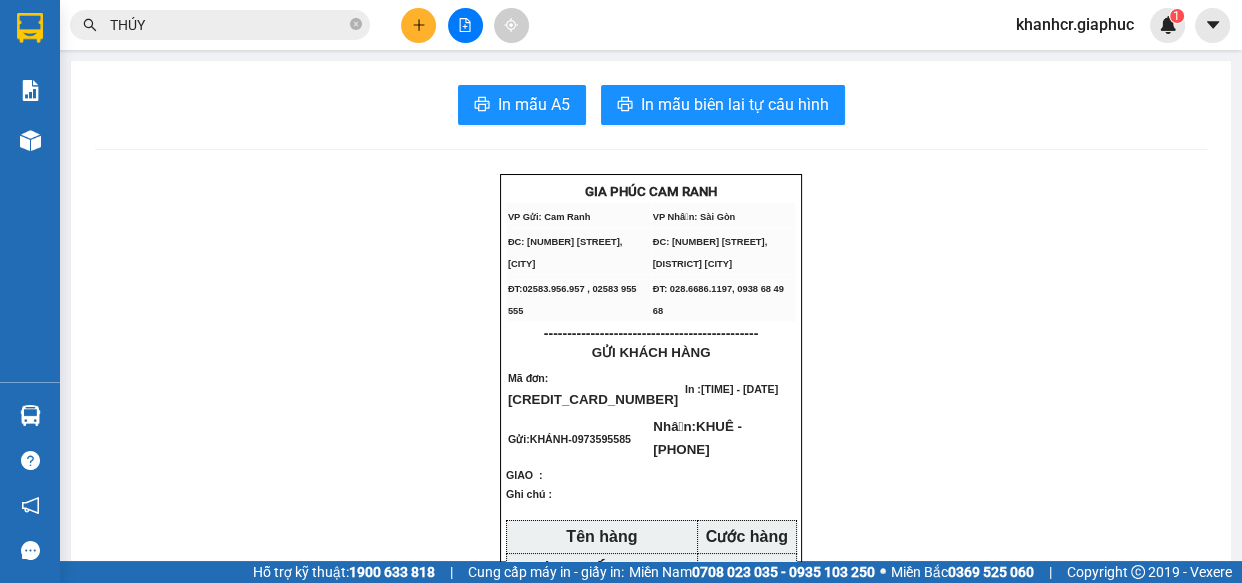click at bounding box center (418, 25) 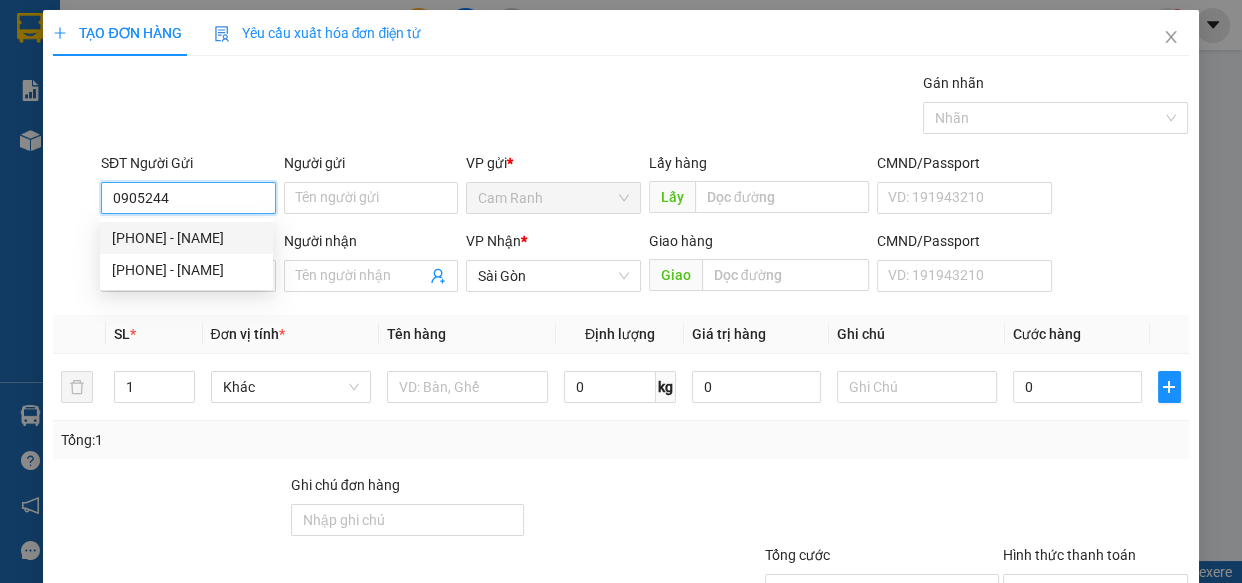 click on "[PHONE] - [NAME]" at bounding box center [186, 238] 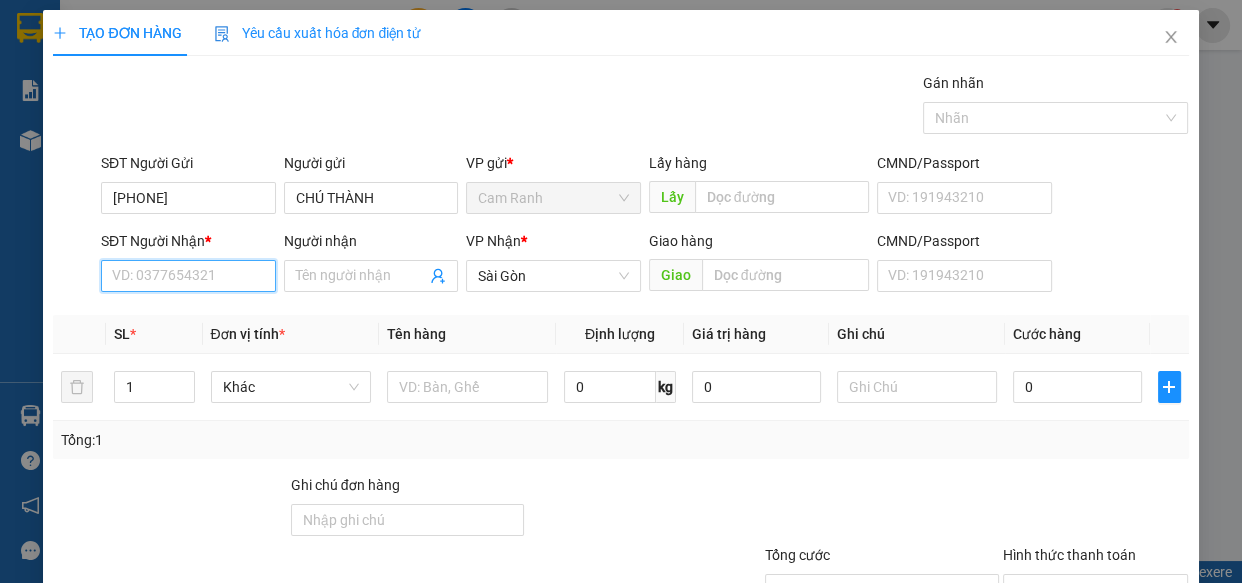 click on "SĐT Người Nhận  *" at bounding box center (188, 276) 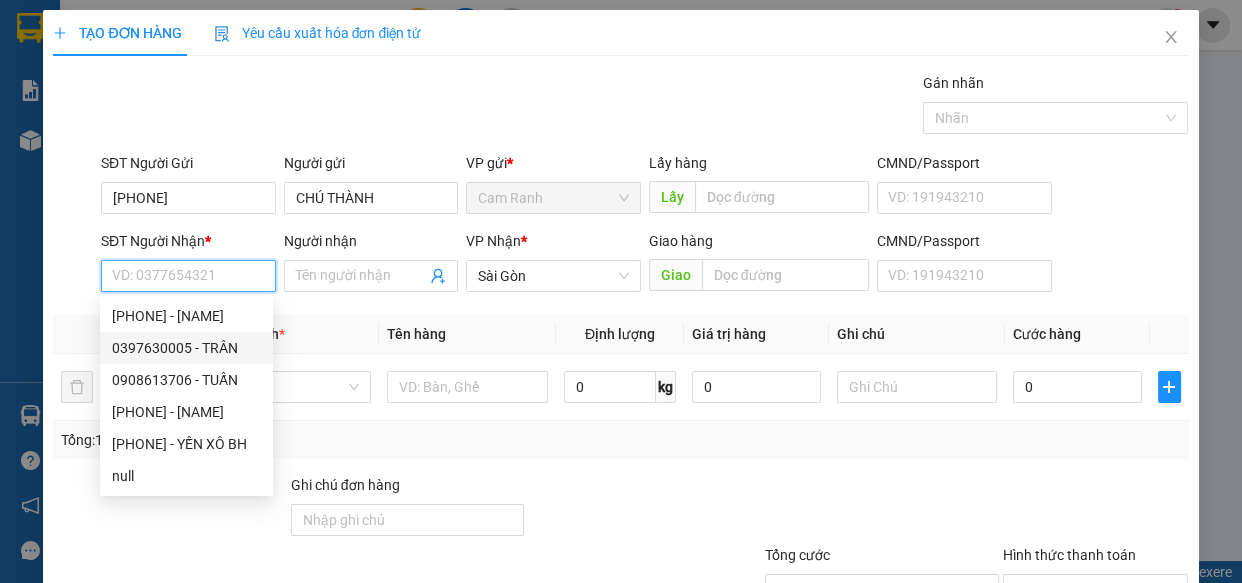 click on "0397630005 - TRÂN" at bounding box center [186, 348] 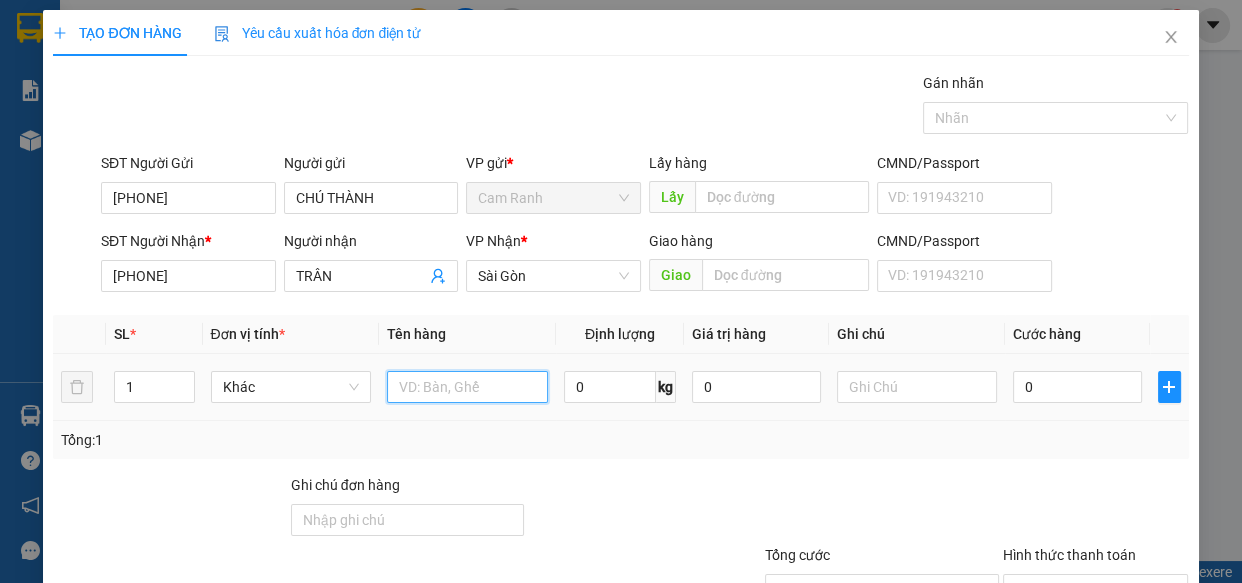 click at bounding box center [467, 387] 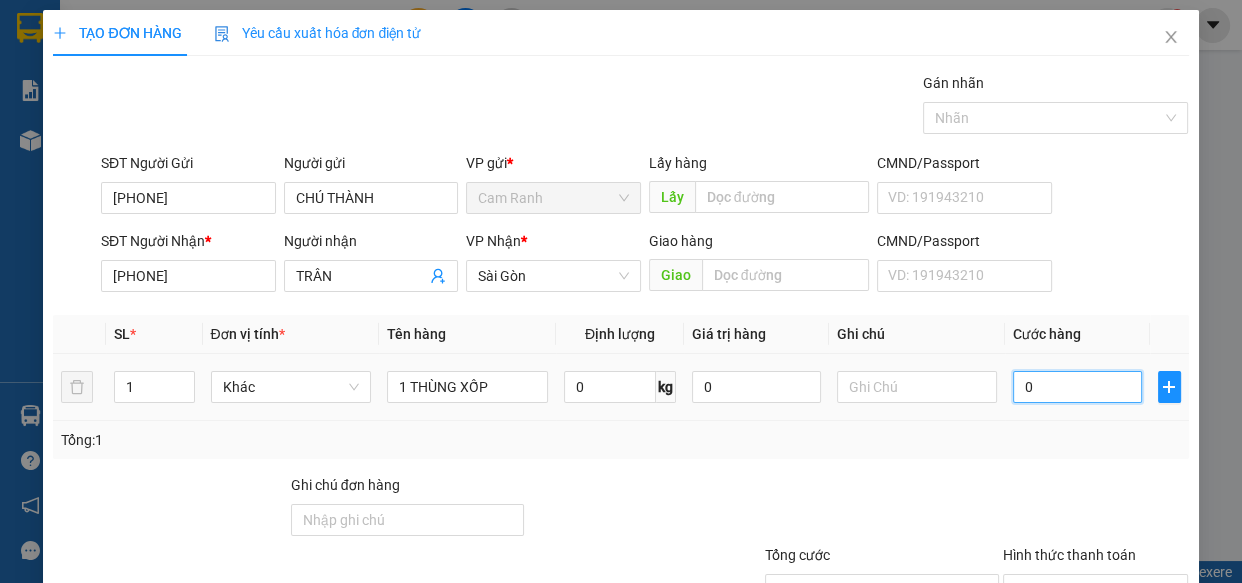 click on "0" at bounding box center (1077, 387) 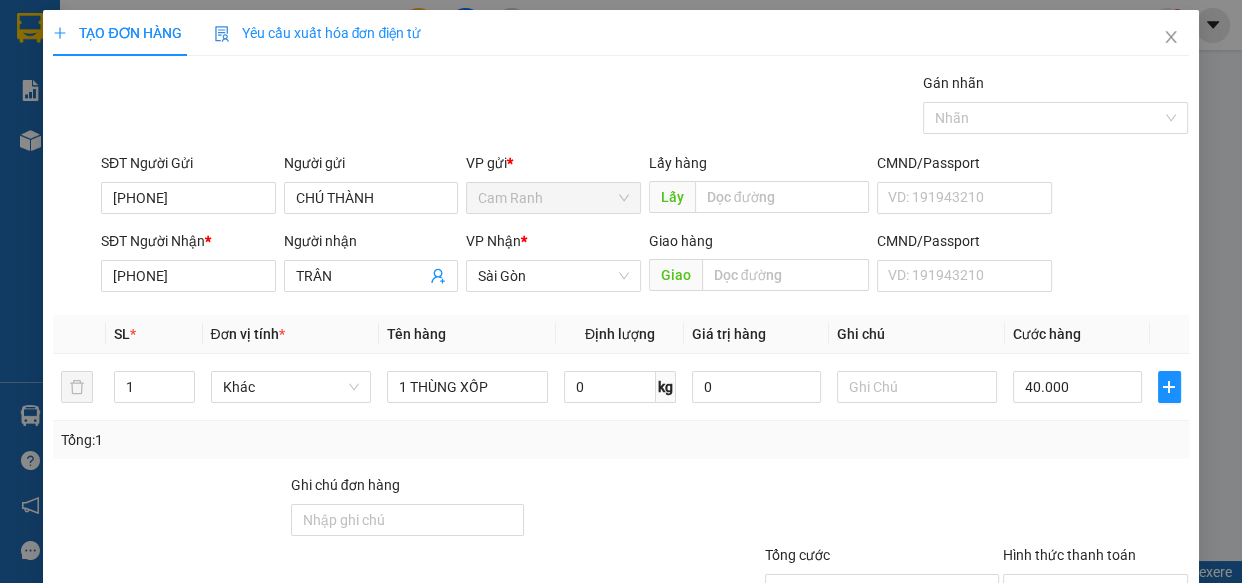 click on "Tổng:  1" at bounding box center (620, 440) 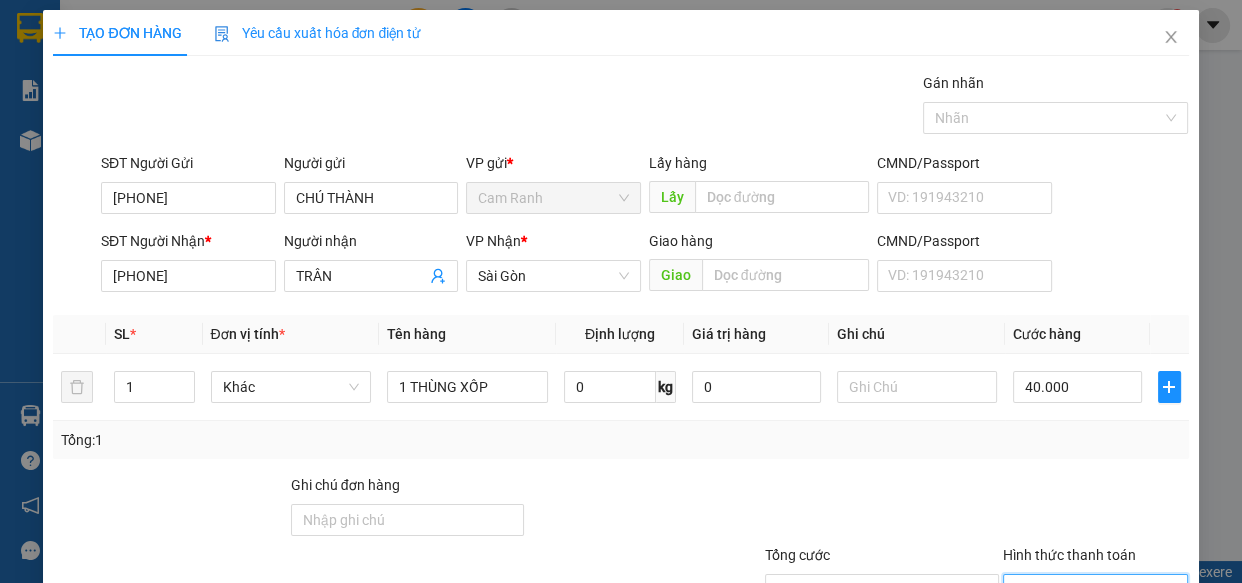 click on "Hình thức thanh toán" at bounding box center (1089, 590) 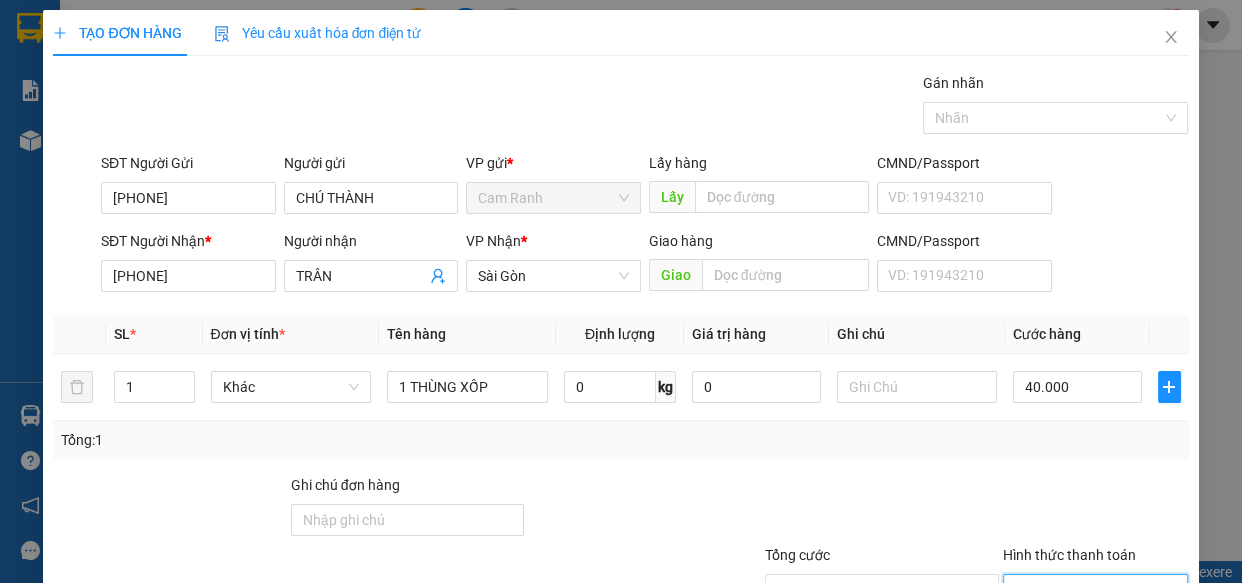 click on "Tại văn phòng" at bounding box center [1083, 628] 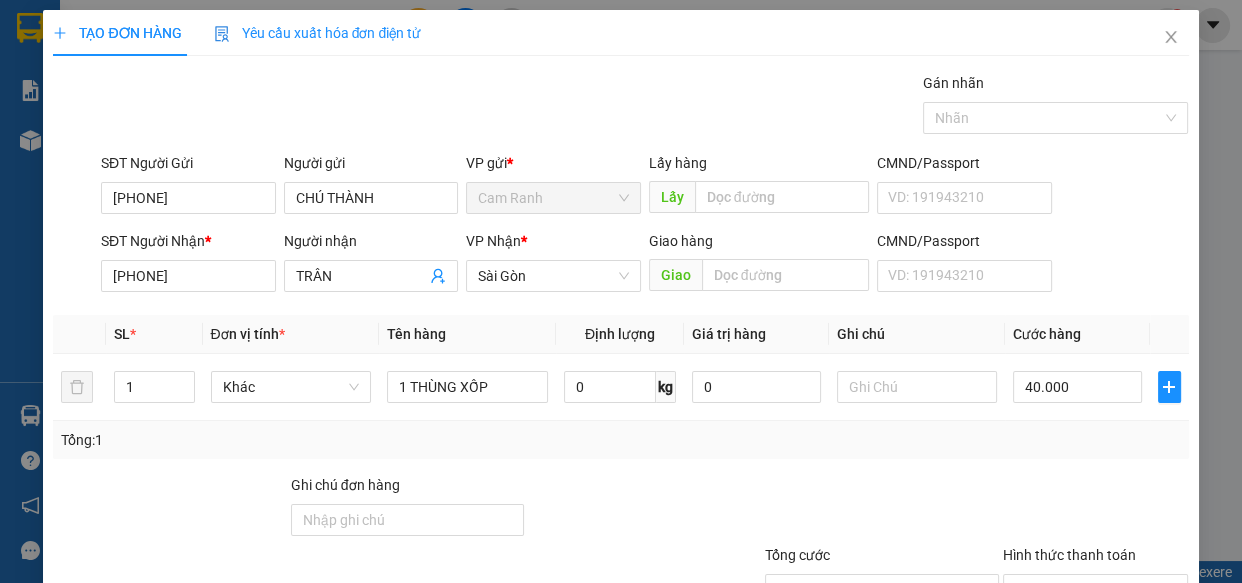 click on "Lưu và In" at bounding box center (1130, 685) 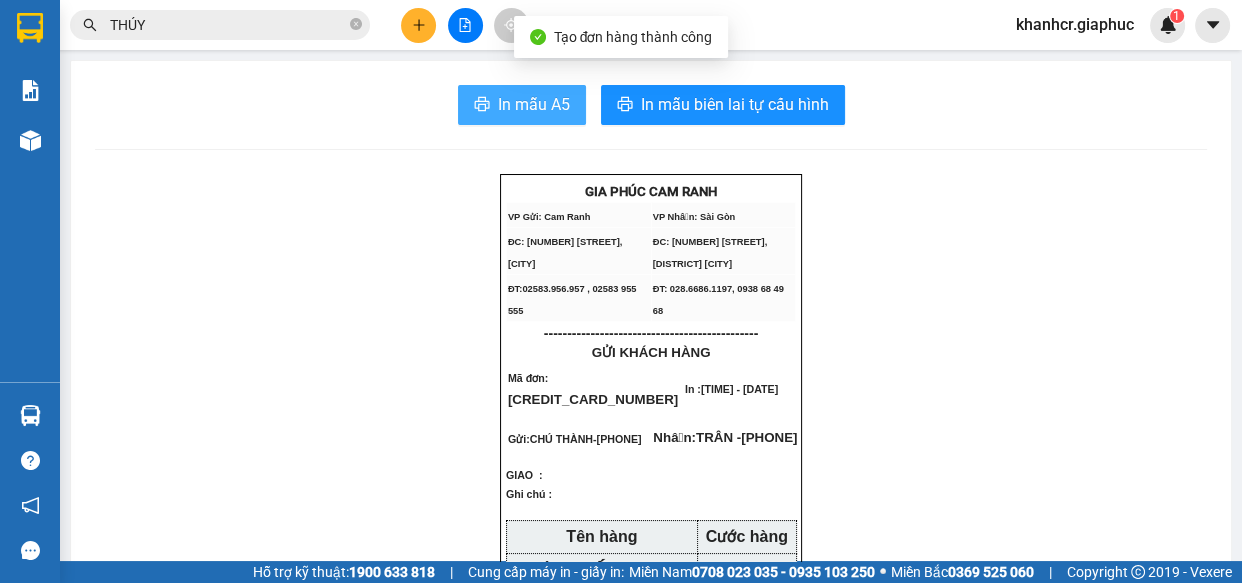 click on "In mẫu A5" at bounding box center (534, 104) 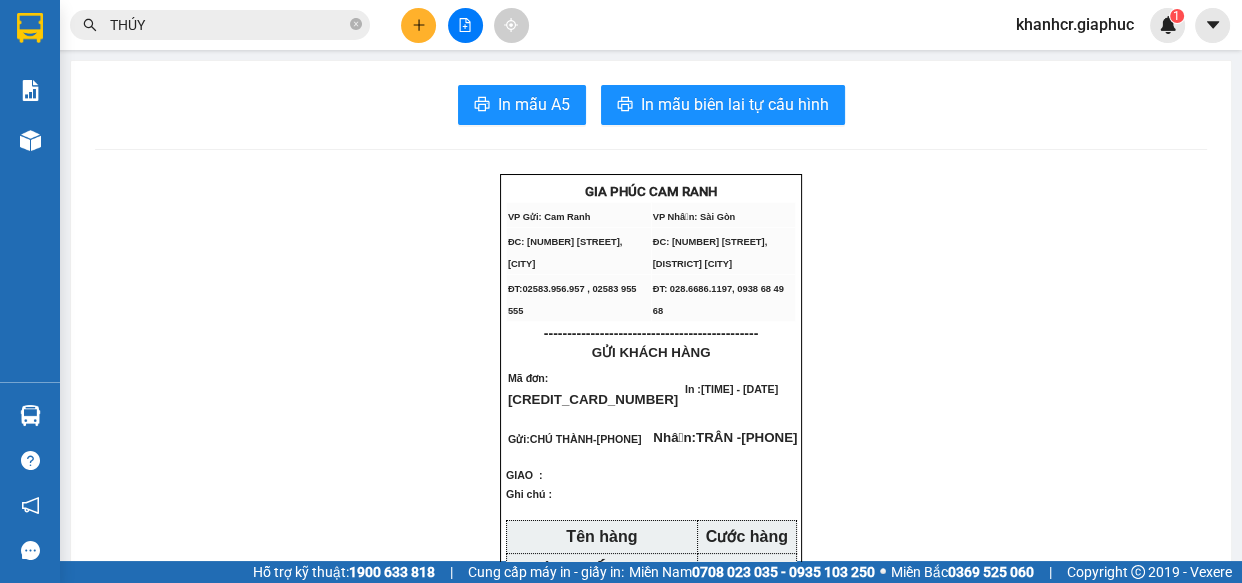 drag, startPoint x: 956, startPoint y: 516, endPoint x: 800, endPoint y: 586, distance: 170.98538 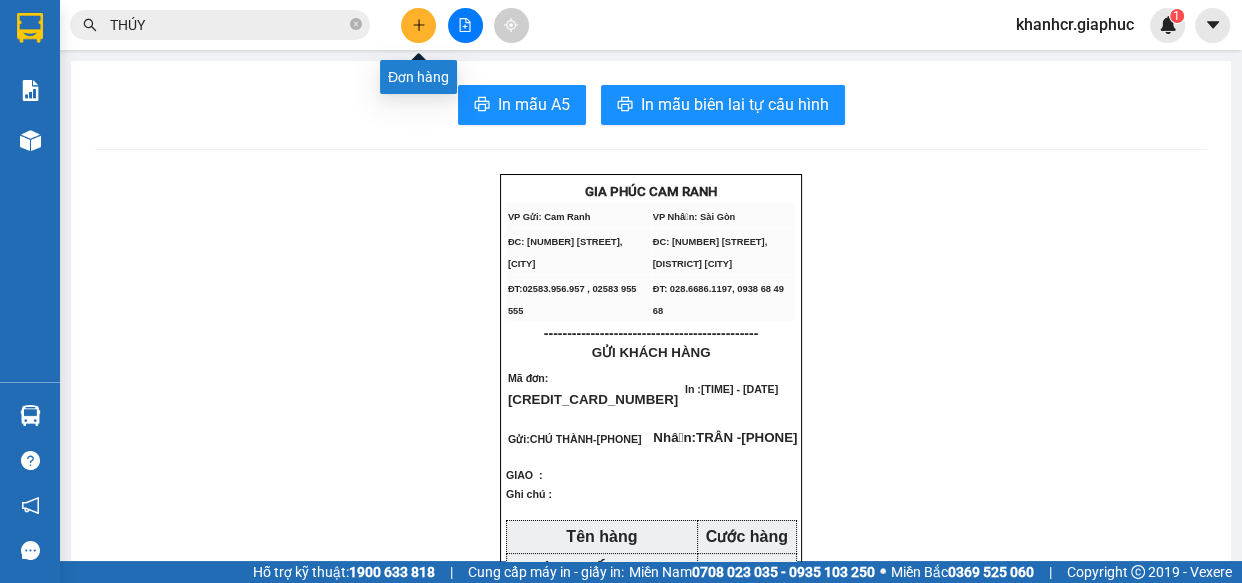 click at bounding box center (418, 25) 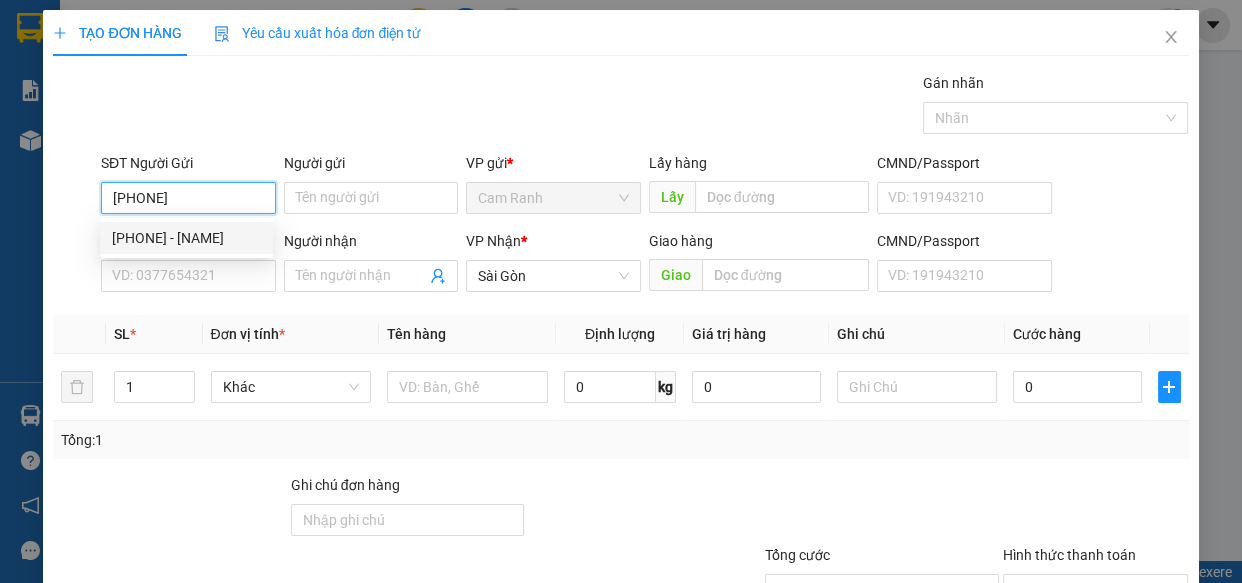 click on "[PHONE] - [NAME]" at bounding box center (186, 238) 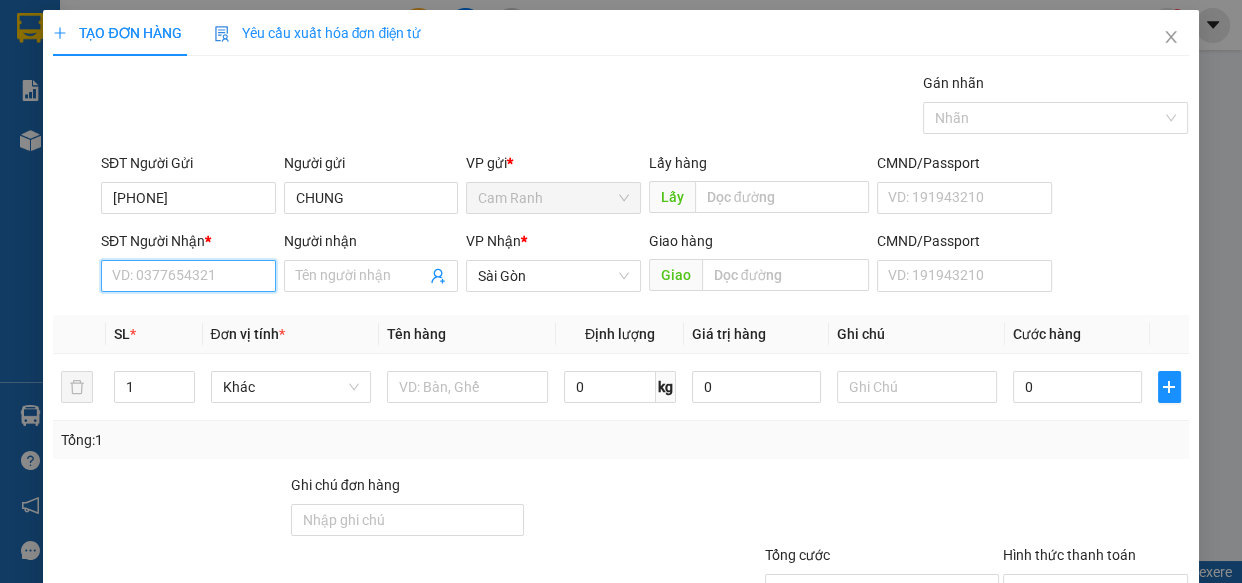 click on "SĐT Người Nhận  *" at bounding box center [188, 276] 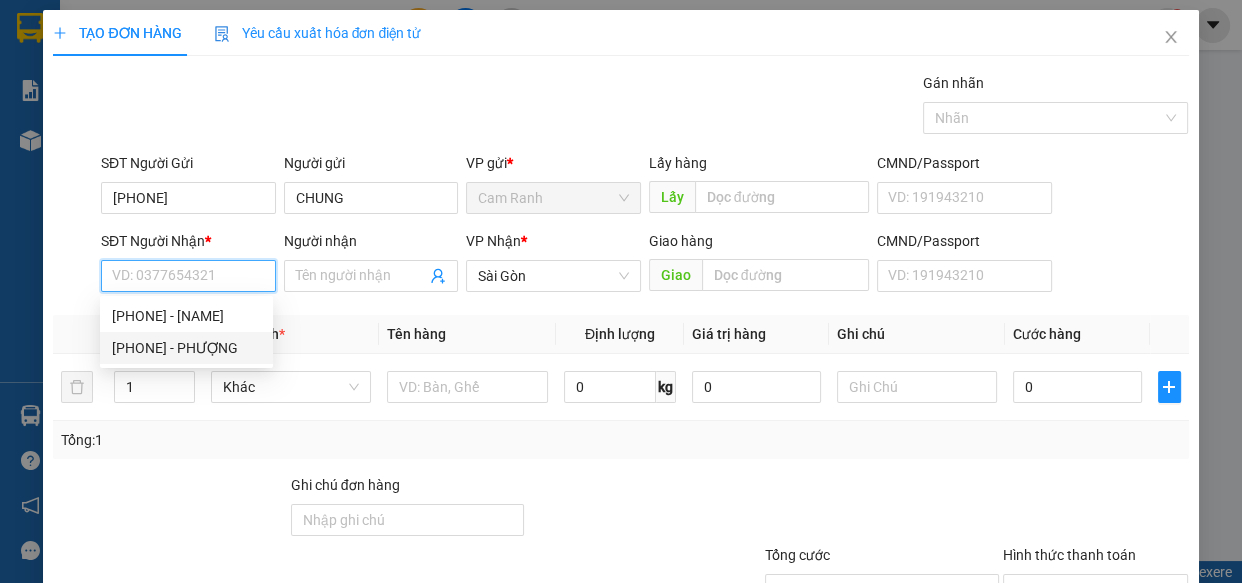click on "[PHONE] - PHƯỢNG" at bounding box center [186, 348] 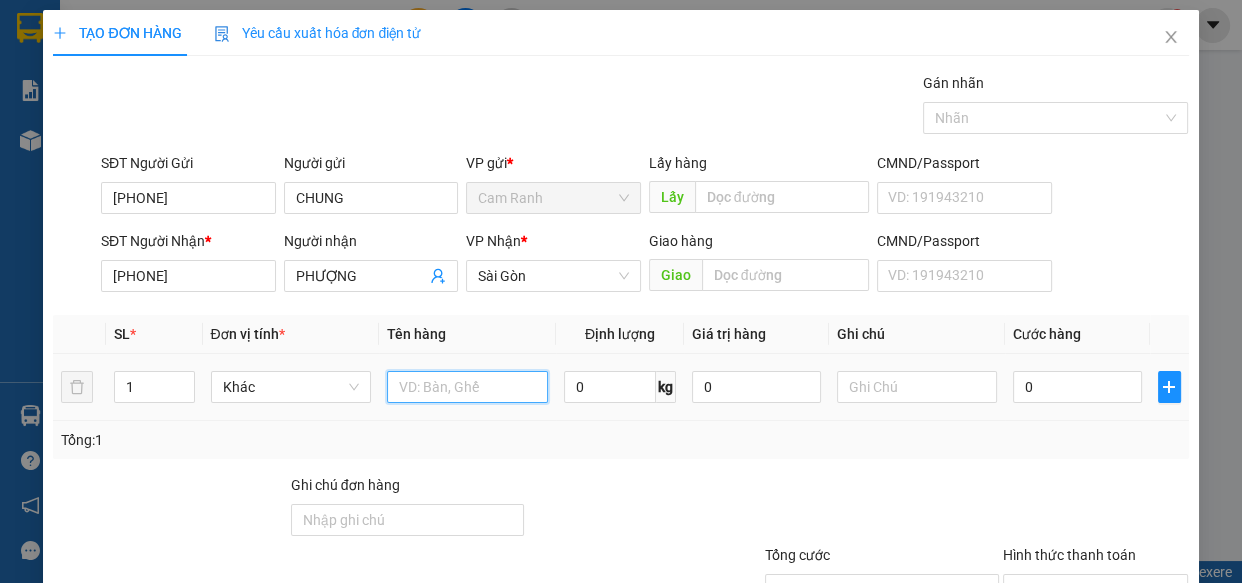 click at bounding box center [467, 387] 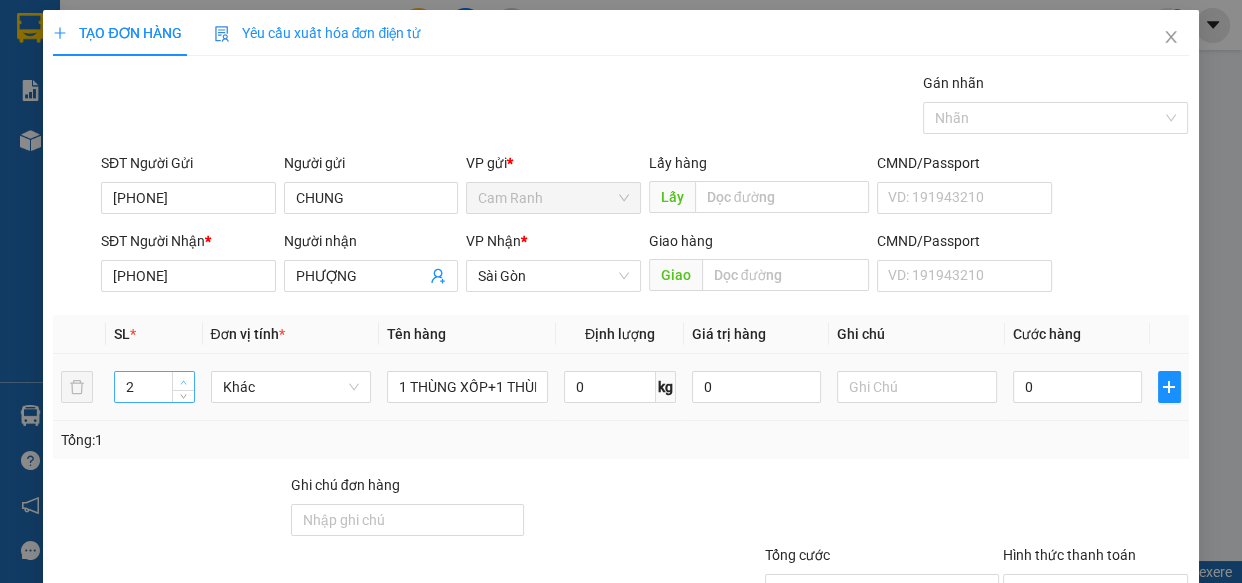 click at bounding box center (183, 381) 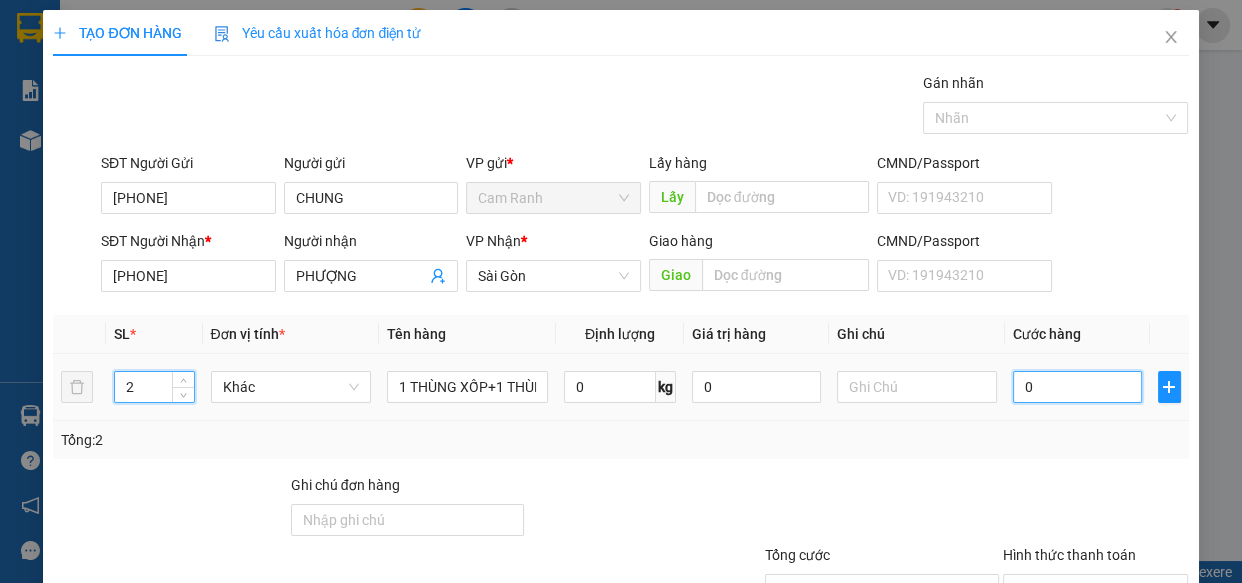 click on "0" at bounding box center (1077, 387) 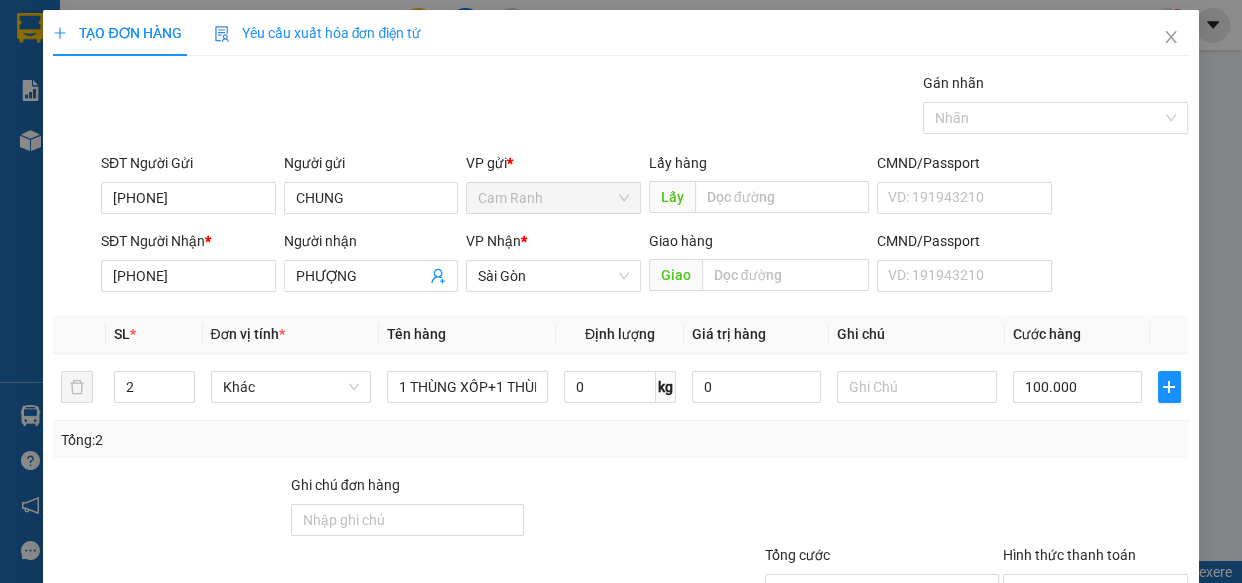 click on "Tổng:  2" at bounding box center (620, 440) 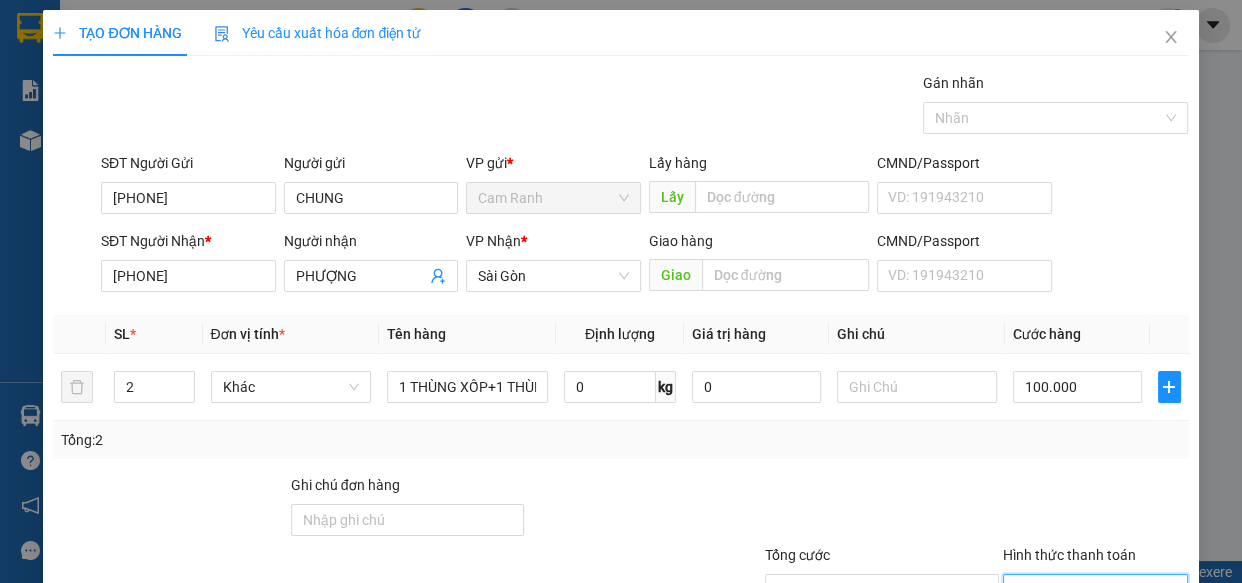 click on "Hình thức thanh toán" at bounding box center (1089, 590) 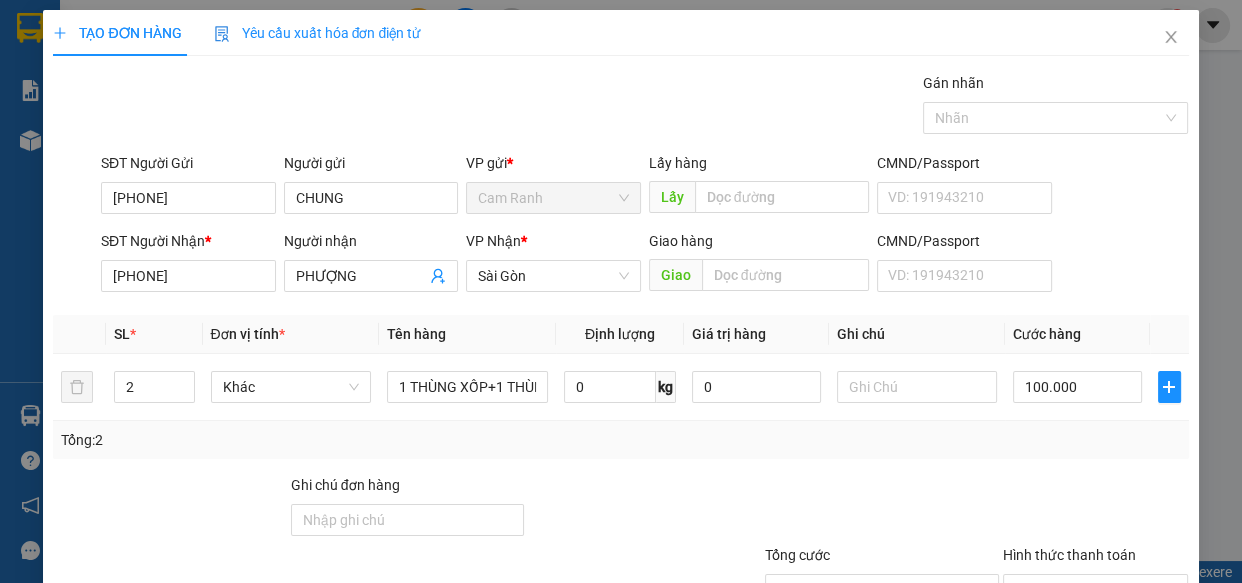 click on "Lưu và In" at bounding box center [1130, 685] 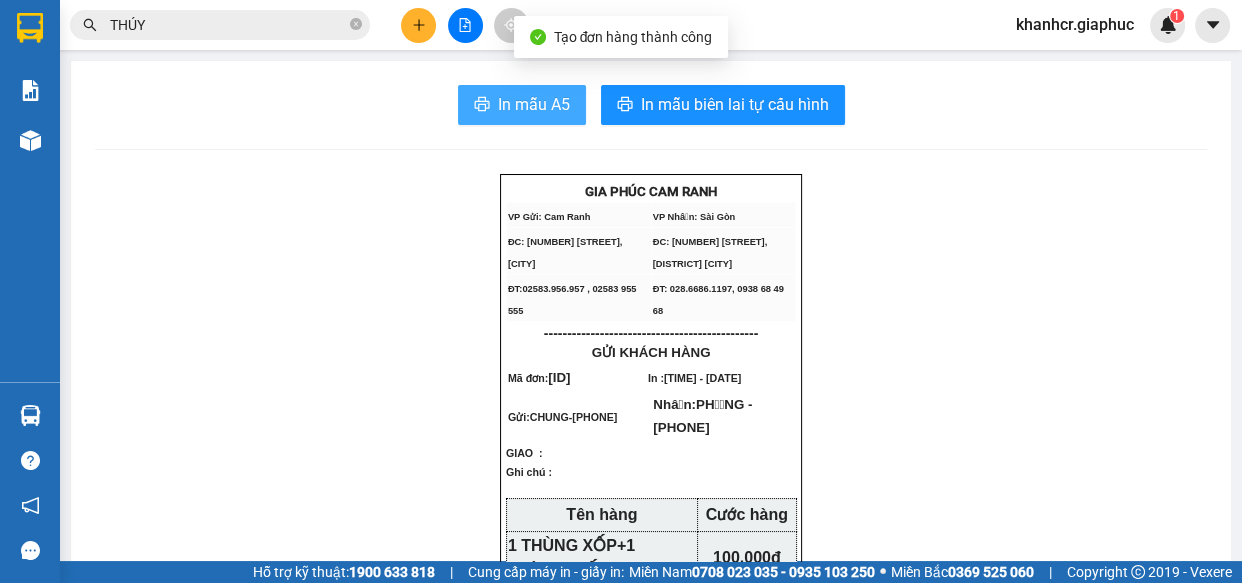 click on "In mẫu A5" at bounding box center [534, 104] 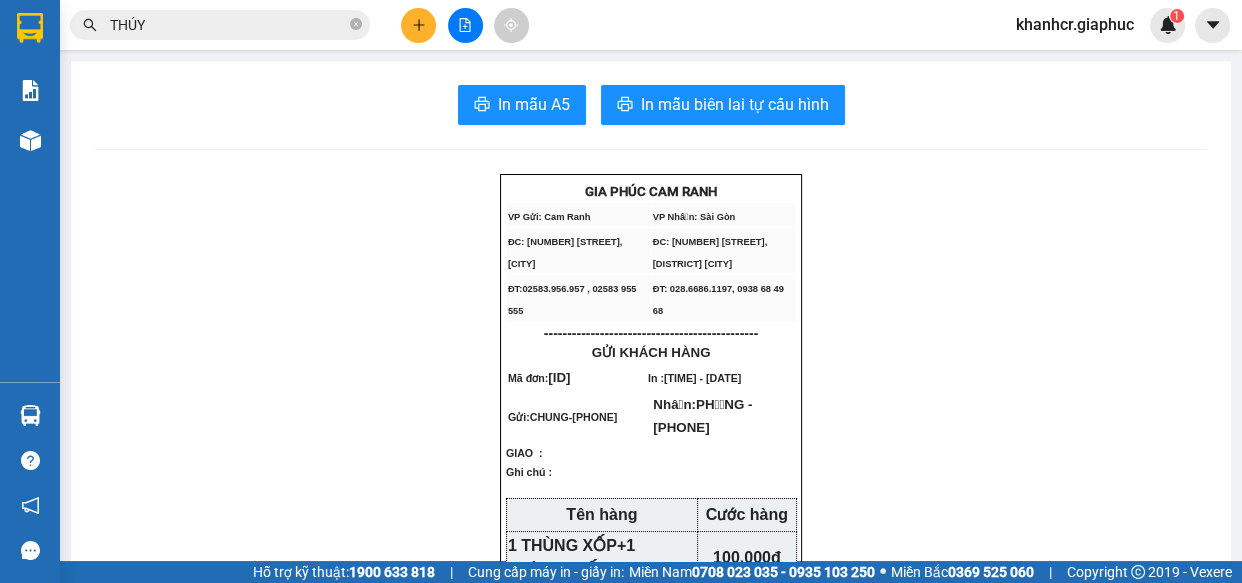 drag, startPoint x: 948, startPoint y: 517, endPoint x: 664, endPoint y: 598, distance: 295.32526 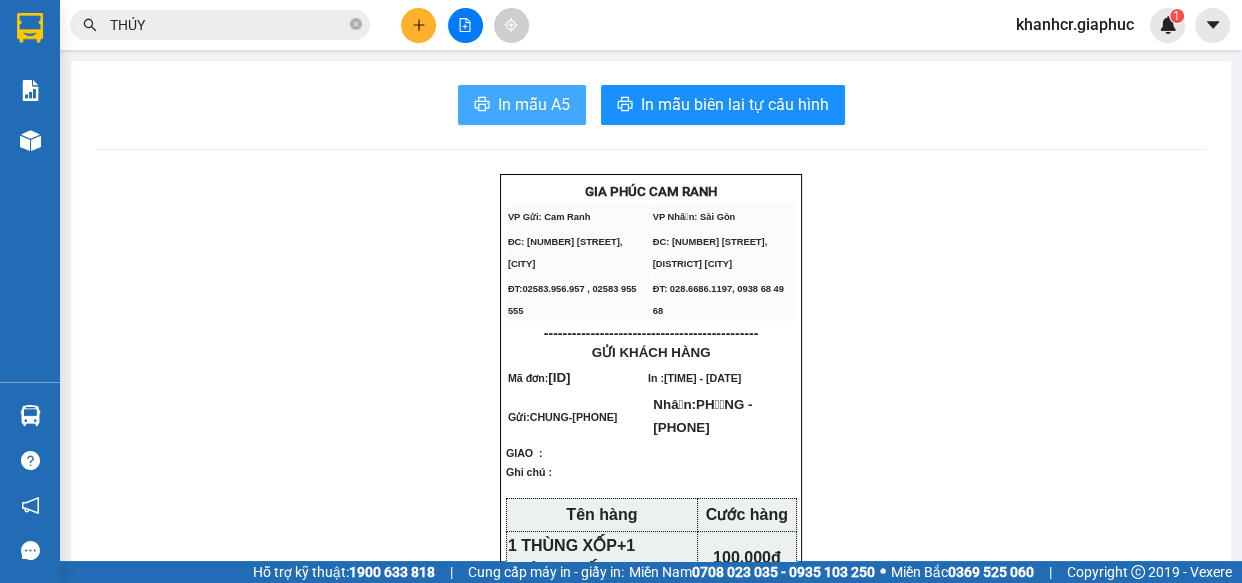 click on "In mẫu A5" at bounding box center (534, 104) 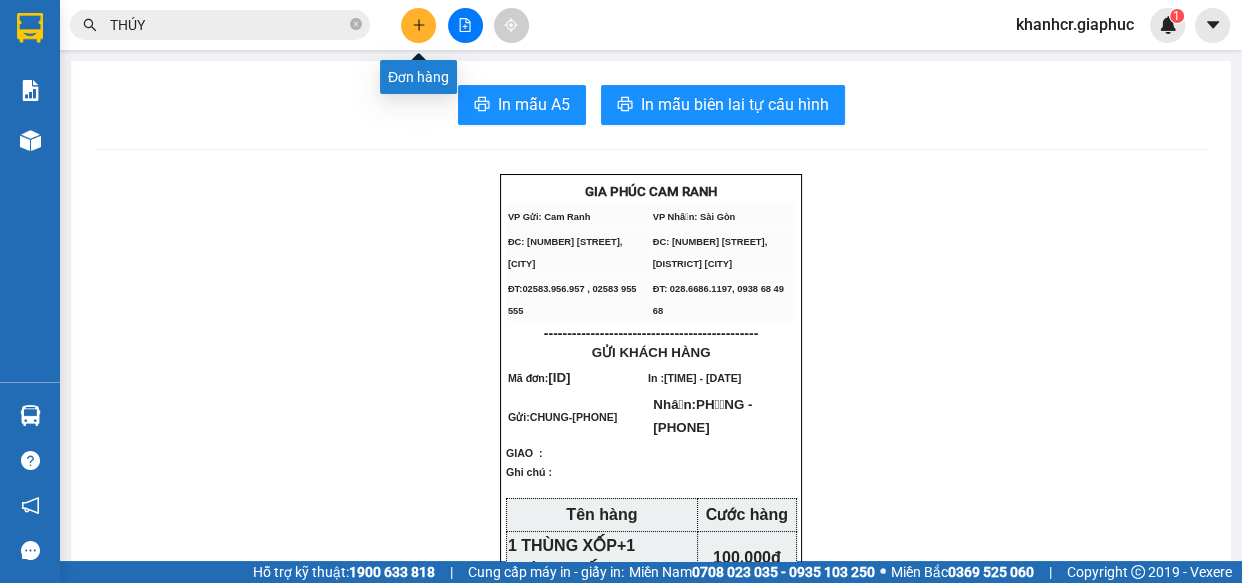 click 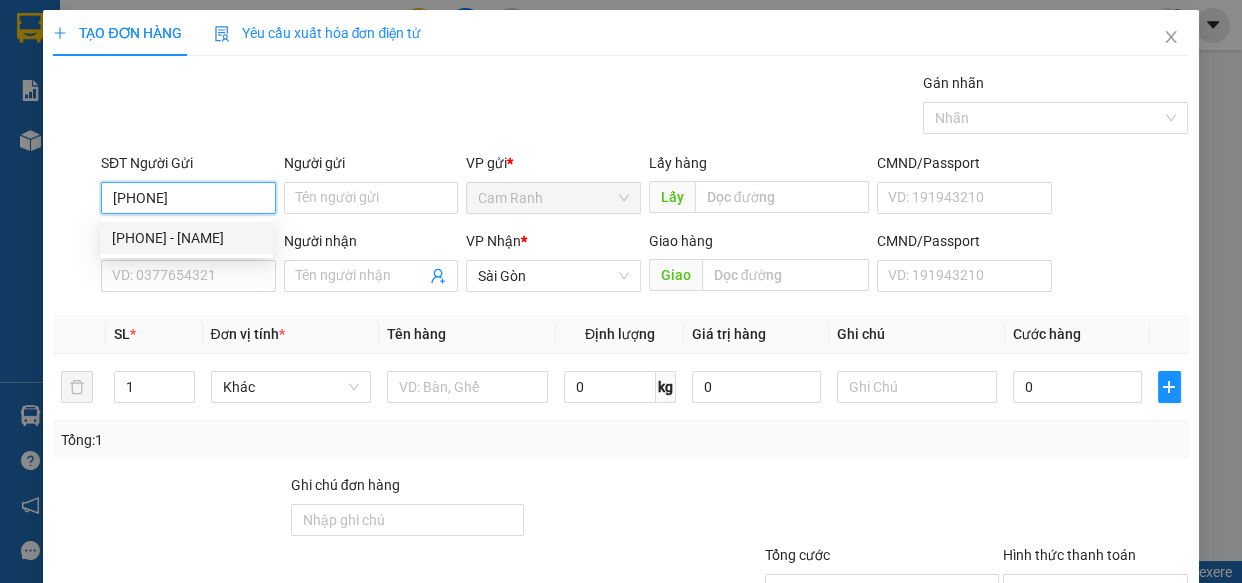 click on "[PHONE] - [NAME]" at bounding box center [186, 238] 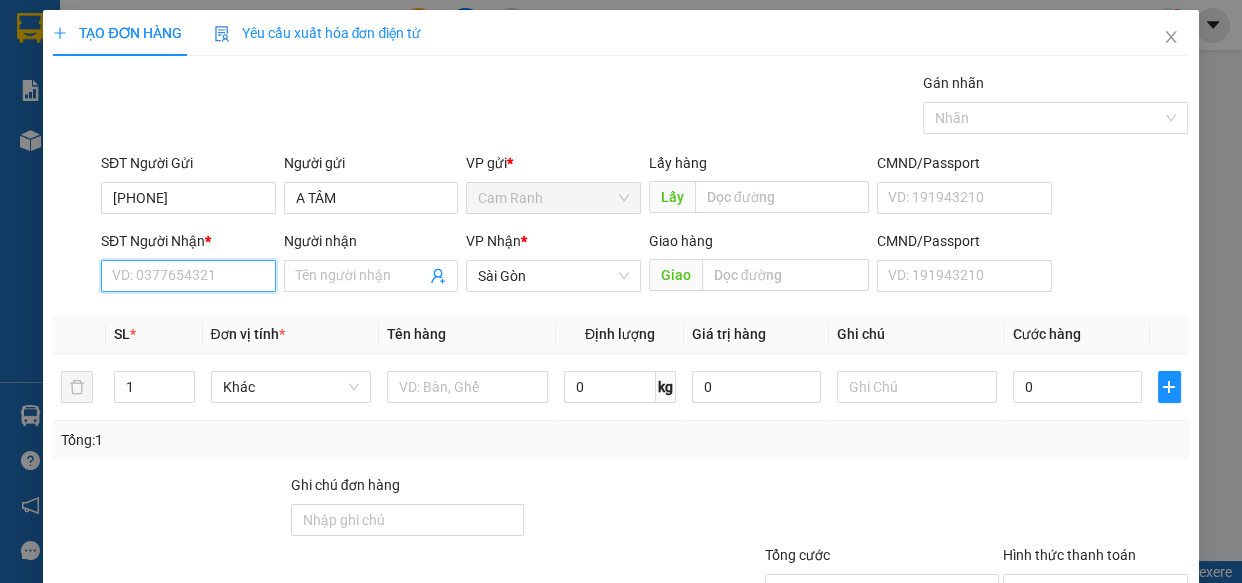 click on "SĐT Người Nhận  *" at bounding box center (188, 276) 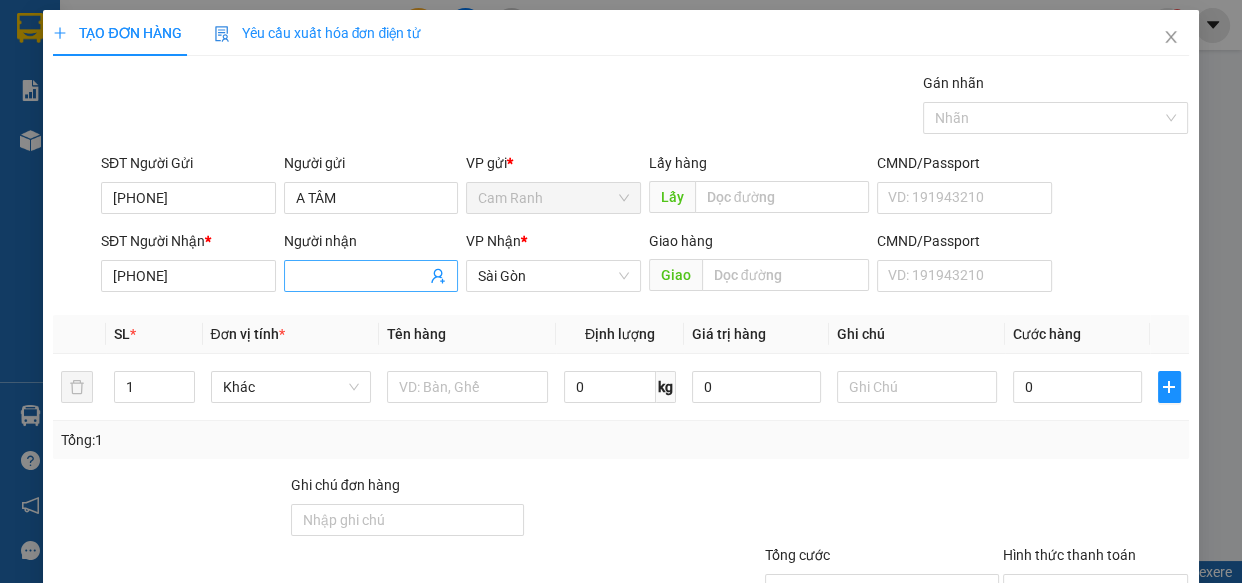click at bounding box center (371, 276) 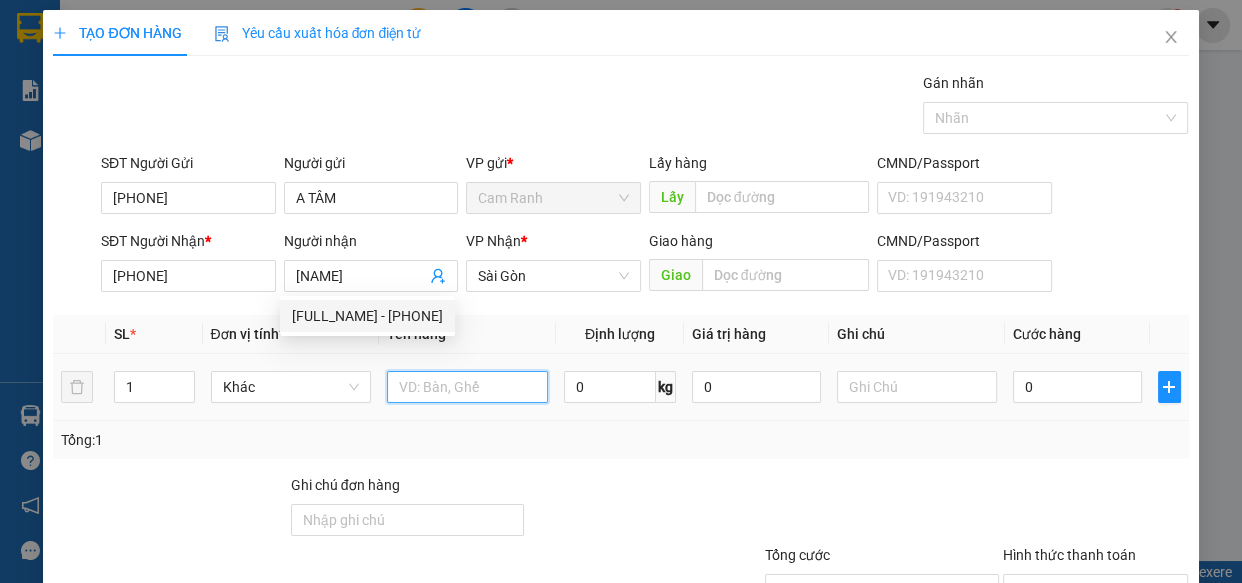 click at bounding box center (467, 387) 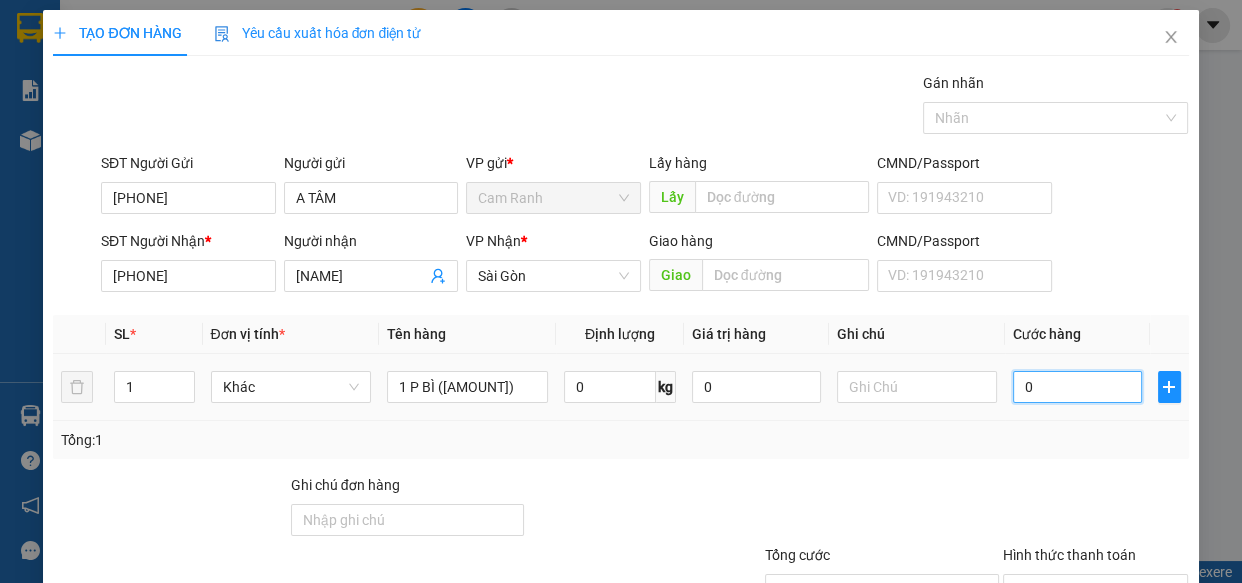 click on "0" at bounding box center (1077, 387) 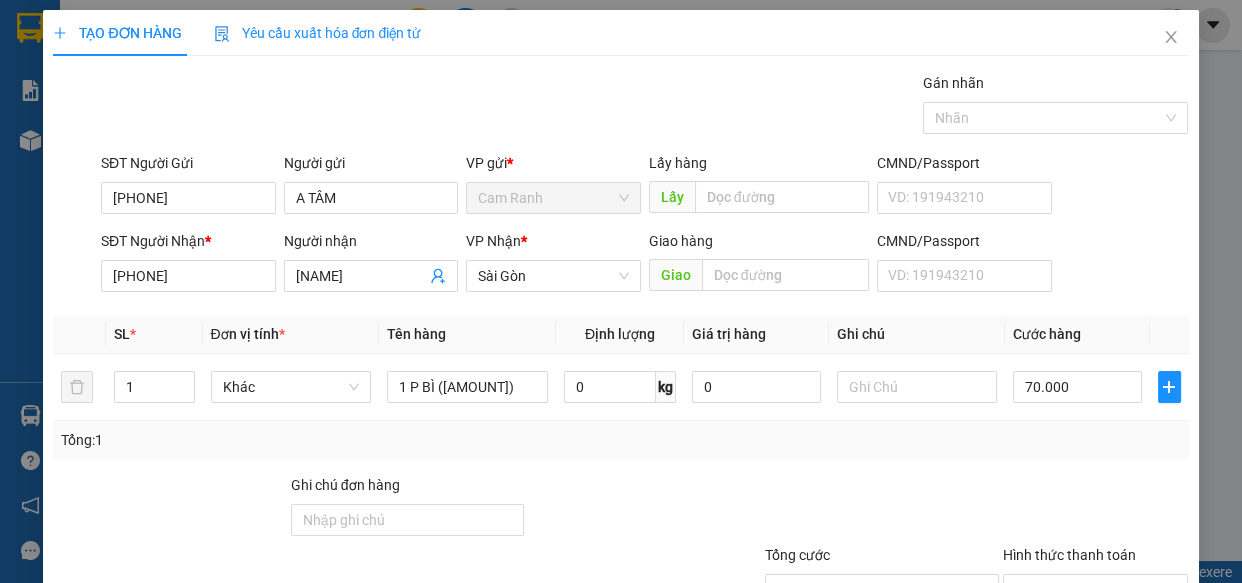 click at bounding box center [1096, 509] 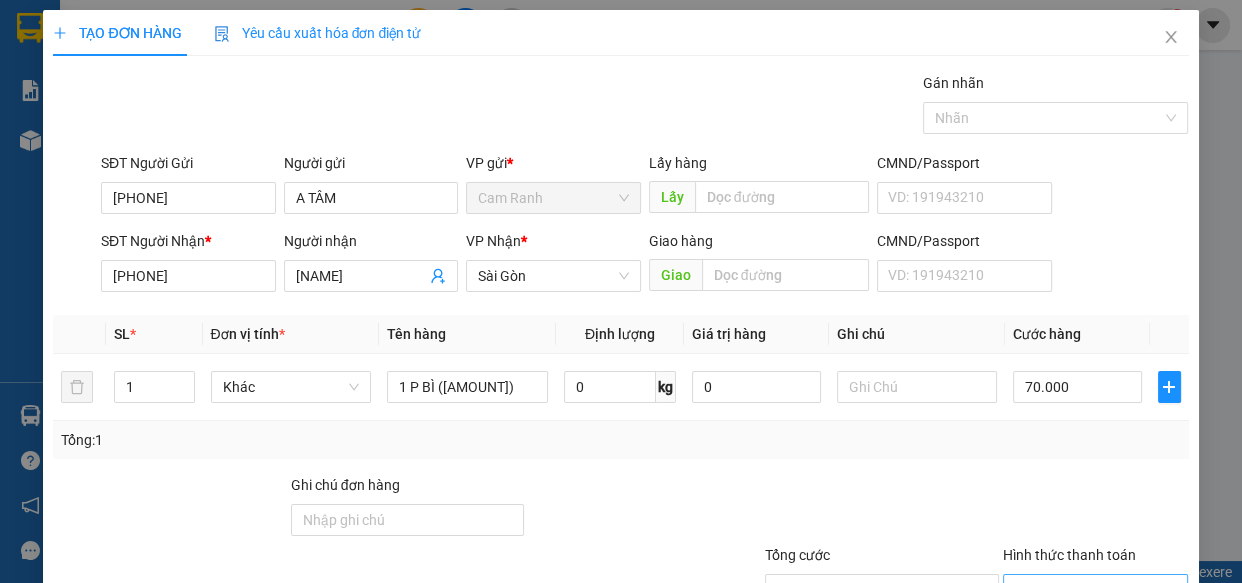 click on "Hình thức thanh toán" at bounding box center (1089, 590) 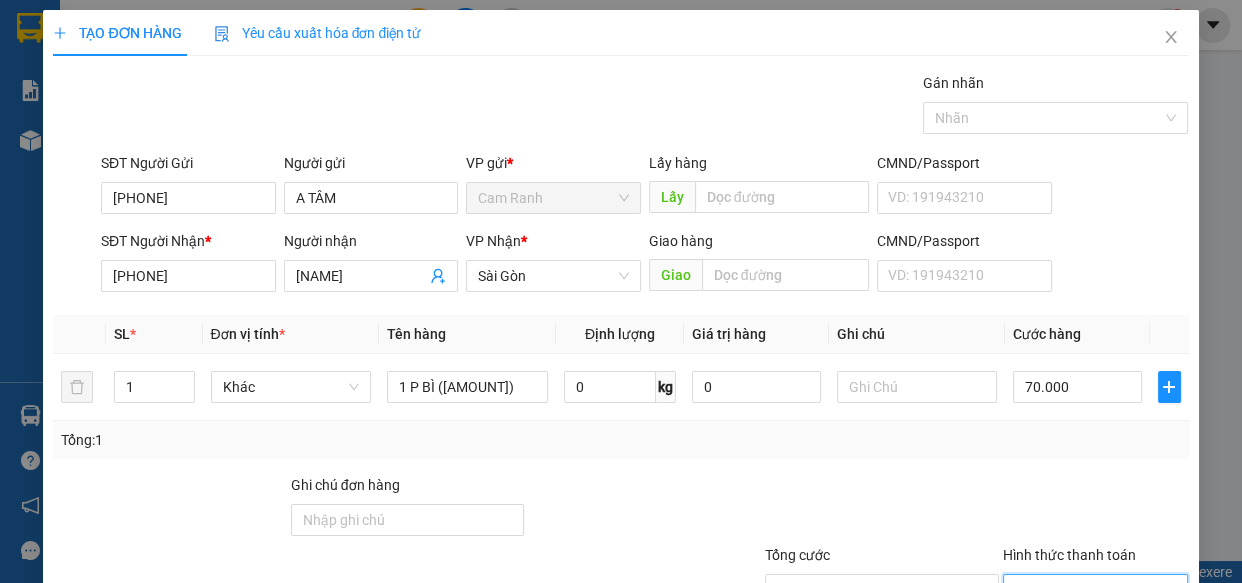click on "Tại văn phòng" at bounding box center (1083, 628) 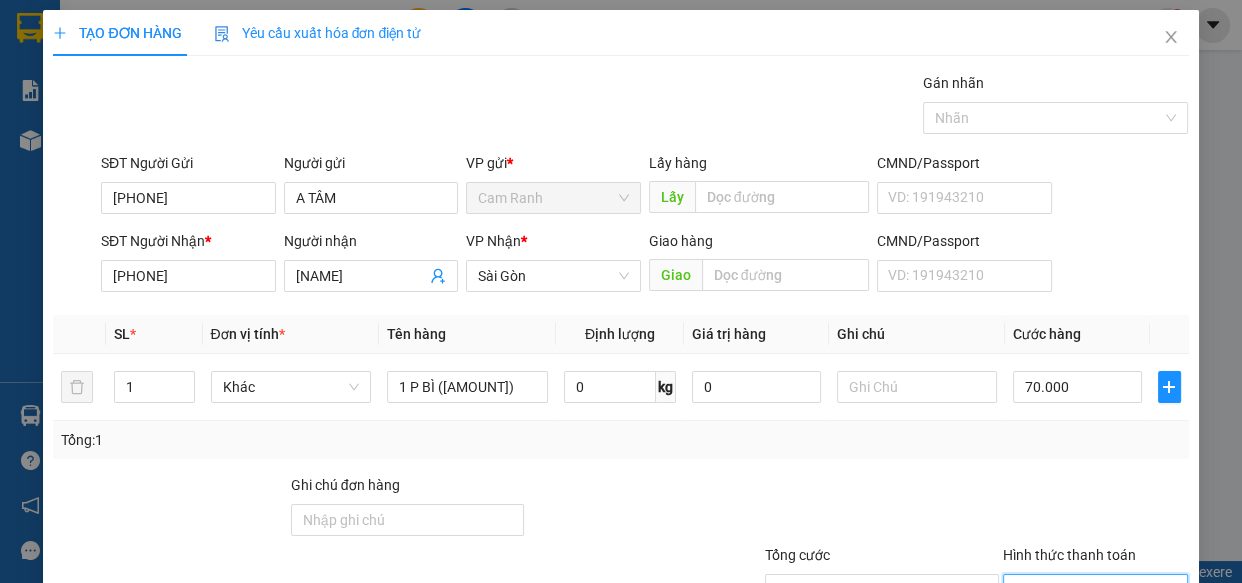click on "Lưu và In" at bounding box center [1119, 685] 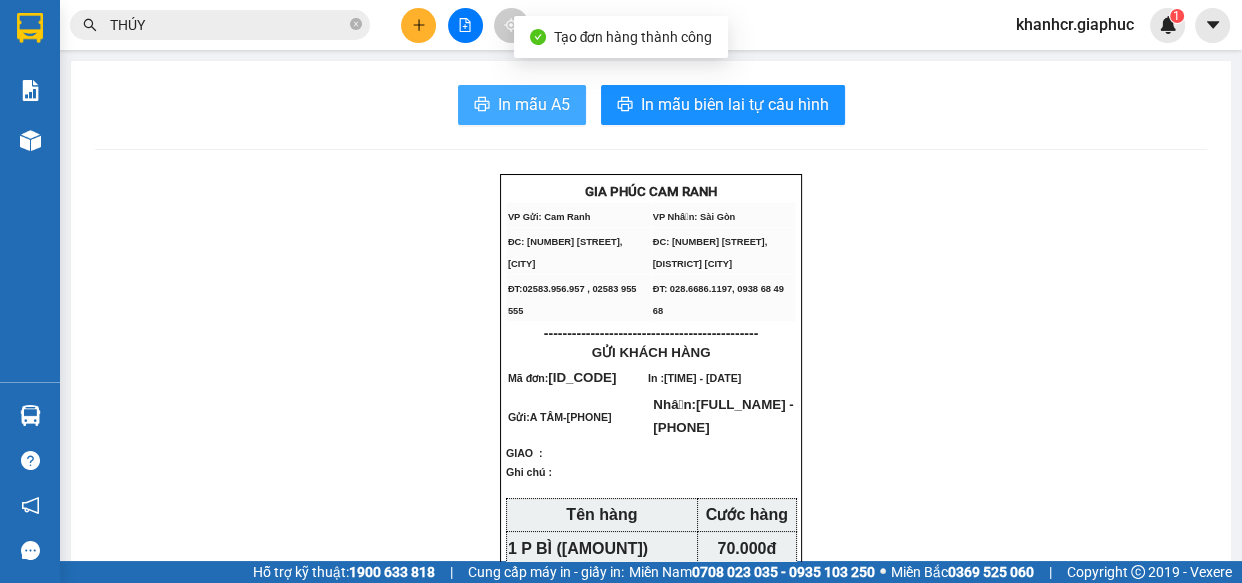 click on "In mẫu A5" at bounding box center (534, 104) 